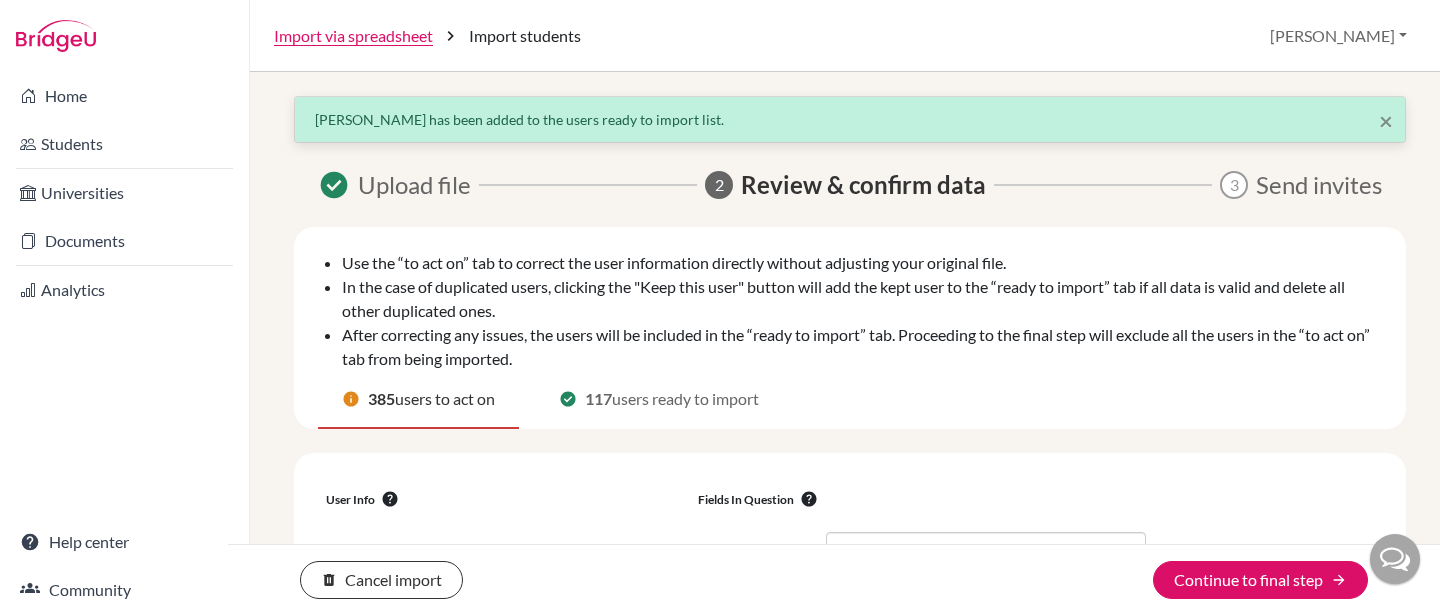 scroll, scrollTop: 0, scrollLeft: 0, axis: both 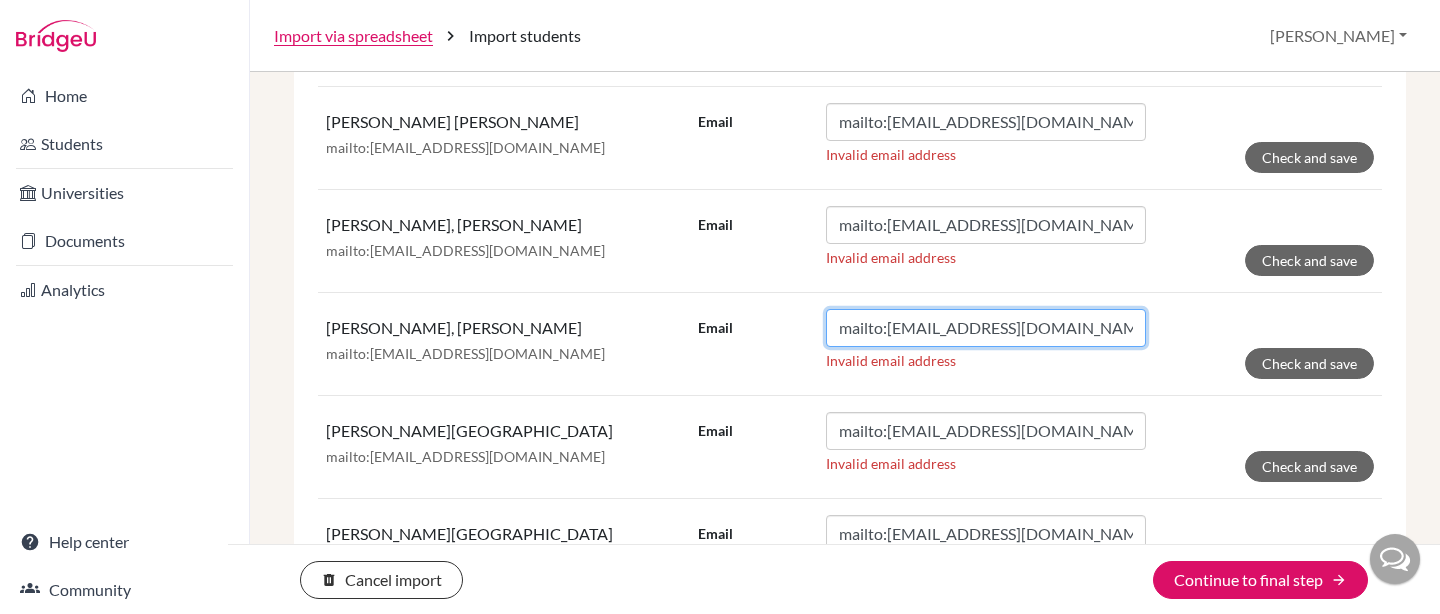 click on "mailto:[EMAIL_ADDRESS][DOMAIN_NAME]" at bounding box center [986, 328] 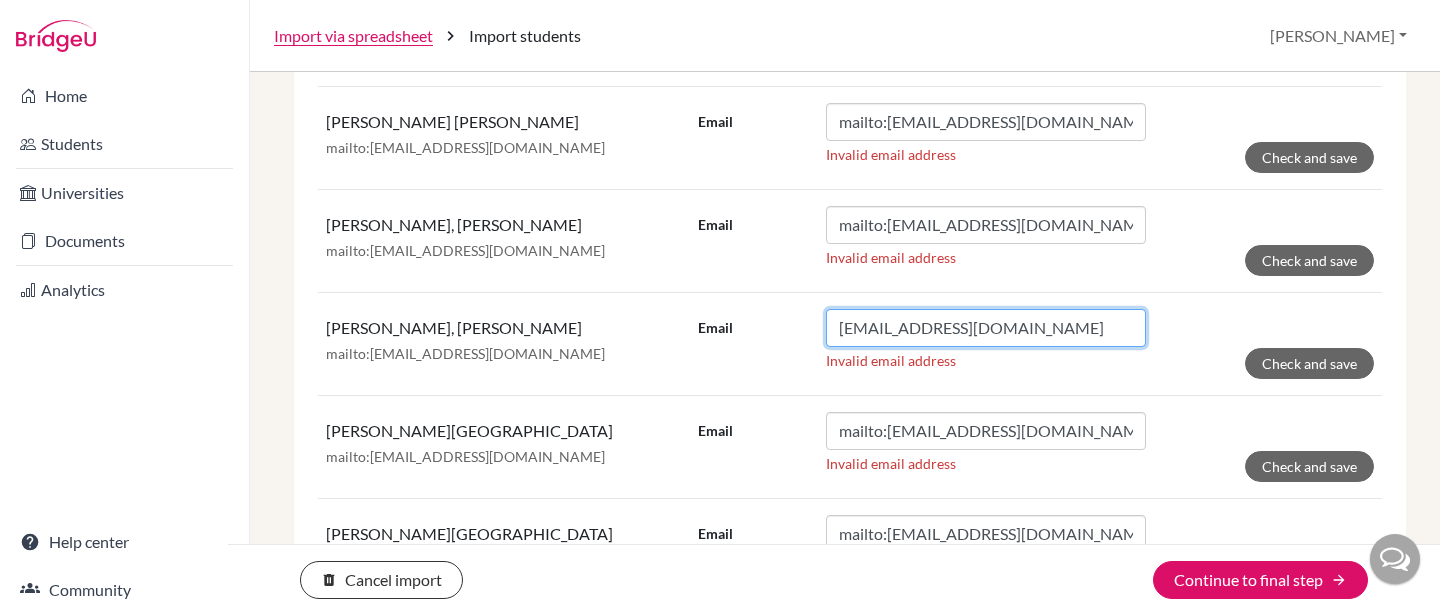 type on "[EMAIL_ADDRESS][DOMAIN_NAME]" 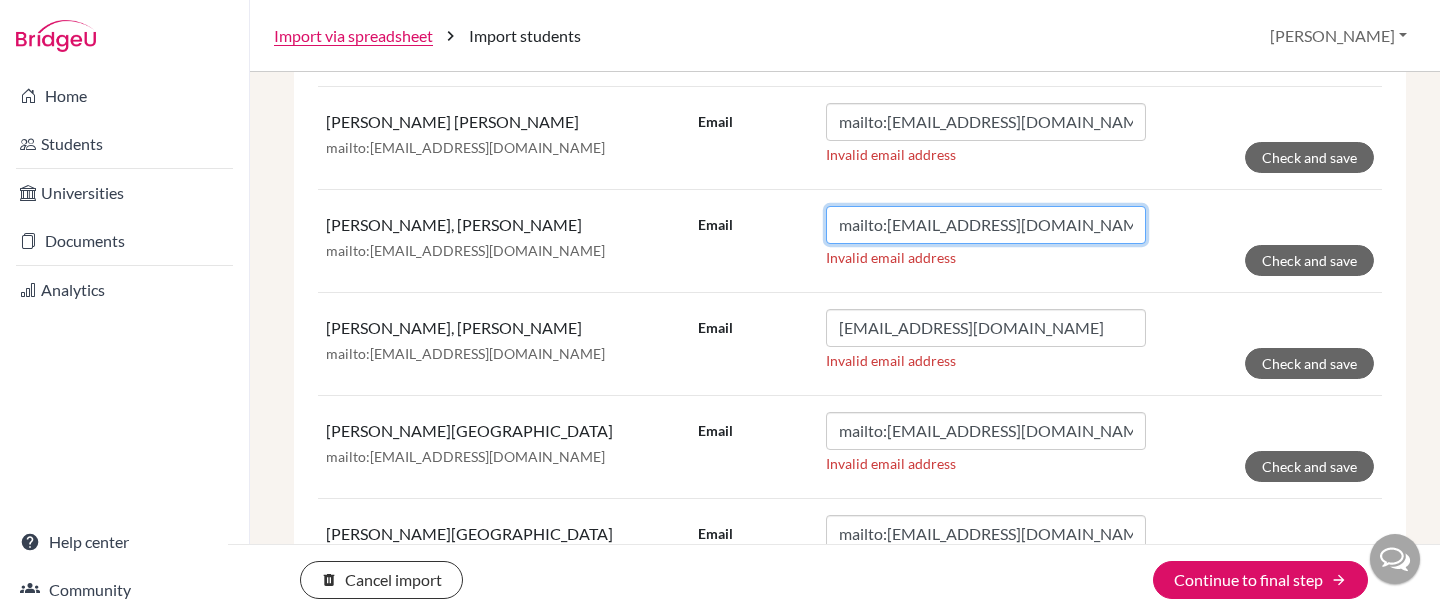 click on "mailto:[EMAIL_ADDRESS][DOMAIN_NAME]" at bounding box center (986, 225) 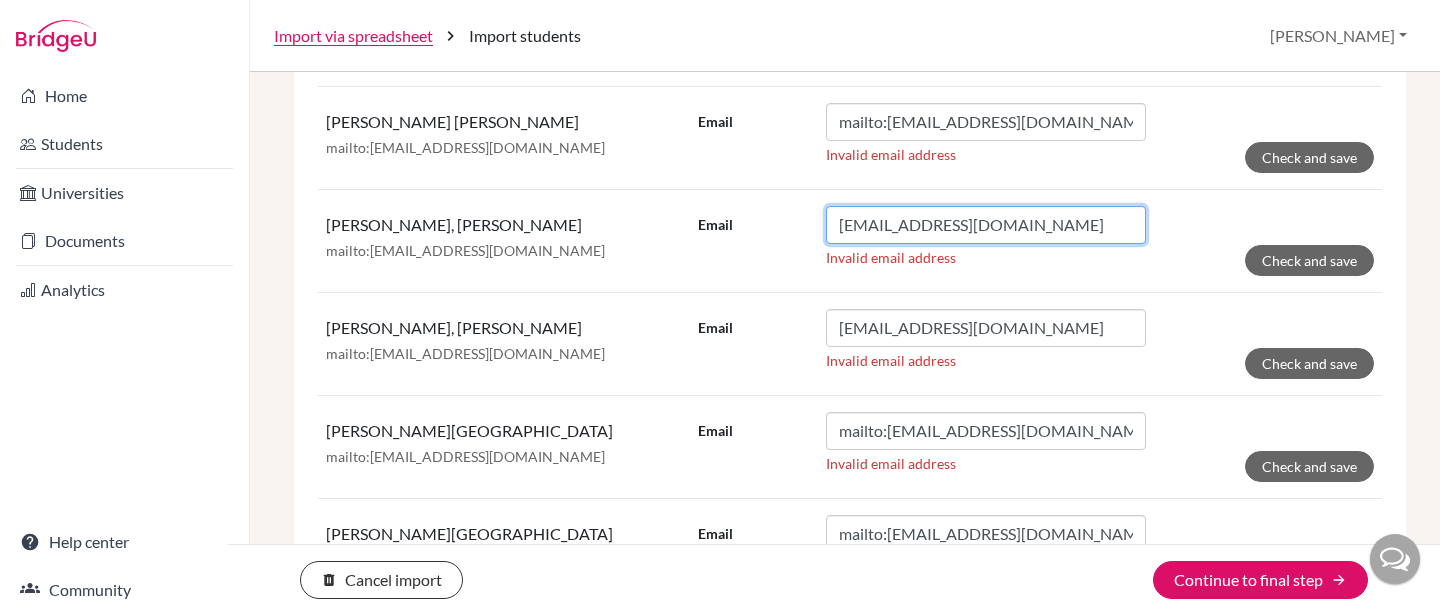 type on "[EMAIL_ADDRESS][DOMAIN_NAME]" 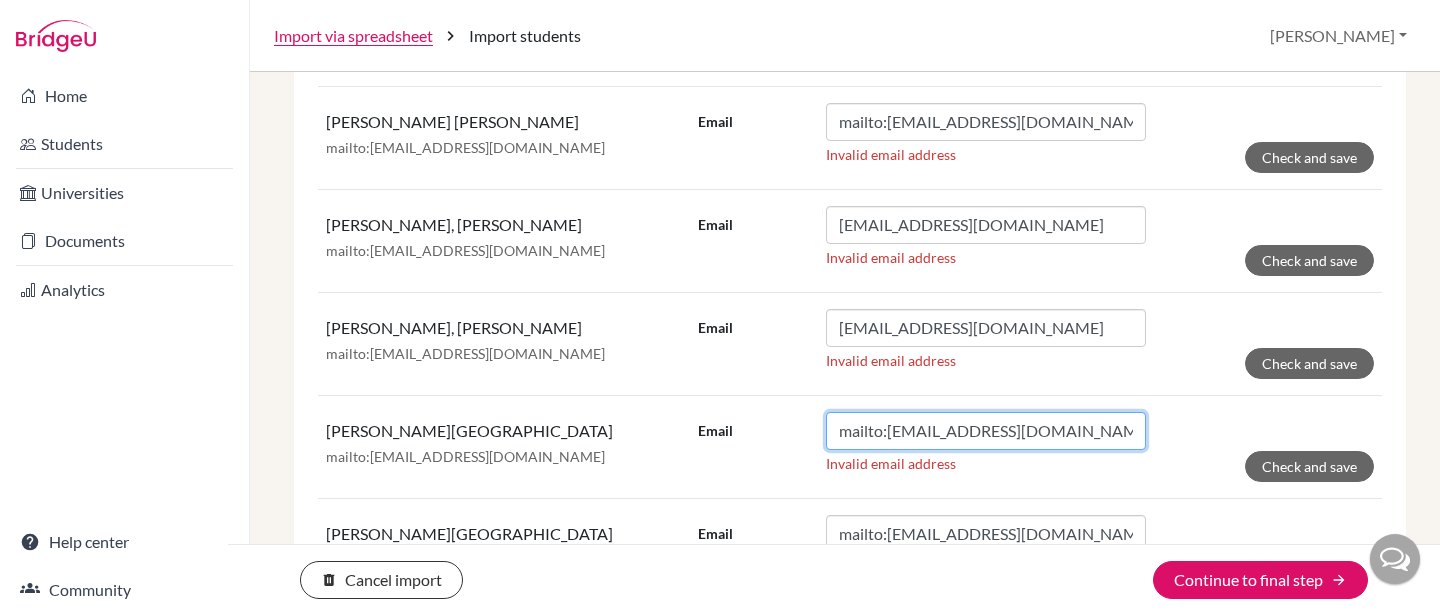 click on "mailto:[EMAIL_ADDRESS][DOMAIN_NAME]" at bounding box center (986, 431) 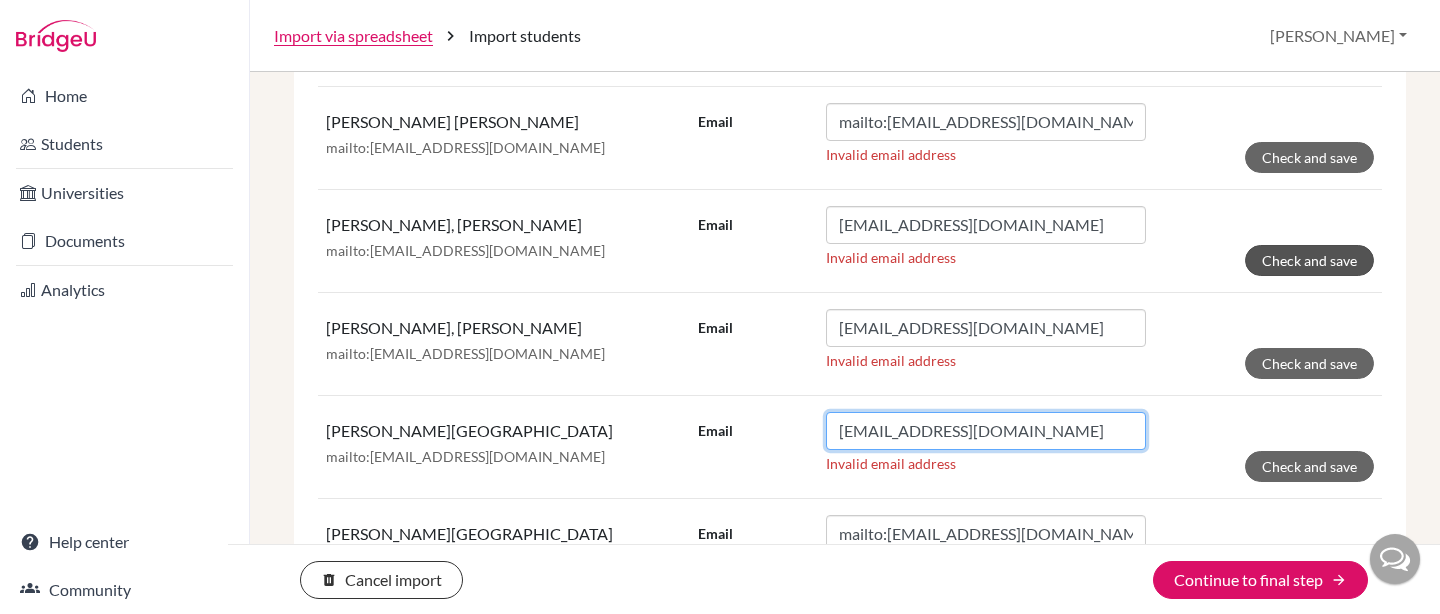 type on "[EMAIL_ADDRESS][DOMAIN_NAME]" 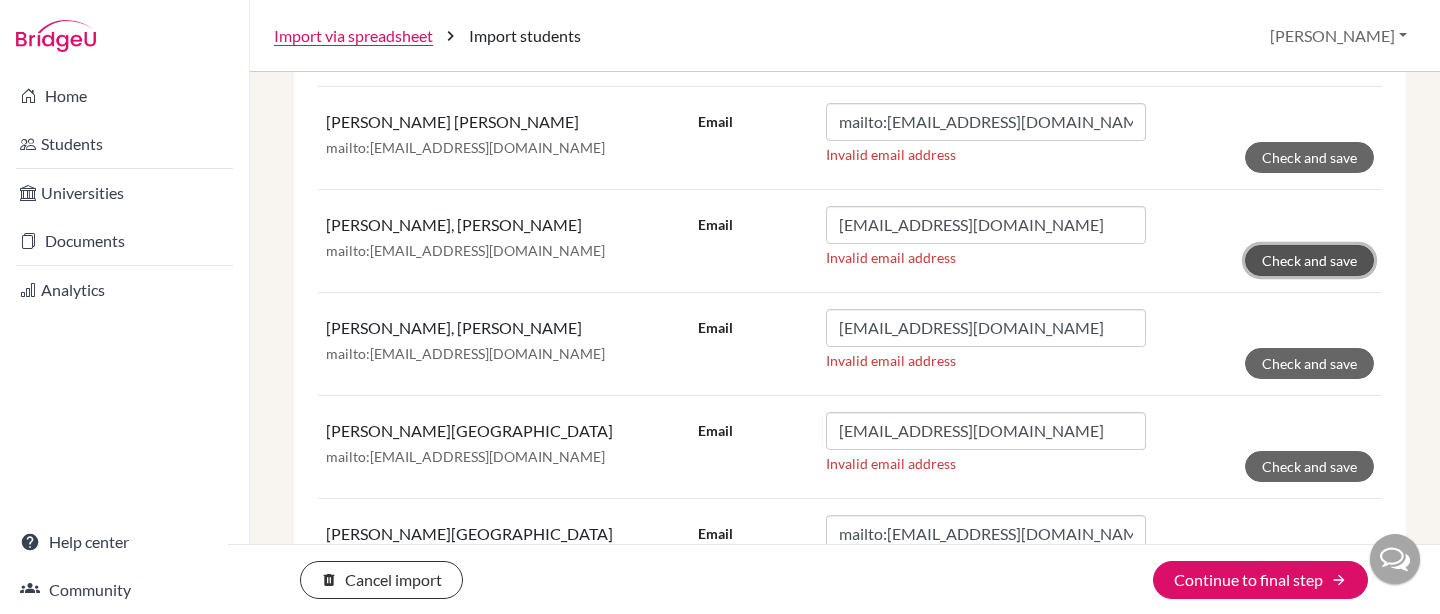 click on "Check and save" at bounding box center (1309, 260) 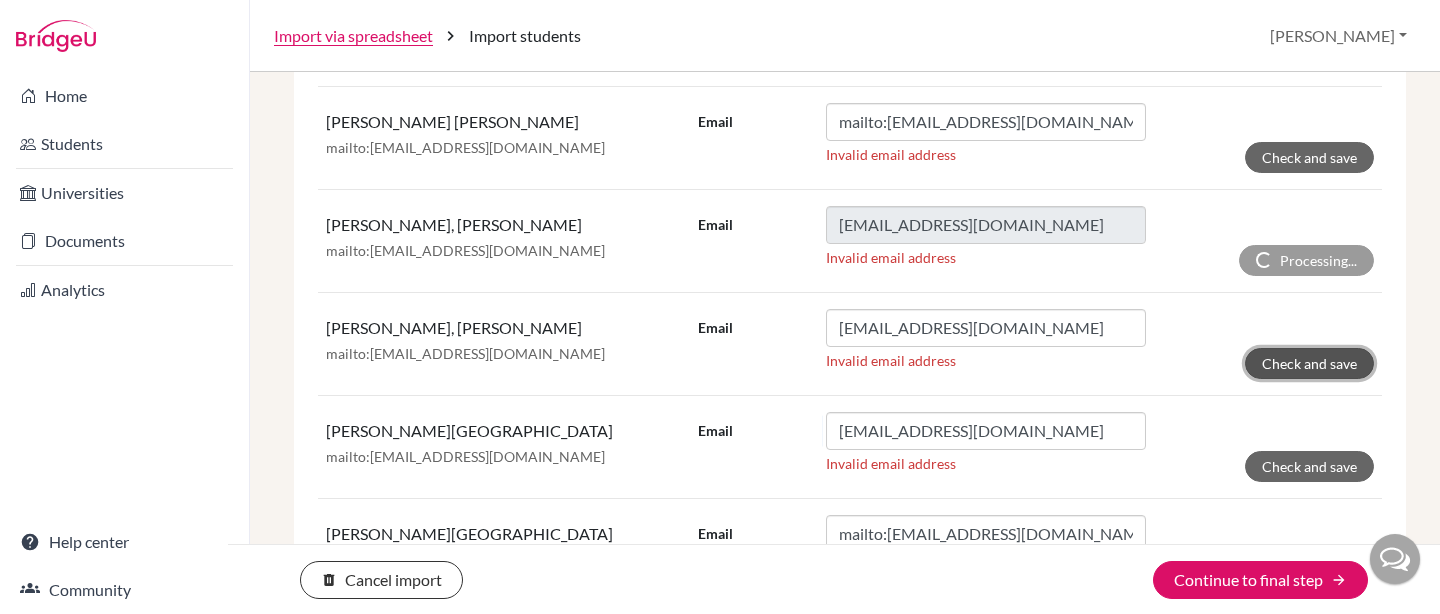 click on "Check and save" at bounding box center (1309, 363) 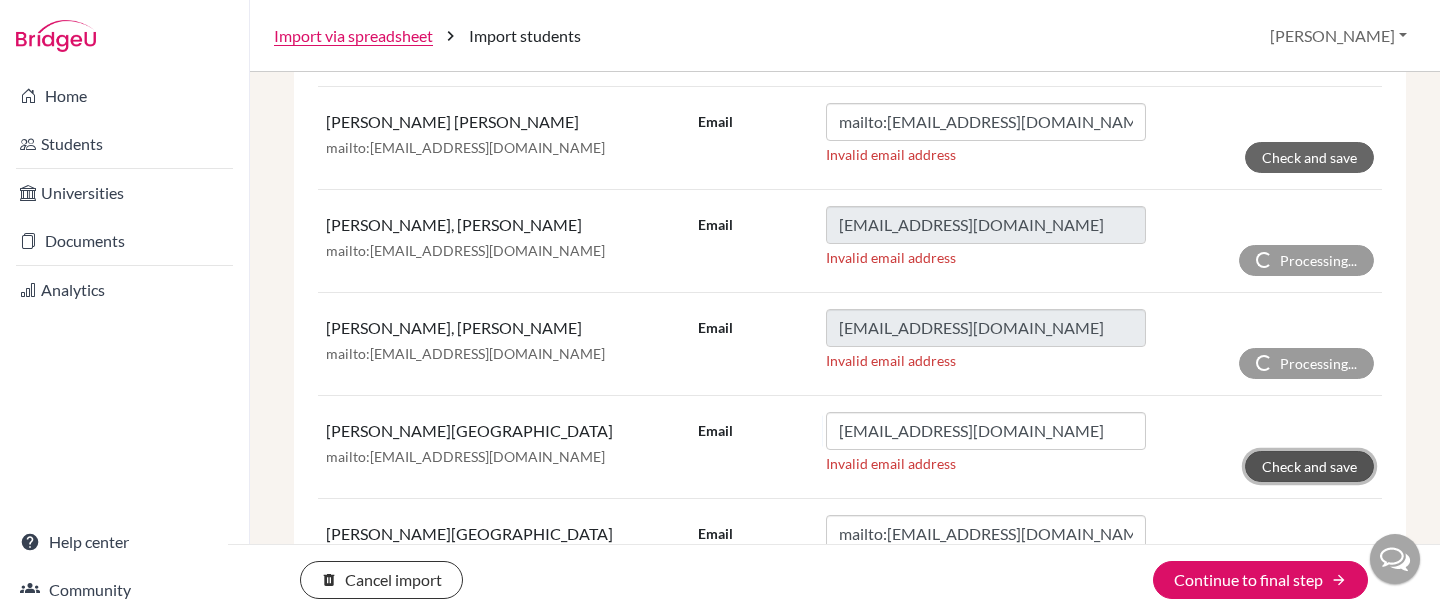 click on "Check and save" at bounding box center (1309, 466) 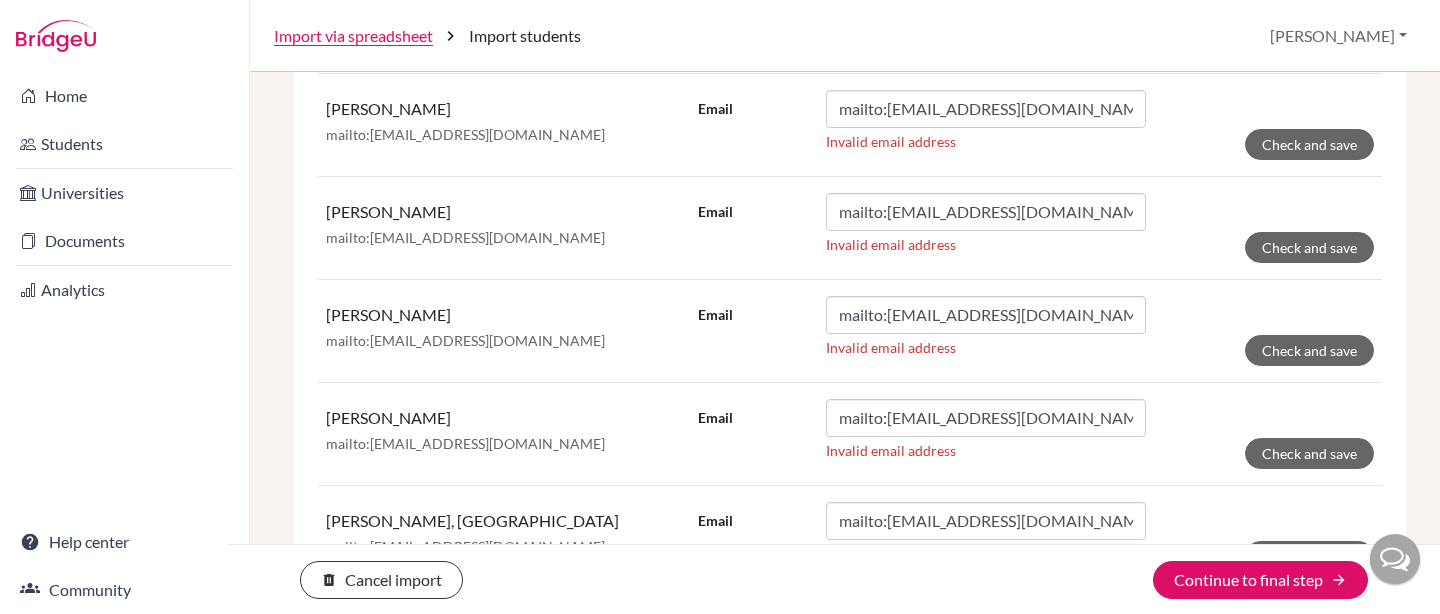 scroll, scrollTop: 11087, scrollLeft: 0, axis: vertical 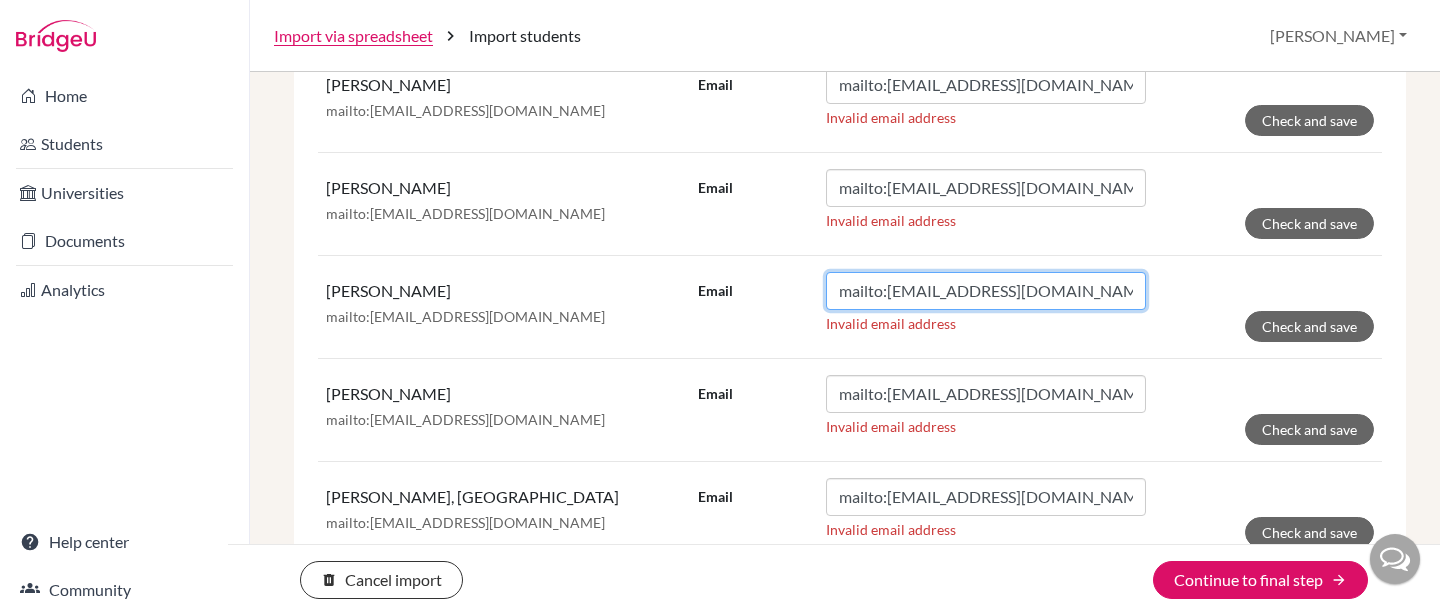 click on "mailto:[EMAIL_ADDRESS][DOMAIN_NAME]" at bounding box center (986, 291) 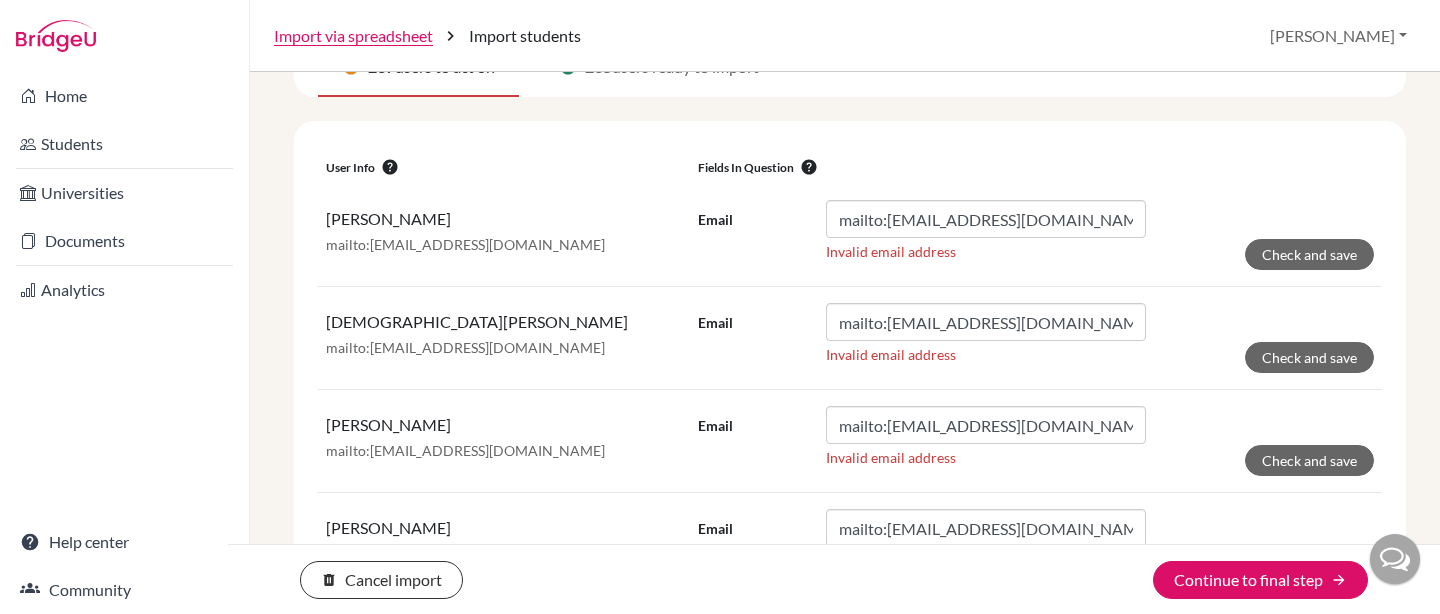 scroll, scrollTop: 331, scrollLeft: 0, axis: vertical 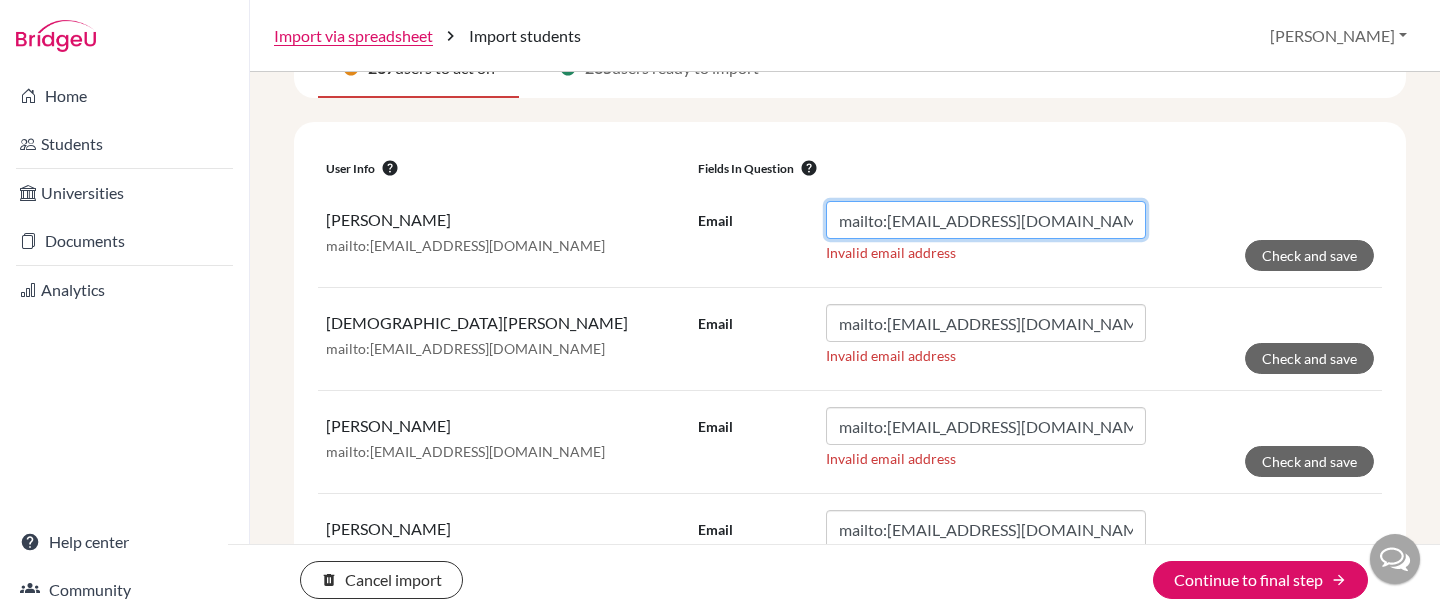 click on "mailto:[EMAIL_ADDRESS][DOMAIN_NAME]" at bounding box center [986, 220] 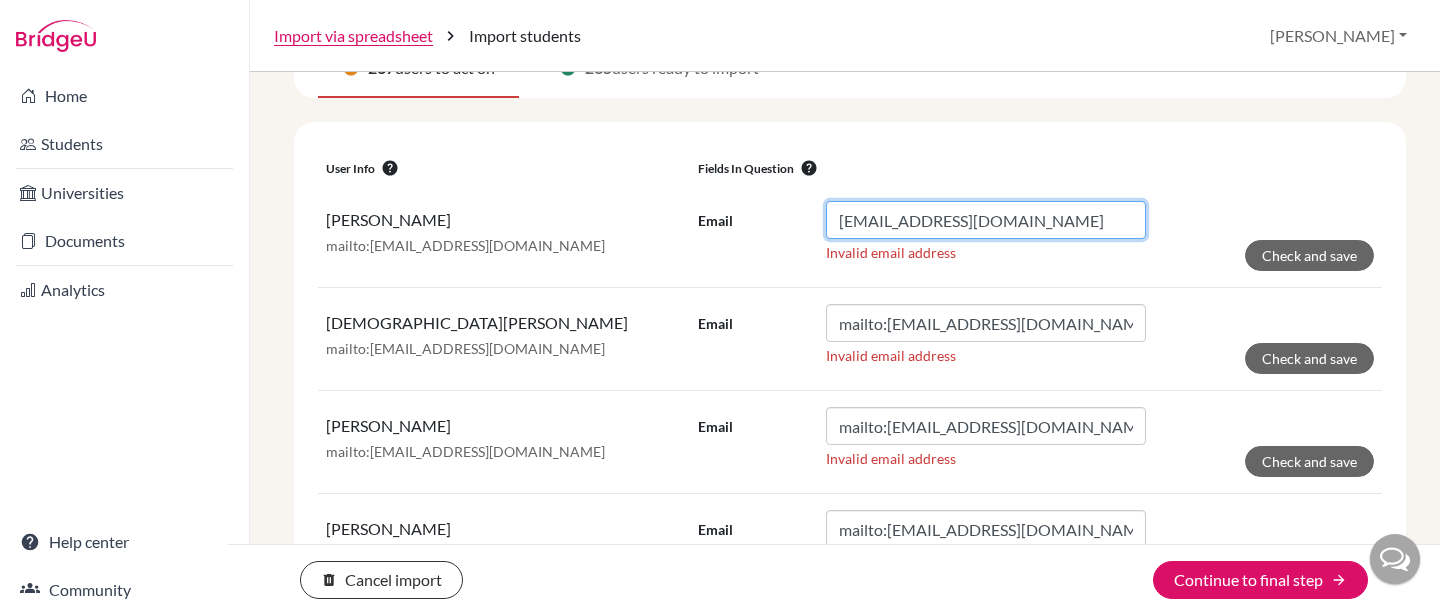 type on "[EMAIL_ADDRESS][DOMAIN_NAME]" 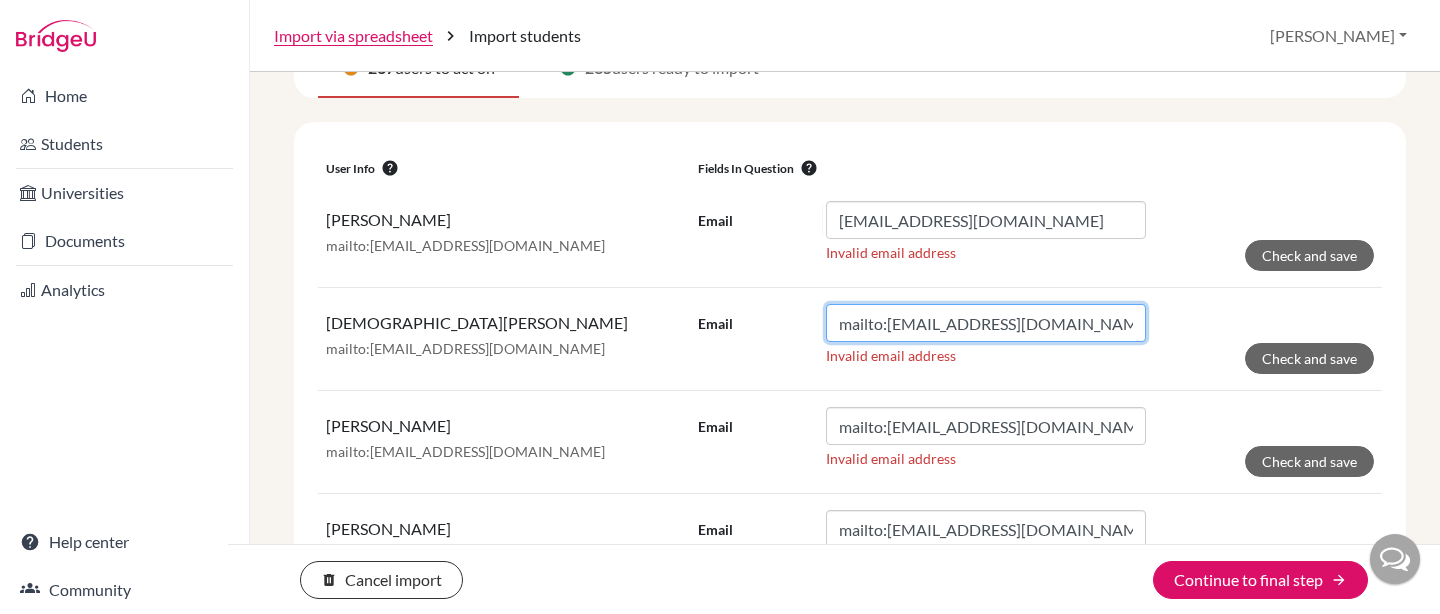 click on "mailto:[EMAIL_ADDRESS][DOMAIN_NAME]" at bounding box center [986, 323] 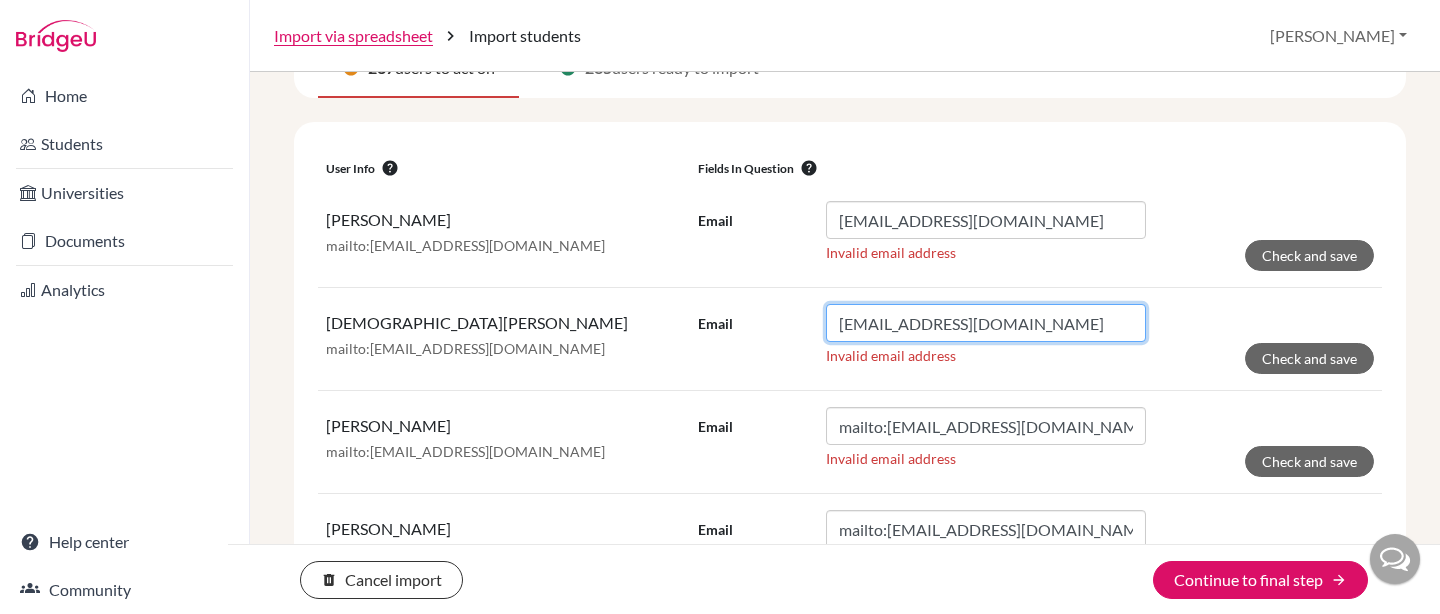 type on "[EMAIL_ADDRESS][DOMAIN_NAME]" 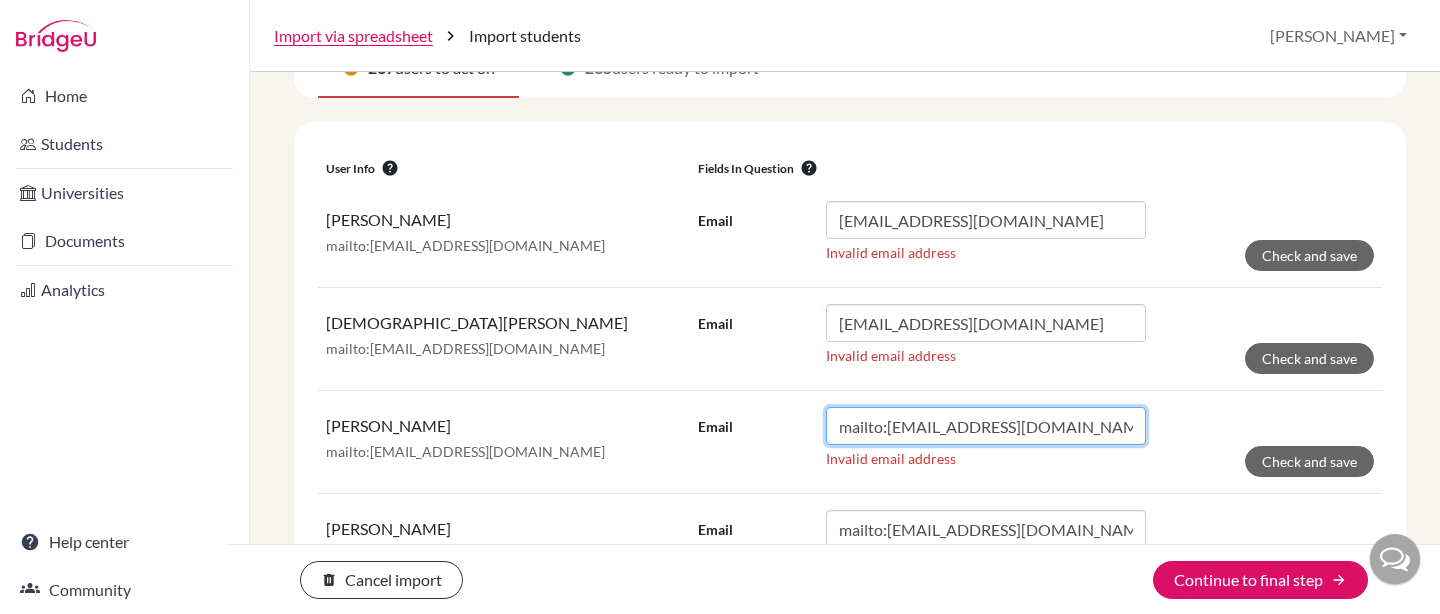 click on "mailto:[EMAIL_ADDRESS][DOMAIN_NAME]" at bounding box center (986, 426) 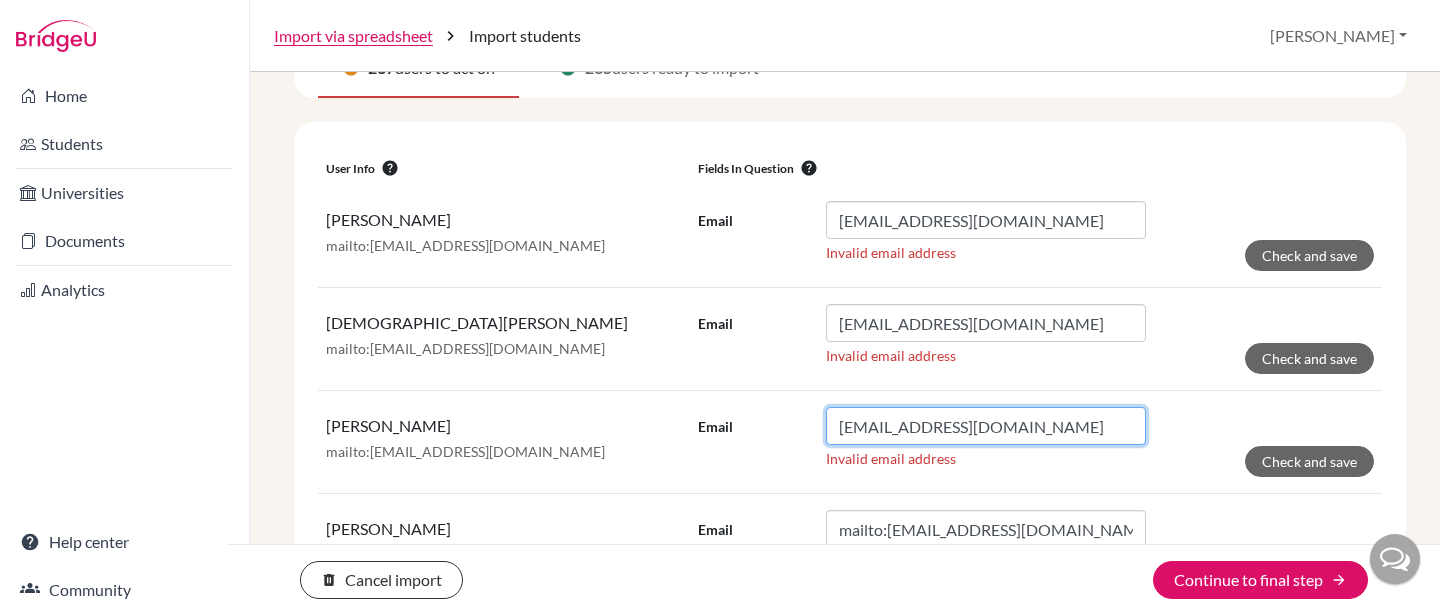 type on "[EMAIL_ADDRESS][DOMAIN_NAME]" 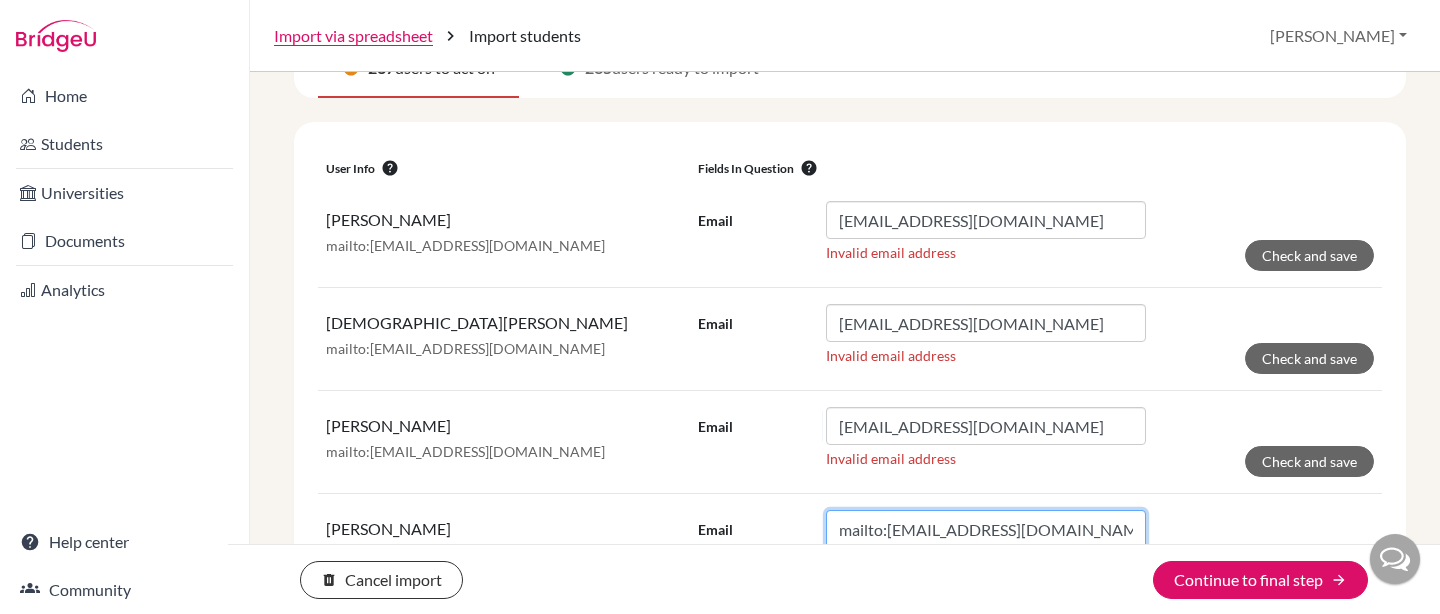 click on "mailto:[EMAIL_ADDRESS][DOMAIN_NAME]" at bounding box center (986, 529) 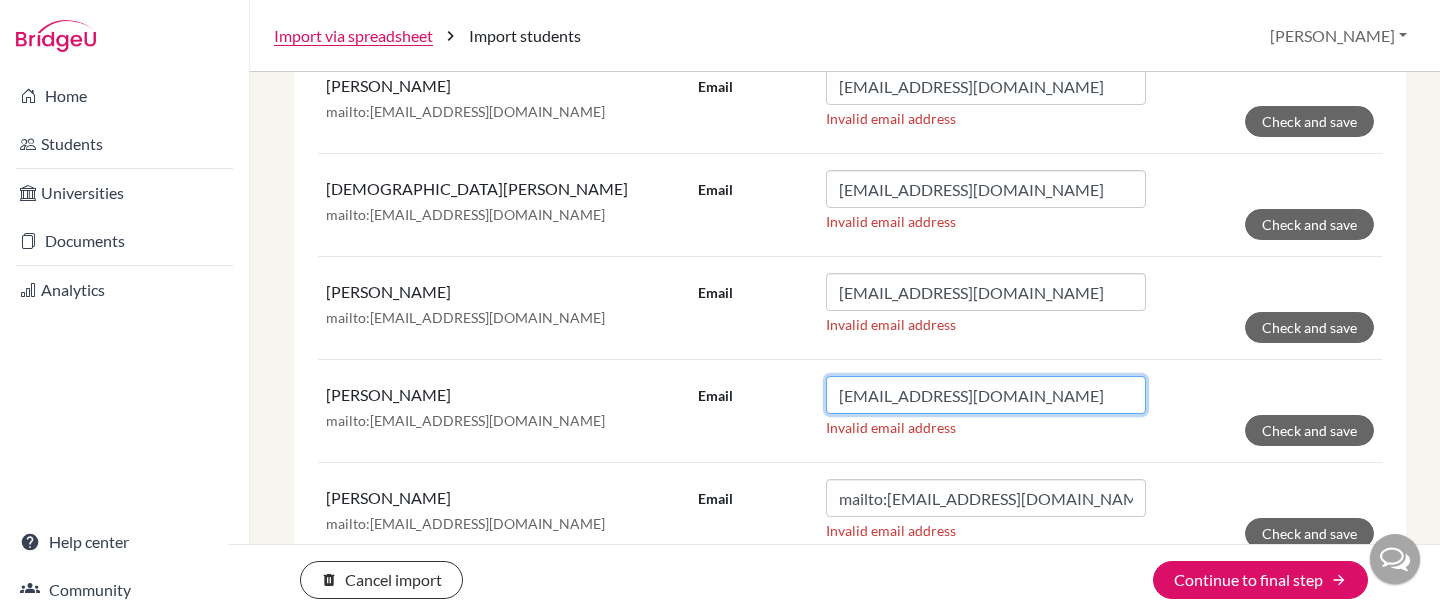 scroll, scrollTop: 475, scrollLeft: 0, axis: vertical 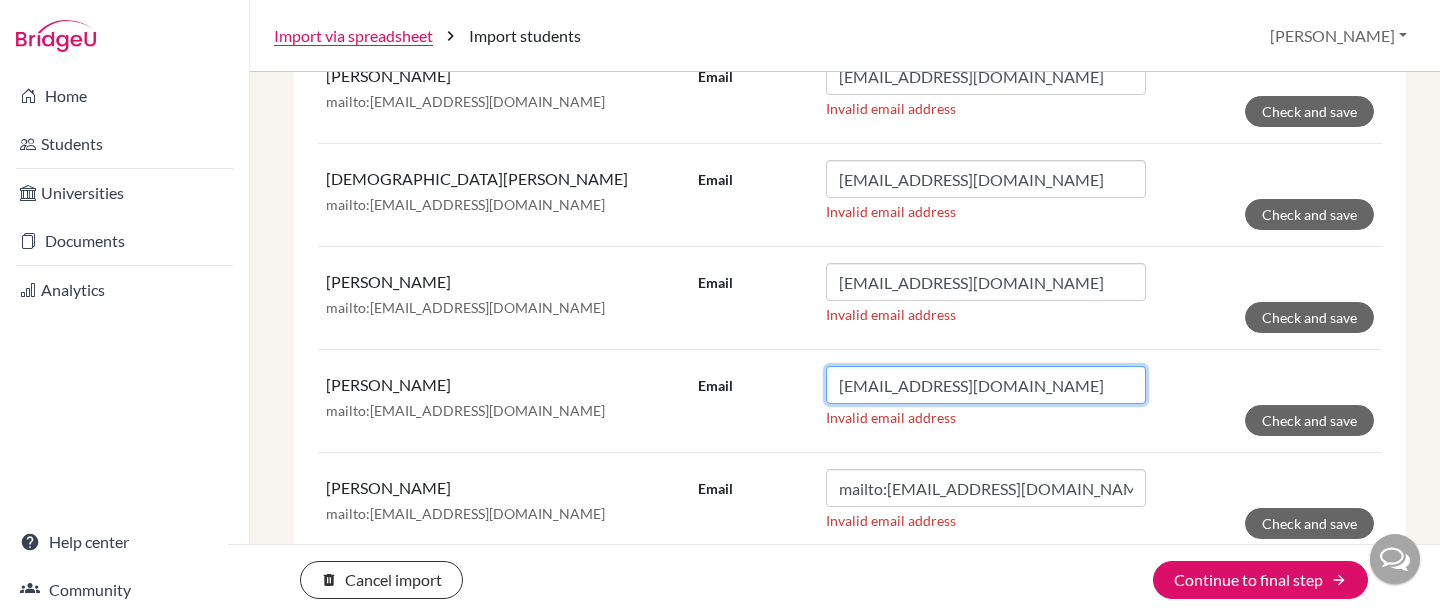 type on "[EMAIL_ADDRESS][DOMAIN_NAME]" 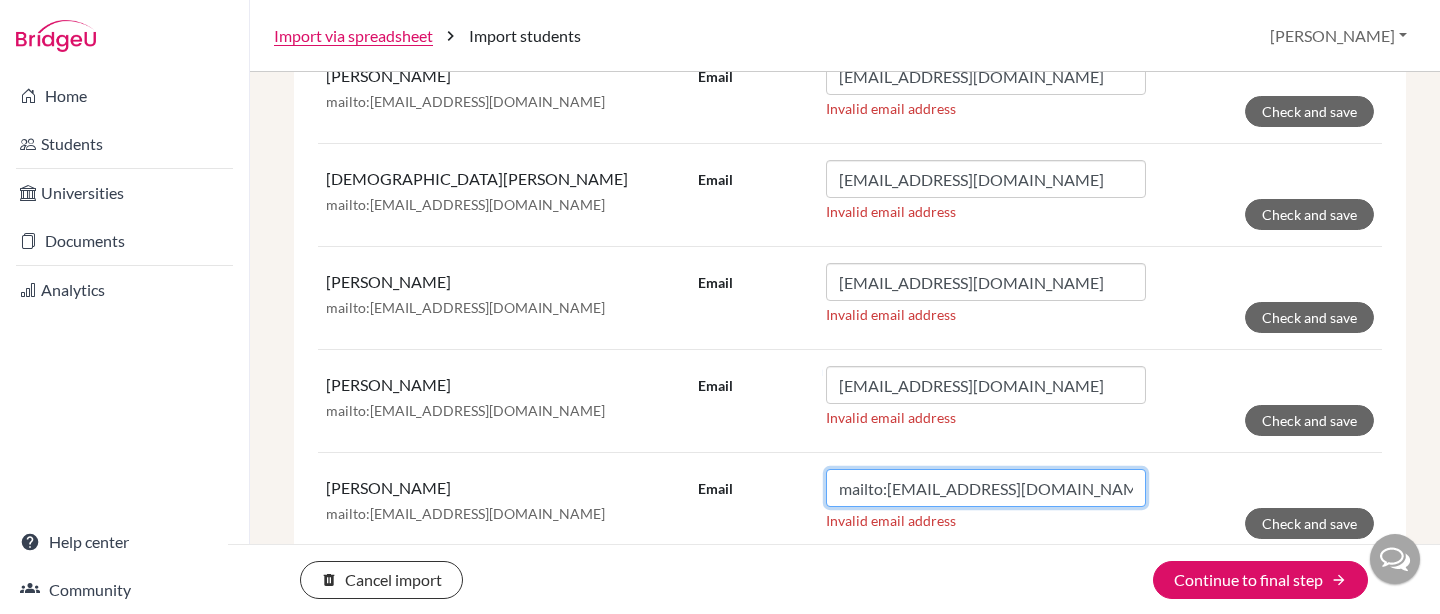 click on "mailto:[EMAIL_ADDRESS][DOMAIN_NAME]" at bounding box center [986, 488] 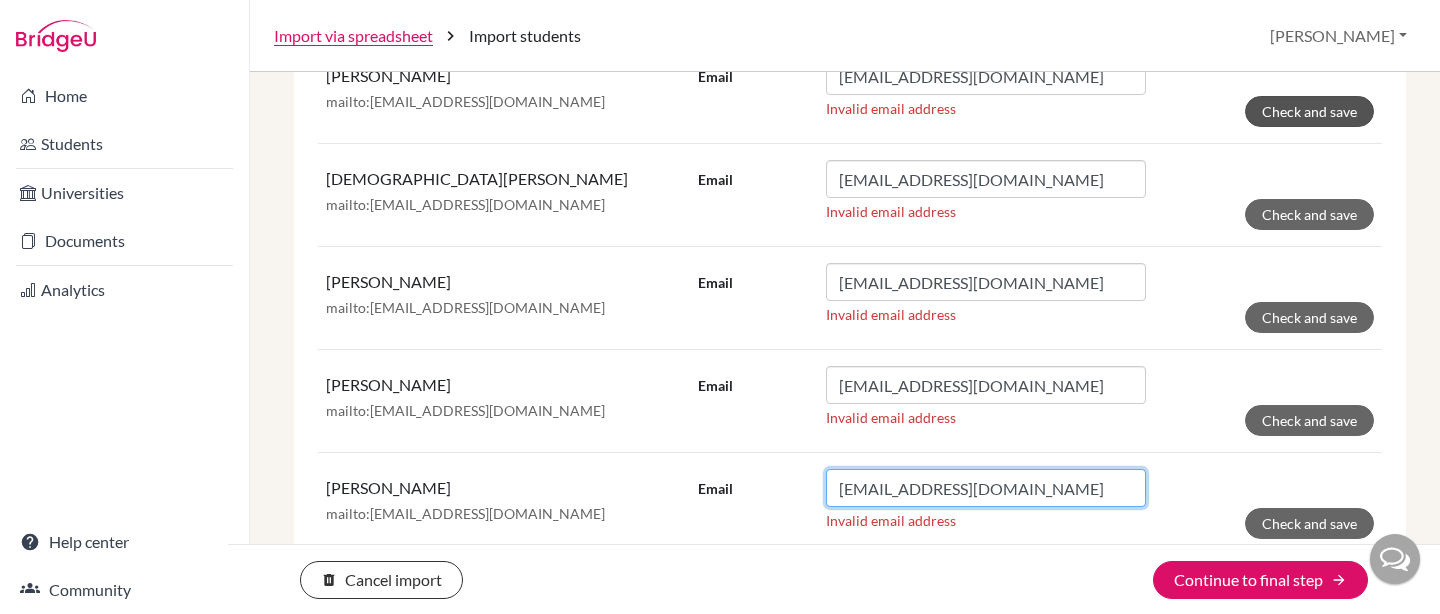type on "[EMAIL_ADDRESS][DOMAIN_NAME]" 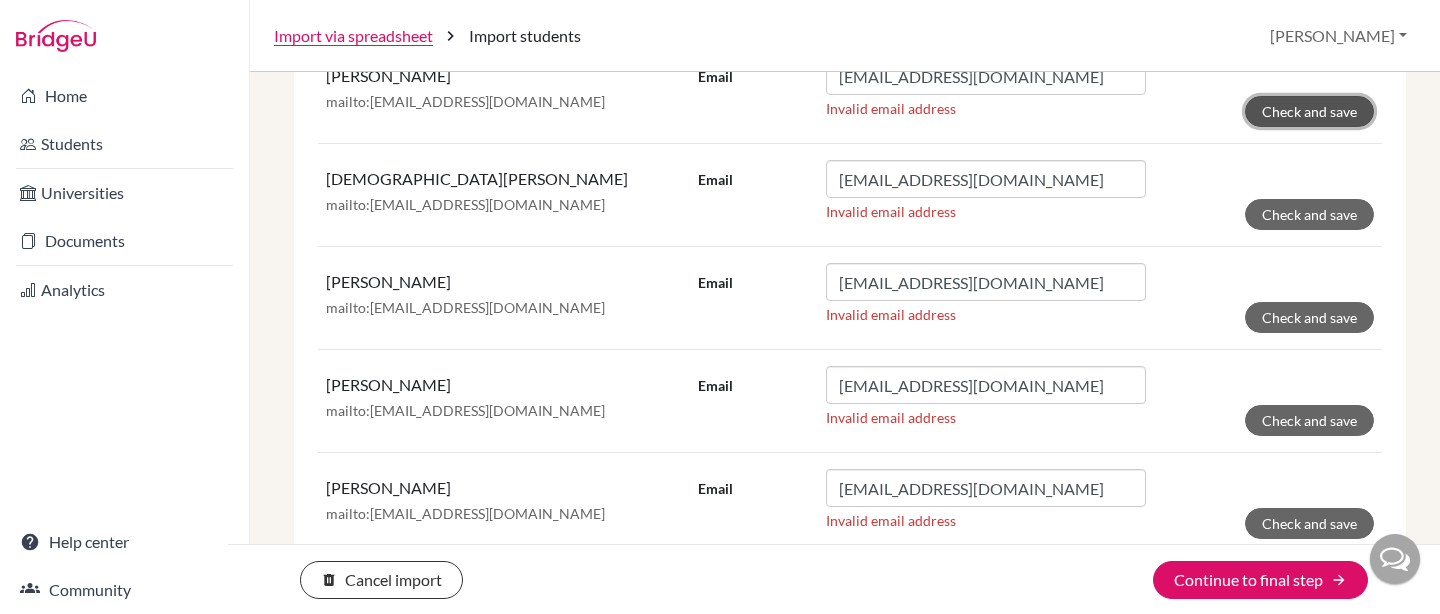 click on "Check and save" at bounding box center [1309, 111] 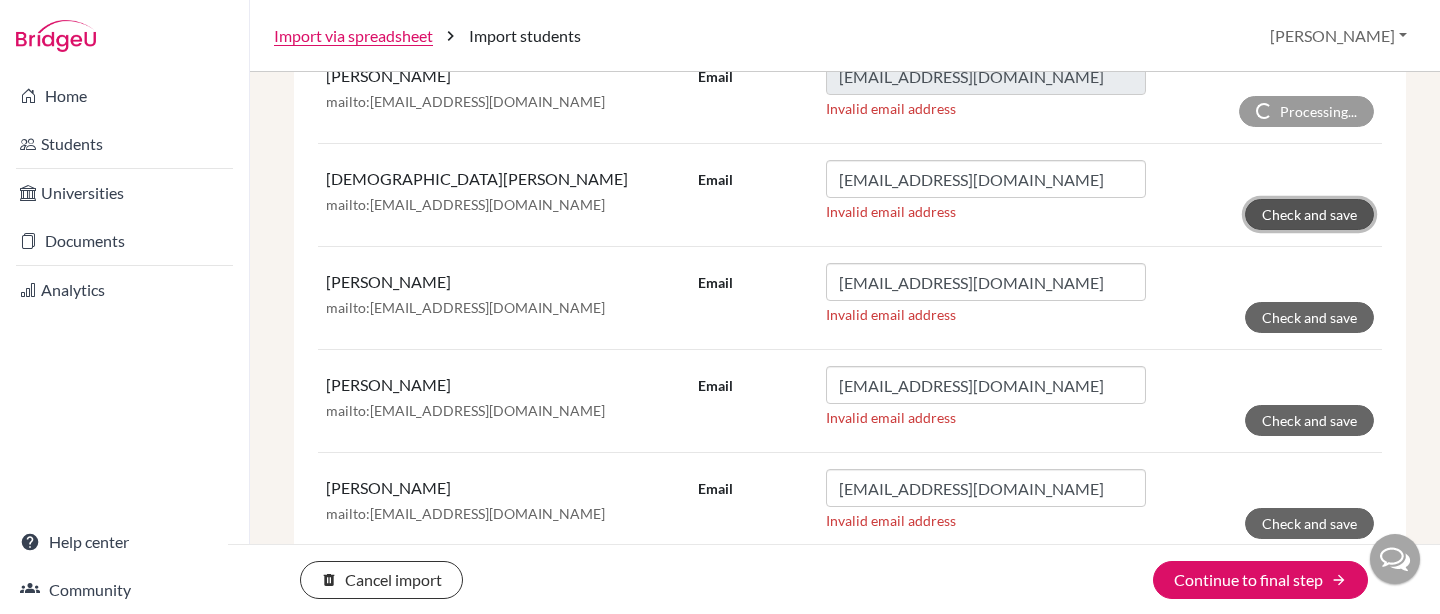click on "Check and save" at bounding box center [1309, 214] 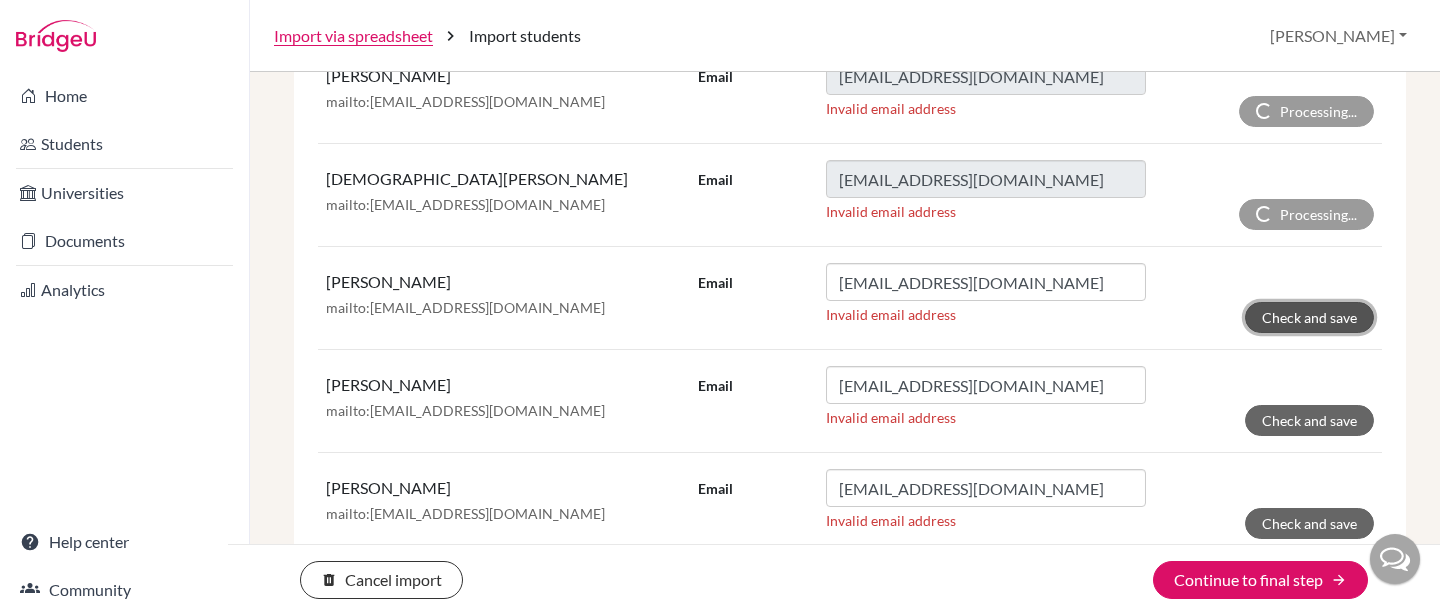 click on "Check and save" at bounding box center (1309, 317) 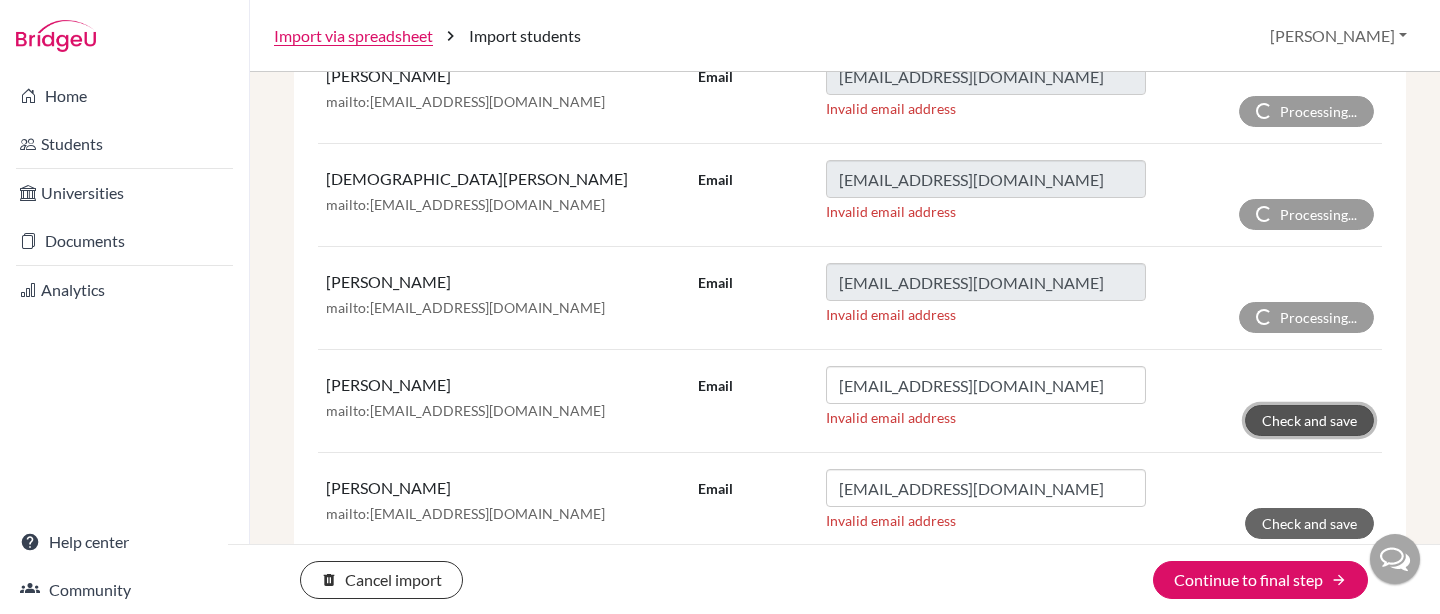 click on "Check and save" at bounding box center [1309, 420] 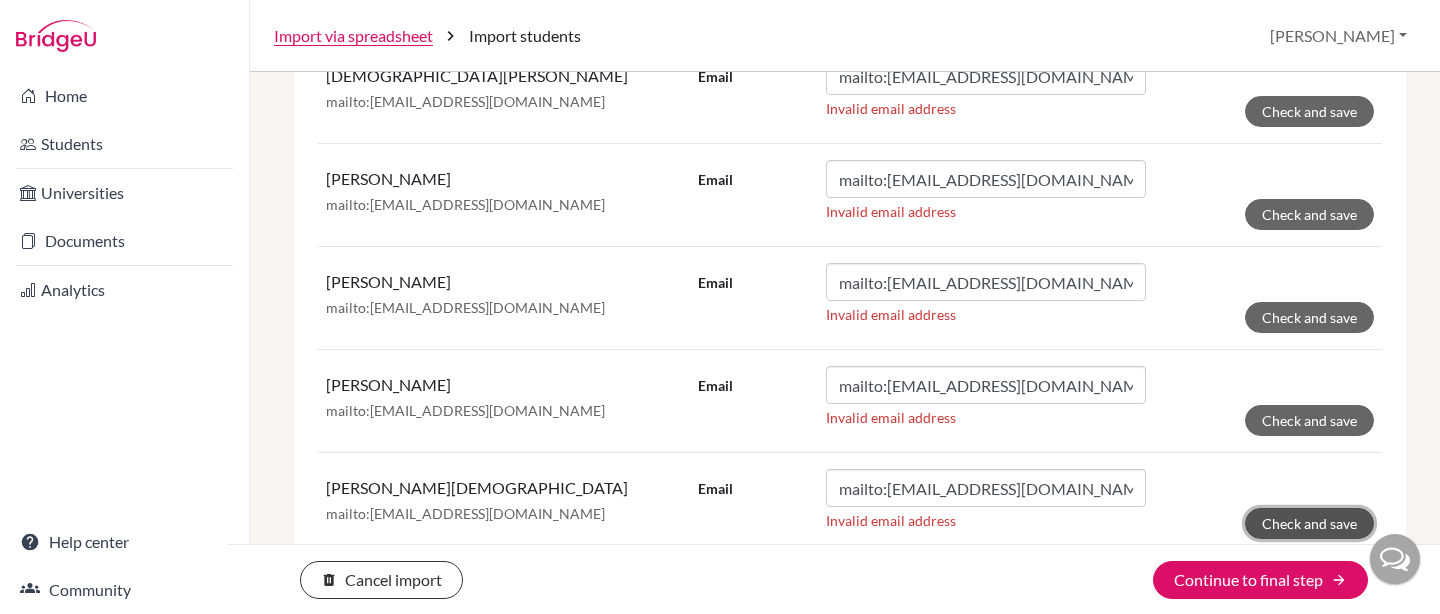 click on "Check and save" at bounding box center [1309, 523] 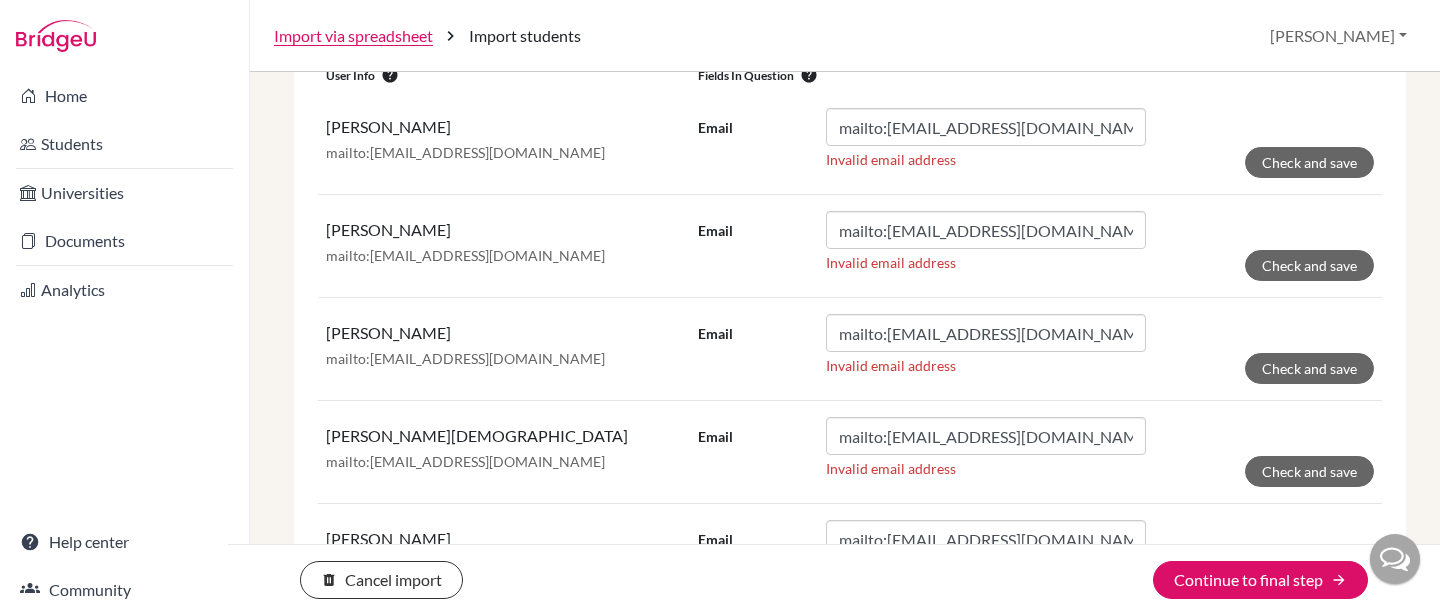 scroll, scrollTop: 434, scrollLeft: 0, axis: vertical 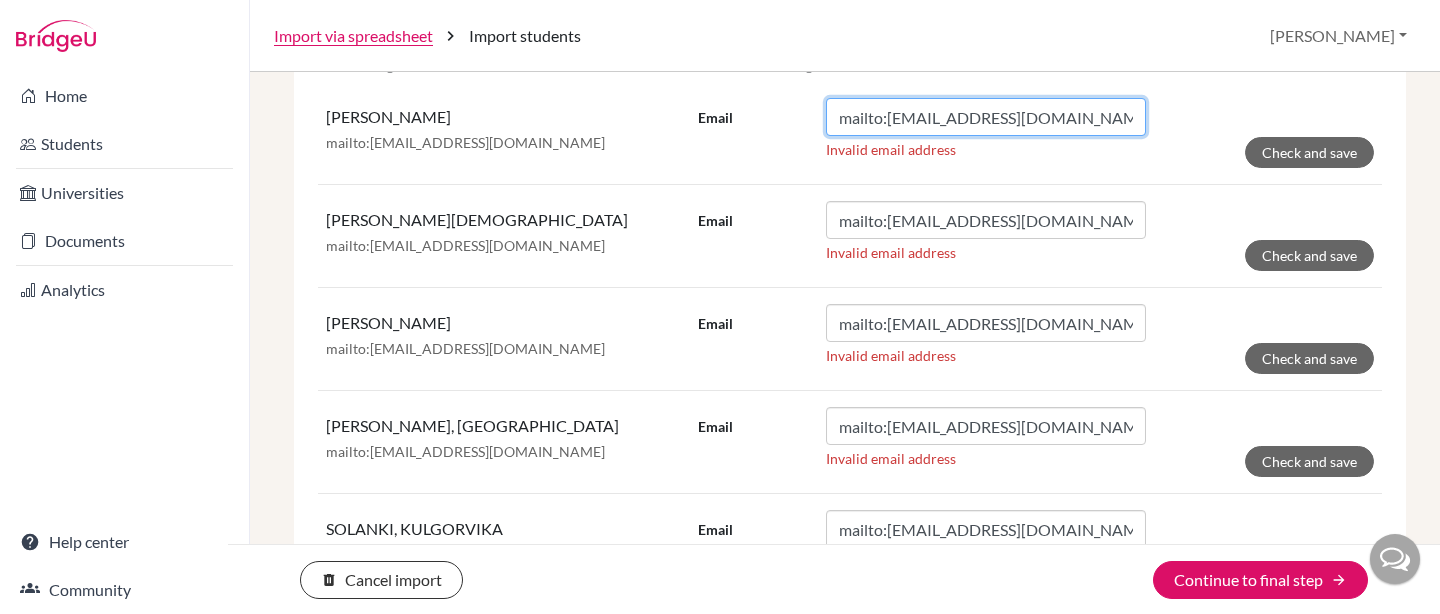 click on "mailto:[EMAIL_ADDRESS][DOMAIN_NAME]" at bounding box center (986, 117) 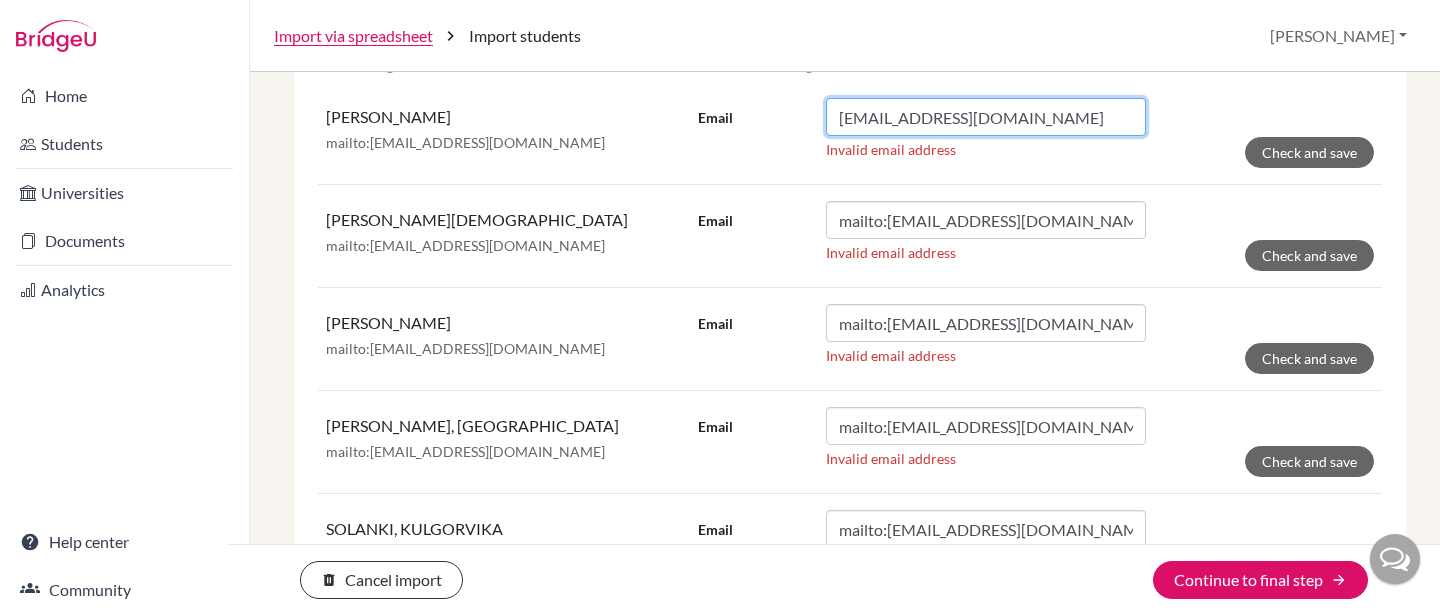 type on "[EMAIL_ADDRESS][DOMAIN_NAME]" 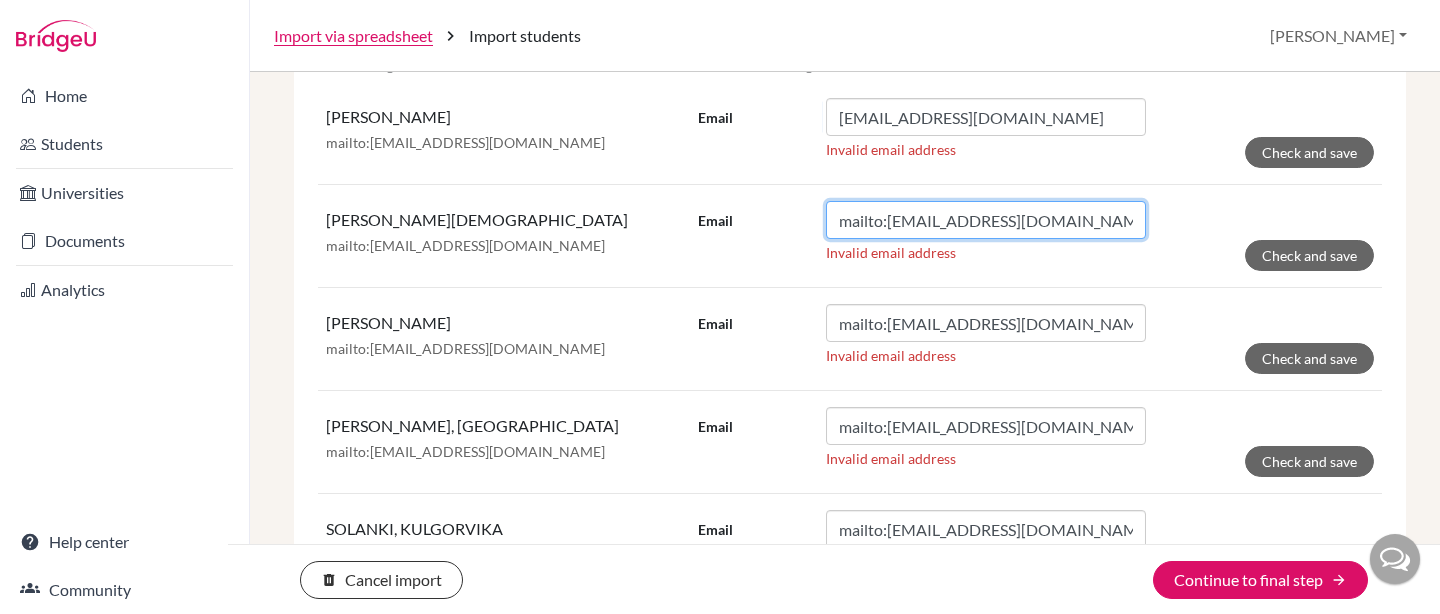 click on "mailto:[EMAIL_ADDRESS][DOMAIN_NAME]" at bounding box center (986, 220) 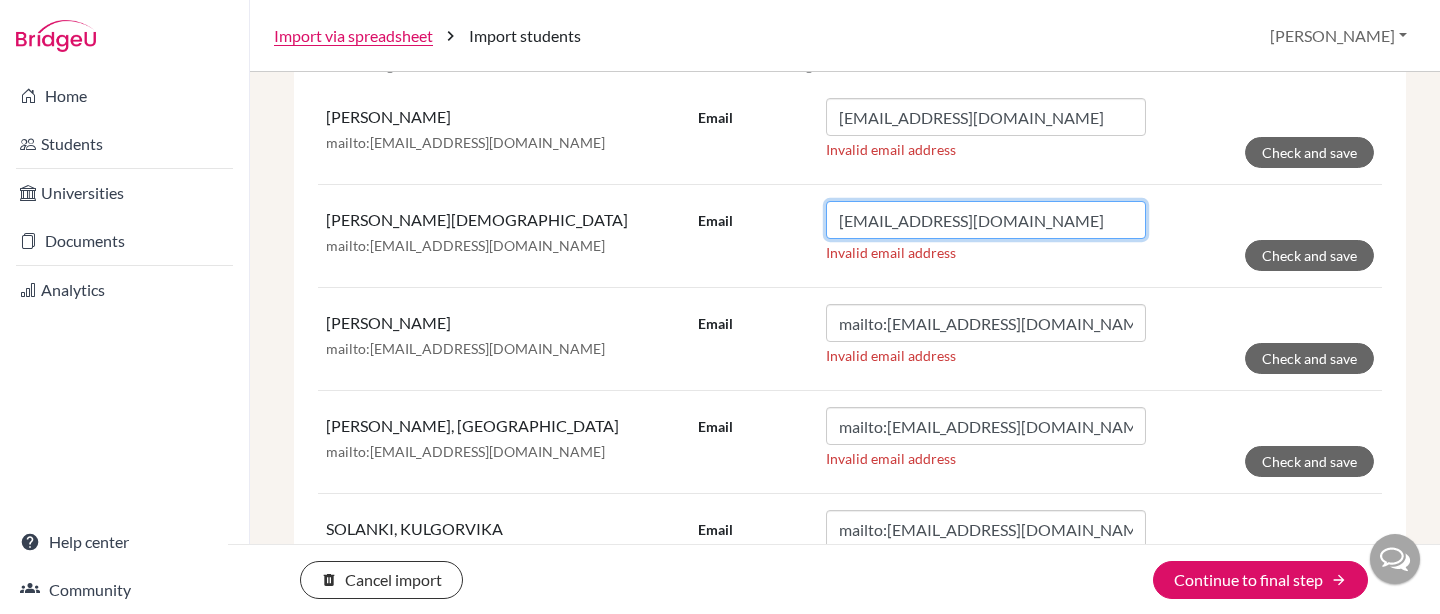 type on "[EMAIL_ADDRESS][DOMAIN_NAME]" 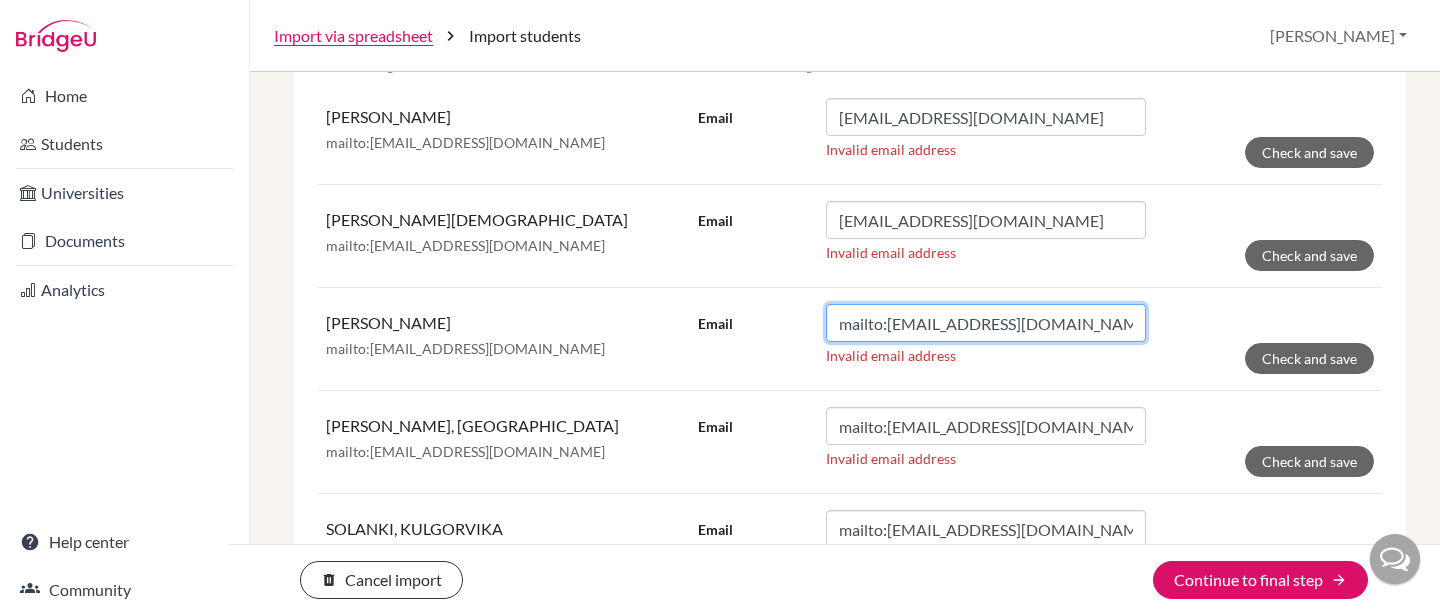 click on "mailto:[EMAIL_ADDRESS][DOMAIN_NAME]" at bounding box center [986, 323] 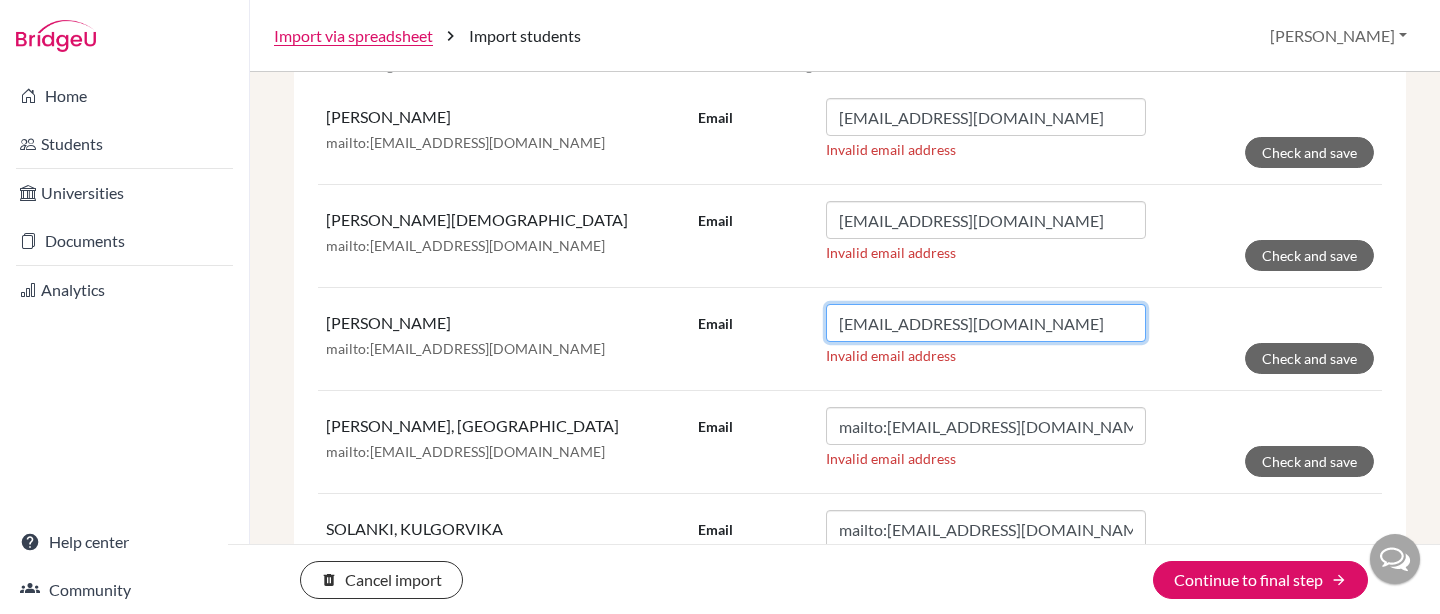 type on "[EMAIL_ADDRESS][DOMAIN_NAME]" 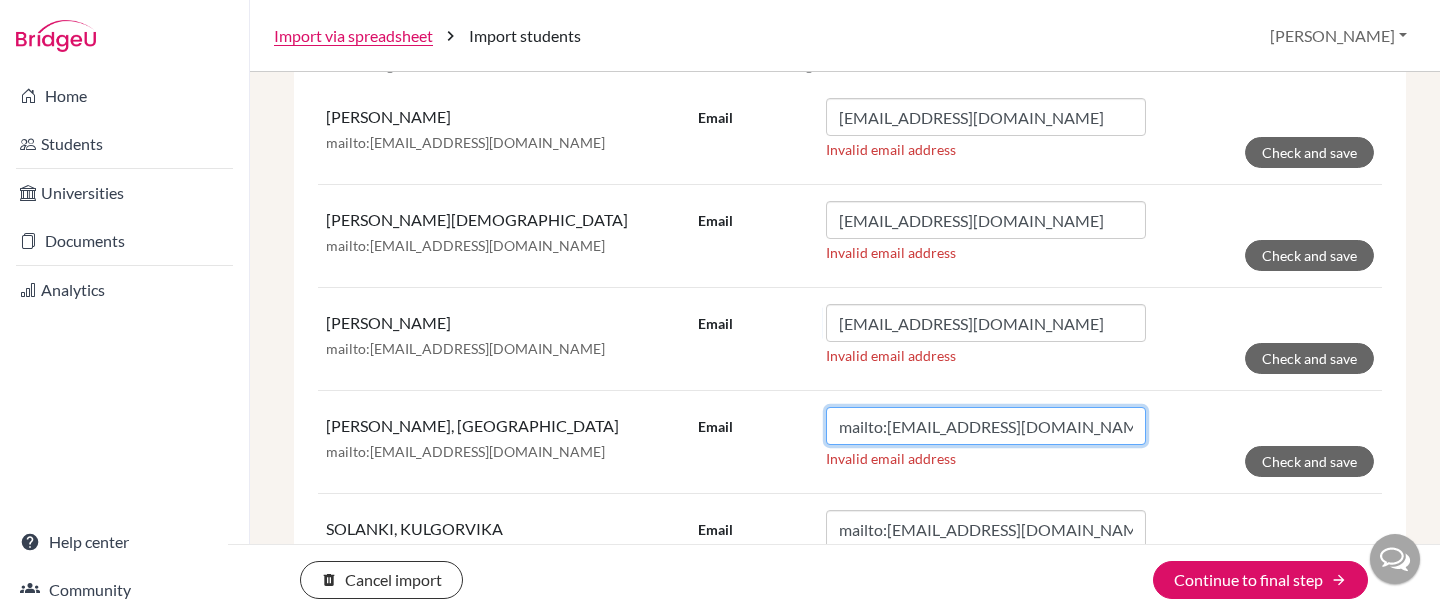click on "mailto:[EMAIL_ADDRESS][DOMAIN_NAME]" at bounding box center [986, 426] 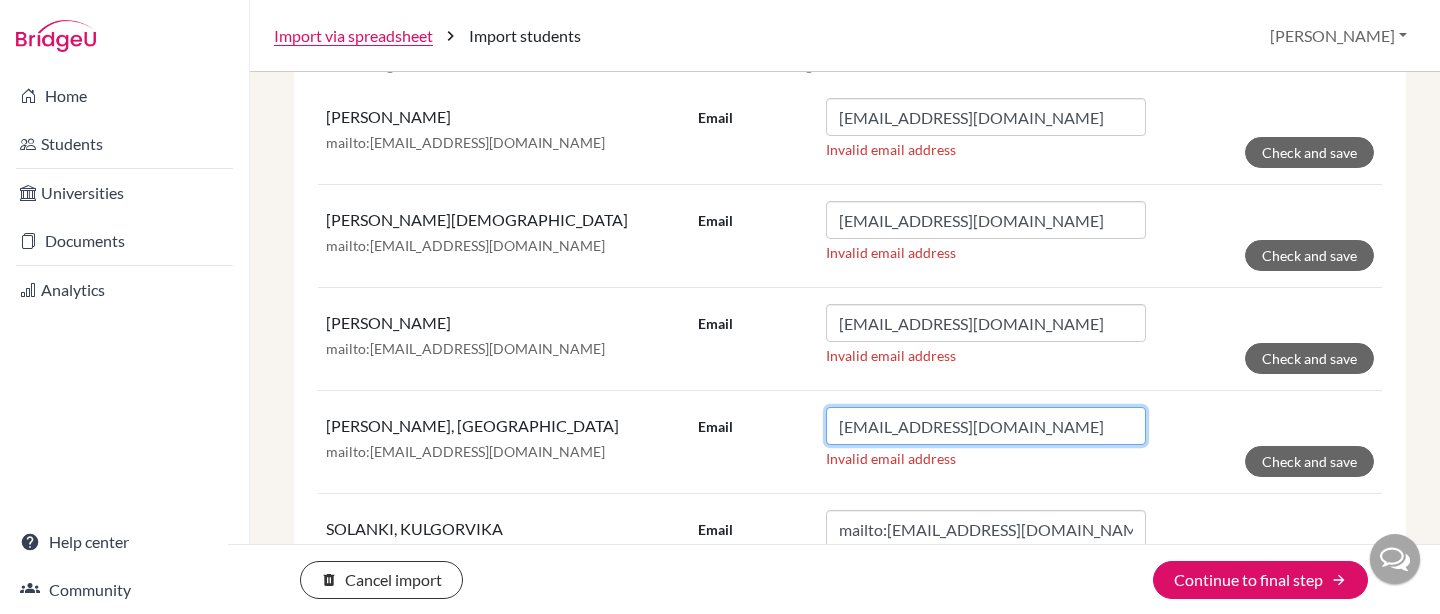 type on "[EMAIL_ADDRESS][DOMAIN_NAME]" 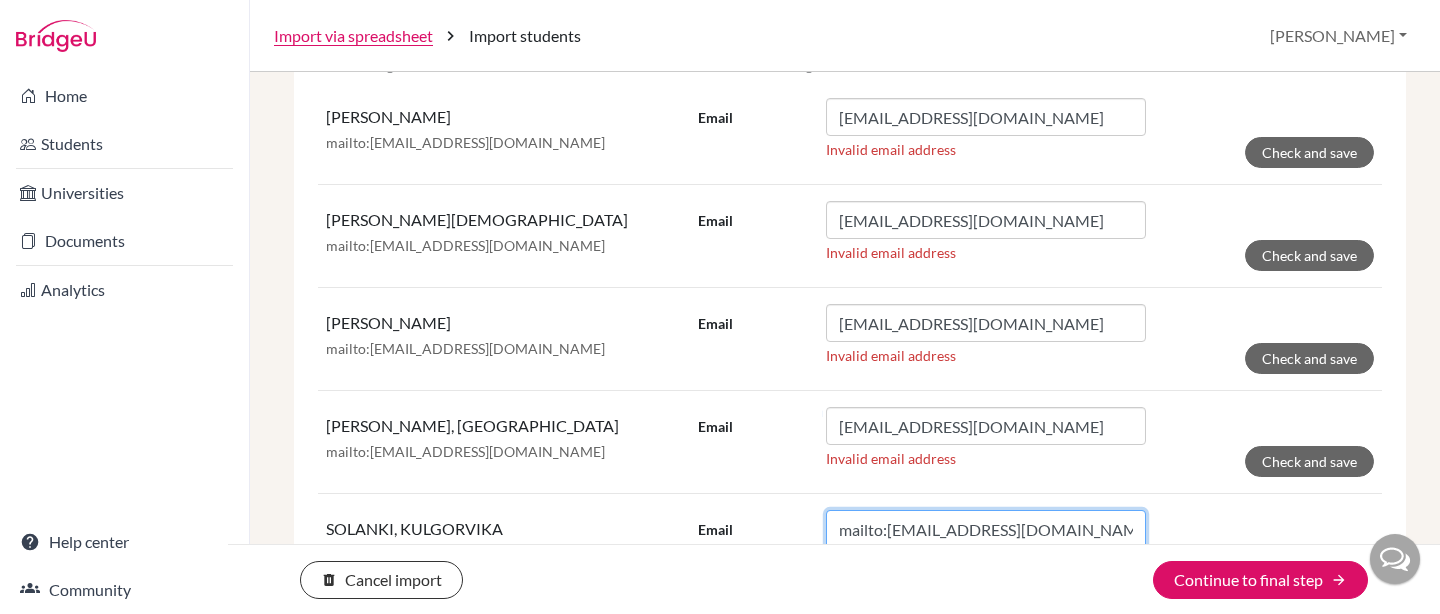 click on "mailto:[EMAIL_ADDRESS][DOMAIN_NAME]" at bounding box center [986, 529] 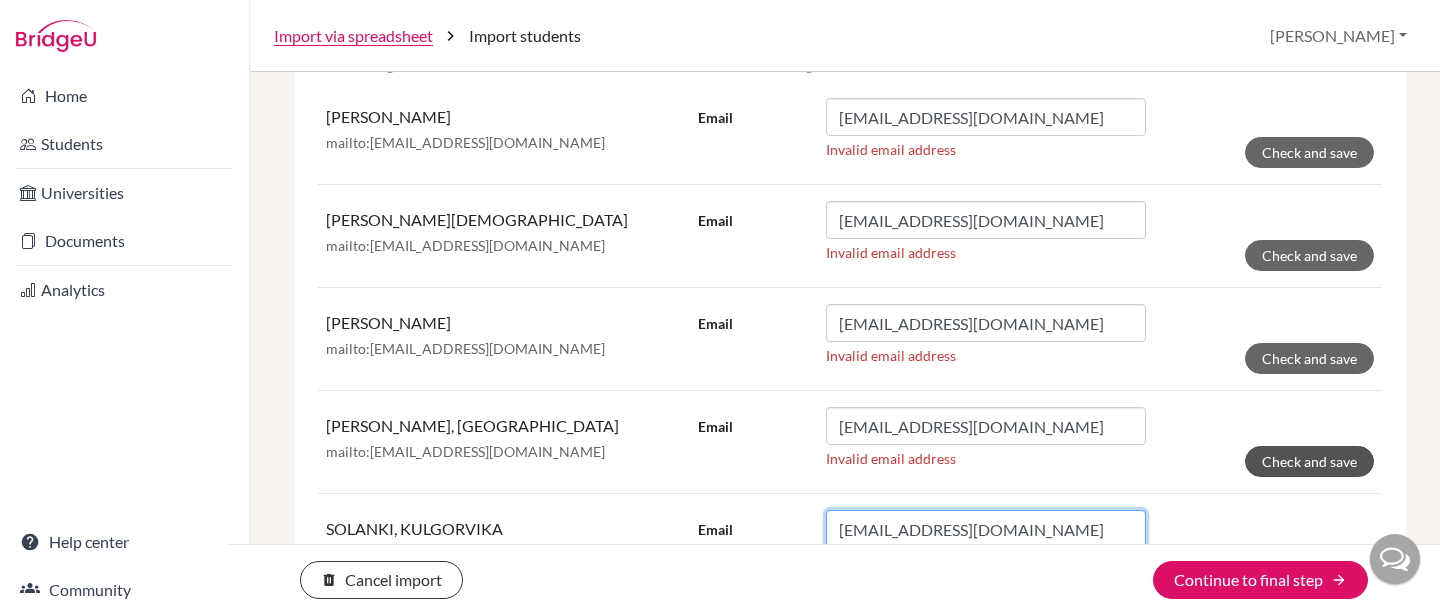 type on "[EMAIL_ADDRESS][DOMAIN_NAME]" 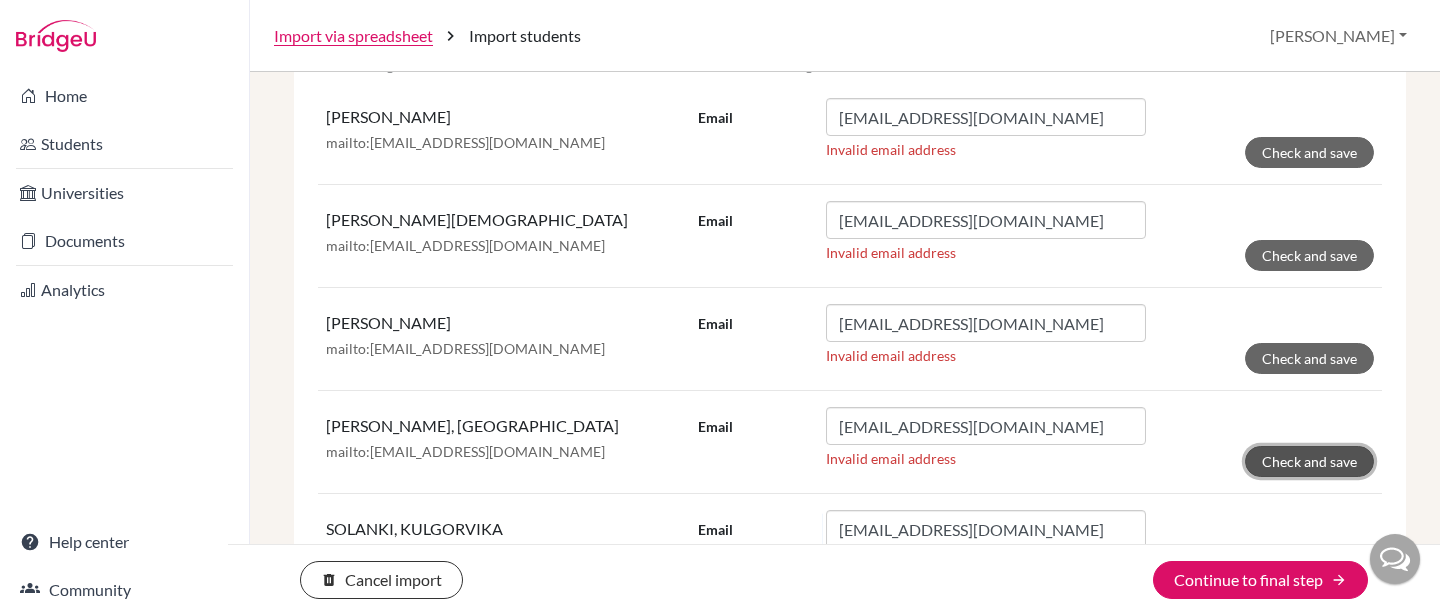 click on "Check and save" at bounding box center [1309, 461] 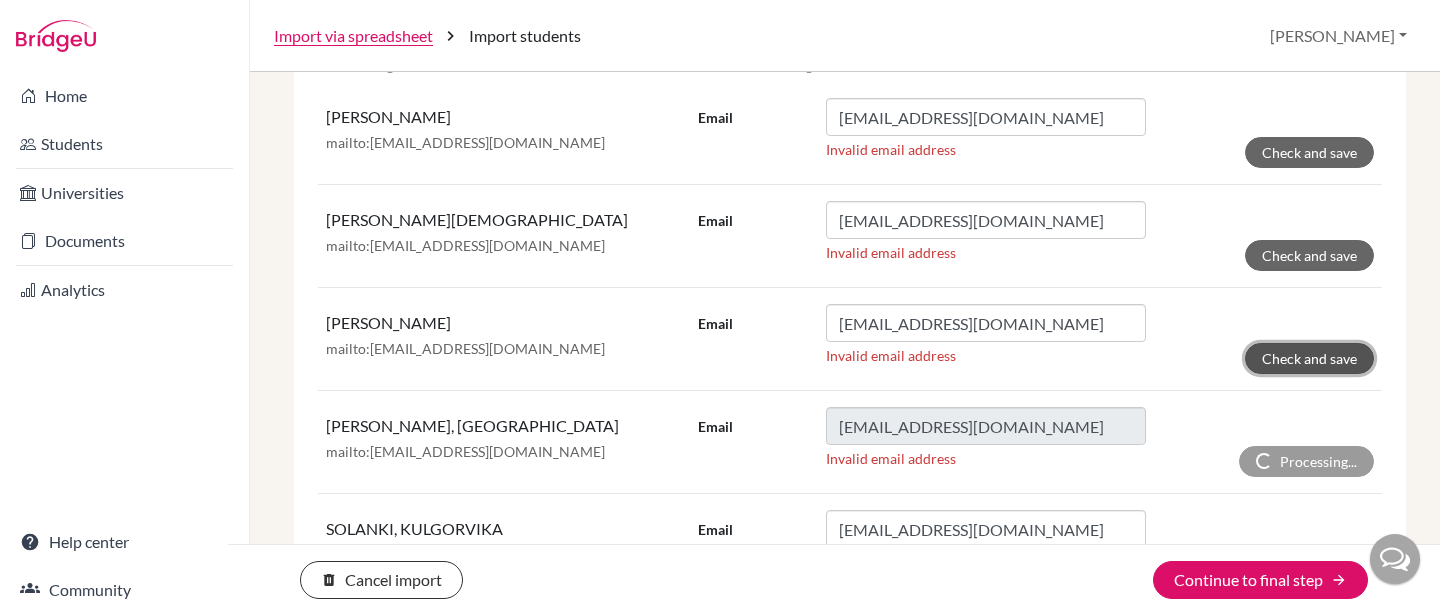click on "Check and save" at bounding box center (1309, 358) 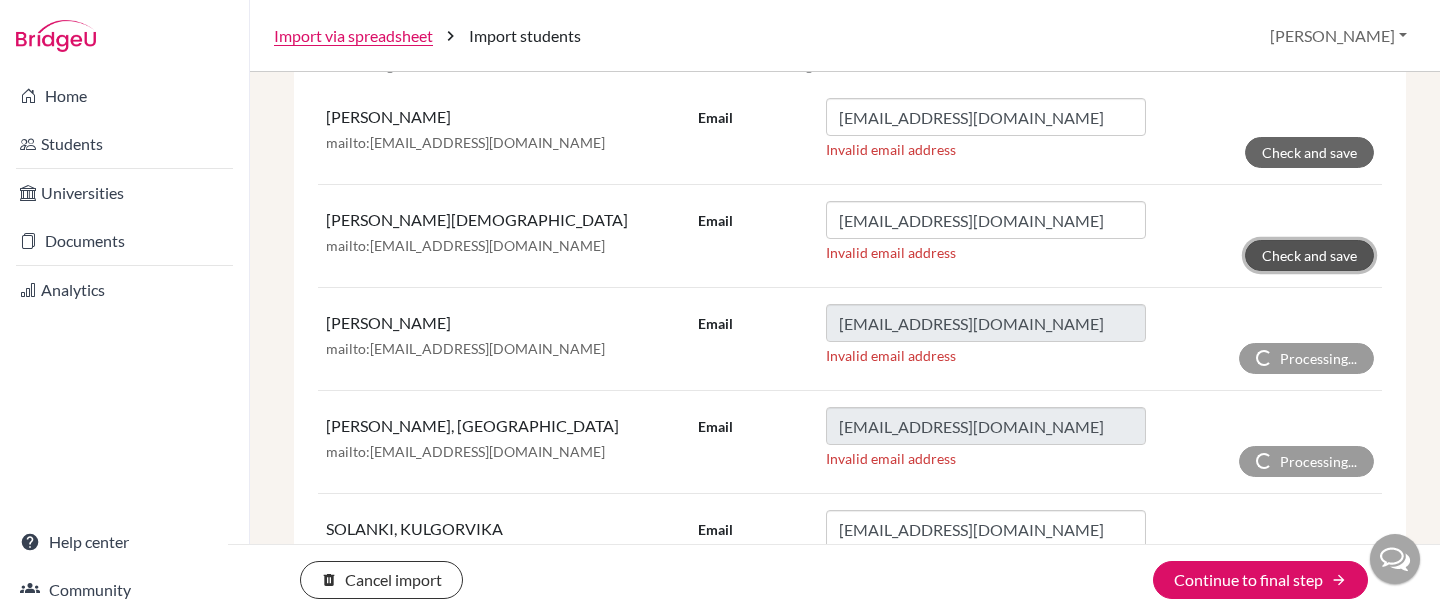 click on "Check and save" at bounding box center (1309, 255) 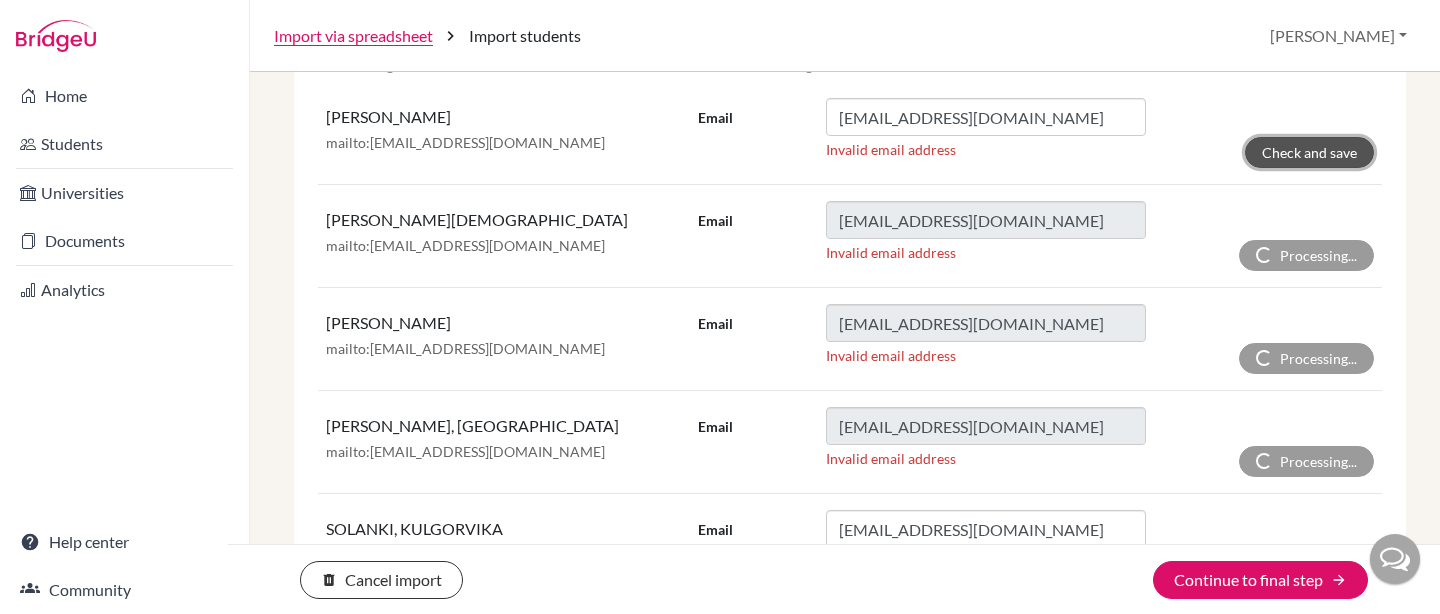 click on "Check and save" at bounding box center [1309, 152] 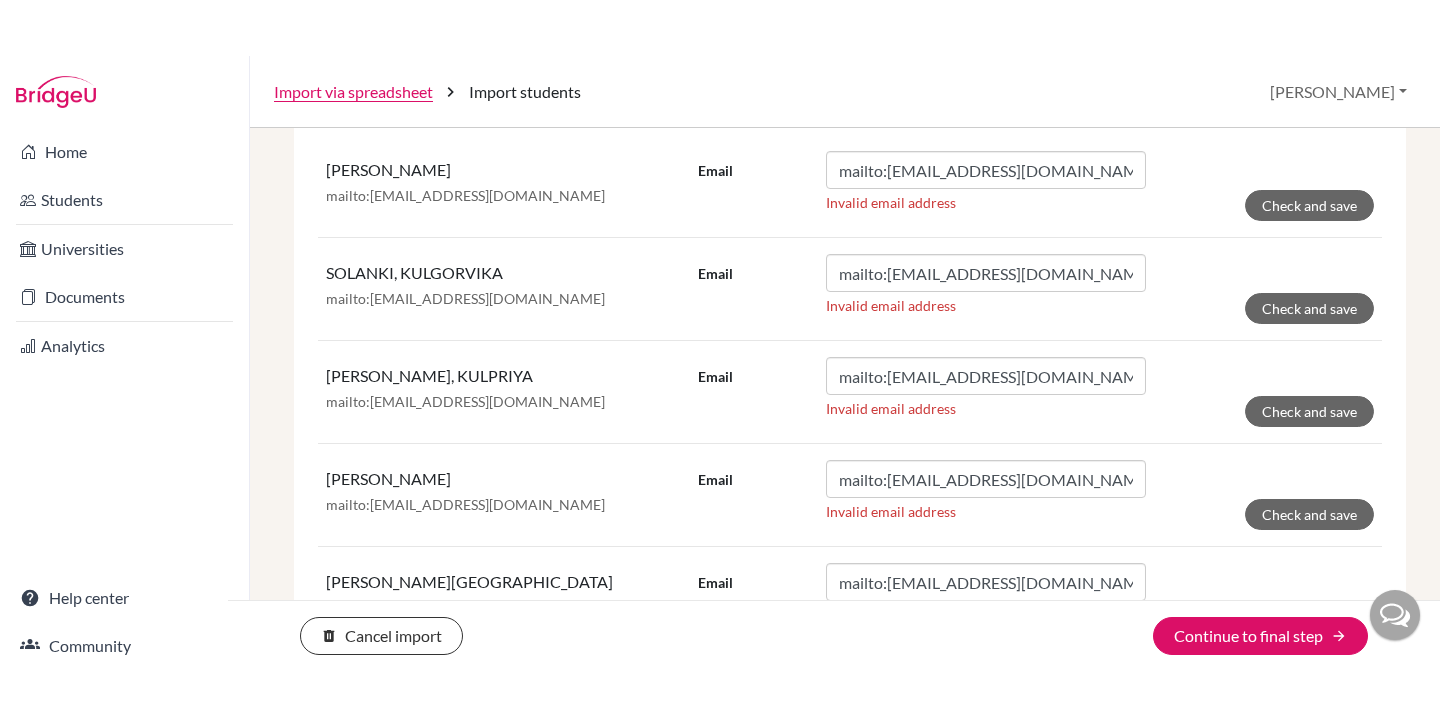 scroll, scrollTop: 436, scrollLeft: 0, axis: vertical 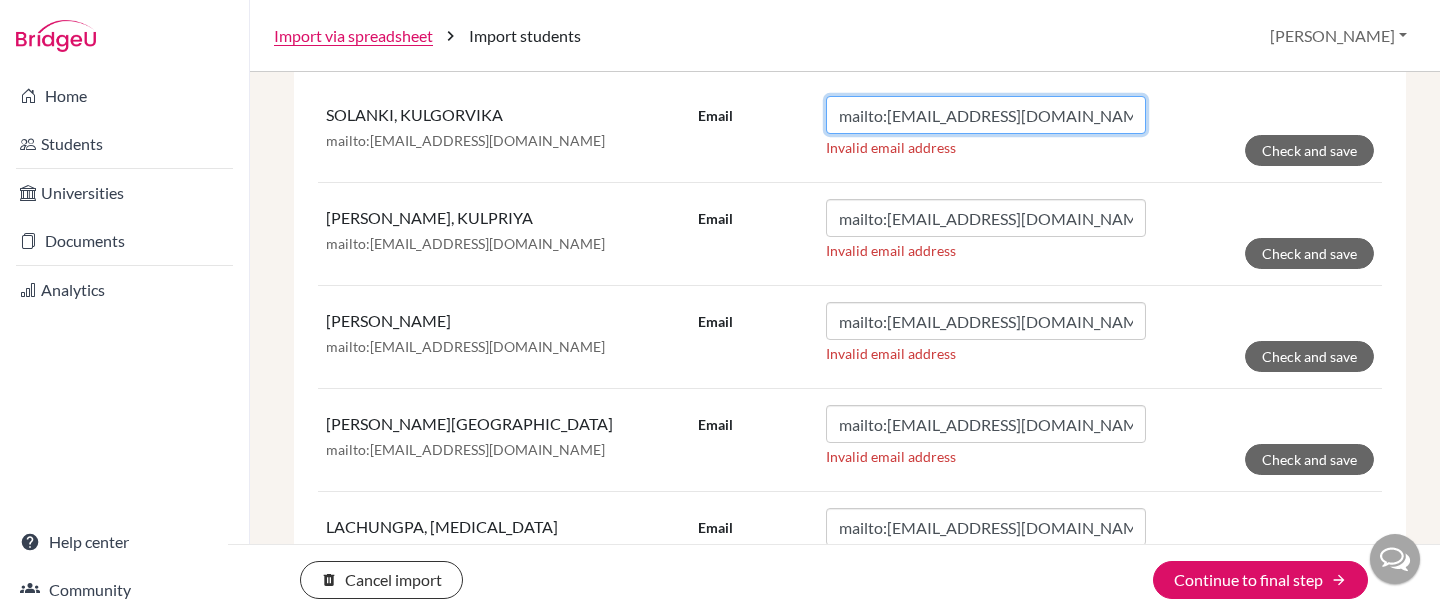 click on "mailto:[EMAIL_ADDRESS][DOMAIN_NAME]" at bounding box center [986, 115] 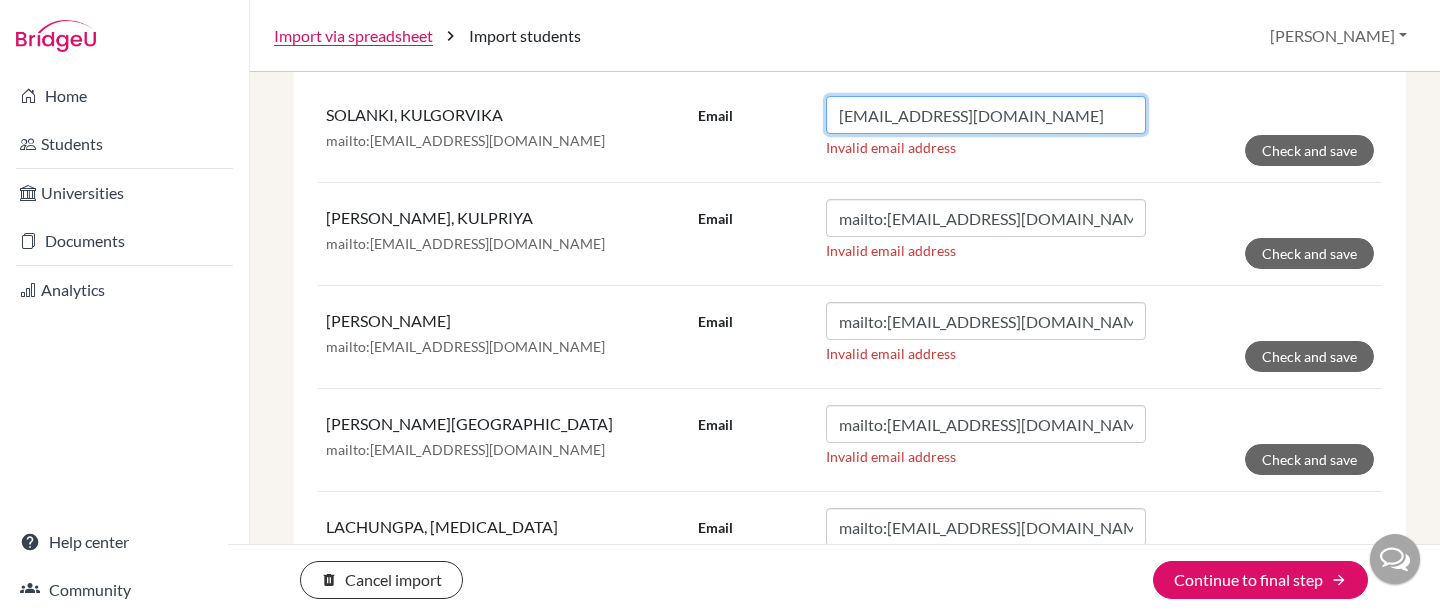 type on "[EMAIL_ADDRESS][DOMAIN_NAME]" 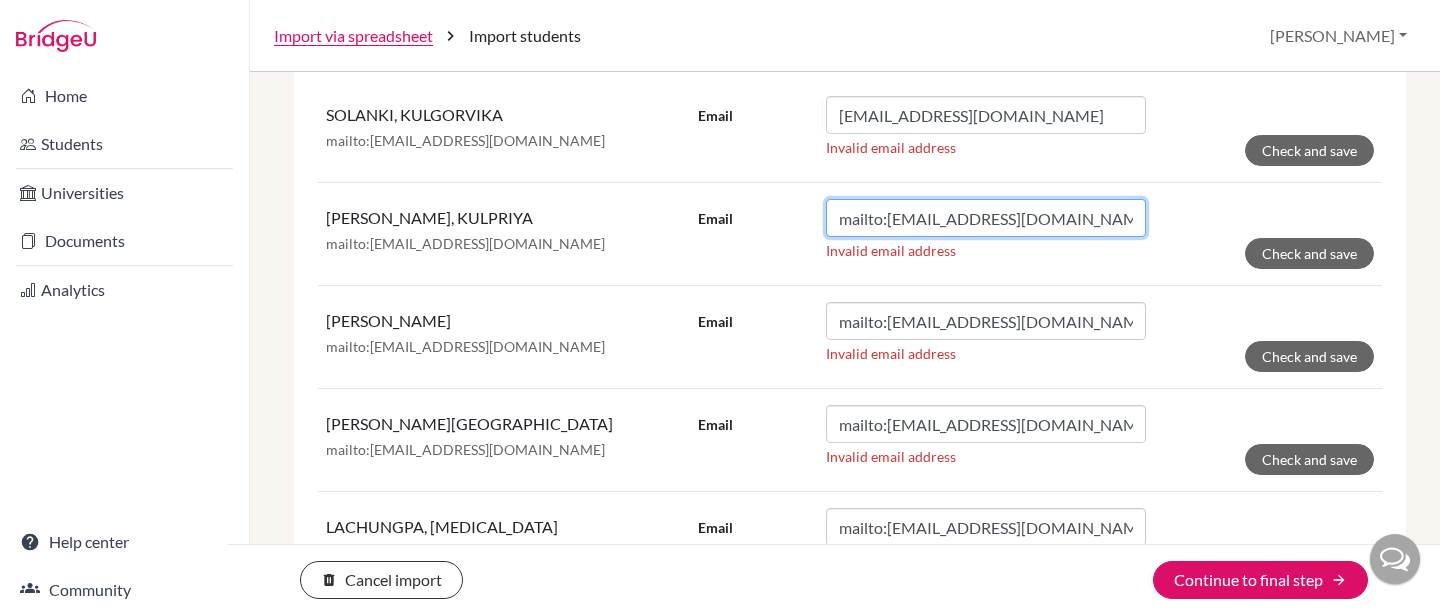 click on "mailto:[EMAIL_ADDRESS][DOMAIN_NAME]" at bounding box center [986, 218] 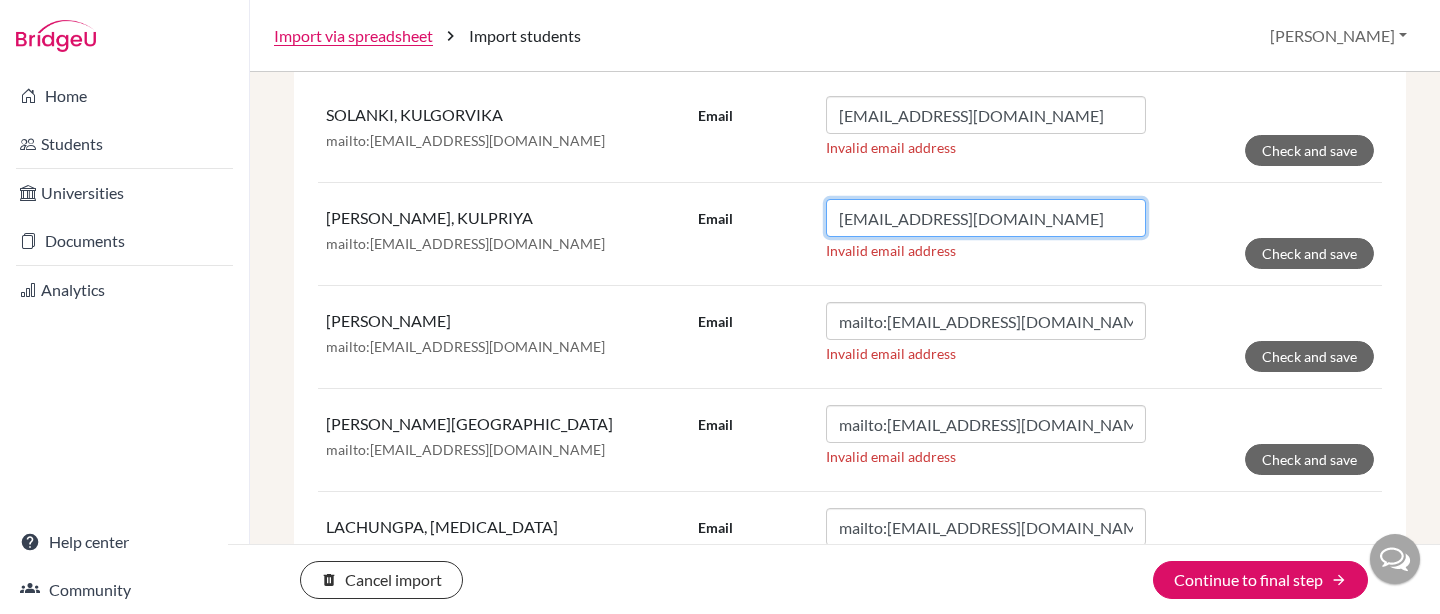 type on "[EMAIL_ADDRESS][DOMAIN_NAME]" 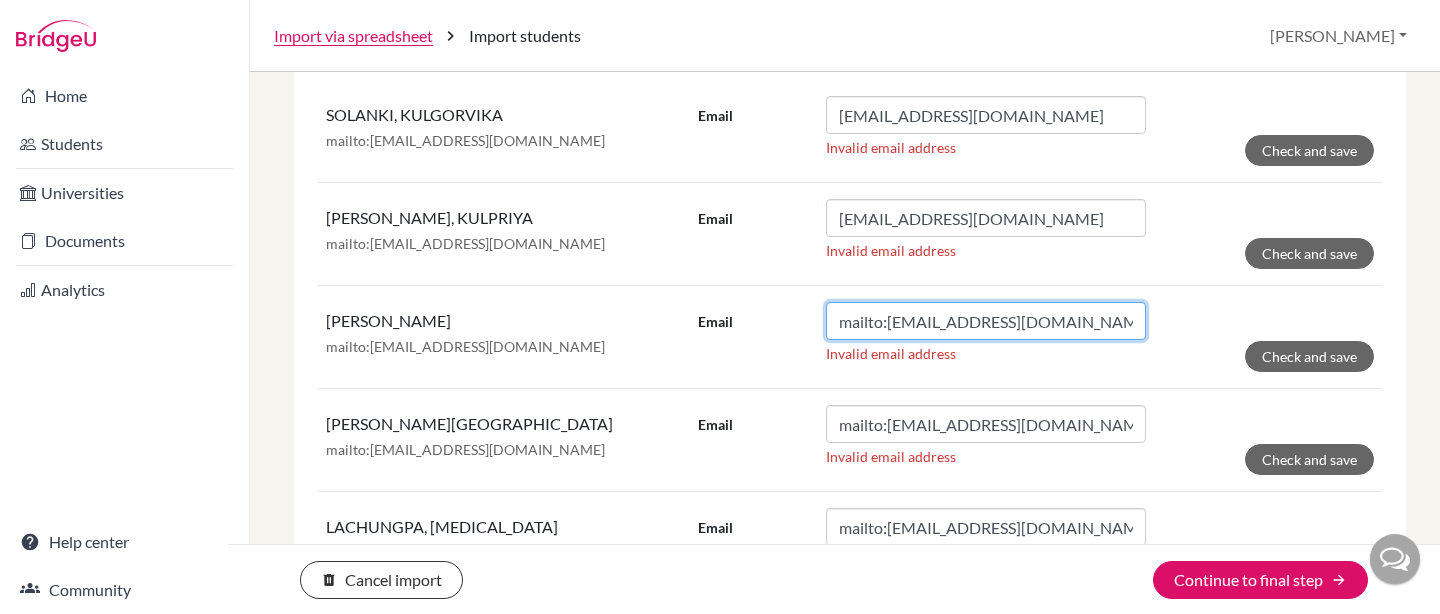 click on "mailto:[EMAIL_ADDRESS][DOMAIN_NAME]" at bounding box center (986, 321) 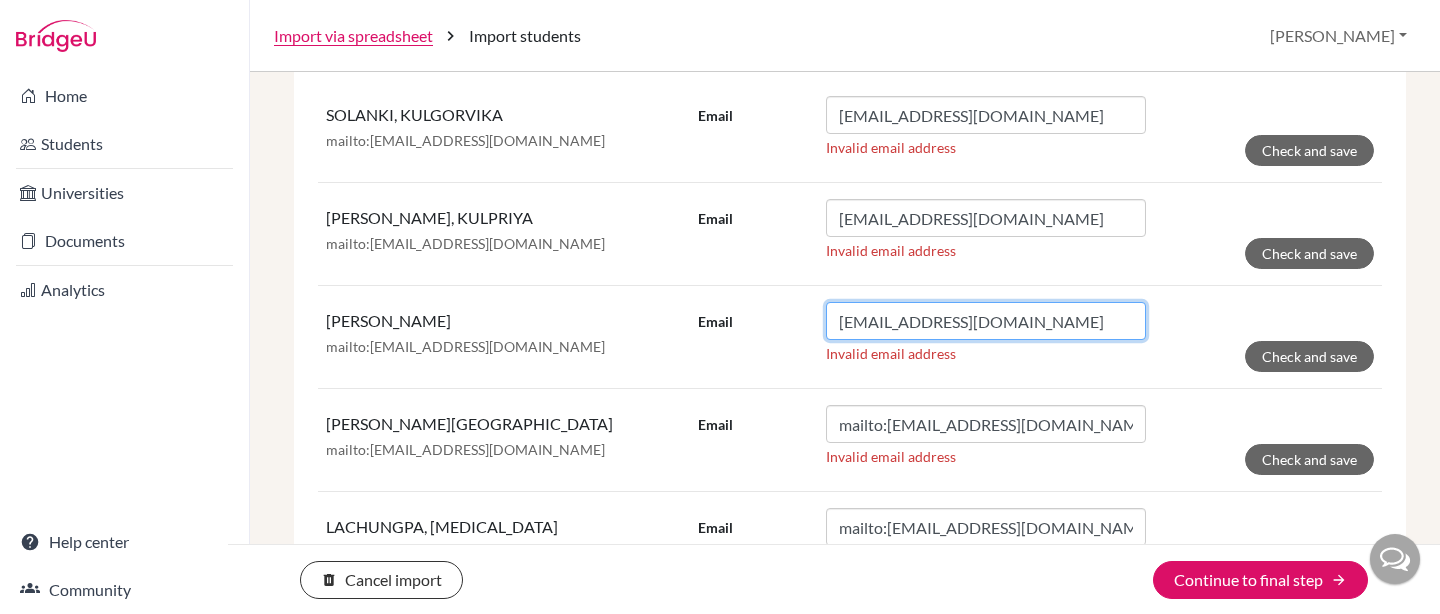 type on "[EMAIL_ADDRESS][DOMAIN_NAME]" 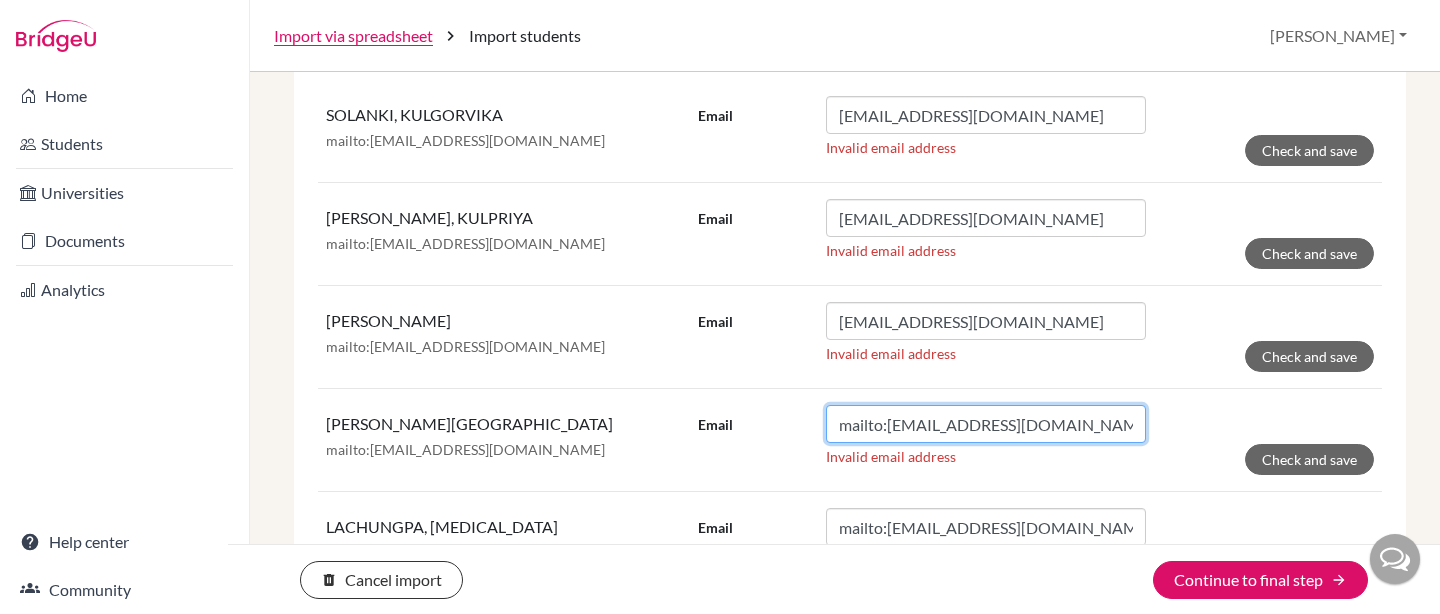 click on "mailto:[EMAIL_ADDRESS][DOMAIN_NAME]" at bounding box center (986, 424) 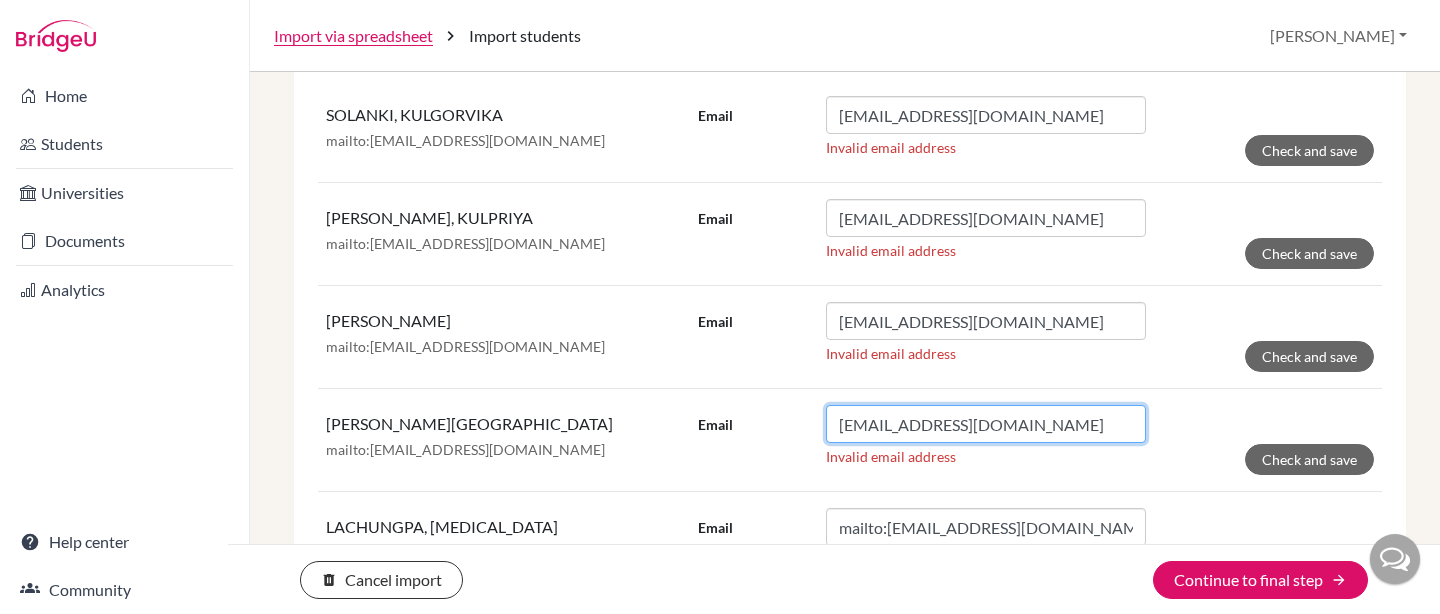 type on "[EMAIL_ADDRESS][DOMAIN_NAME]" 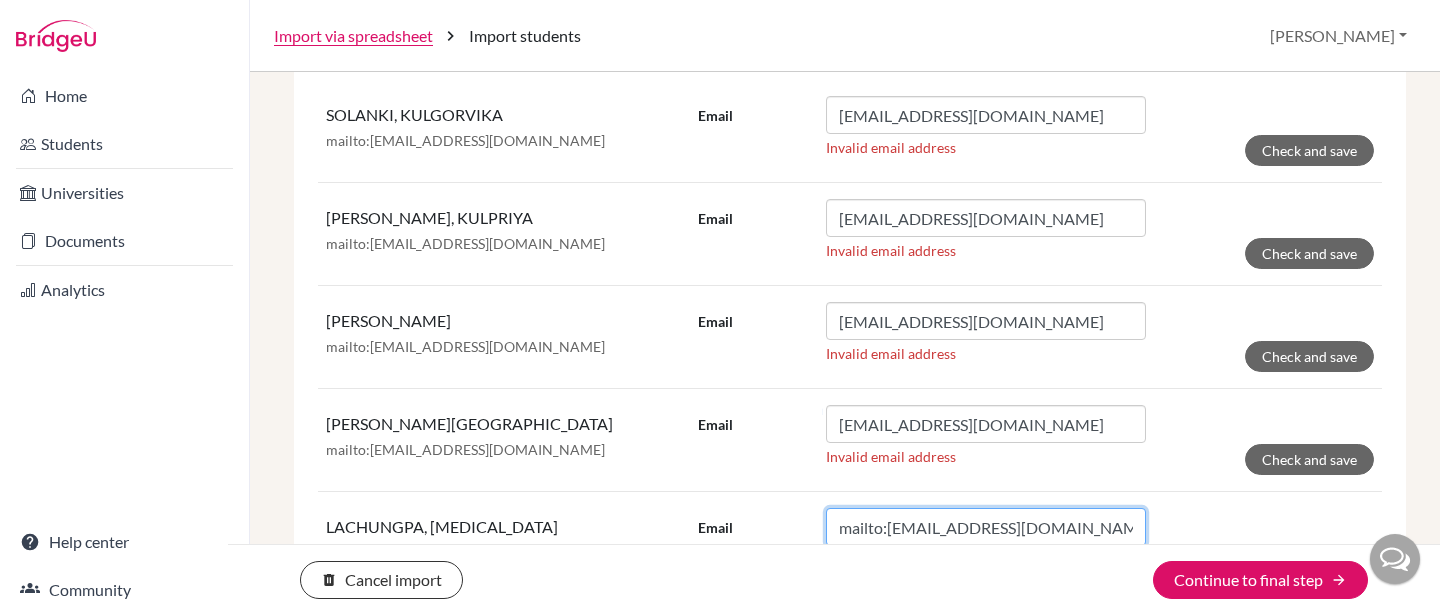 click on "mailto:[EMAIL_ADDRESS][DOMAIN_NAME]" at bounding box center (986, 527) 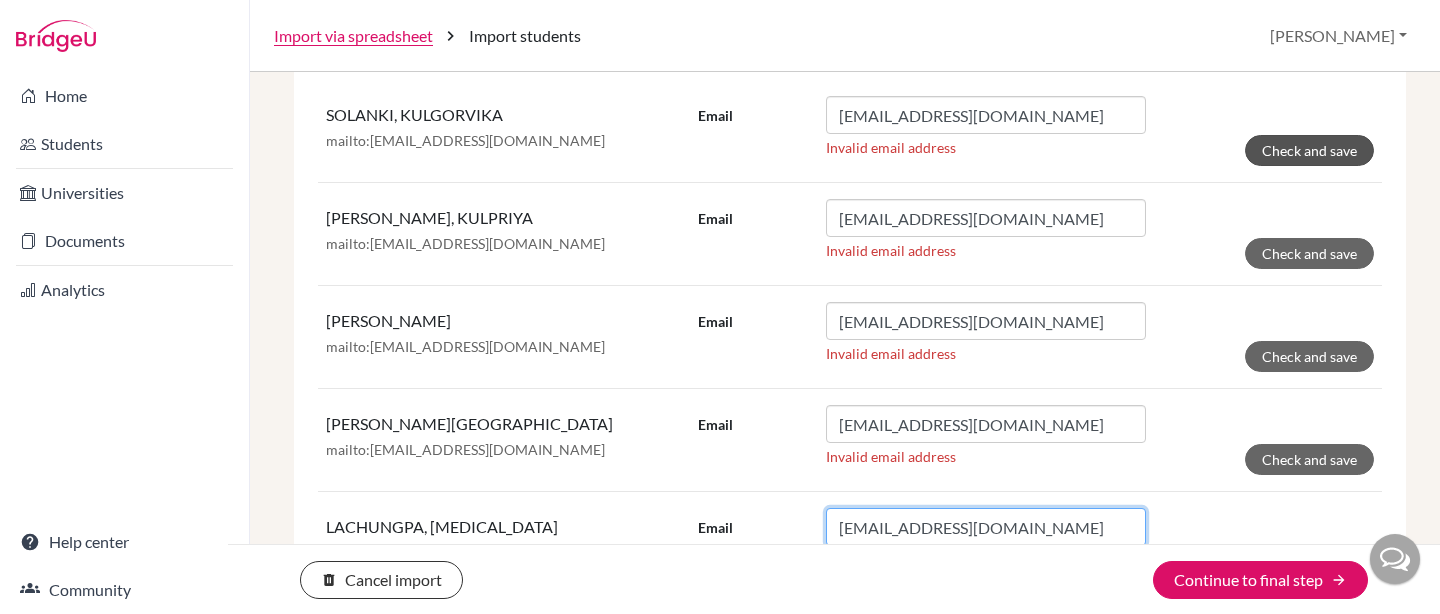 type on "[EMAIL_ADDRESS][DOMAIN_NAME]" 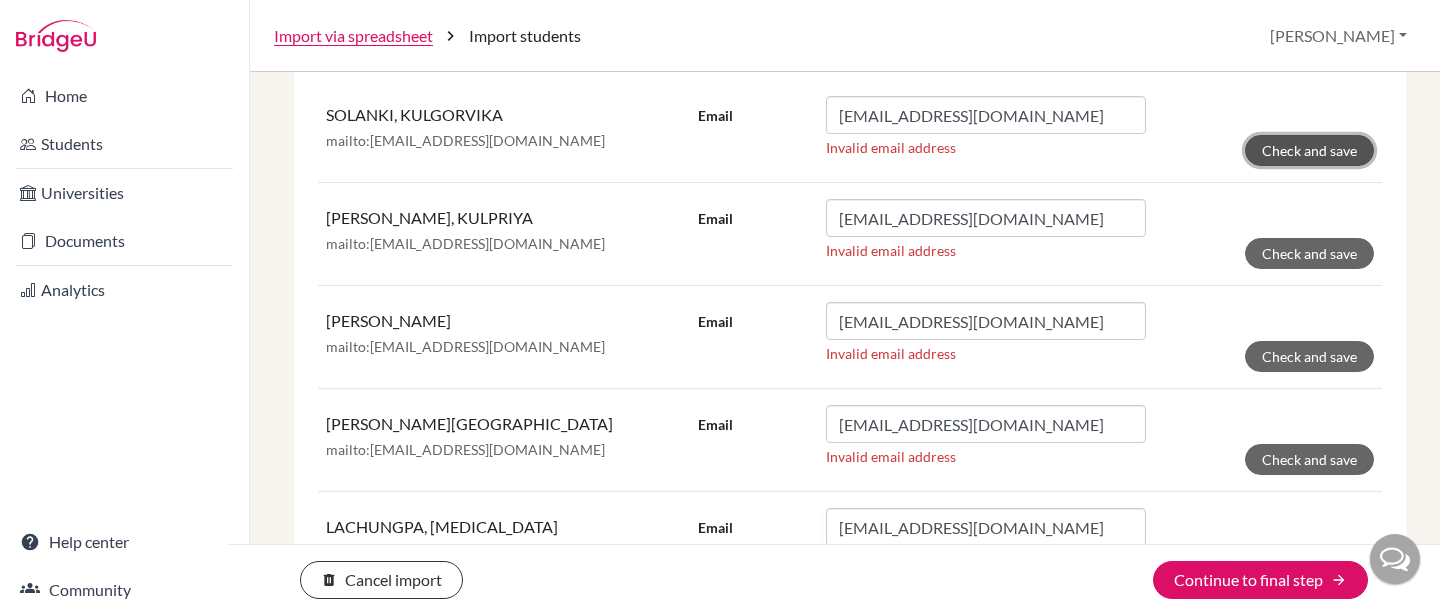 click on "Check and save" at bounding box center (1309, 150) 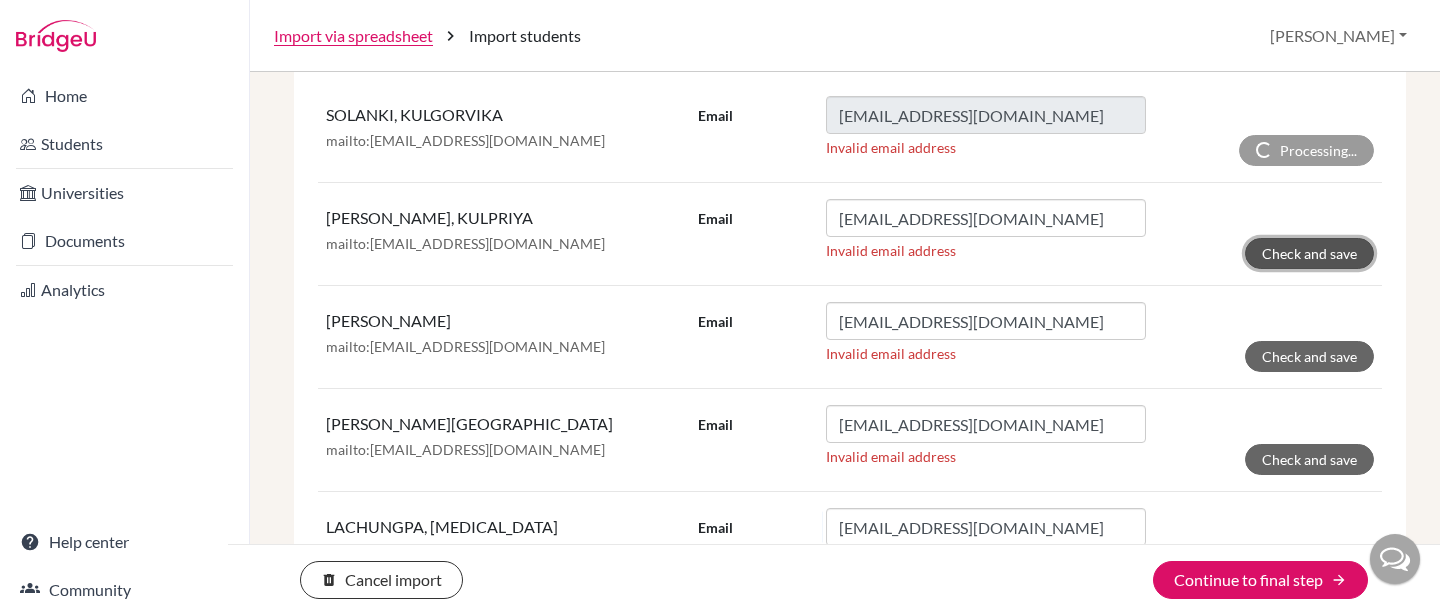 click on "Check and save" at bounding box center (1309, 253) 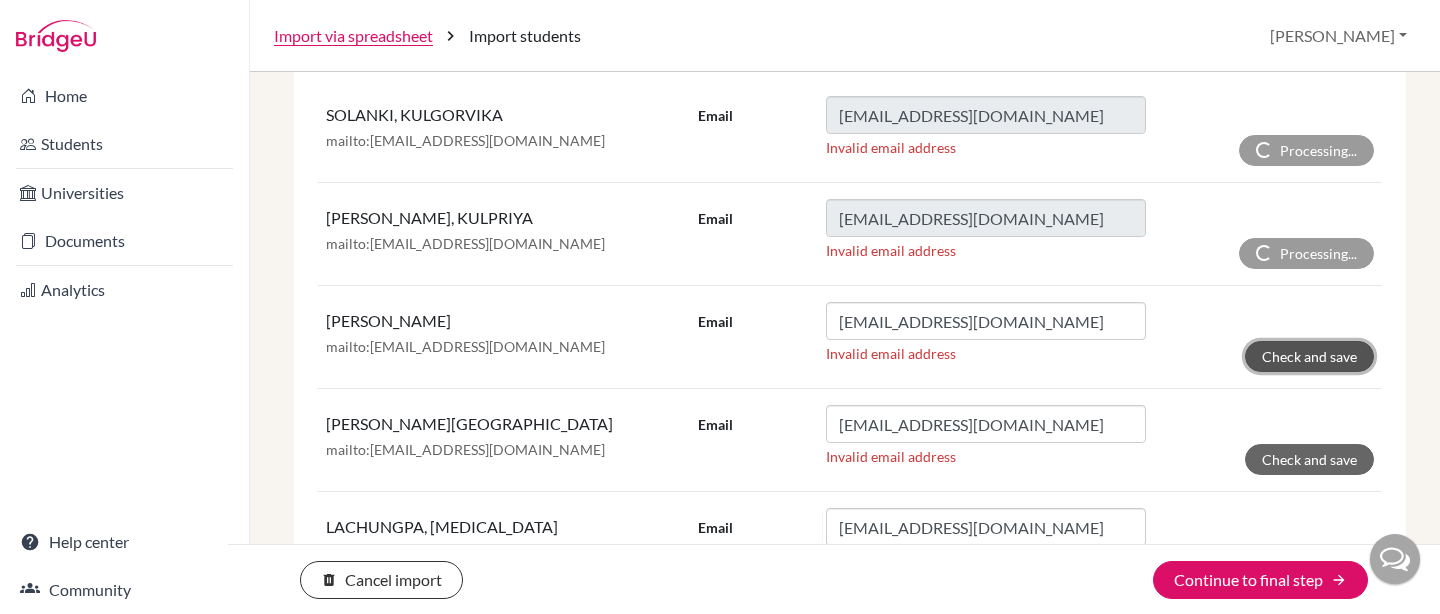 click on "Check and save" at bounding box center [1309, 356] 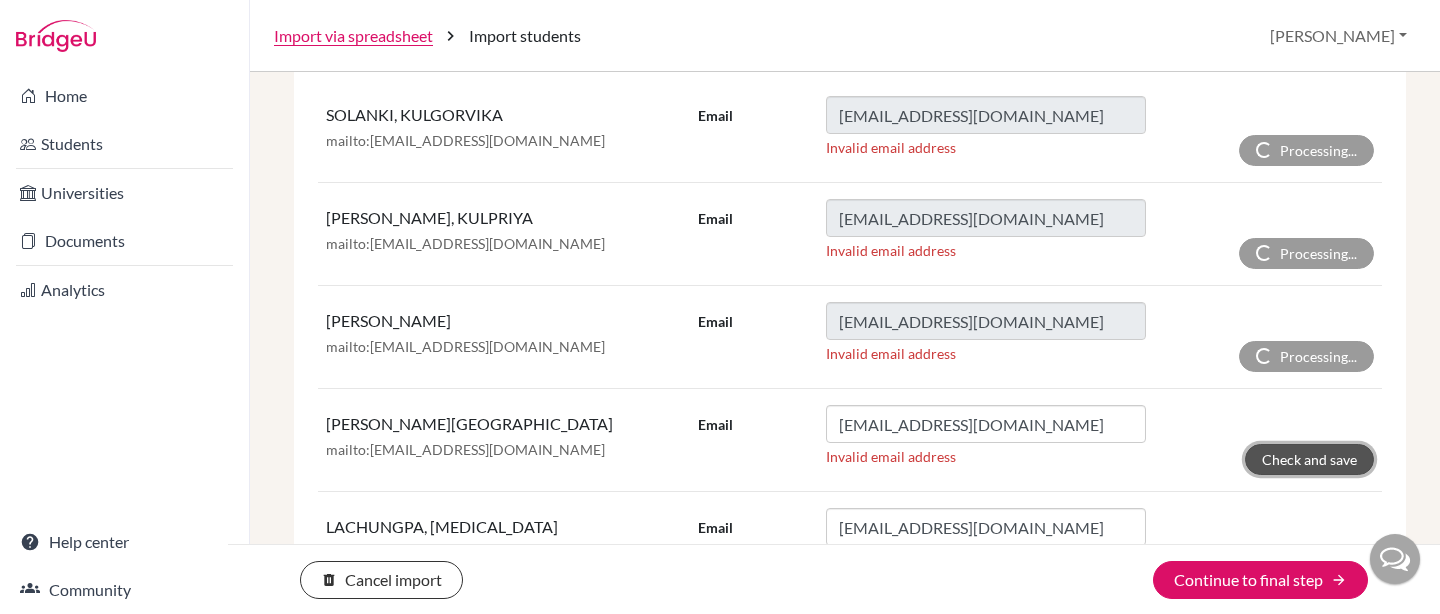 click on "Check and save" at bounding box center [1309, 459] 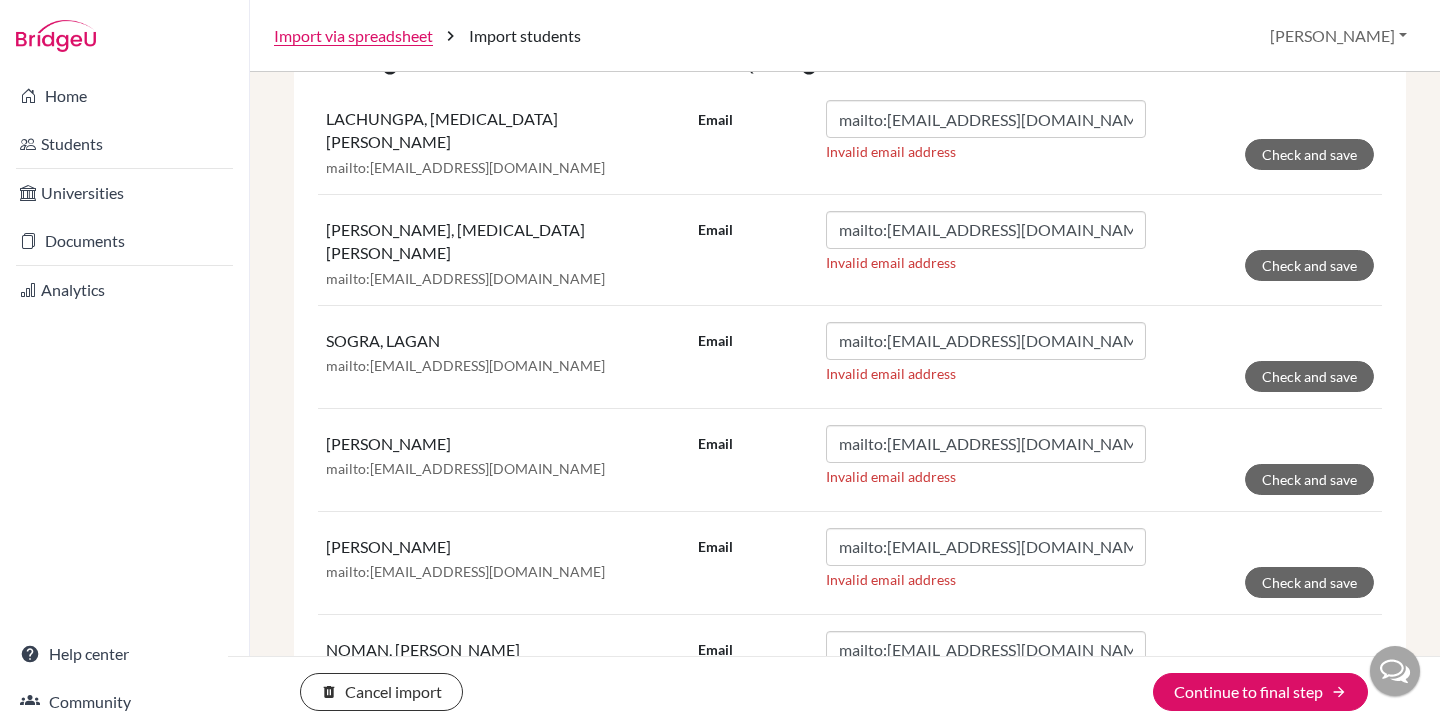 scroll, scrollTop: 437, scrollLeft: 0, axis: vertical 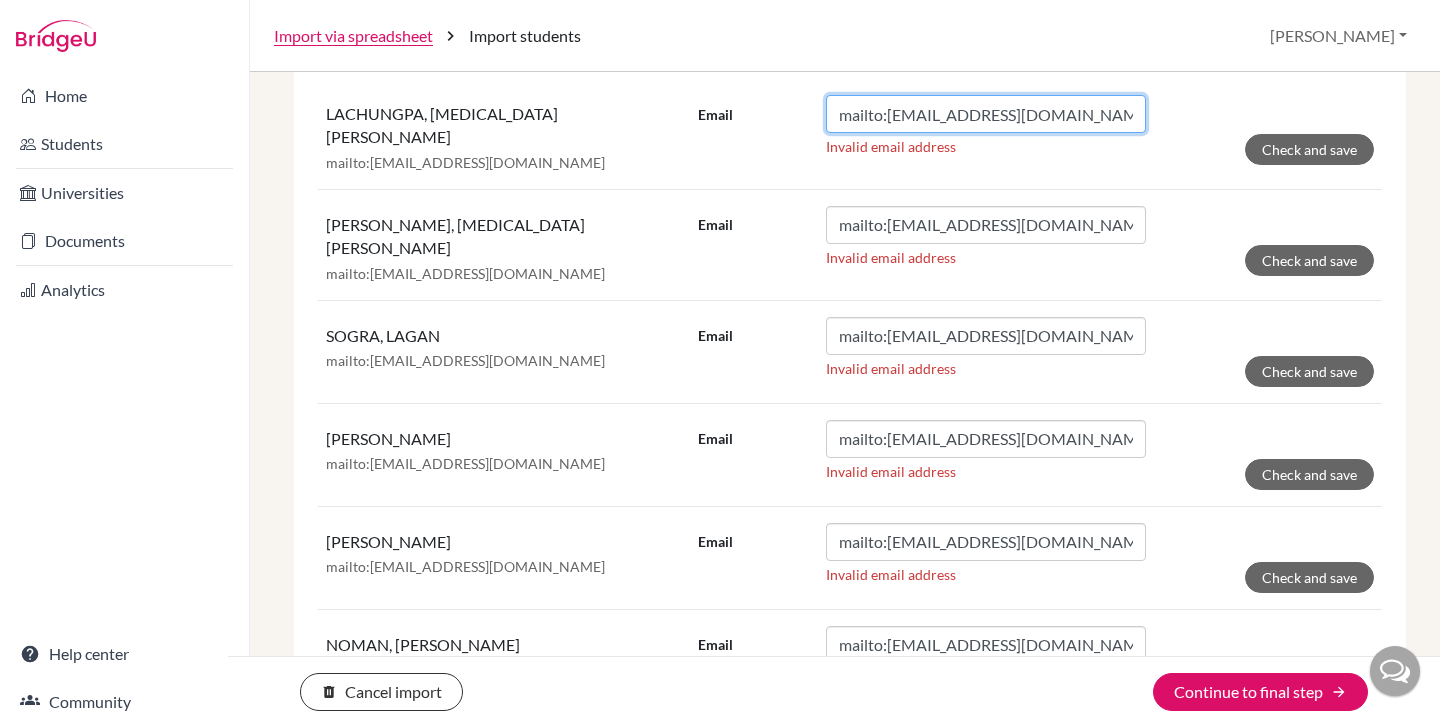 click on "mailto:[EMAIL_ADDRESS][DOMAIN_NAME]" at bounding box center [986, 114] 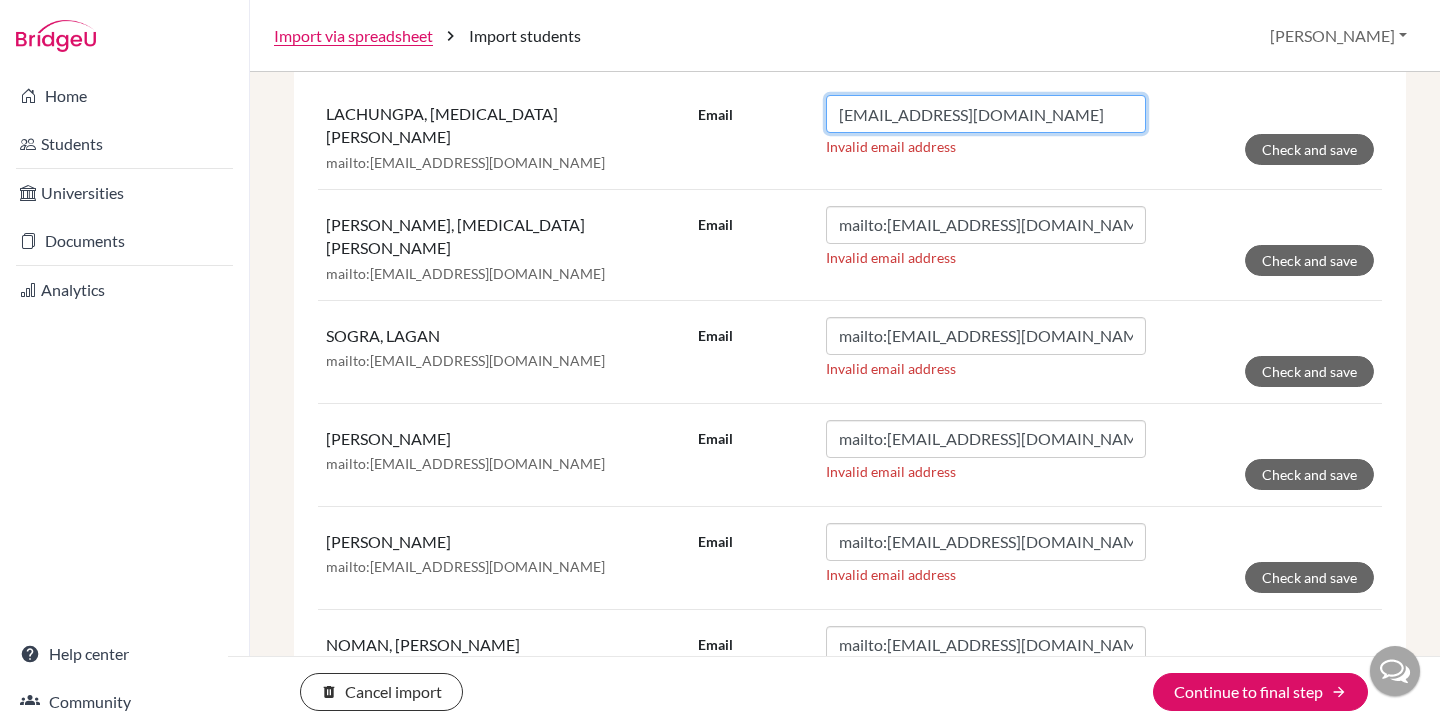 type on "[EMAIL_ADDRESS][DOMAIN_NAME]" 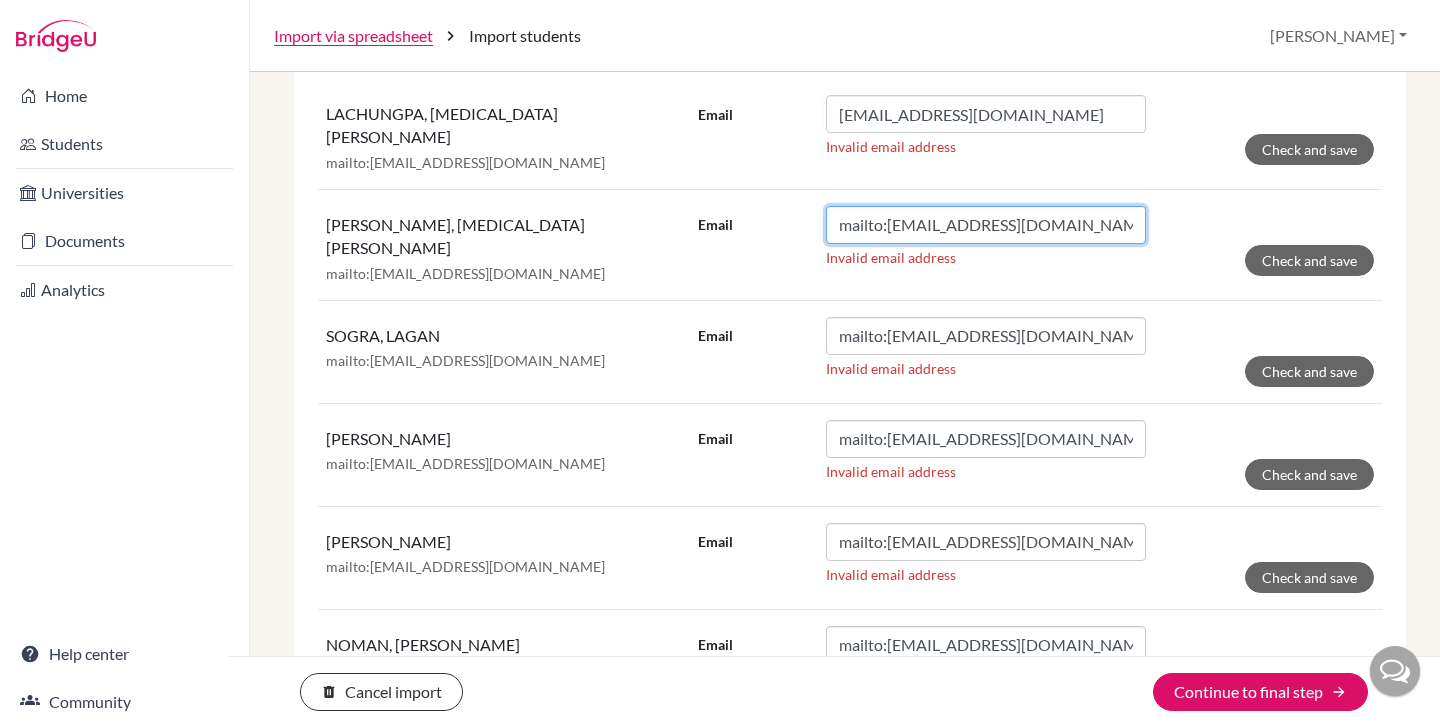 click on "mailto:[EMAIL_ADDRESS][DOMAIN_NAME]" at bounding box center [986, 225] 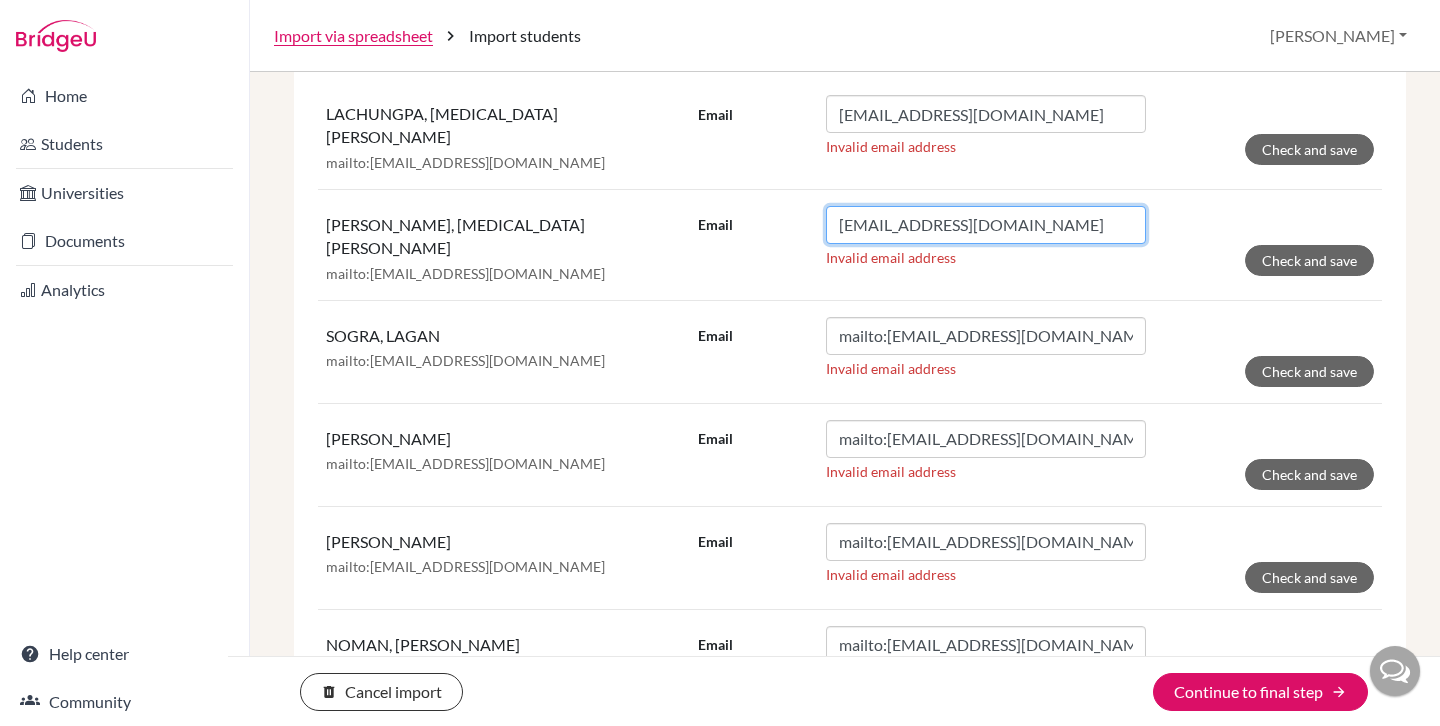 type on "[EMAIL_ADDRESS][DOMAIN_NAME]" 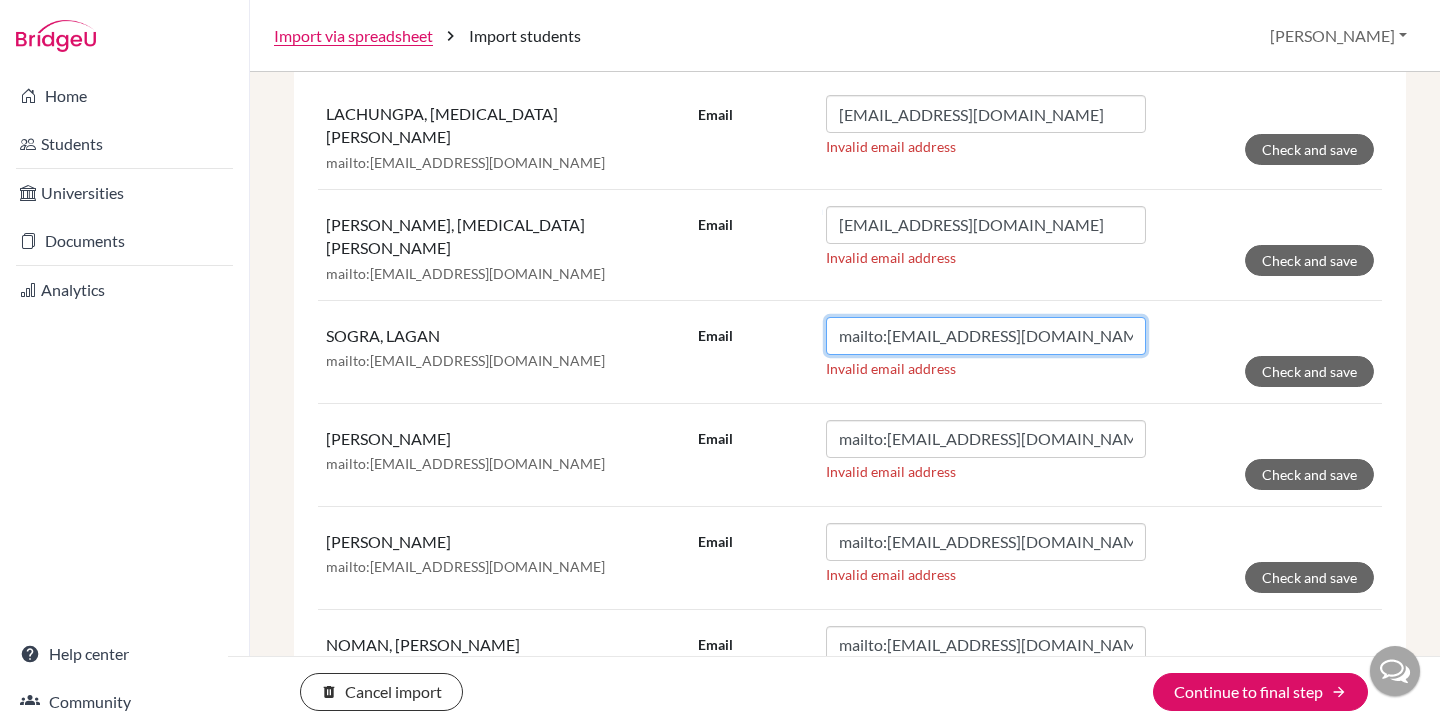 click on "mailto:[EMAIL_ADDRESS][DOMAIN_NAME]" at bounding box center [986, 336] 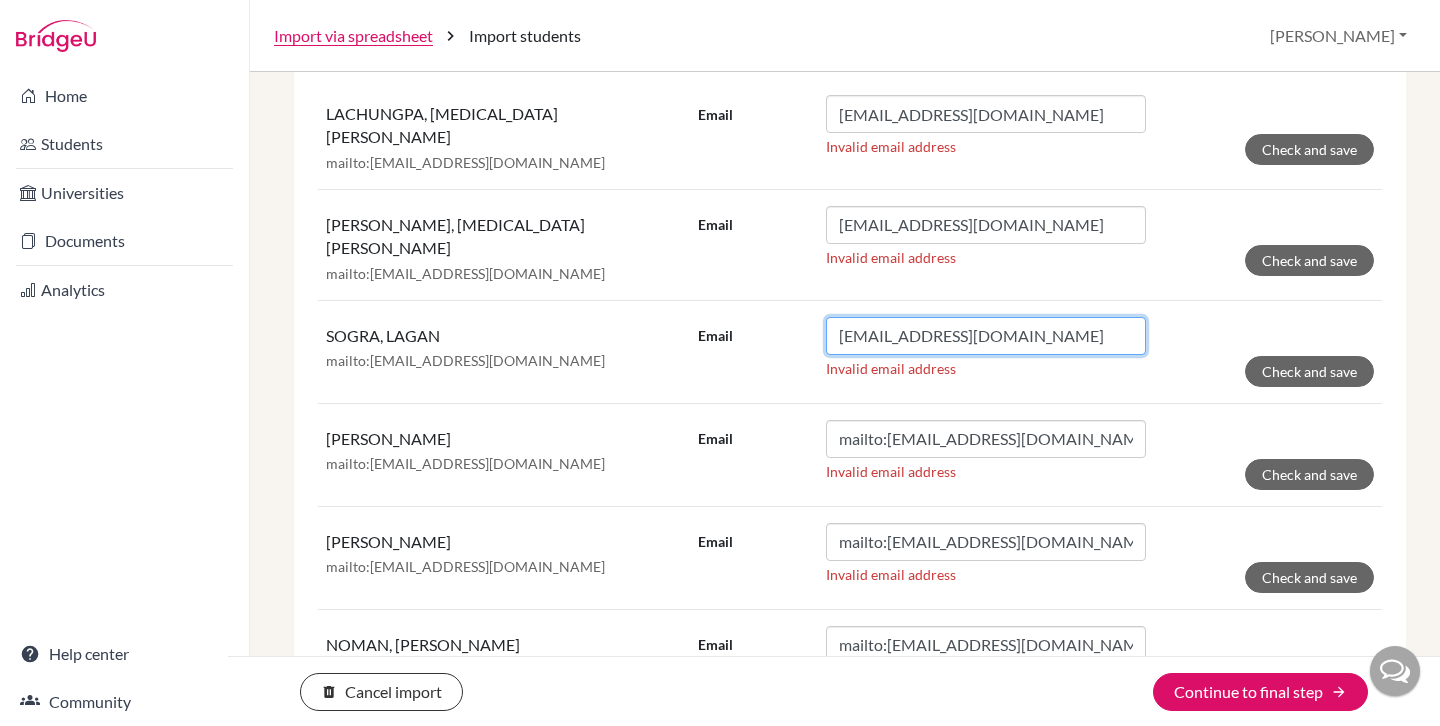 type on "[EMAIL_ADDRESS][DOMAIN_NAME]" 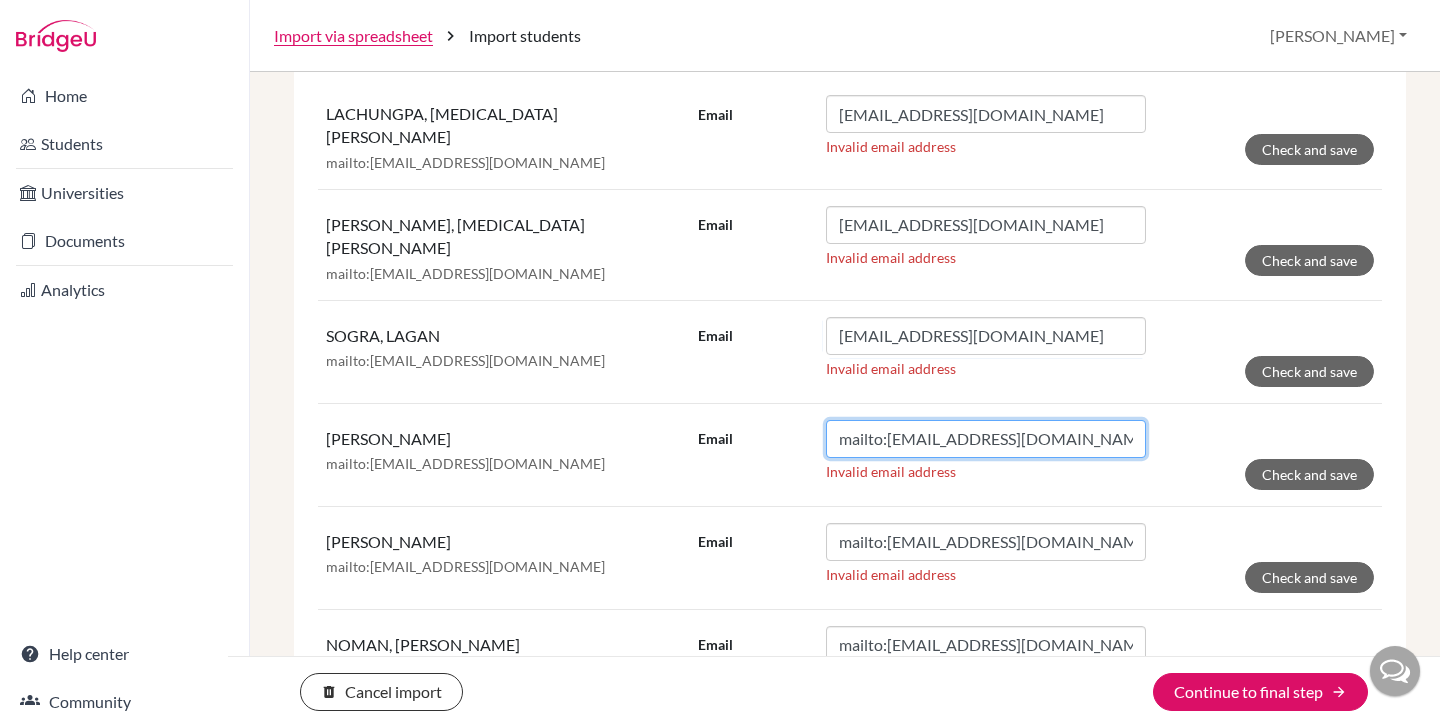 click on "mailto:[EMAIL_ADDRESS][DOMAIN_NAME]" at bounding box center [986, 439] 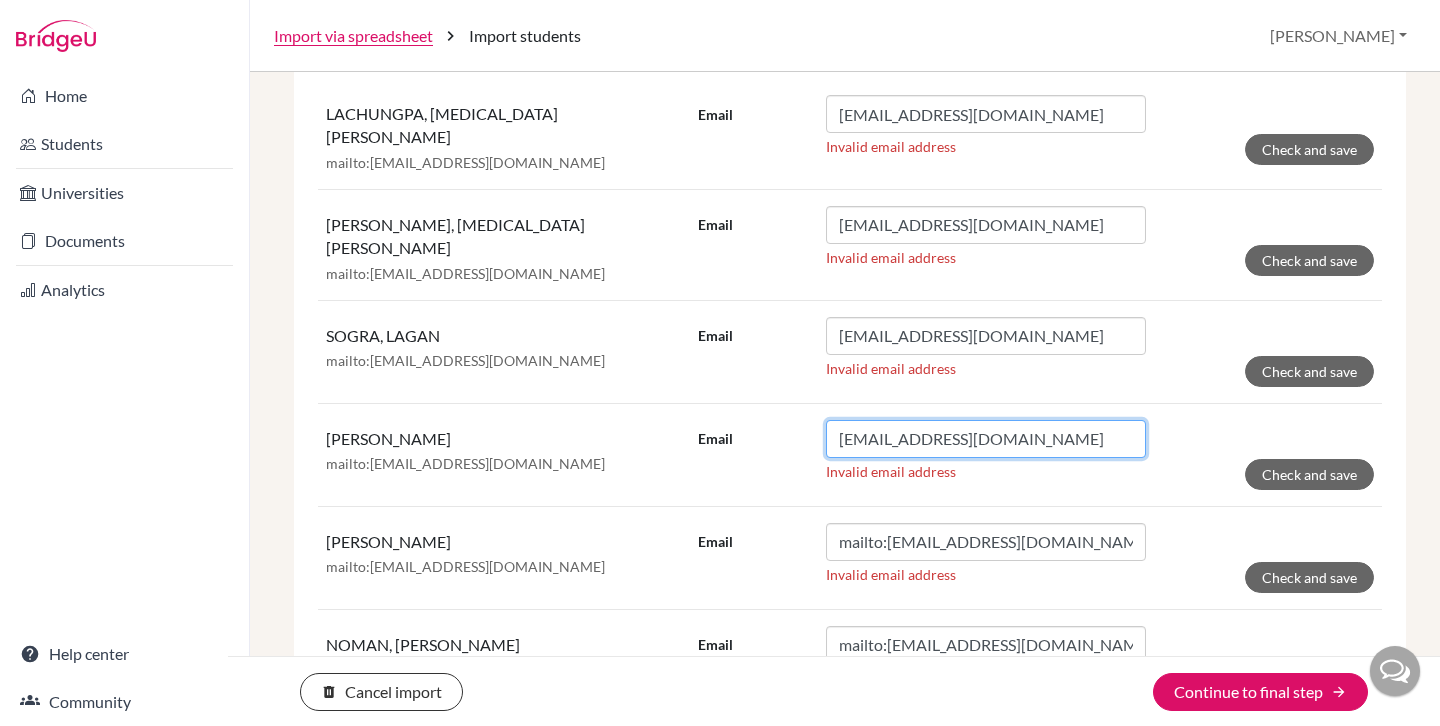 type on "[EMAIL_ADDRESS][DOMAIN_NAME]" 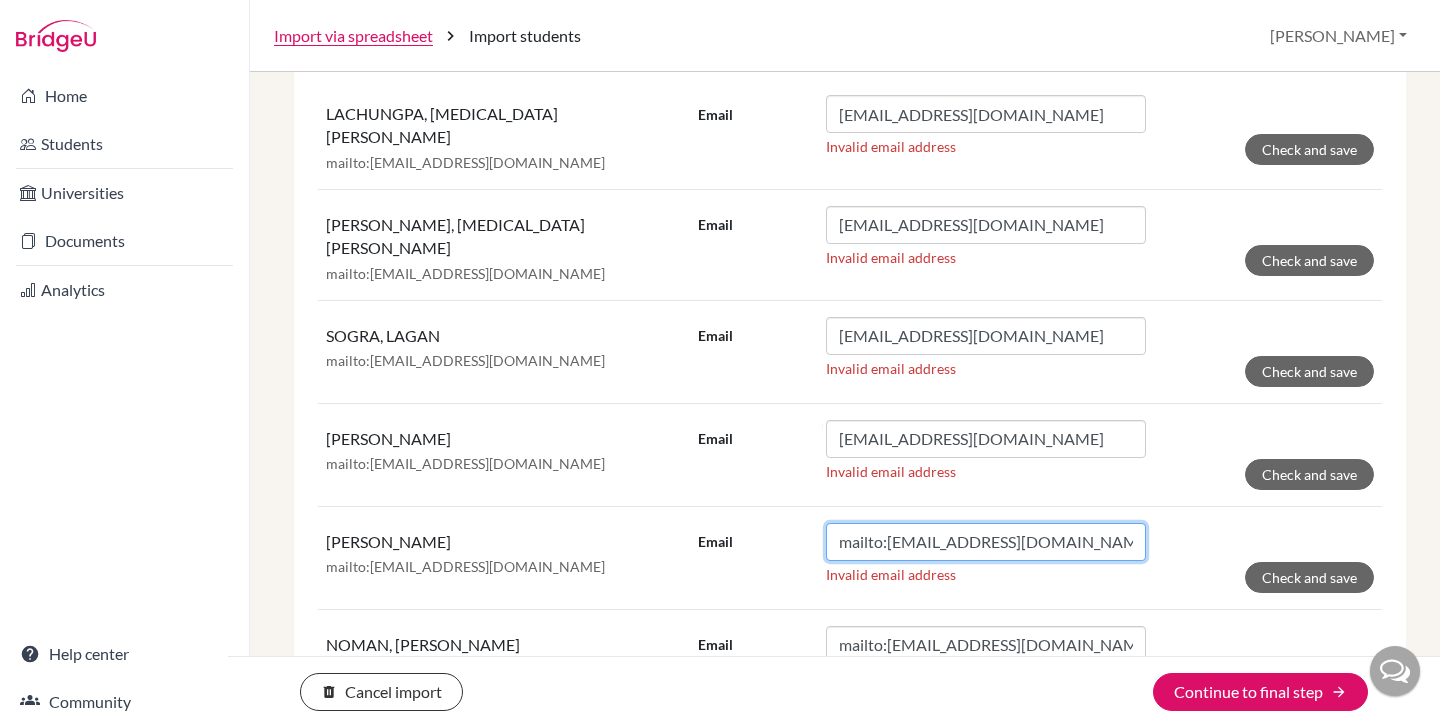 click on "mailto:[EMAIL_ADDRESS][DOMAIN_NAME]" at bounding box center [986, 542] 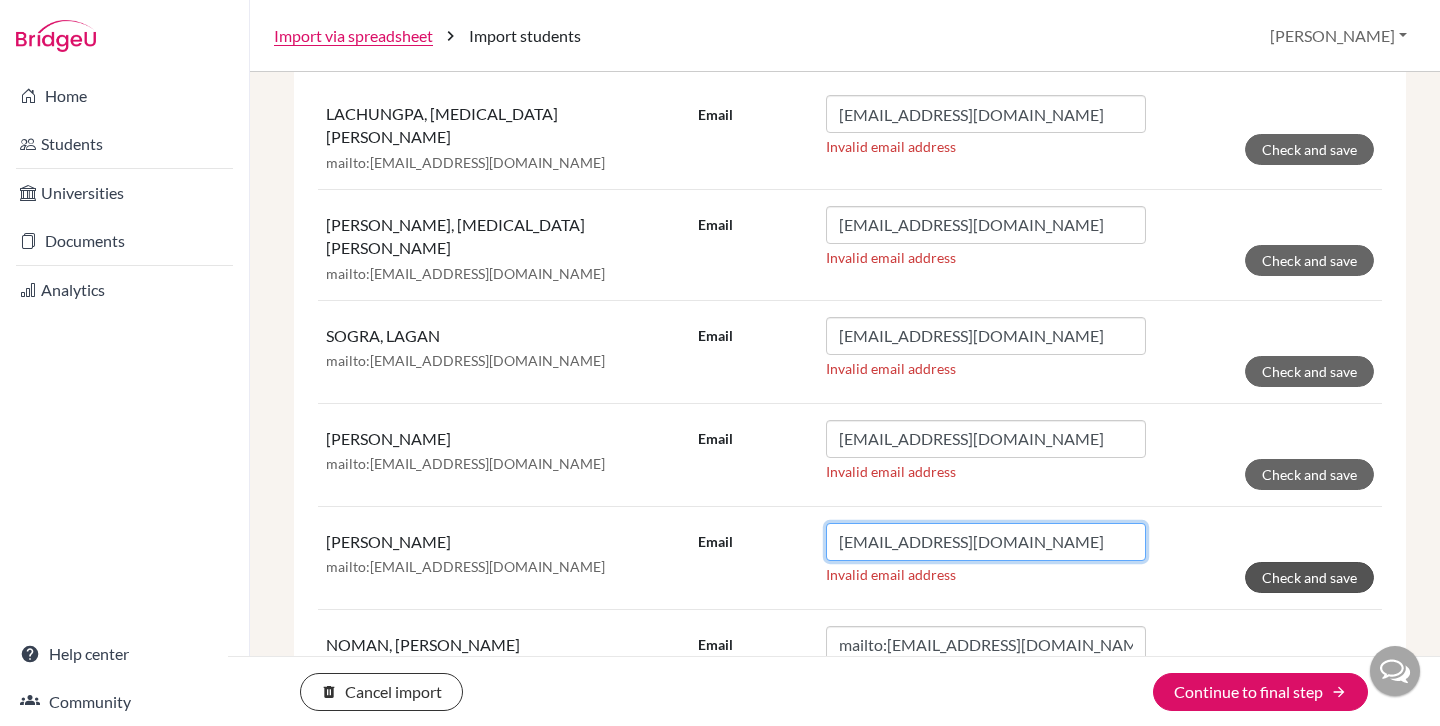 type on "[EMAIL_ADDRESS][DOMAIN_NAME]" 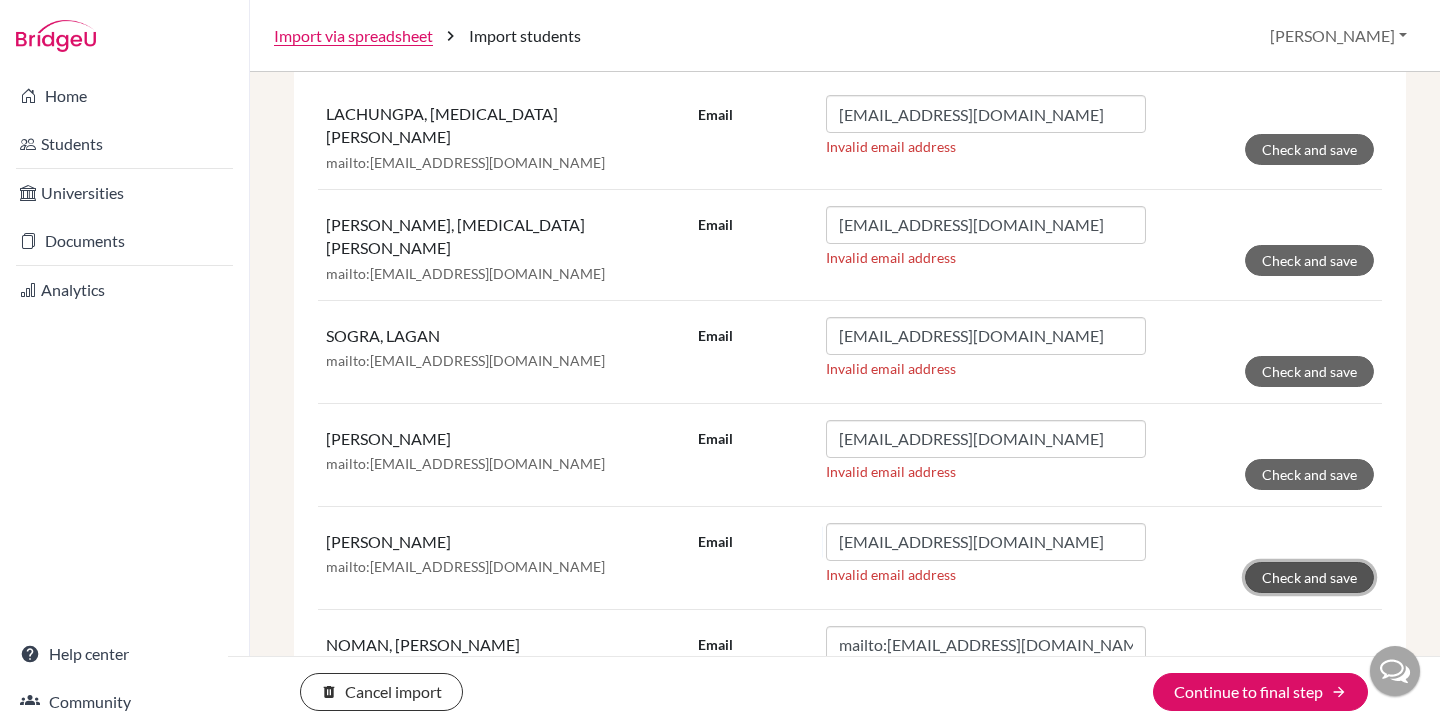 click on "Check and save" at bounding box center (1309, 577) 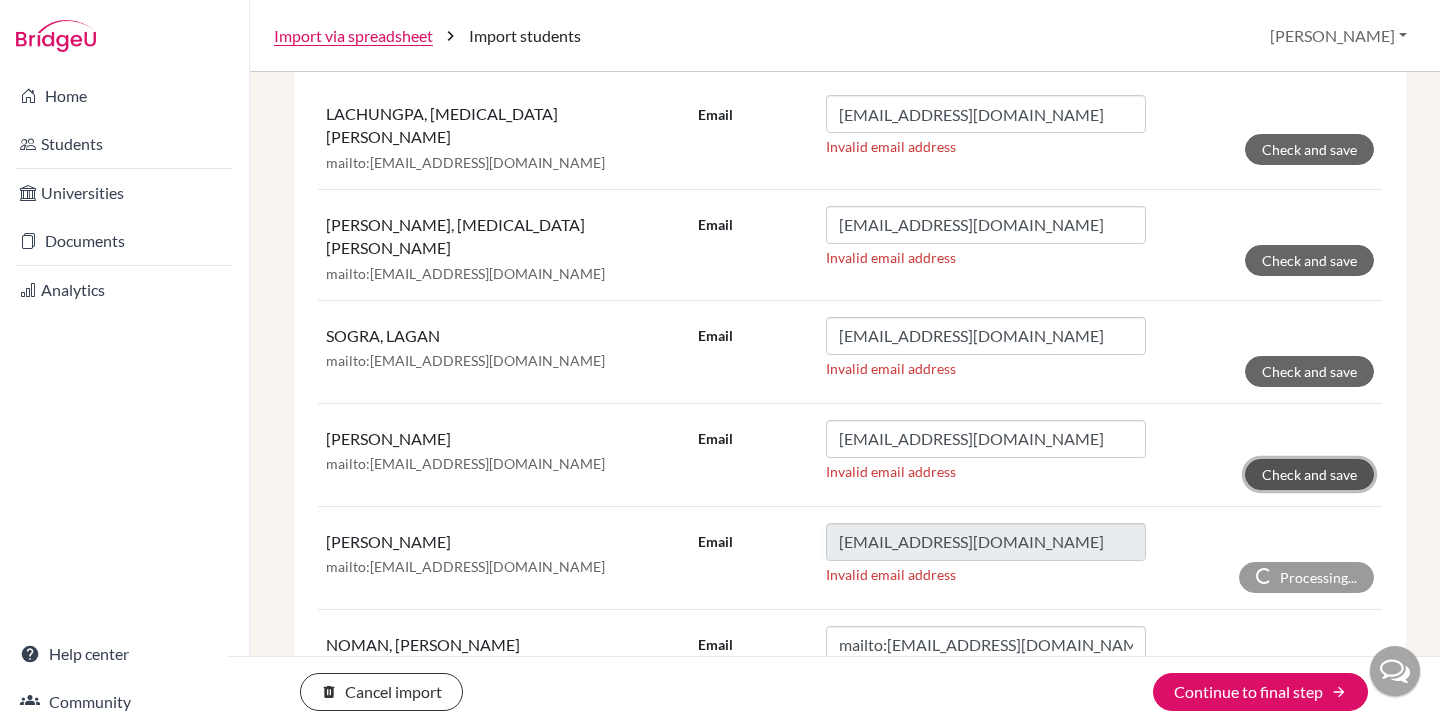 click on "Check and save" at bounding box center [1309, 474] 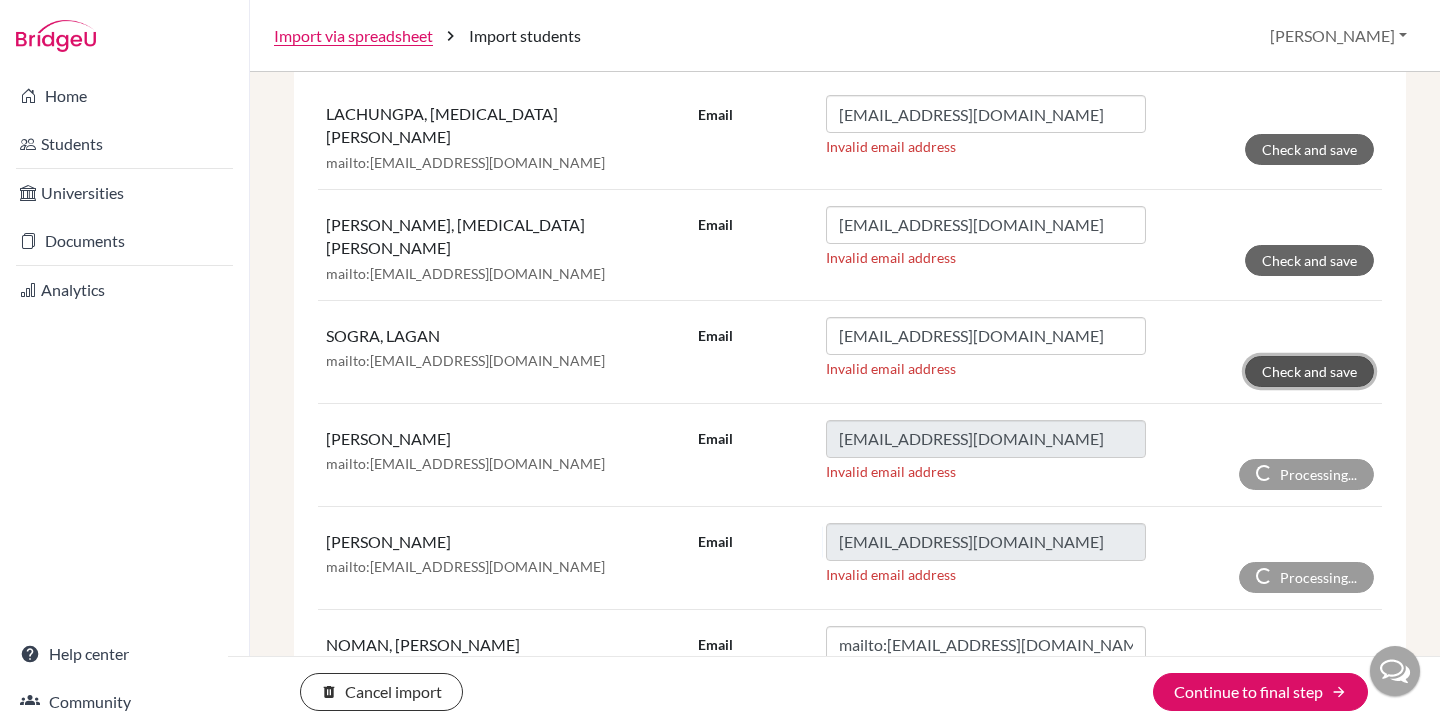 click on "Check and save" at bounding box center [1309, 371] 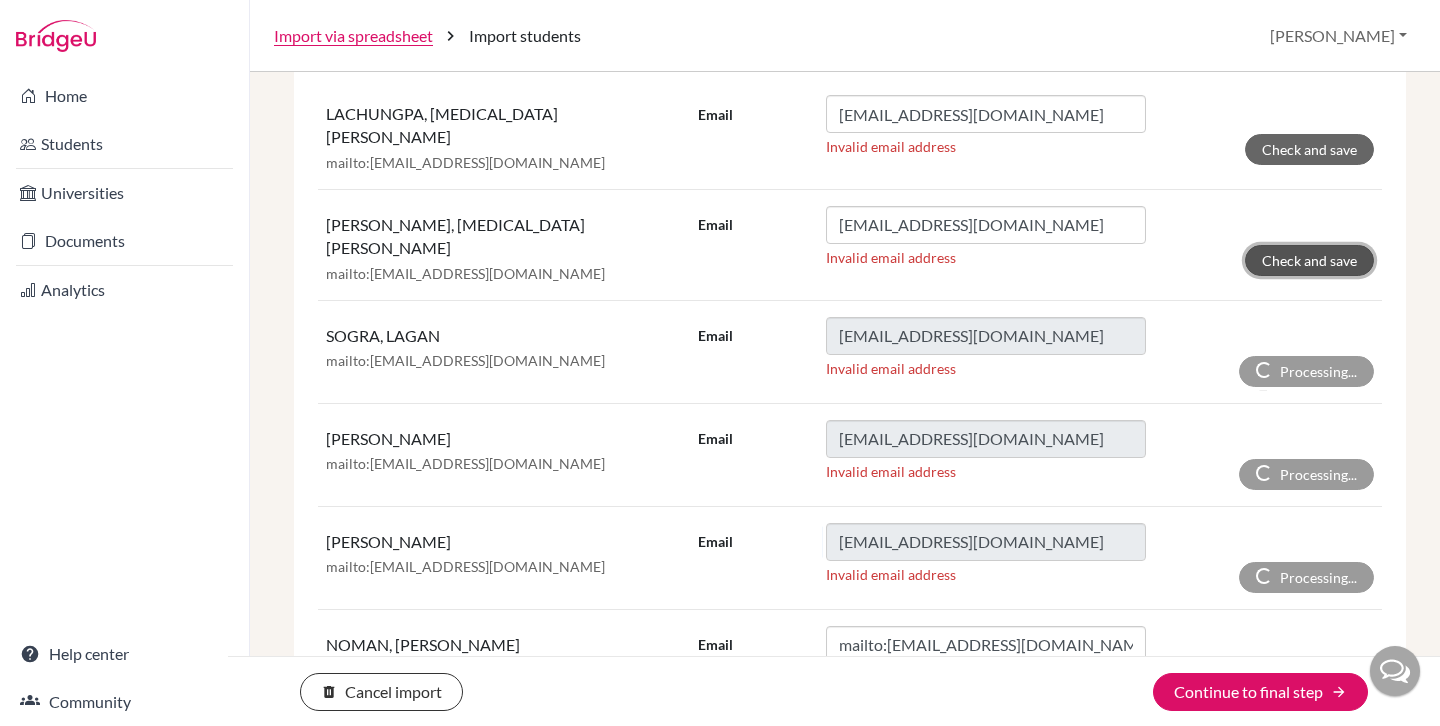click on "Check and save" at bounding box center (1309, 260) 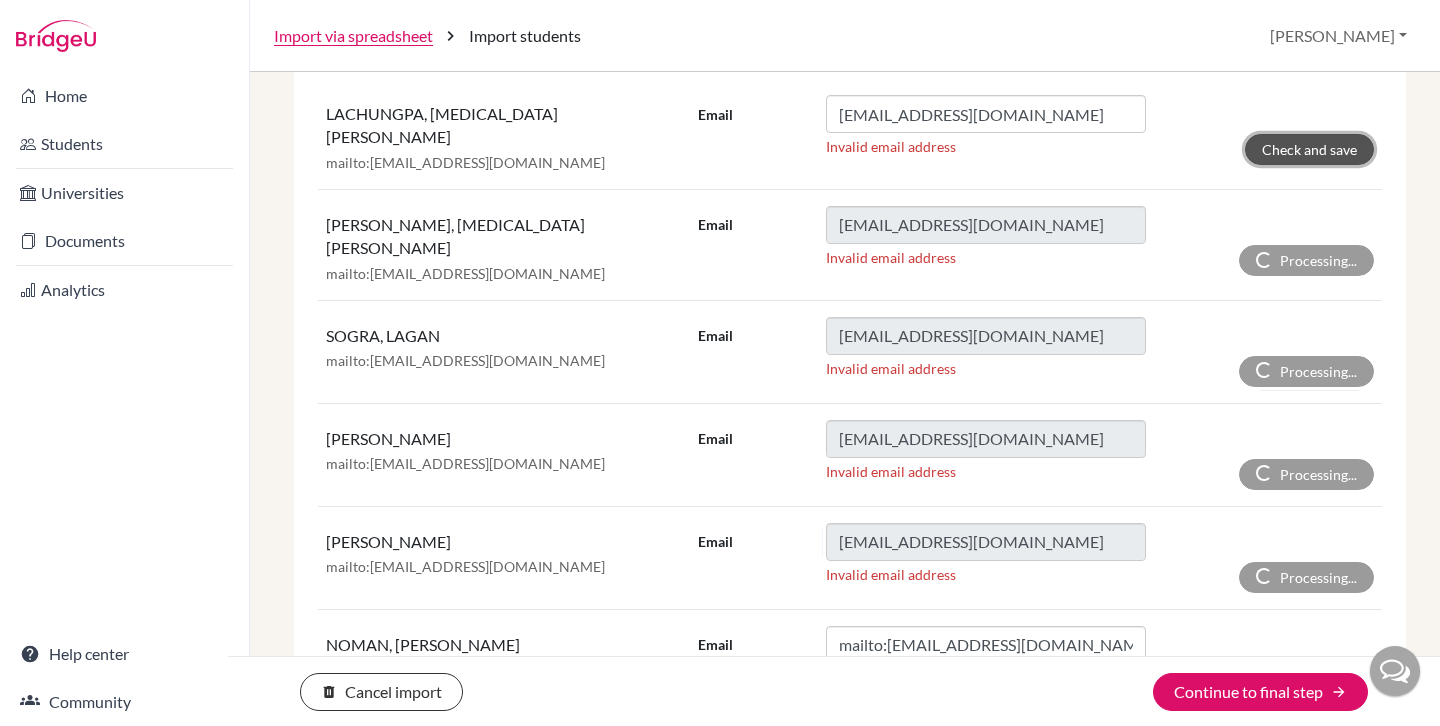click on "Check and save" at bounding box center [1309, 149] 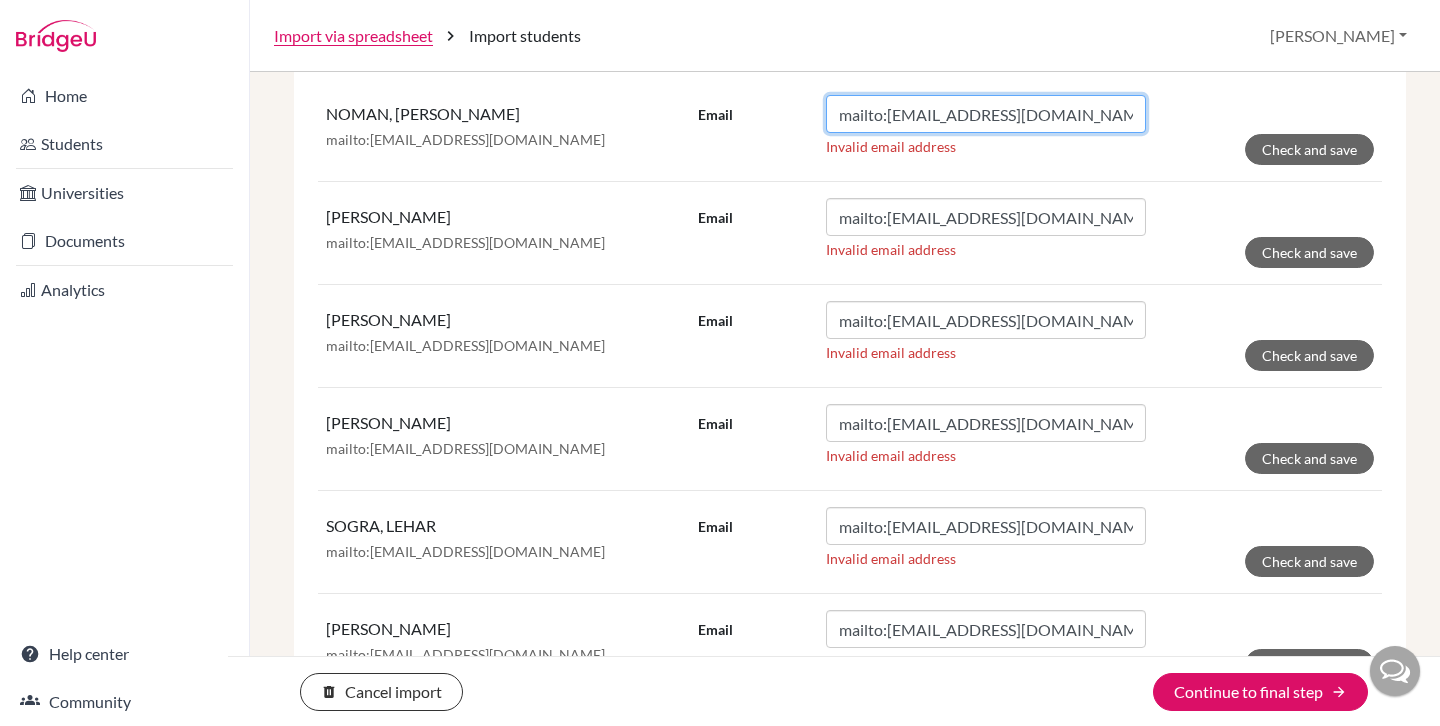 click on "mailto:[EMAIL_ADDRESS][DOMAIN_NAME]" at bounding box center (986, 114) 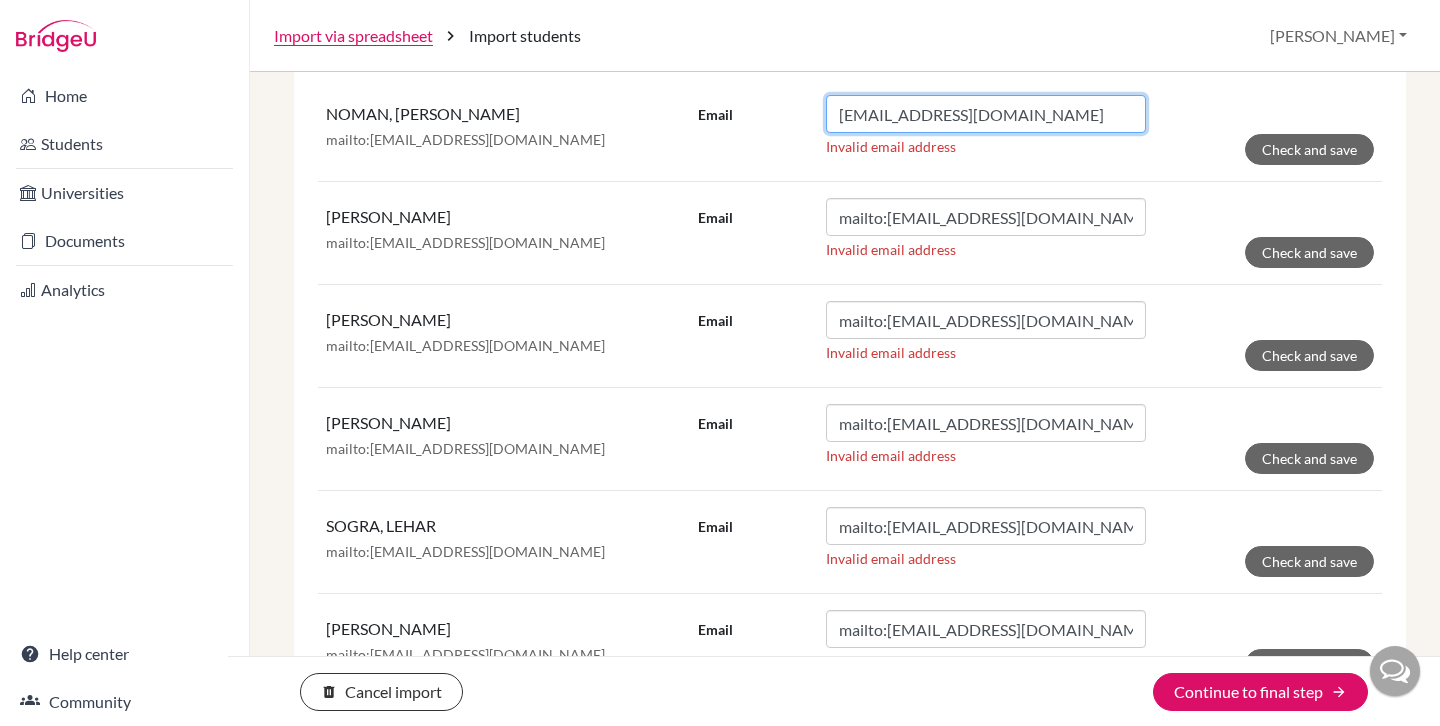 type on "[EMAIL_ADDRESS][DOMAIN_NAME]" 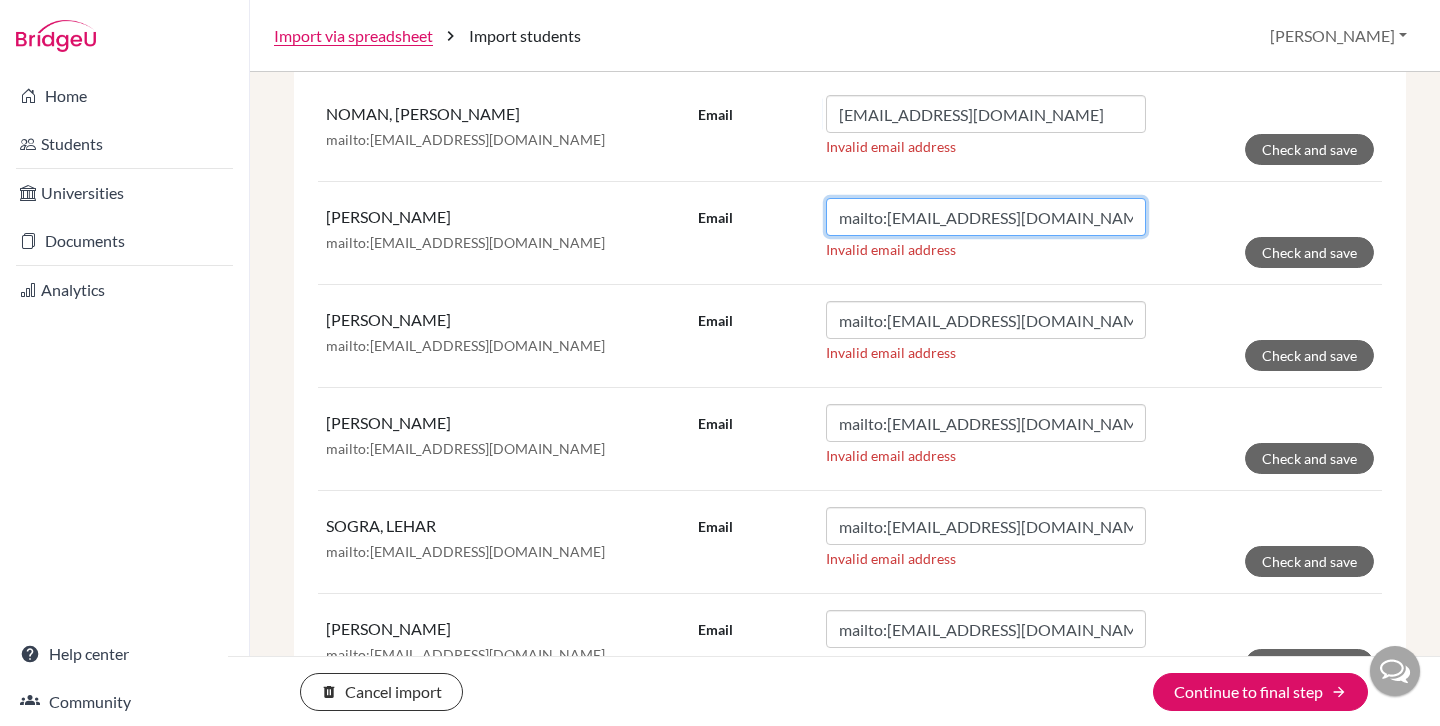 click on "mailto:[EMAIL_ADDRESS][DOMAIN_NAME]" at bounding box center (986, 217) 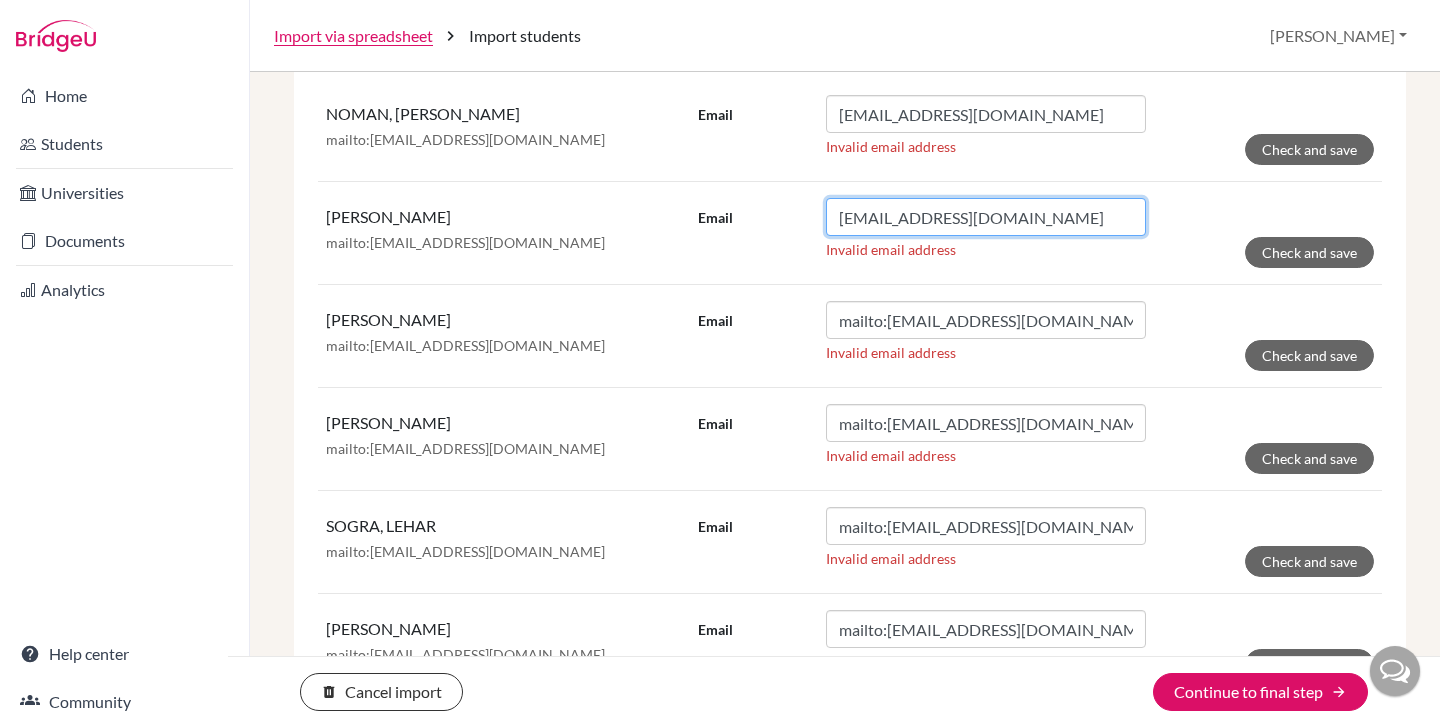 type on "[EMAIL_ADDRESS][DOMAIN_NAME]" 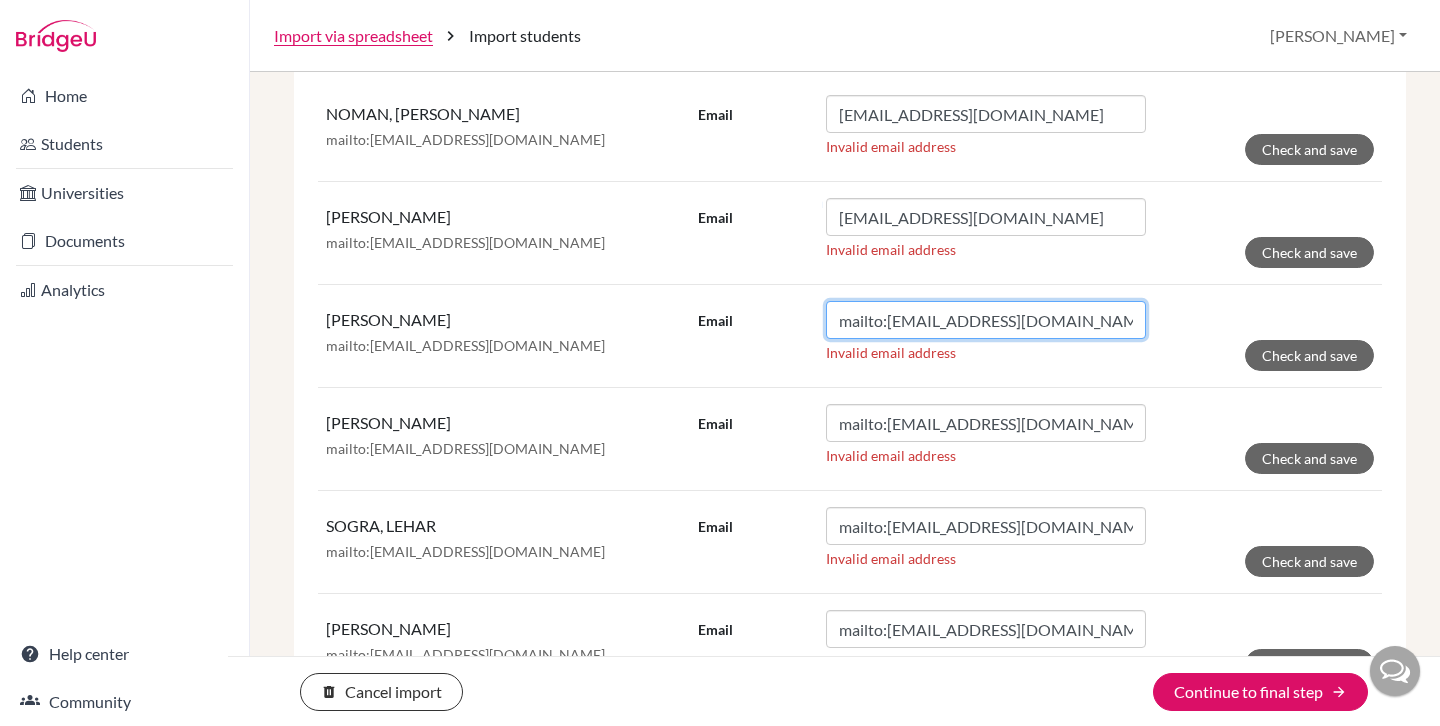 click on "mailto:[EMAIL_ADDRESS][DOMAIN_NAME]" at bounding box center (986, 320) 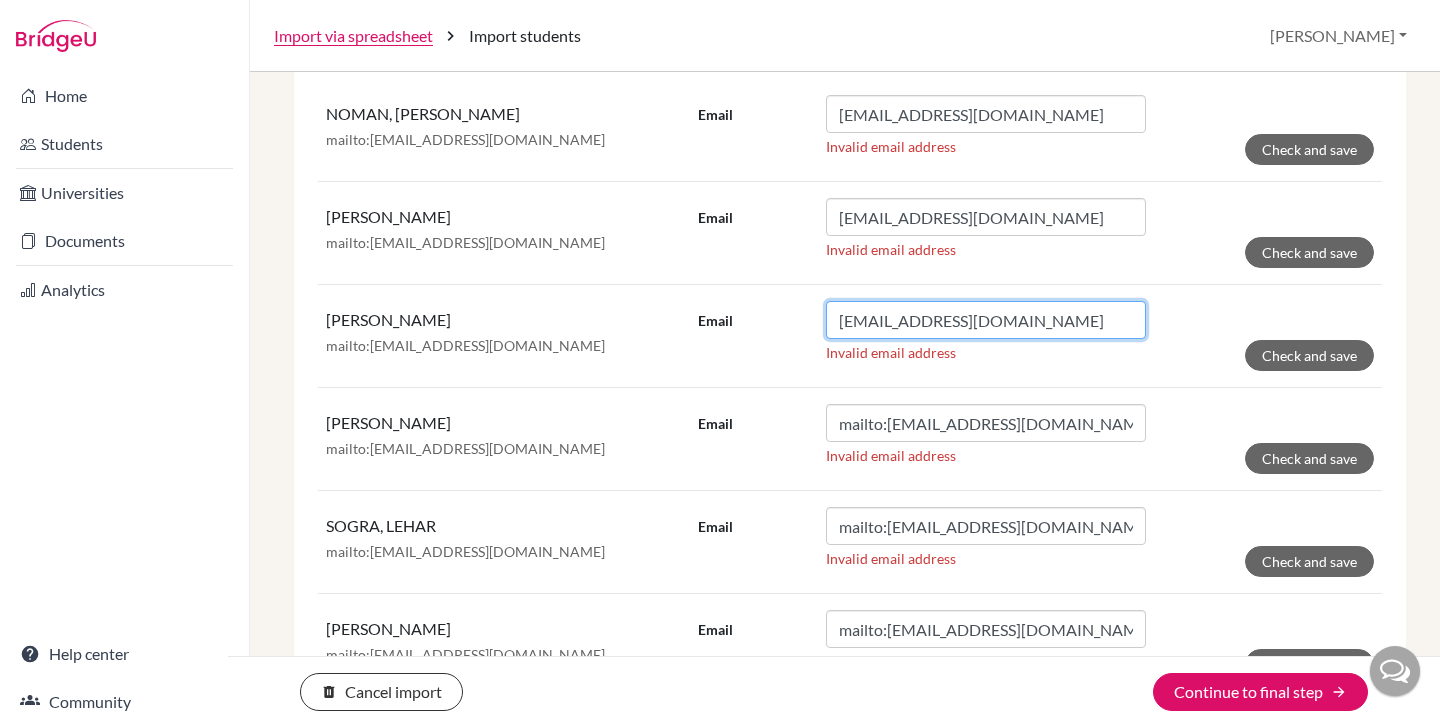 type on "[EMAIL_ADDRESS][DOMAIN_NAME]" 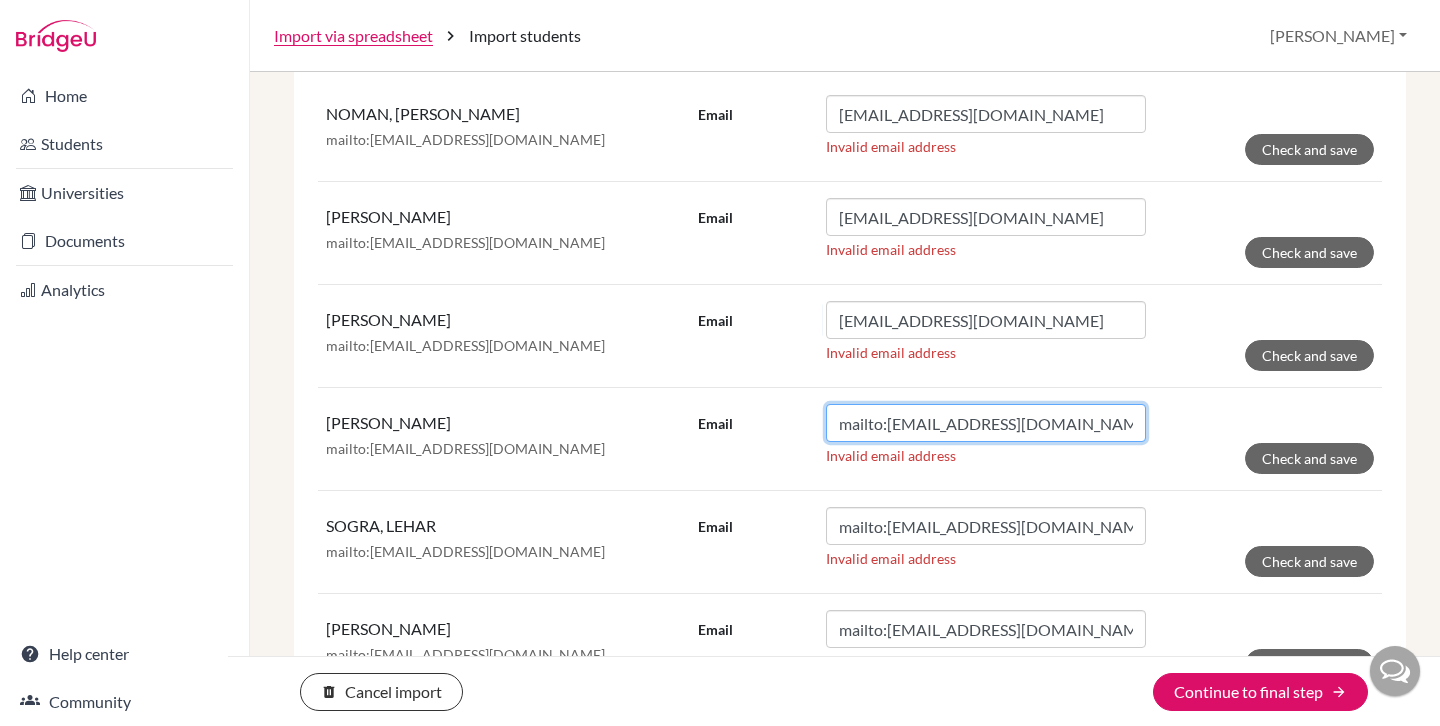 click on "mailto:[EMAIL_ADDRESS][DOMAIN_NAME]" at bounding box center [986, 423] 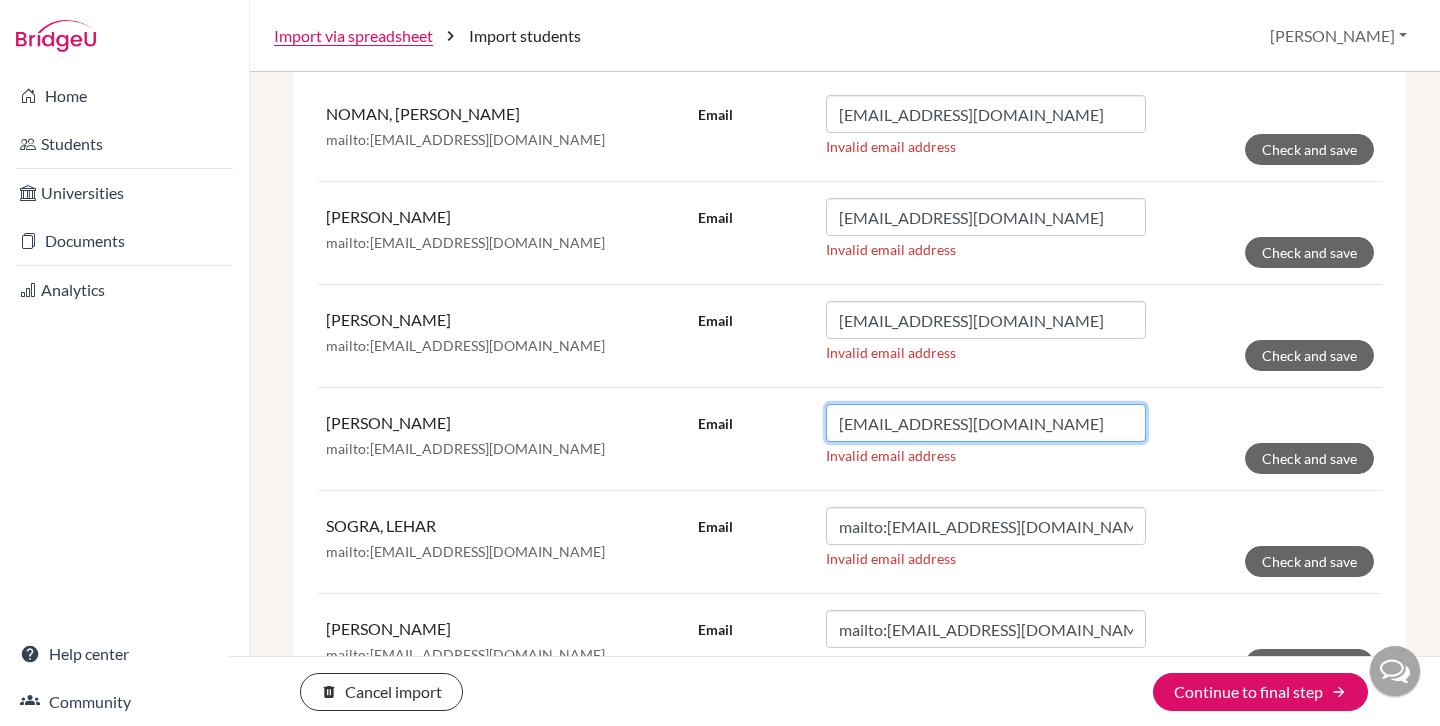 type on "[EMAIL_ADDRESS][DOMAIN_NAME]" 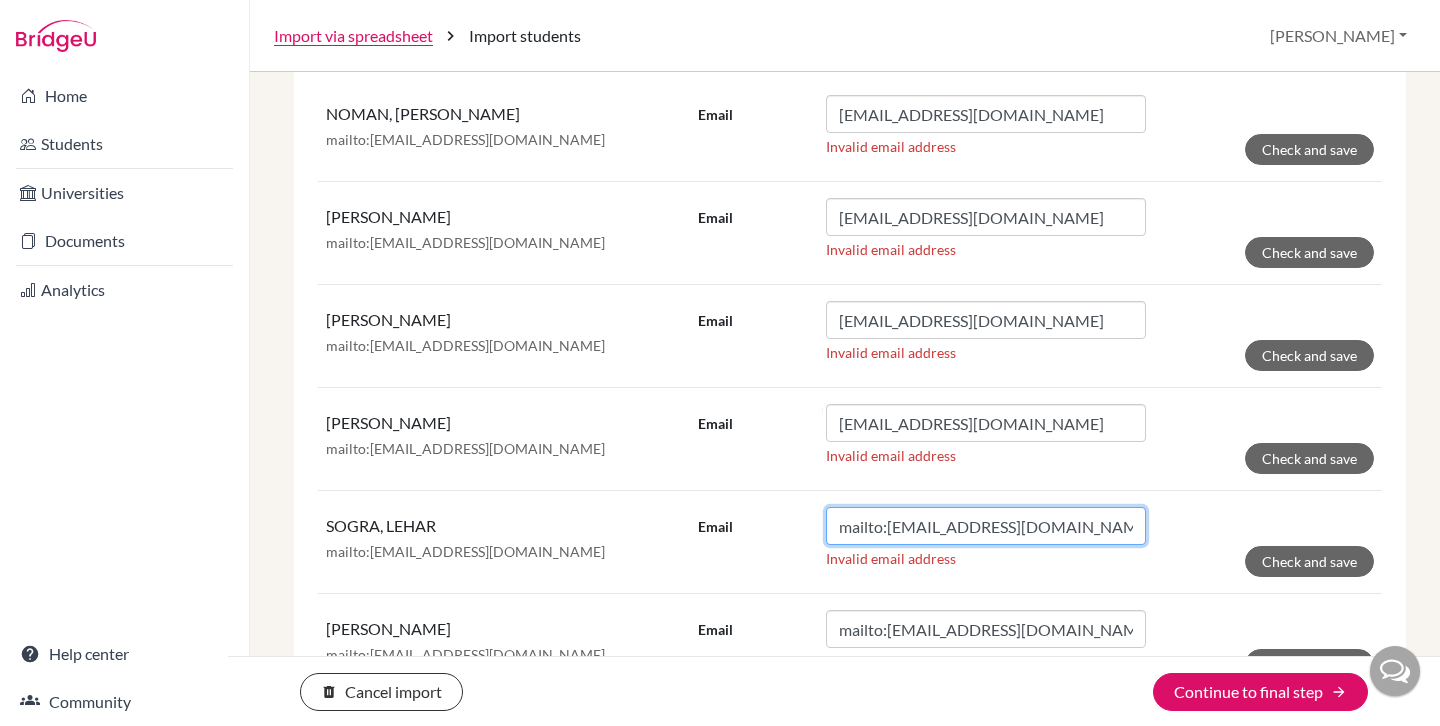 click on "mailto:[EMAIL_ADDRESS][DOMAIN_NAME]" at bounding box center (986, 526) 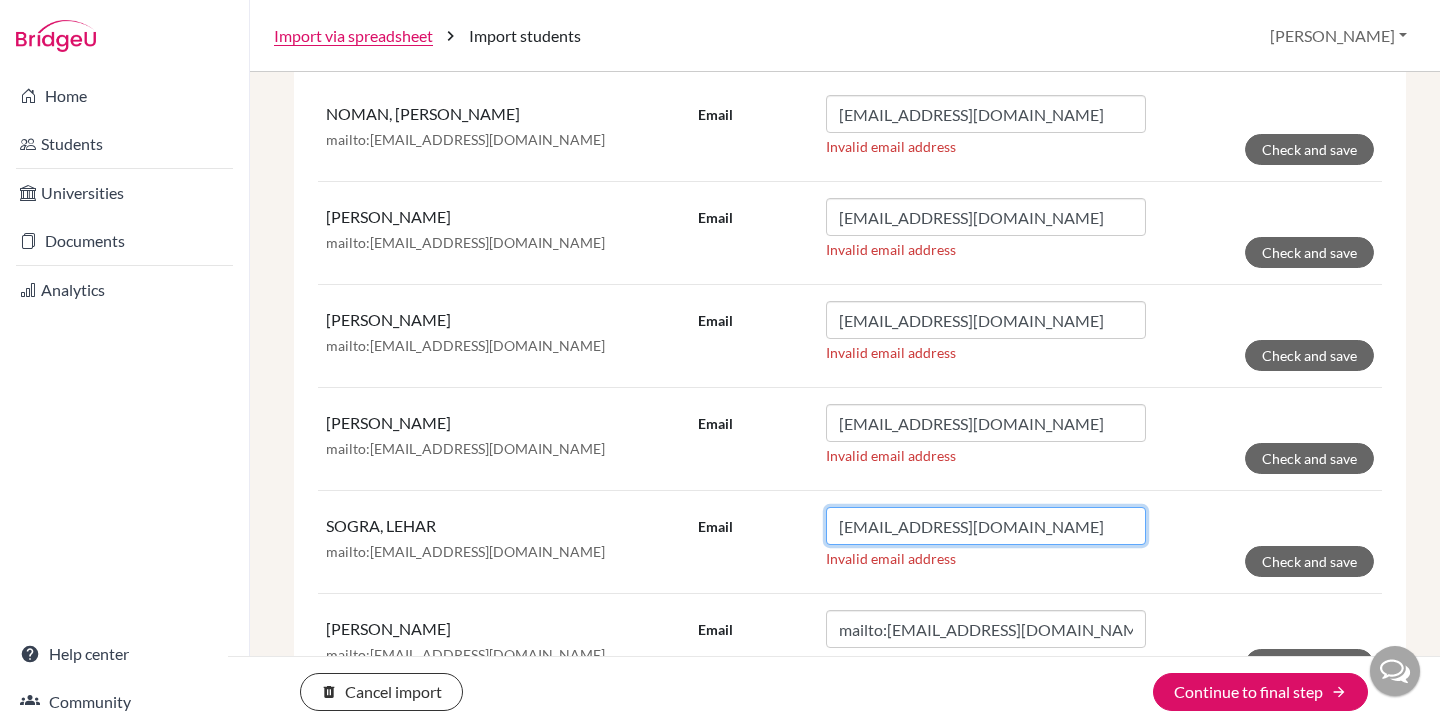 type on "[EMAIL_ADDRESS][DOMAIN_NAME]" 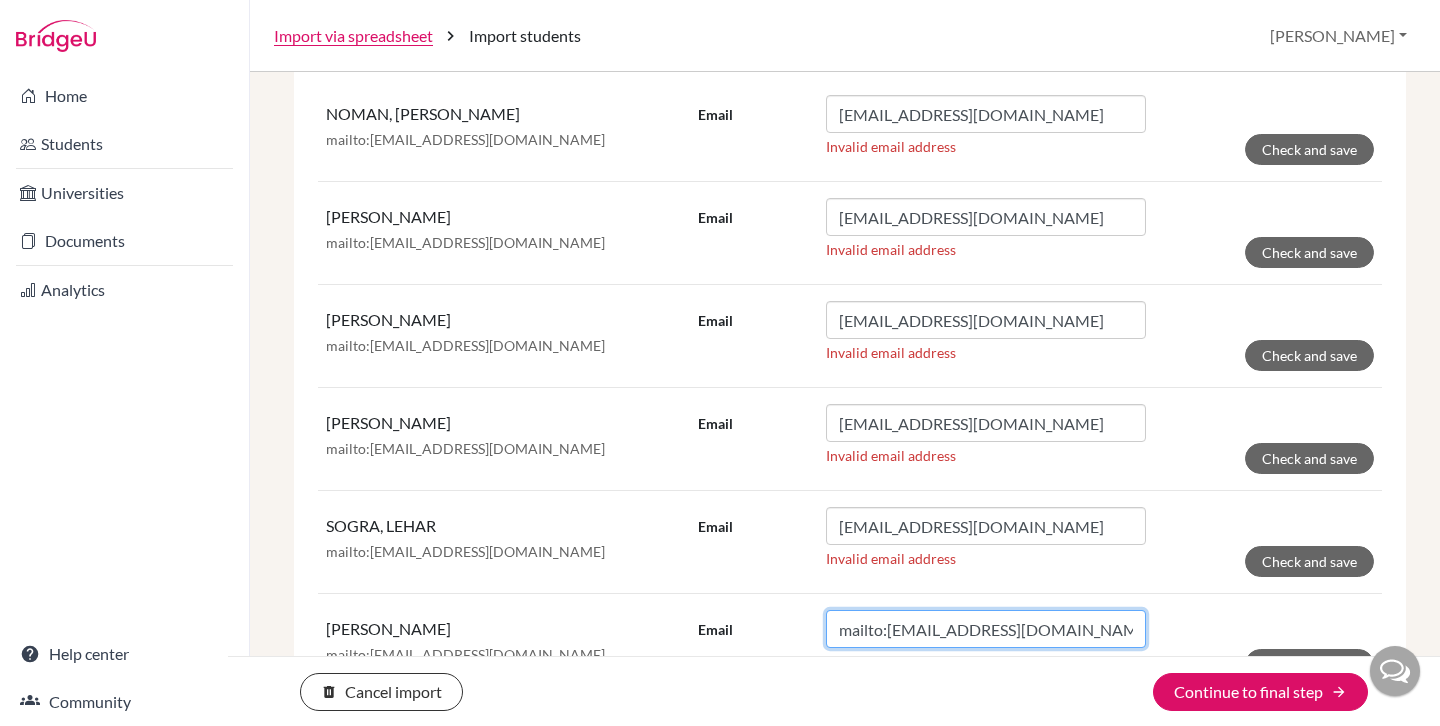 click on "mailto:[EMAIL_ADDRESS][DOMAIN_NAME]" at bounding box center (986, 629) 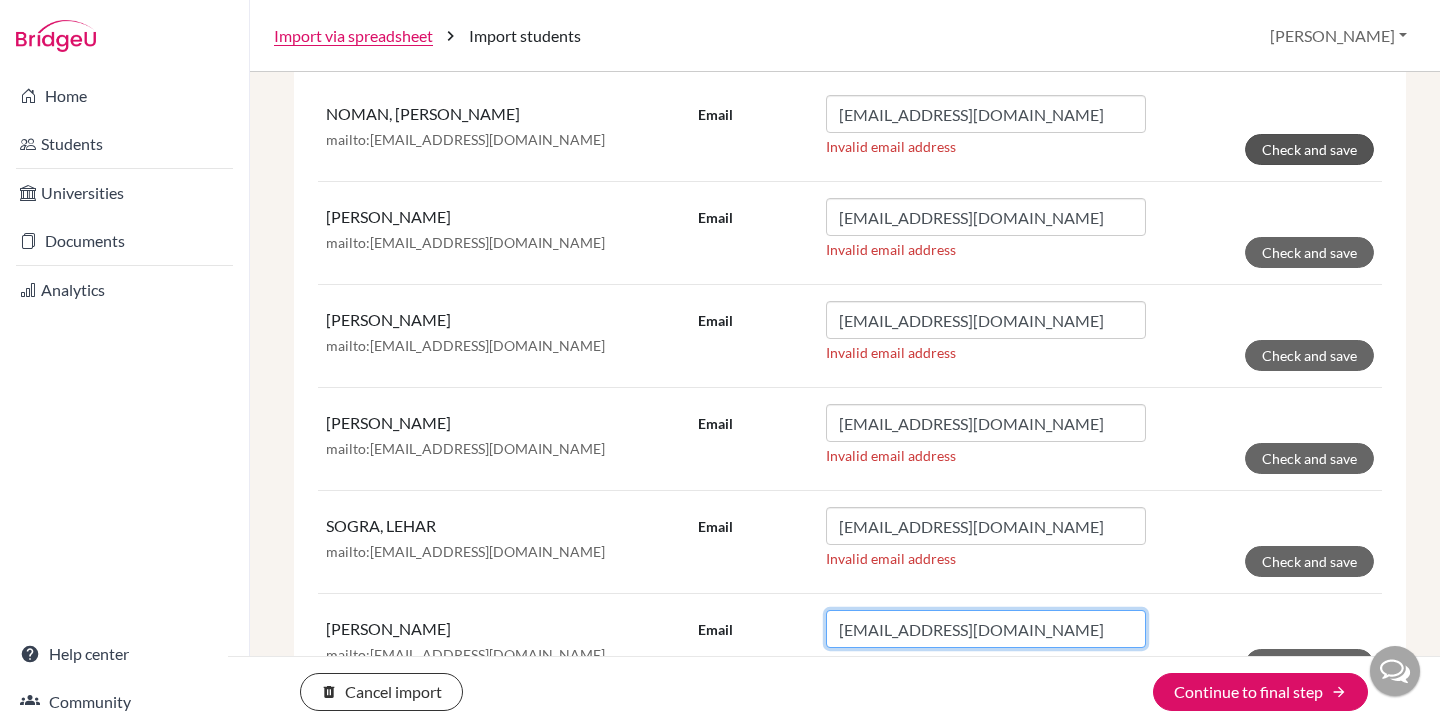 type on "[EMAIL_ADDRESS][DOMAIN_NAME]" 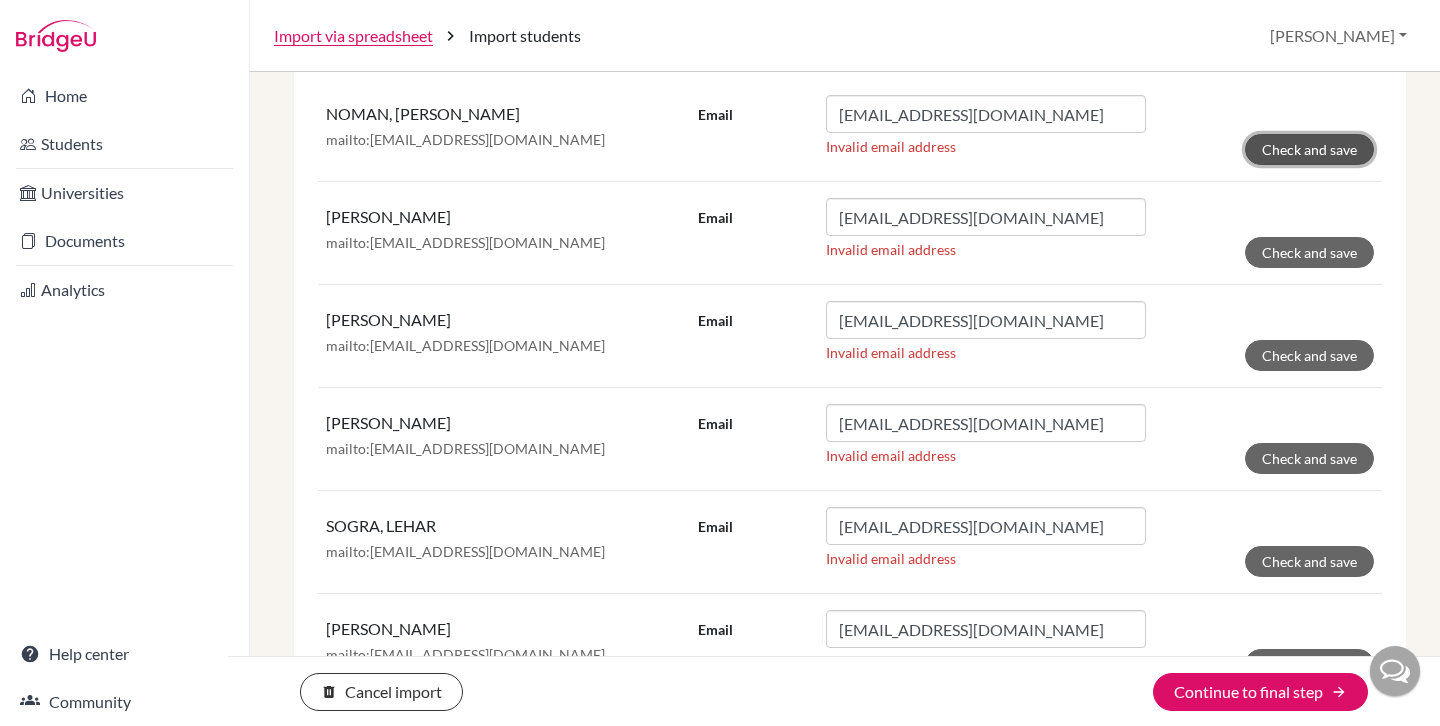 click on "Check and save" at bounding box center (1309, 149) 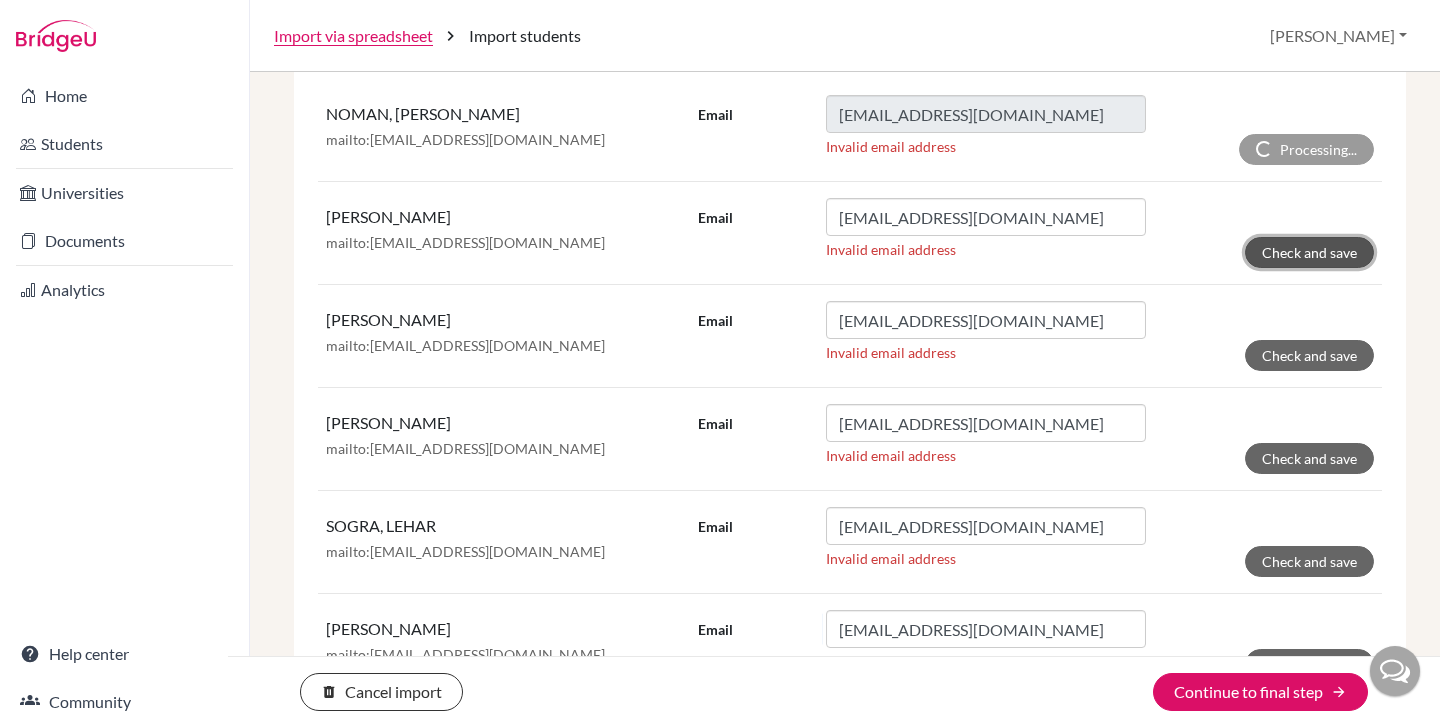 click on "Check and save" at bounding box center [1309, 252] 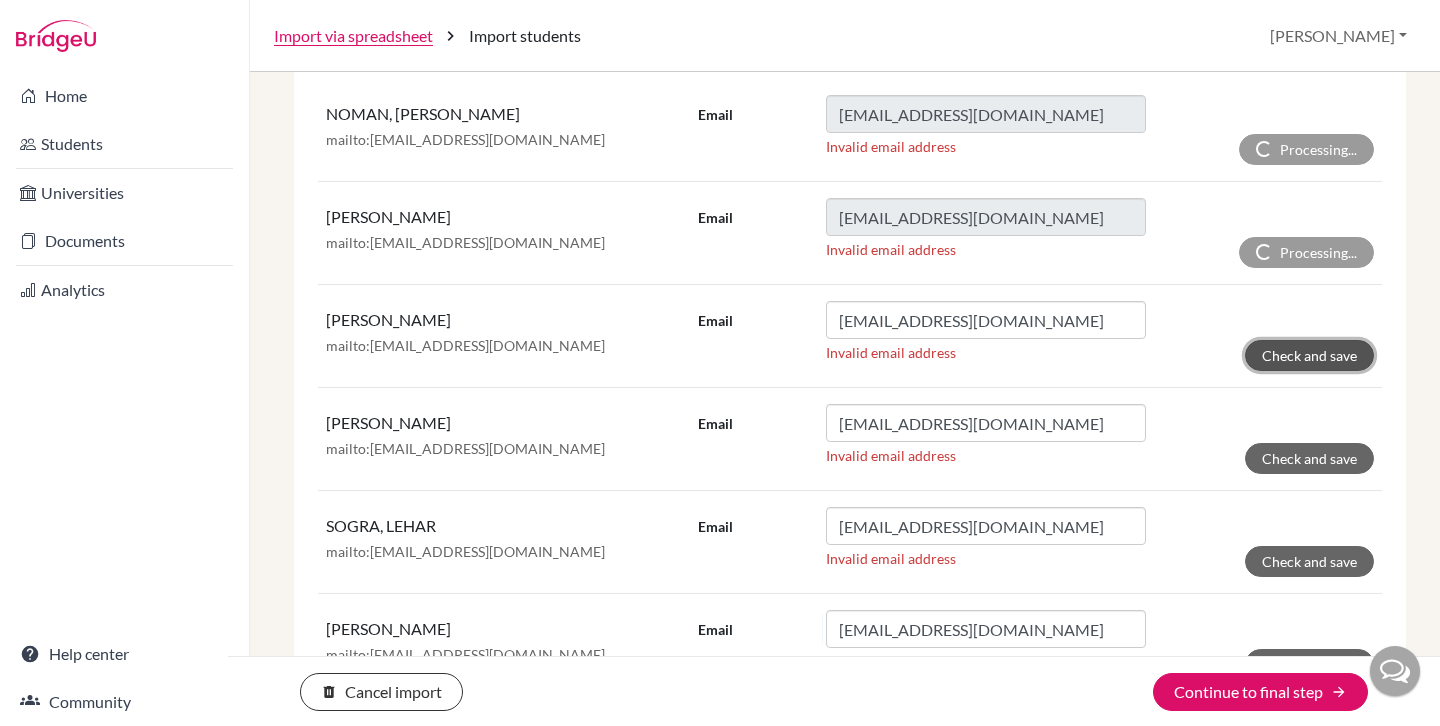 click on "Check and save" at bounding box center [1309, 355] 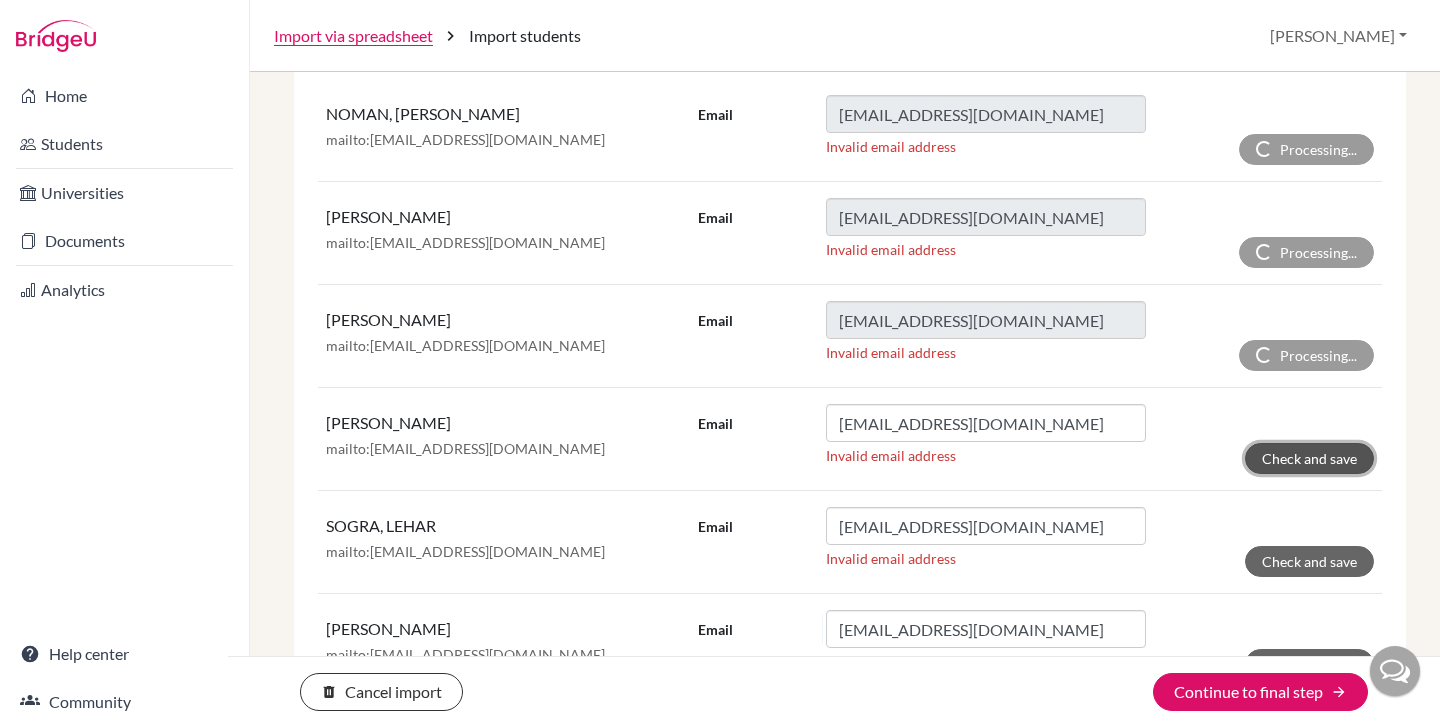 click on "Check and save" at bounding box center (1309, 458) 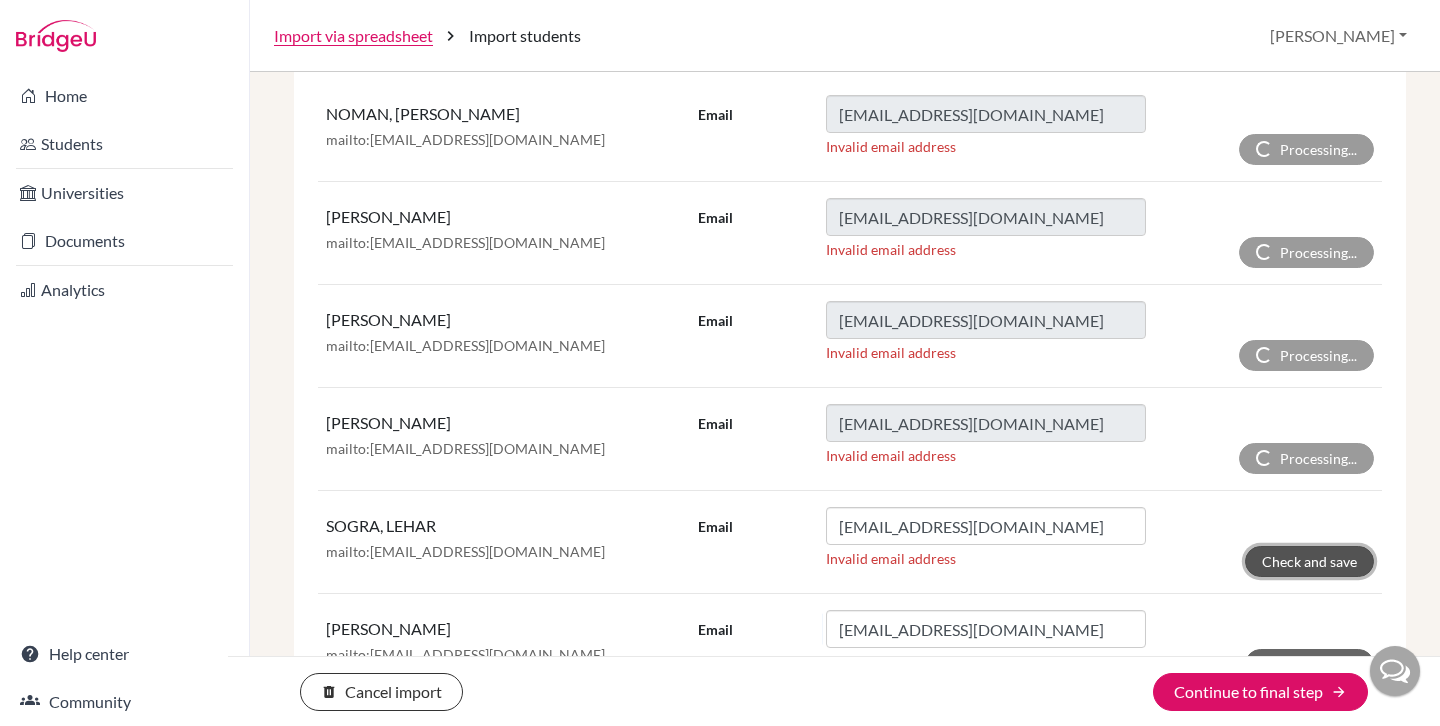 click on "Check and save" at bounding box center [1309, 561] 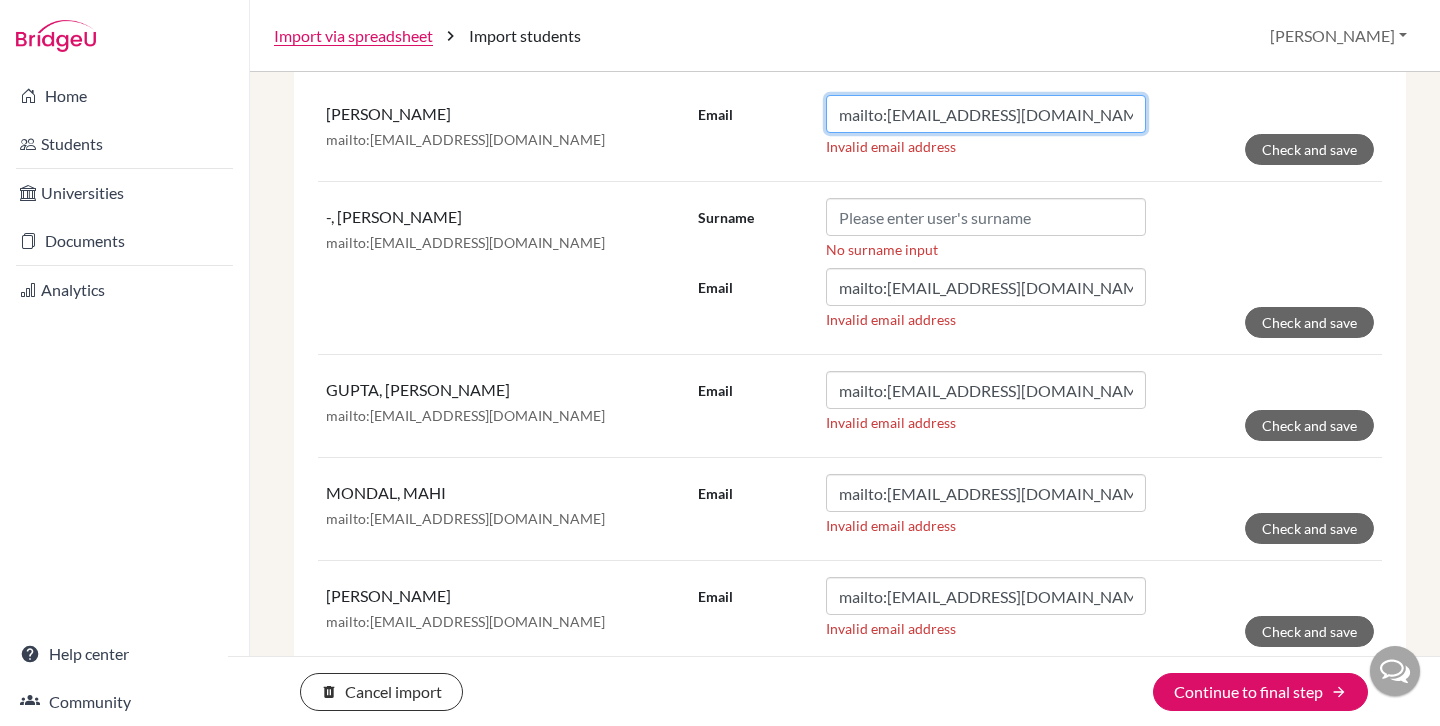 click on "mailto:[EMAIL_ADDRESS][DOMAIN_NAME]" at bounding box center [986, 114] 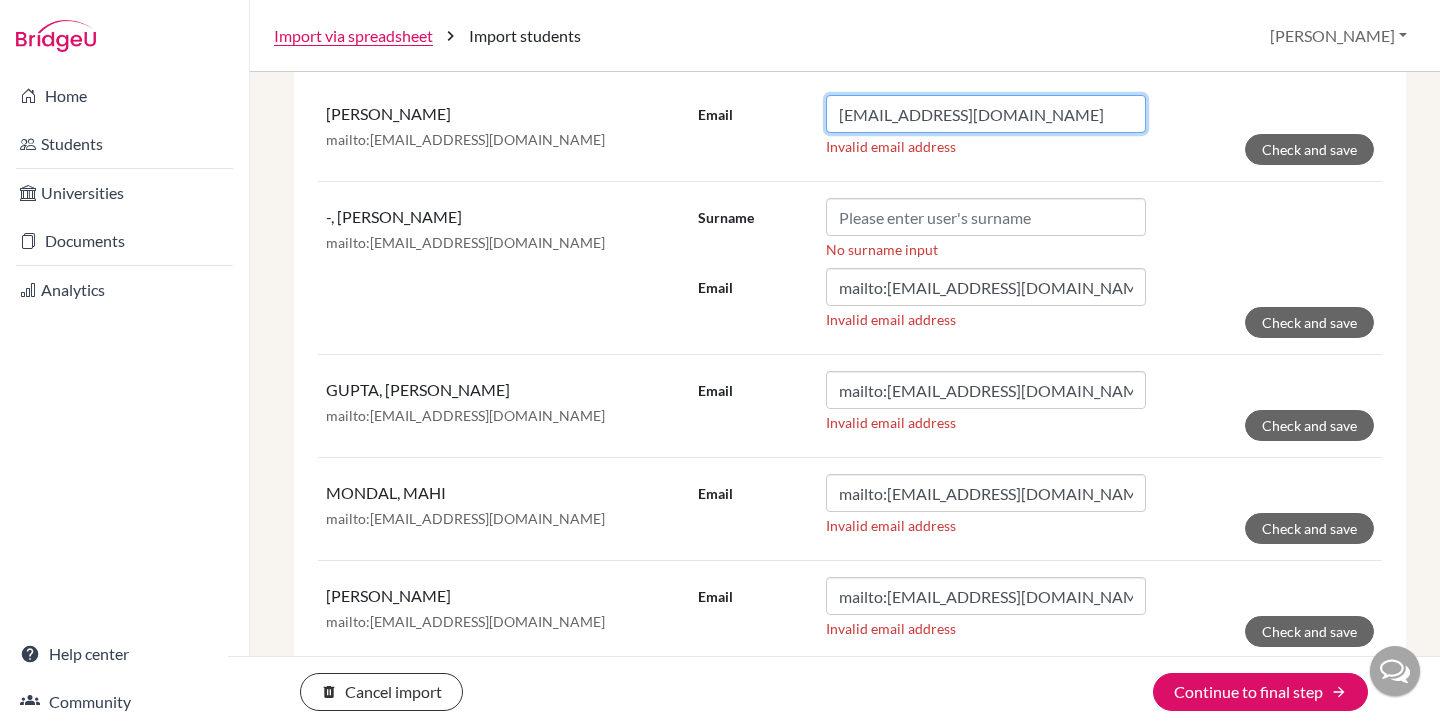 type on "[EMAIL_ADDRESS][DOMAIN_NAME]" 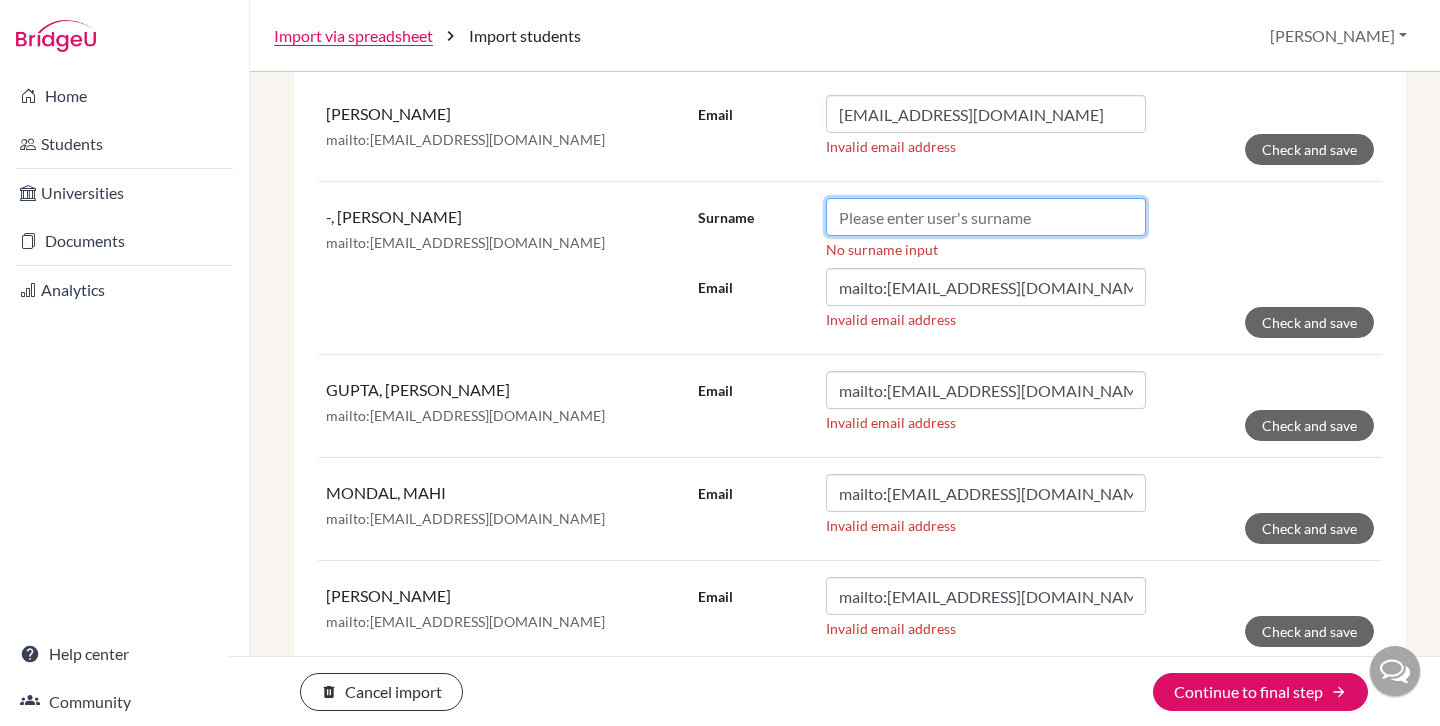 click on "Surname" at bounding box center [986, 217] 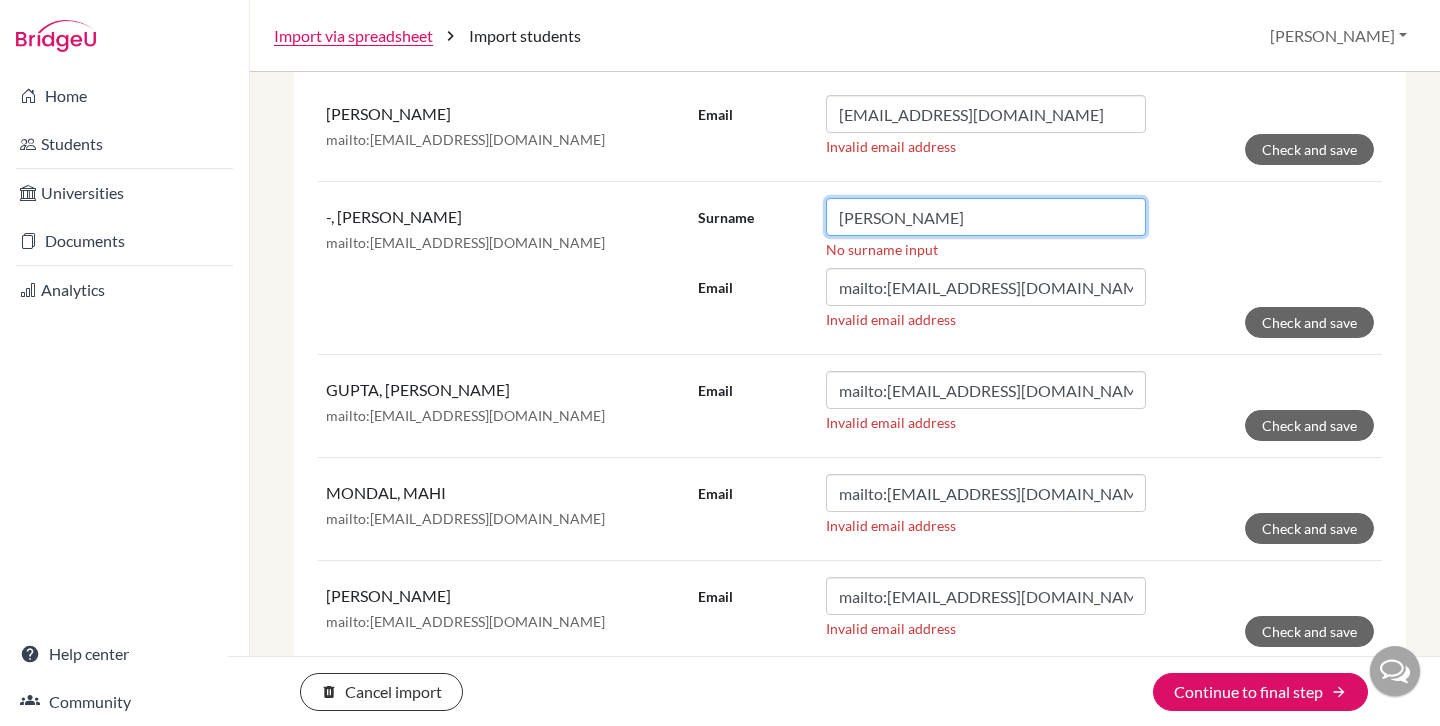 type on "[PERSON_NAME]" 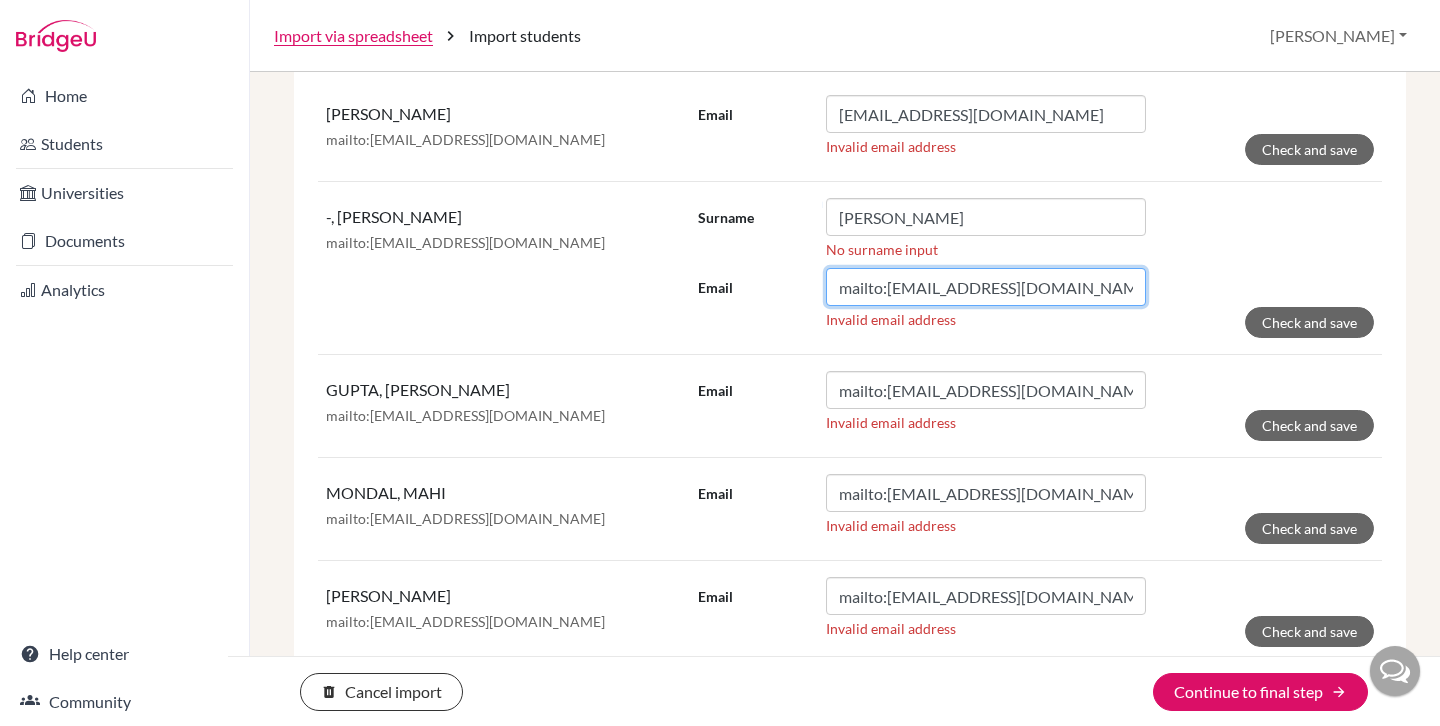 click on "mailto:[EMAIL_ADDRESS][DOMAIN_NAME]" at bounding box center [986, 287] 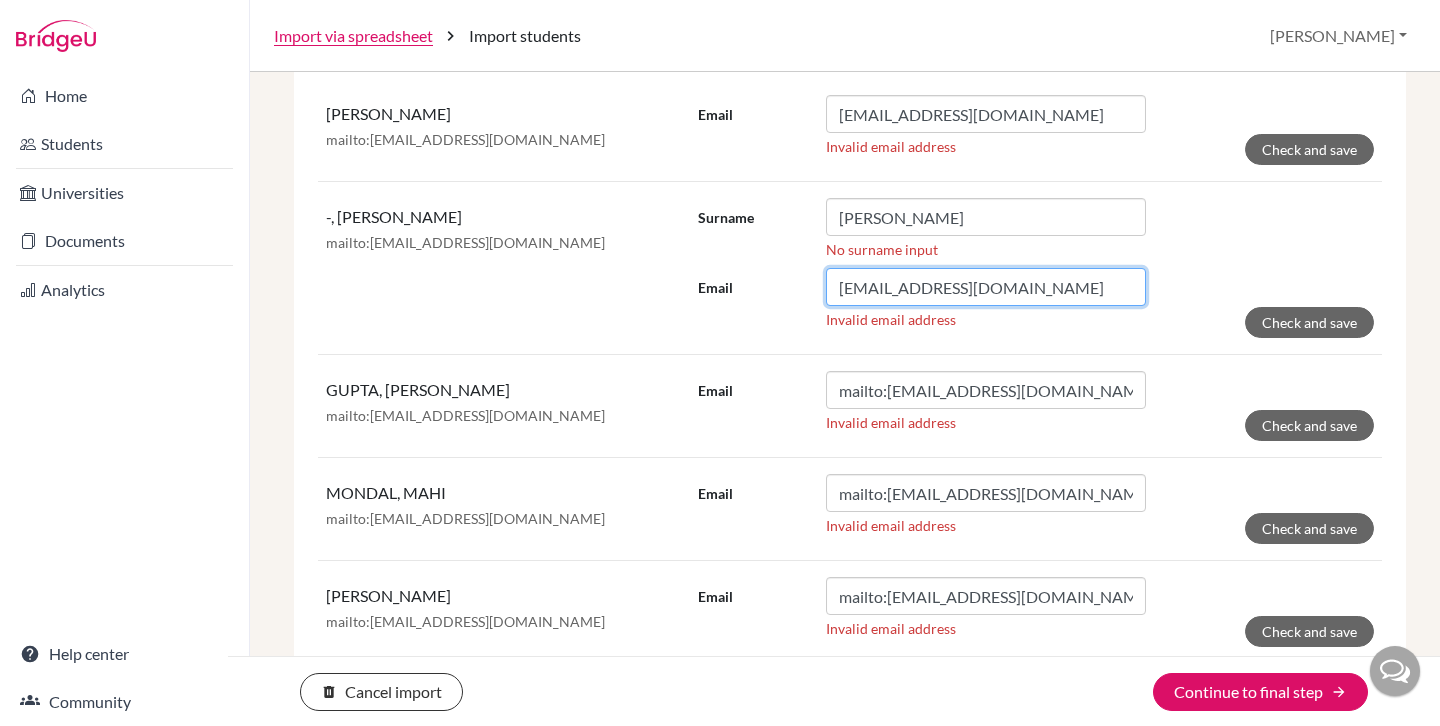 type on "[EMAIL_ADDRESS][DOMAIN_NAME]" 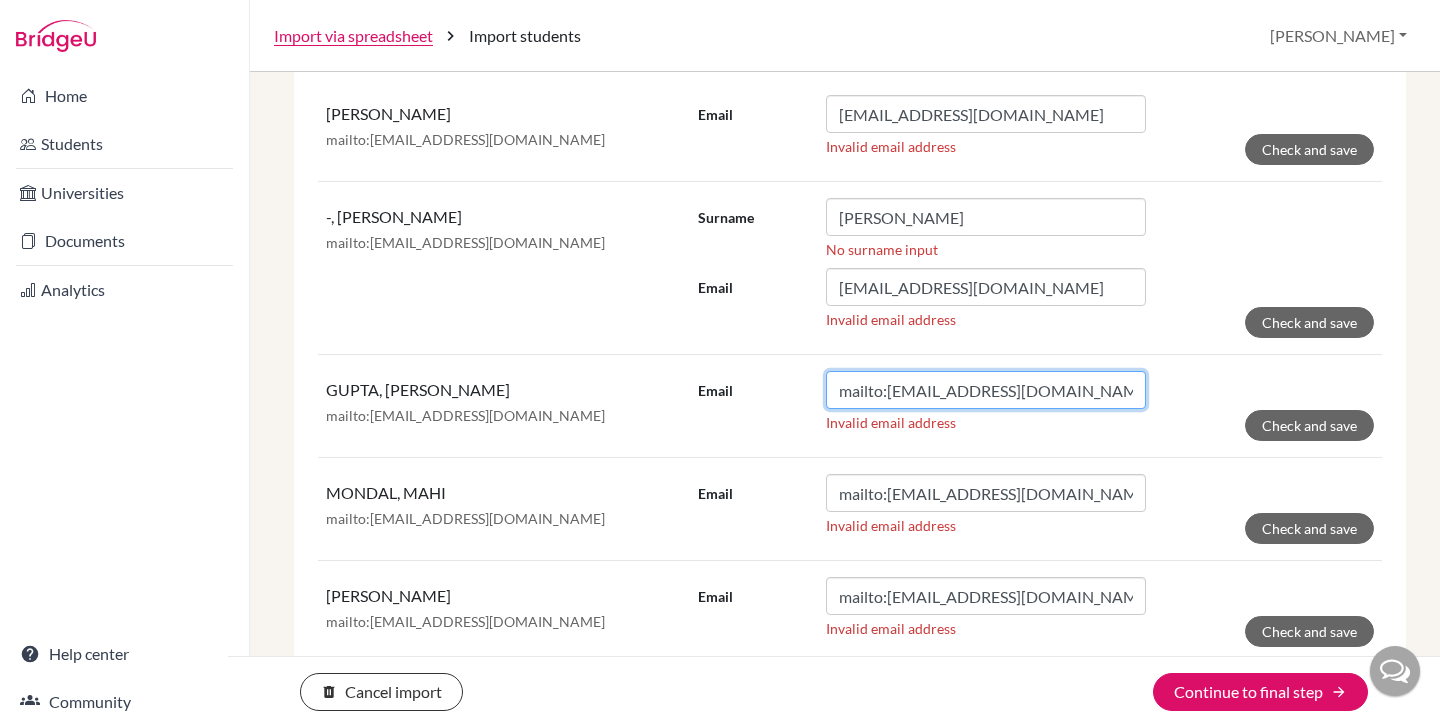 click on "mailto:[EMAIL_ADDRESS][DOMAIN_NAME]" at bounding box center (986, 390) 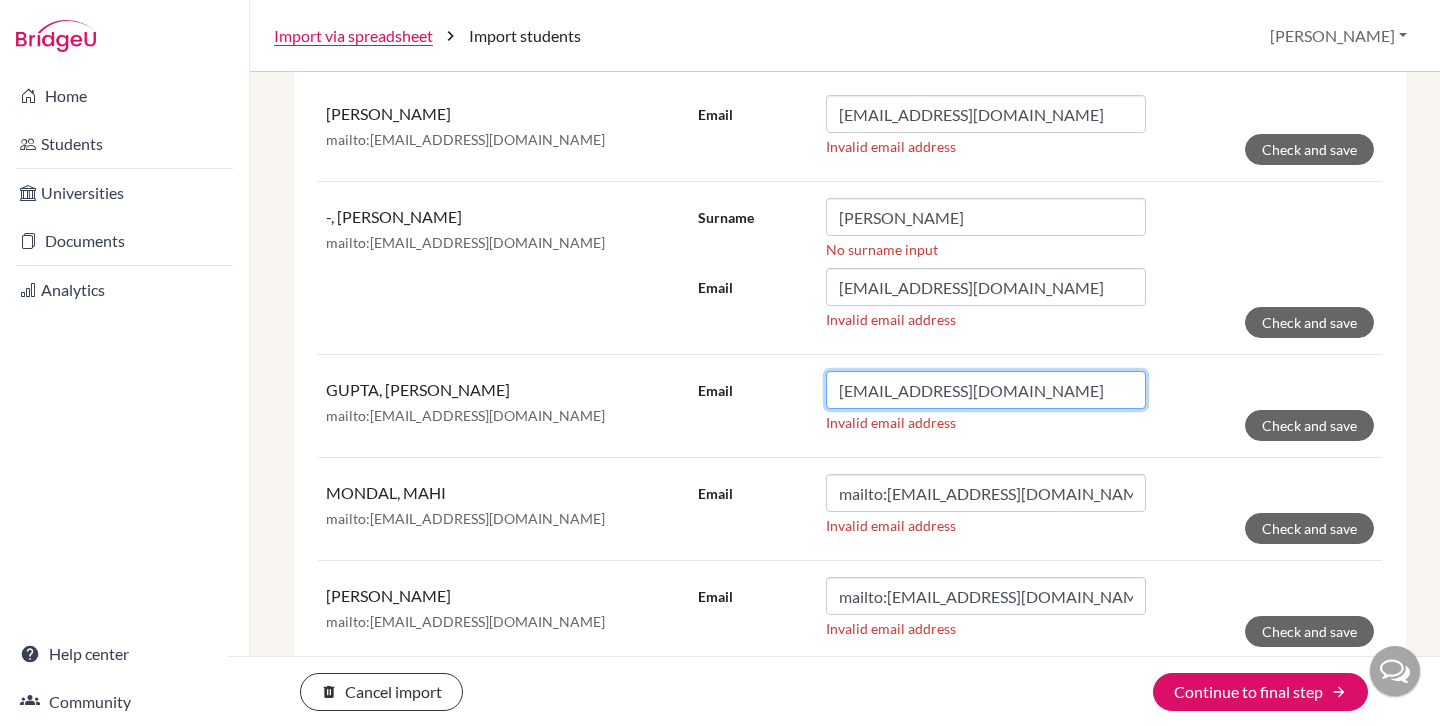 type on "[EMAIL_ADDRESS][DOMAIN_NAME]" 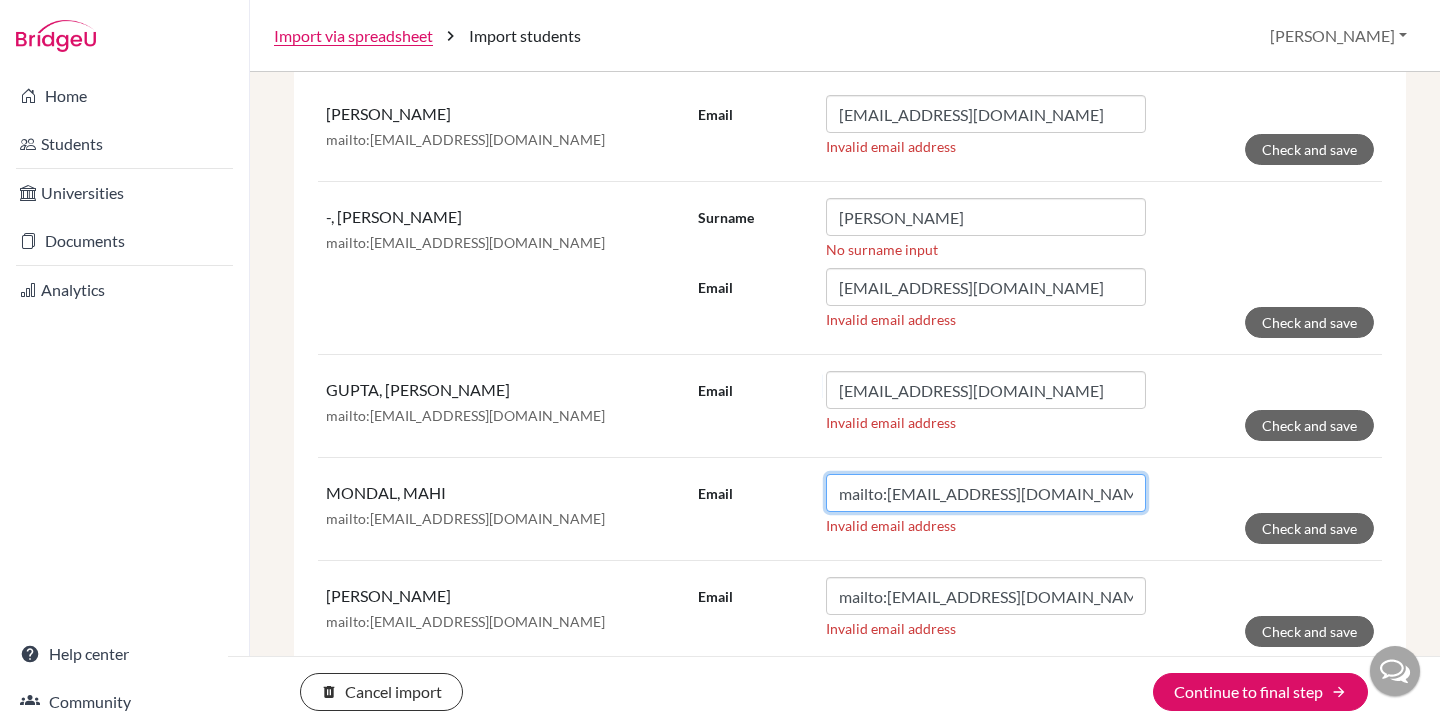 click on "mailto:[EMAIL_ADDRESS][DOMAIN_NAME]" at bounding box center [986, 493] 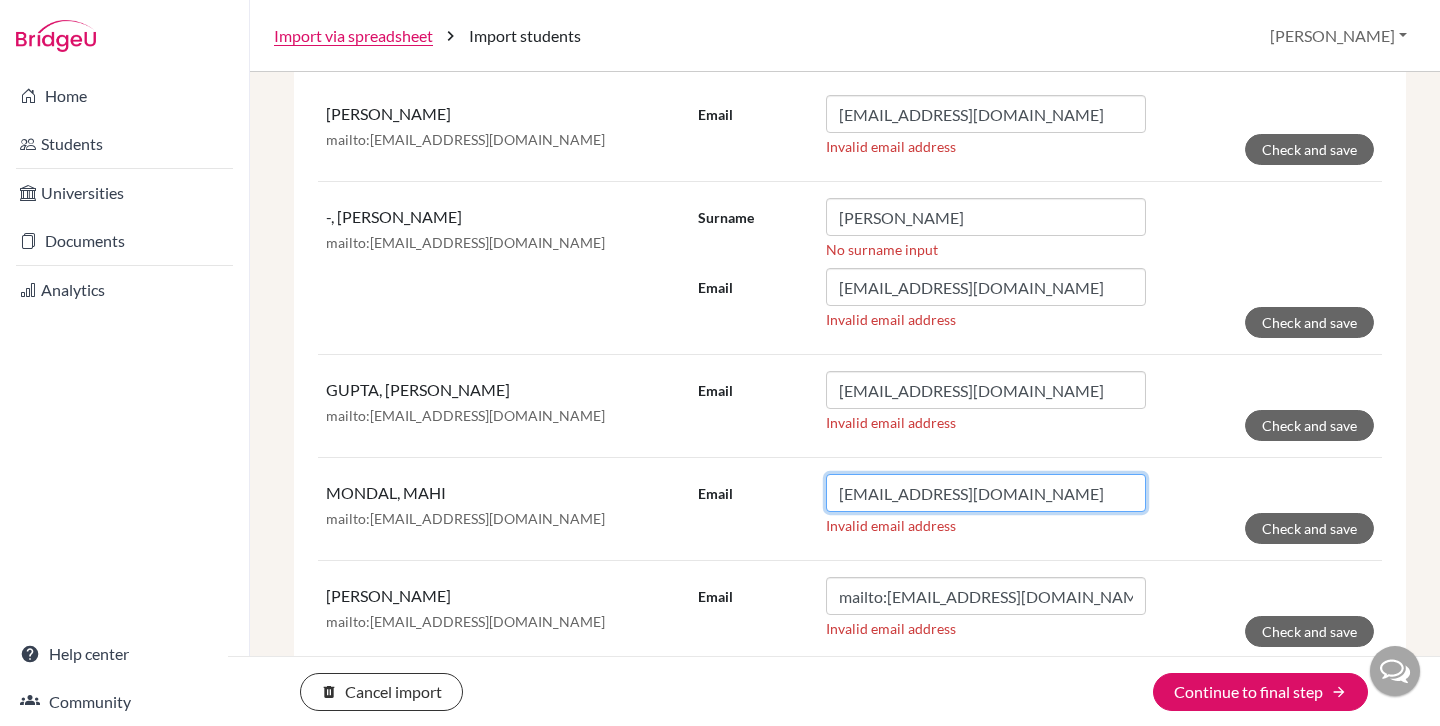 type on "[EMAIL_ADDRESS][DOMAIN_NAME]" 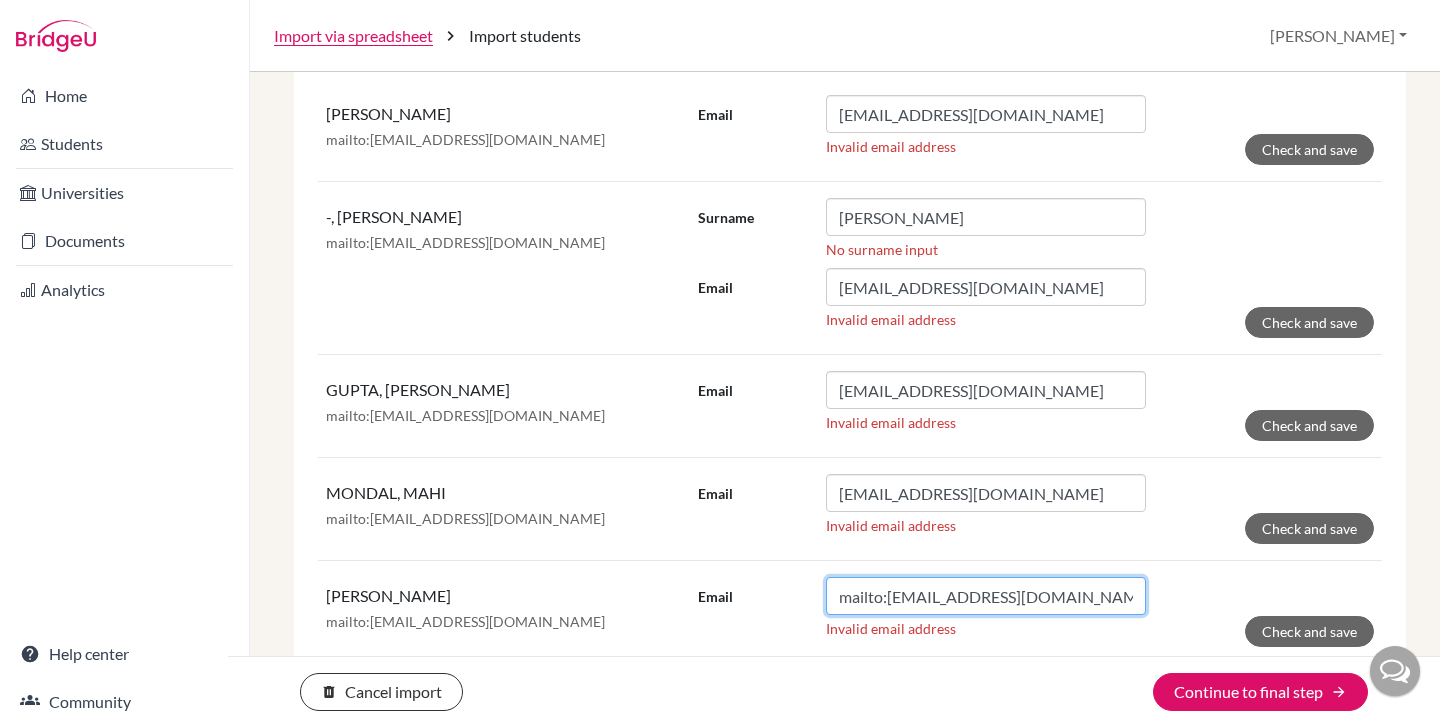 click on "mailto:[EMAIL_ADDRESS][DOMAIN_NAME]" at bounding box center [986, 596] 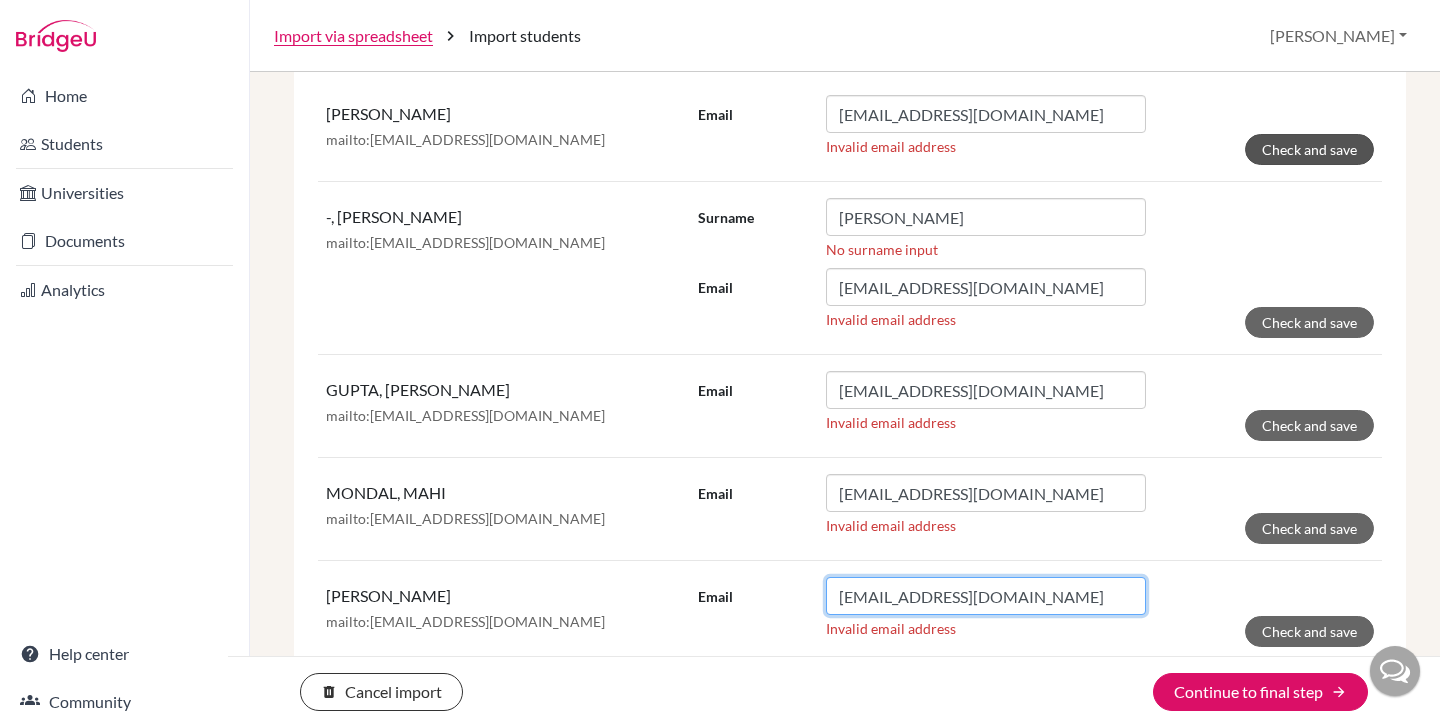 type on "[EMAIL_ADDRESS][DOMAIN_NAME]" 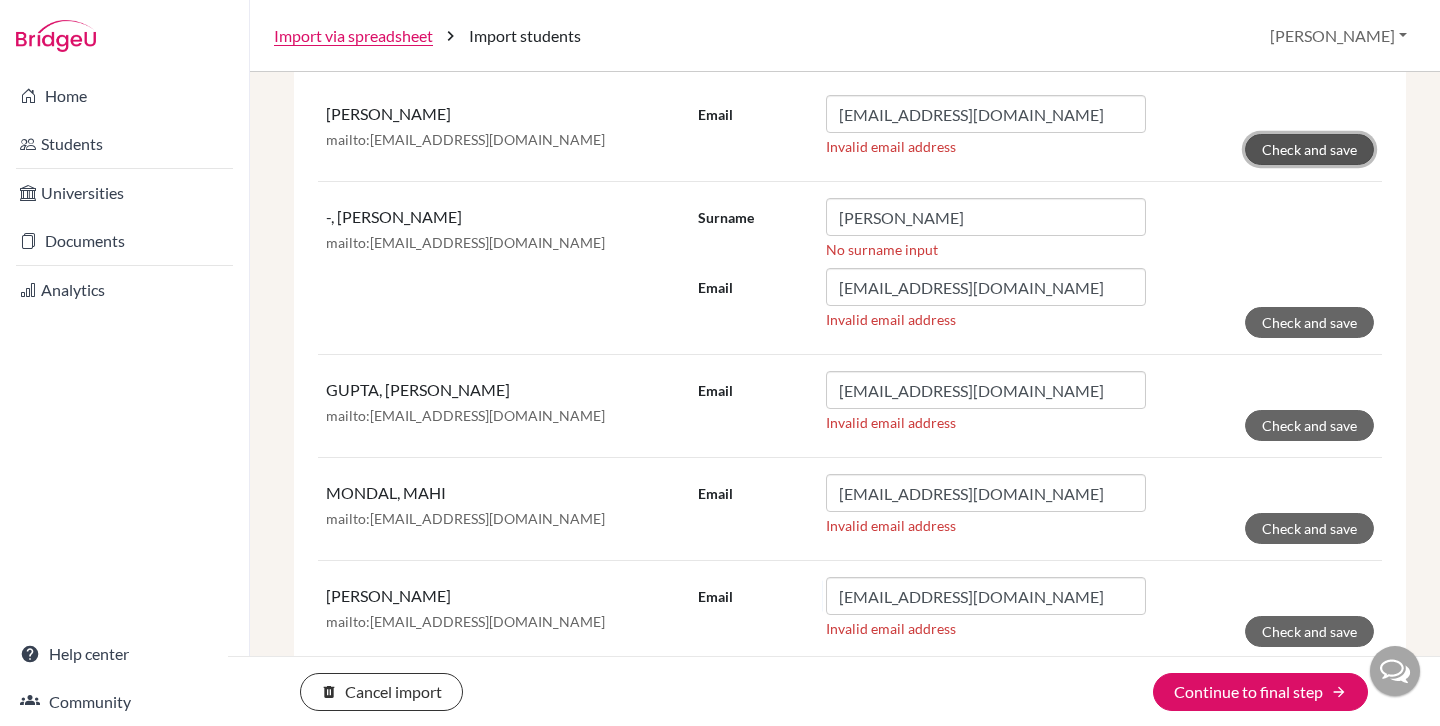 click on "Check and save" at bounding box center (1309, 149) 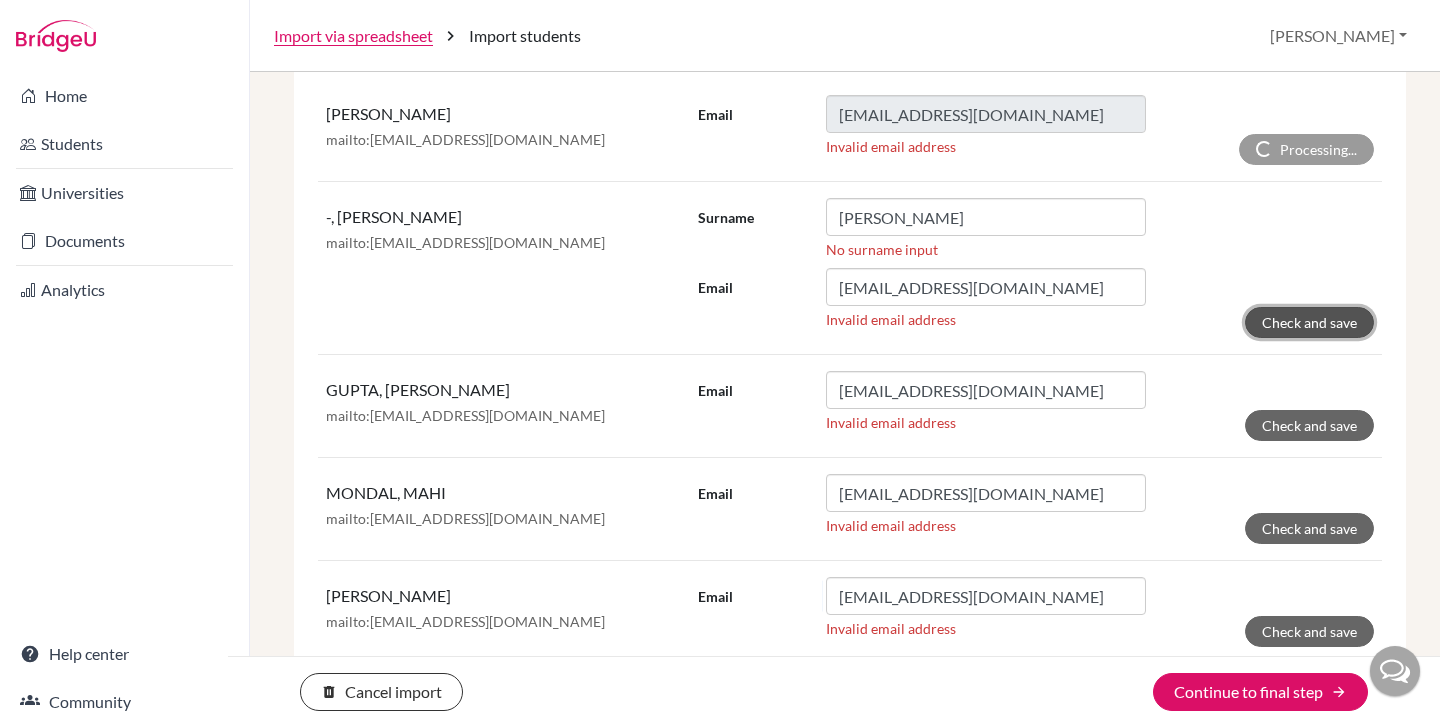click on "Check and save" at bounding box center [1309, 322] 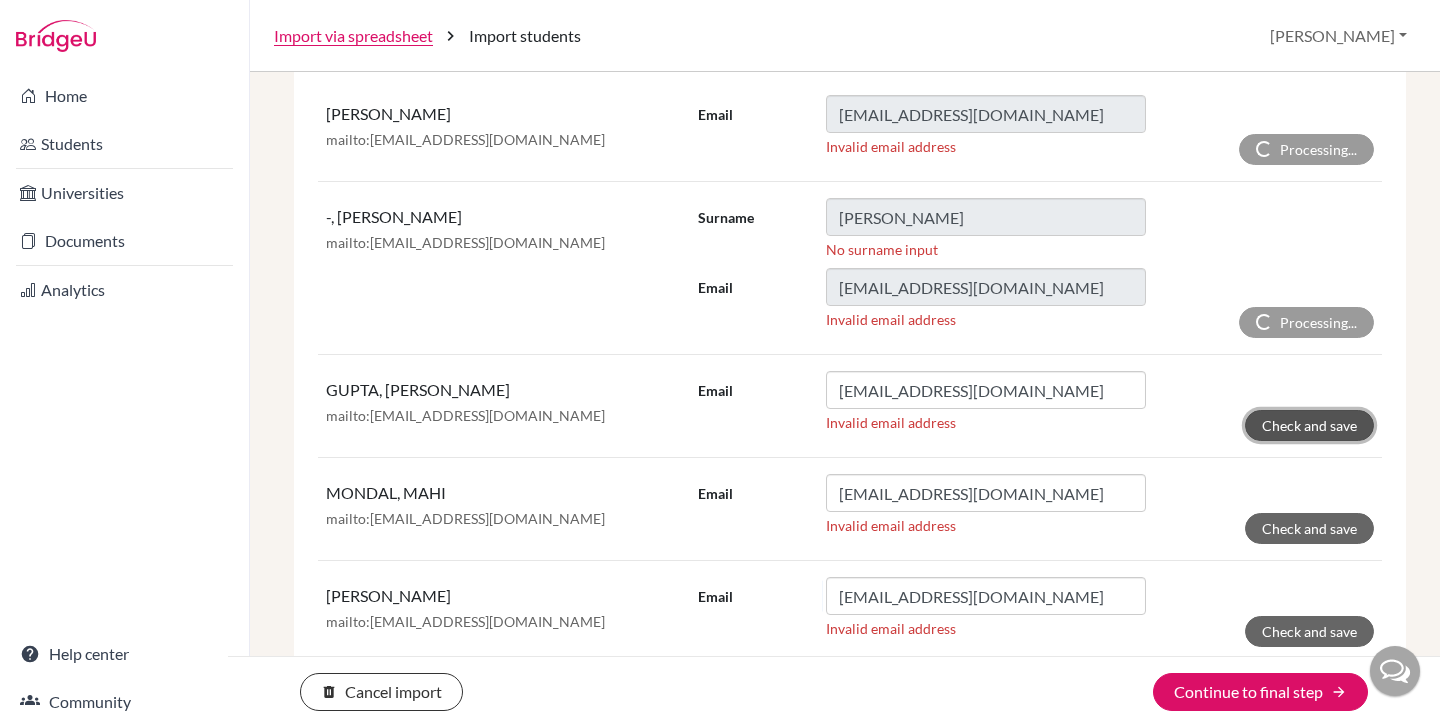 click on "Check and save" at bounding box center (1309, 425) 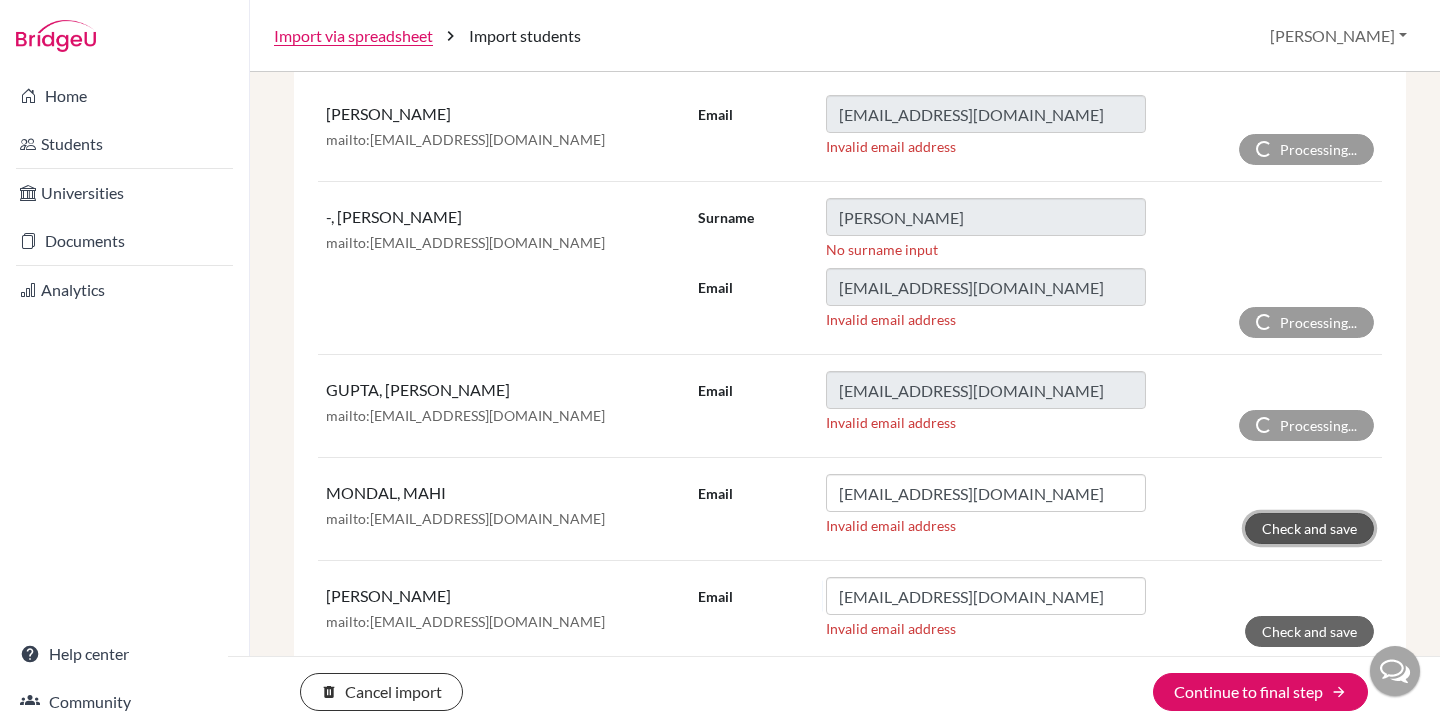 click on "Check and save" at bounding box center (1309, 528) 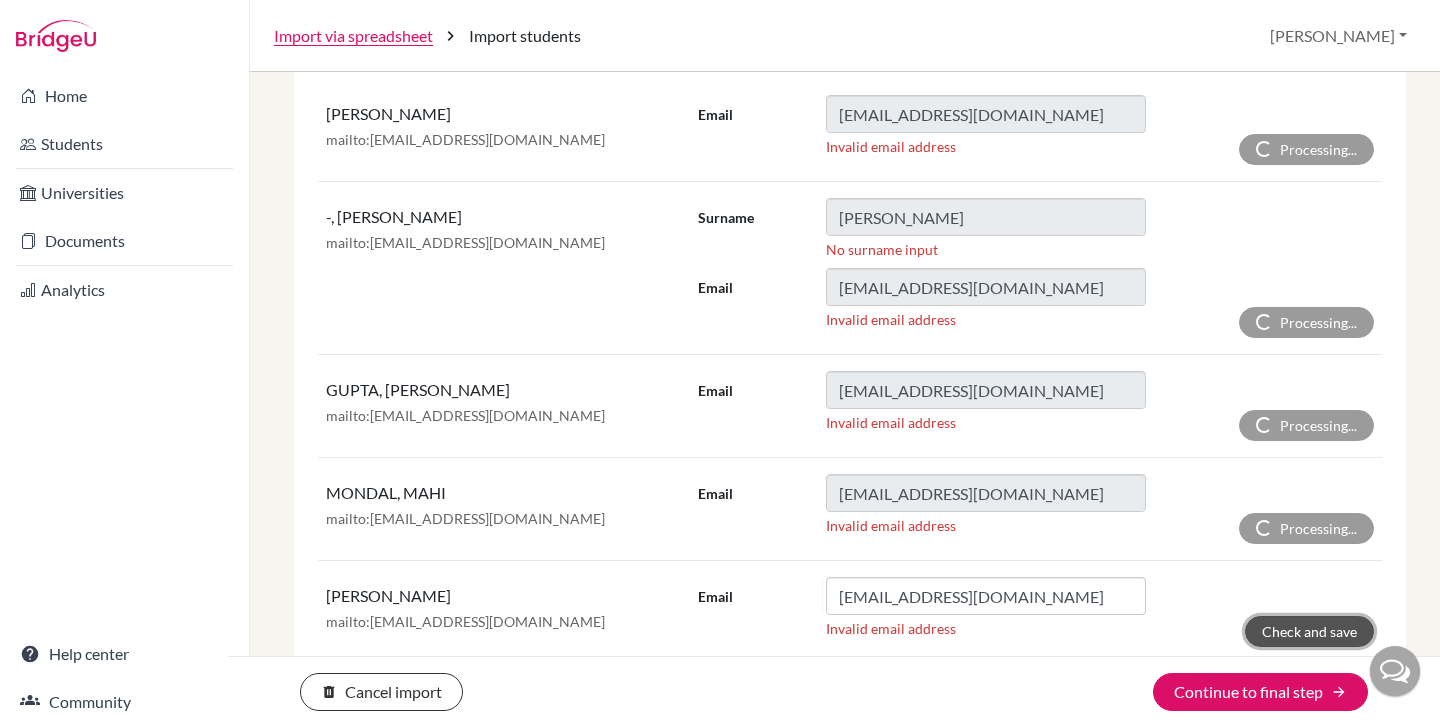 click on "Check and save" at bounding box center [1309, 631] 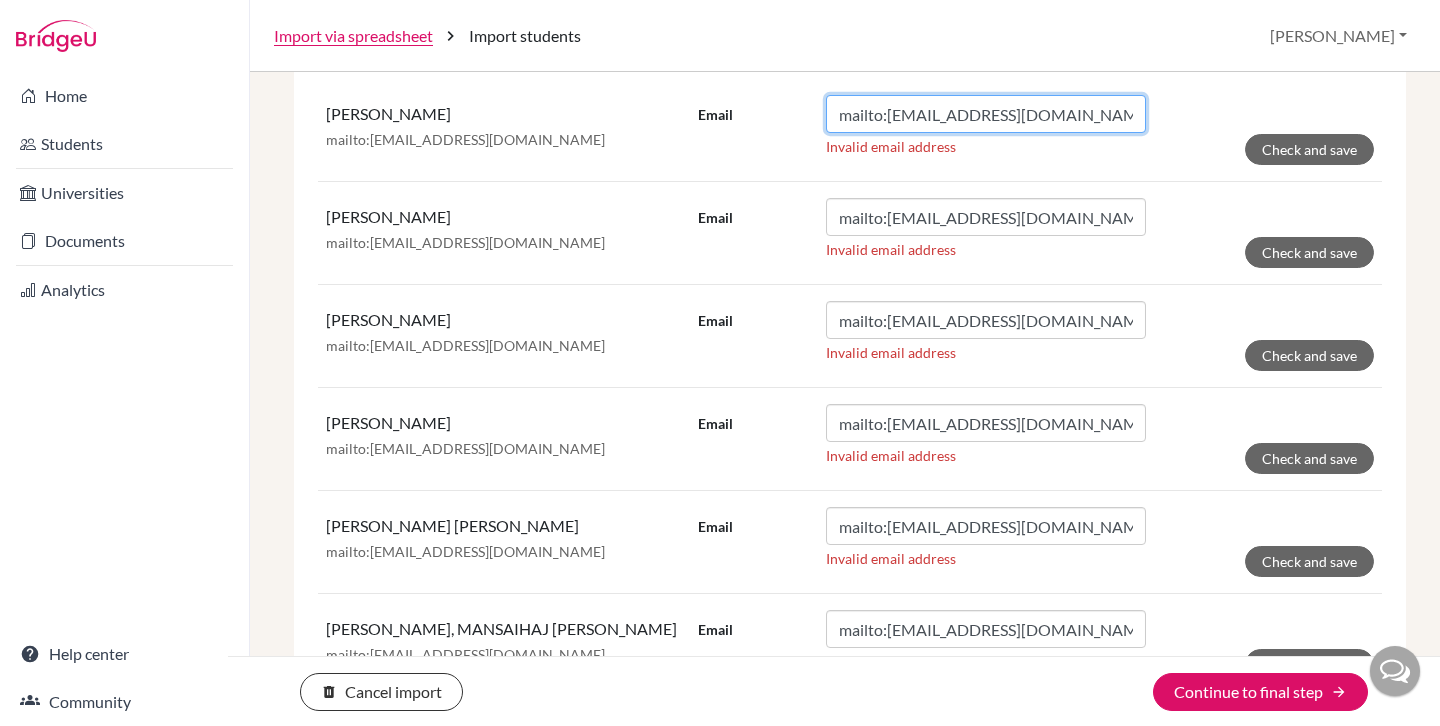 click on "mailto:[EMAIL_ADDRESS][DOMAIN_NAME]" at bounding box center (986, 114) 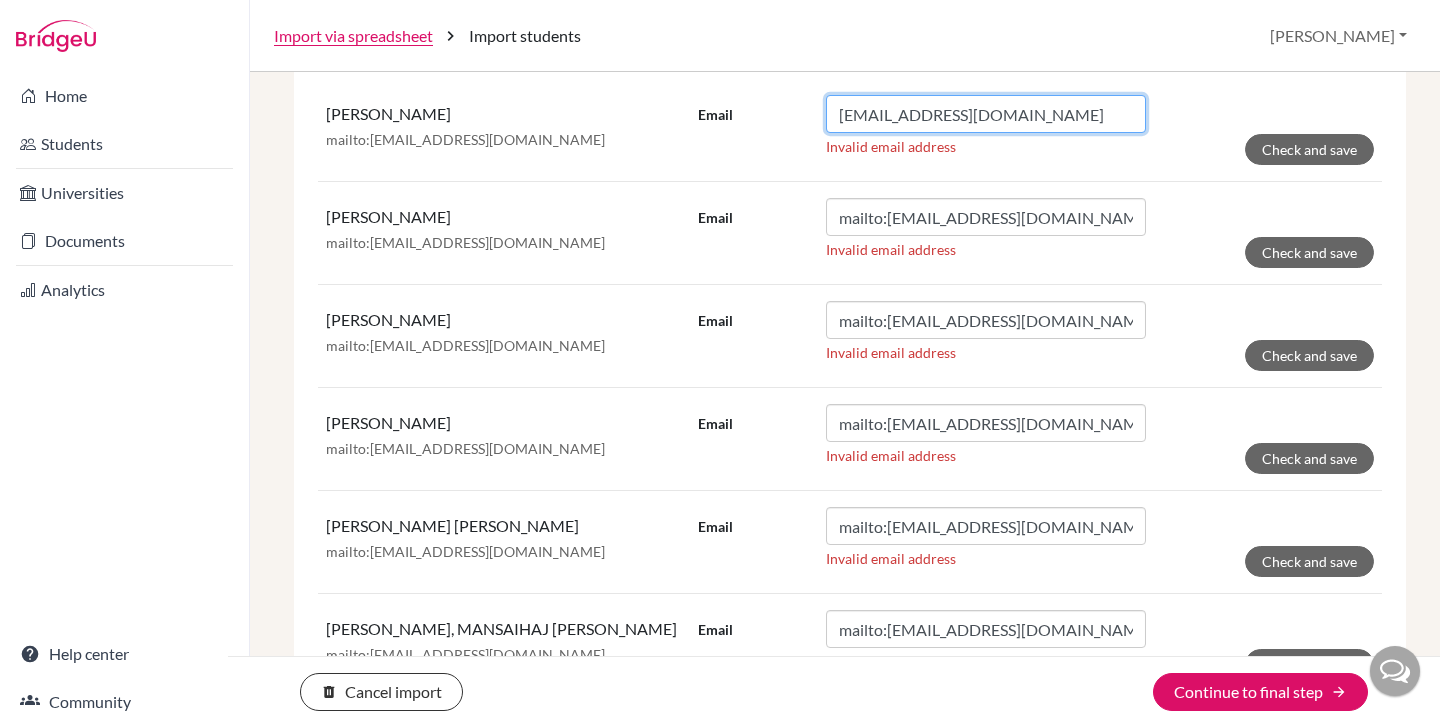 type on "[EMAIL_ADDRESS][DOMAIN_NAME]" 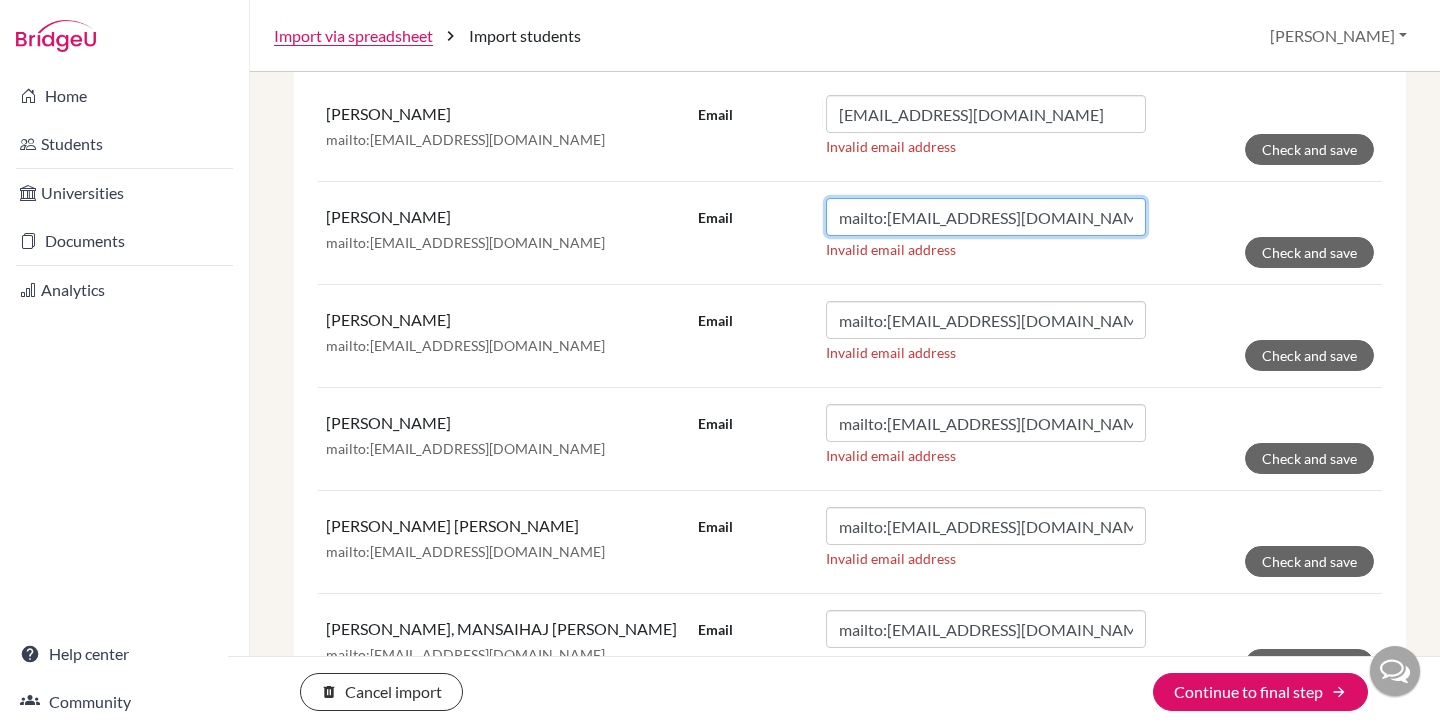 click on "mailto:[EMAIL_ADDRESS][DOMAIN_NAME]" at bounding box center (986, 217) 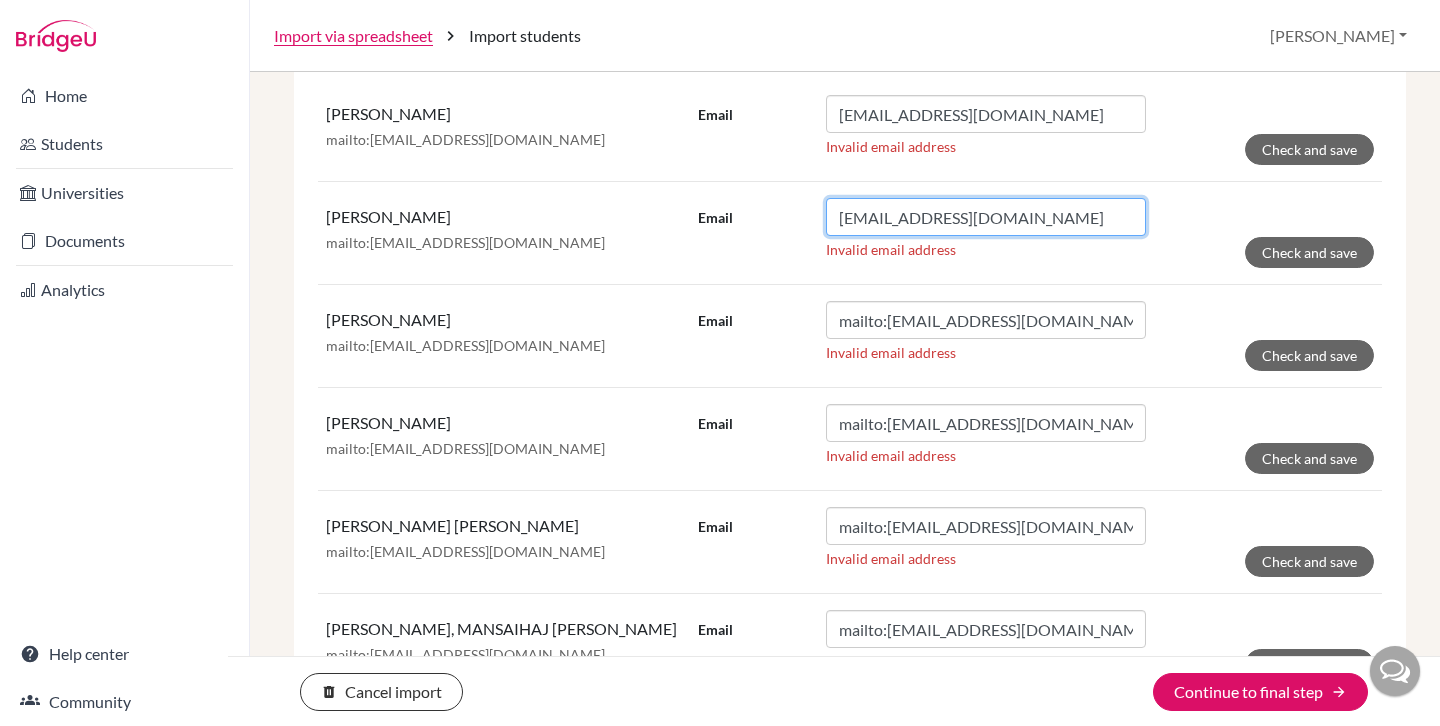 type on "[EMAIL_ADDRESS][DOMAIN_NAME]" 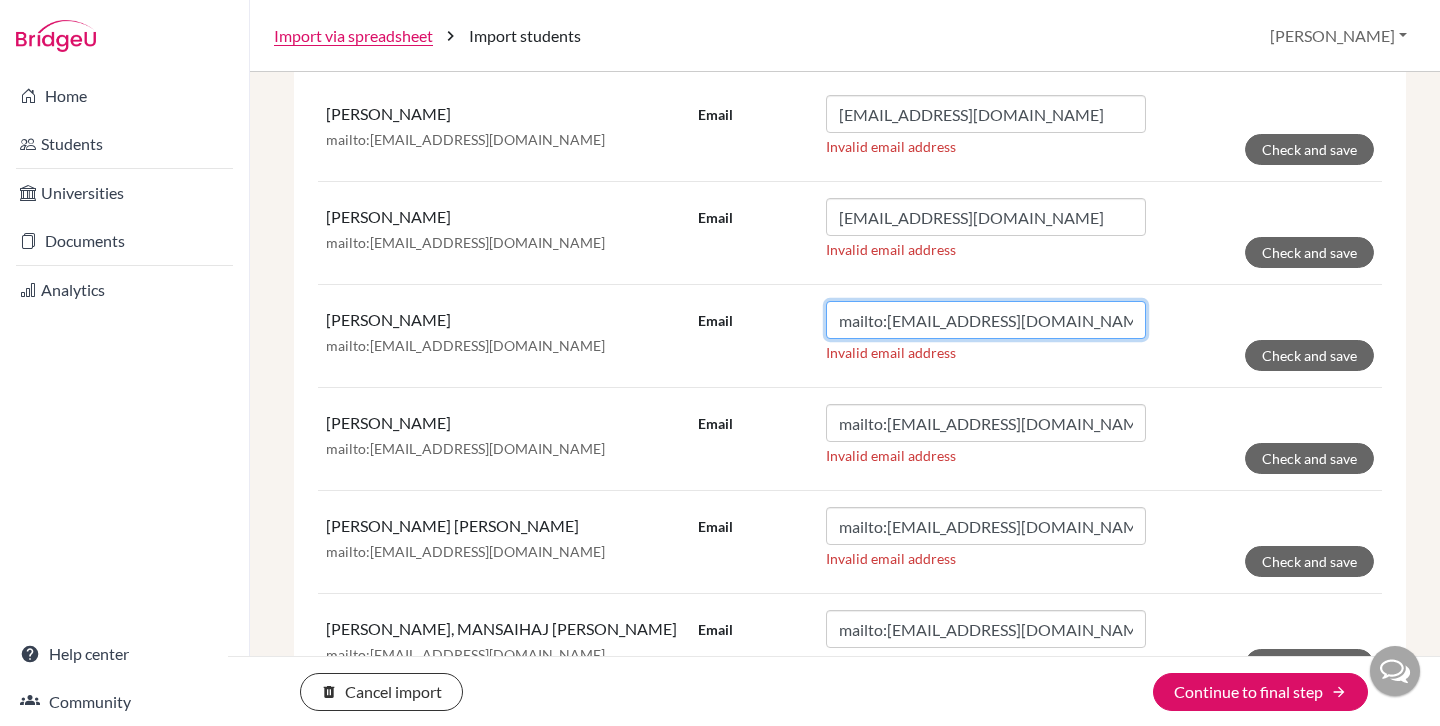 click on "mailto:[EMAIL_ADDRESS][DOMAIN_NAME]" at bounding box center (986, 320) 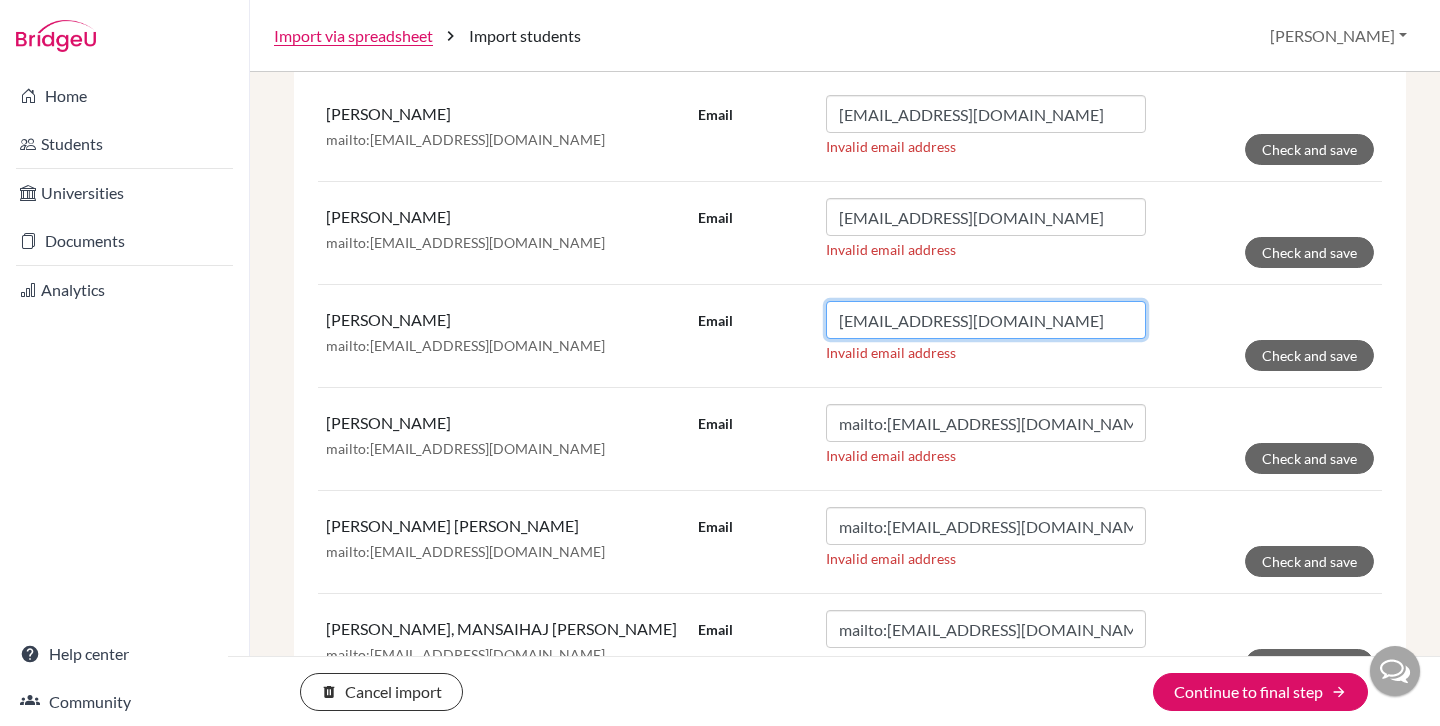 type on "[EMAIL_ADDRESS][DOMAIN_NAME]" 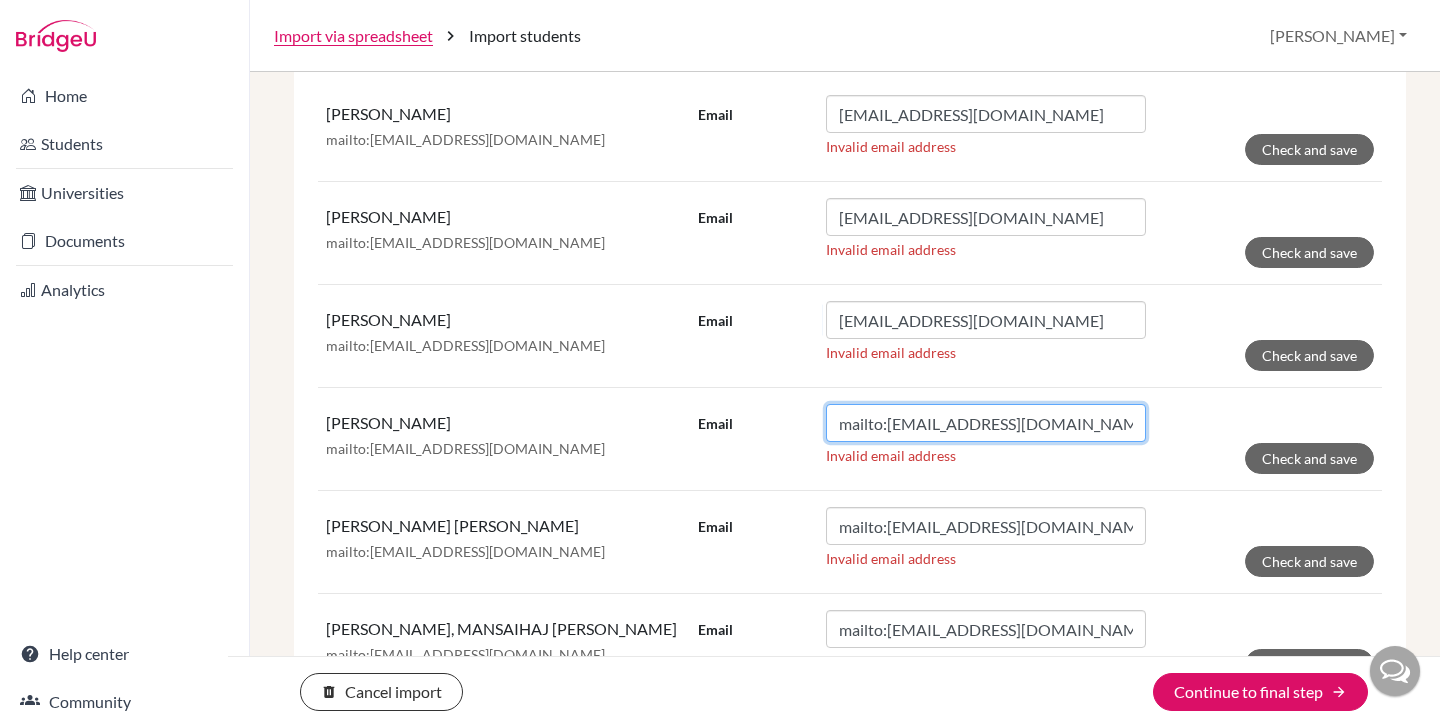 click on "mailto:[EMAIL_ADDRESS][DOMAIN_NAME]" at bounding box center [986, 423] 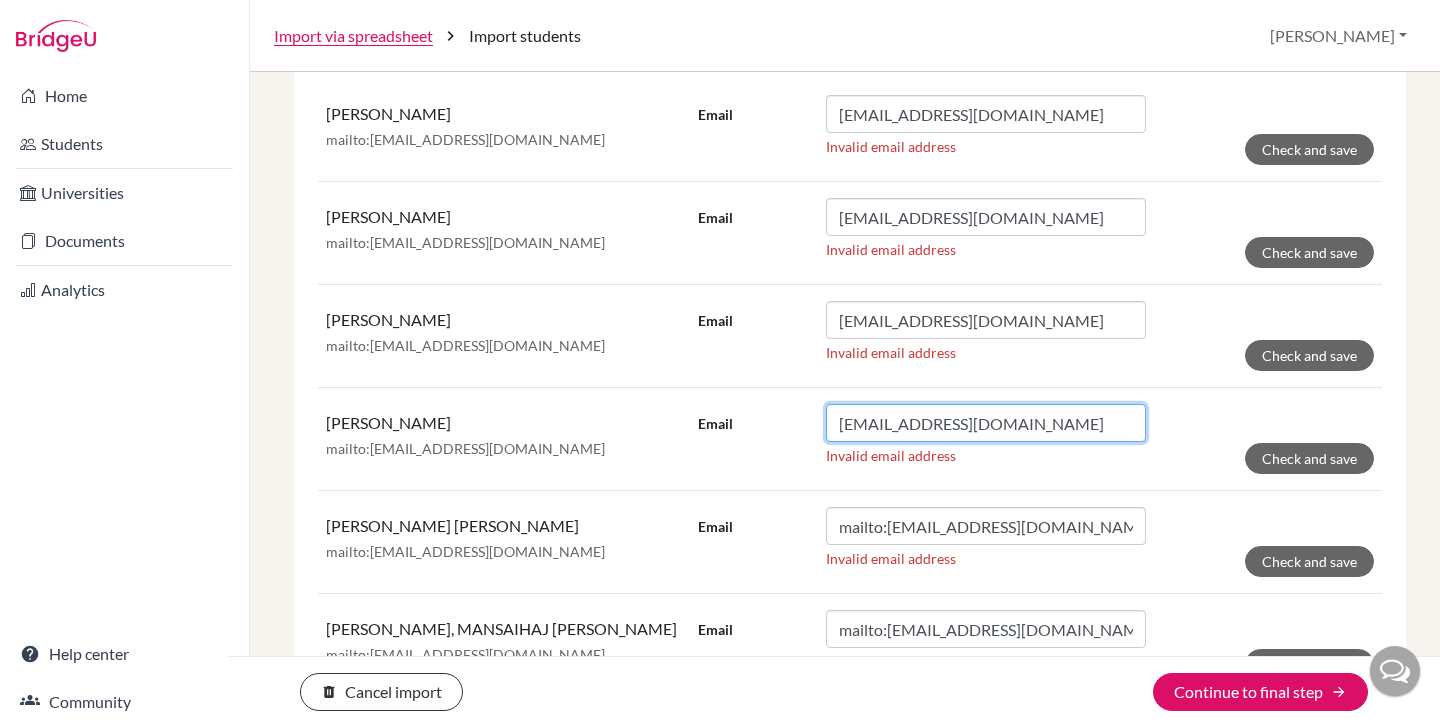 type on "[EMAIL_ADDRESS][DOMAIN_NAME]" 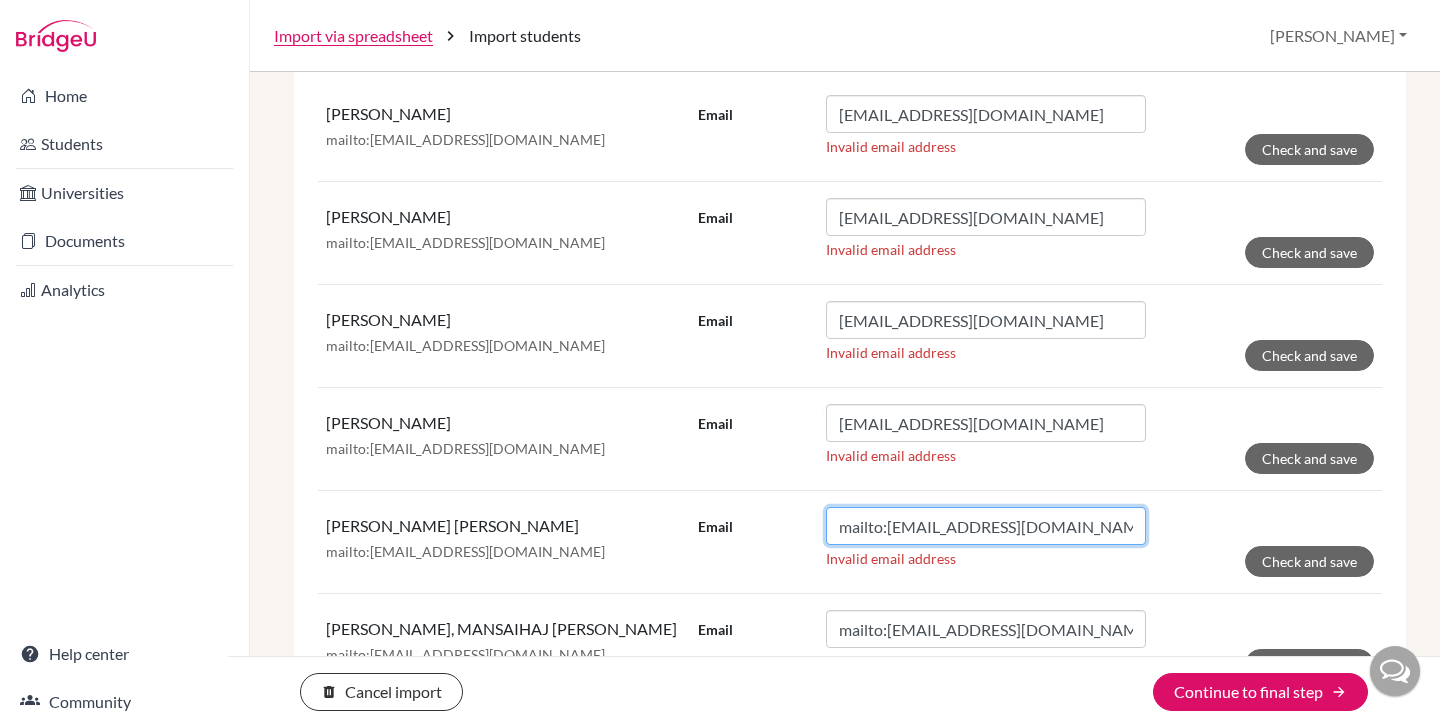 click on "mailto:[EMAIL_ADDRESS][DOMAIN_NAME]" at bounding box center [986, 526] 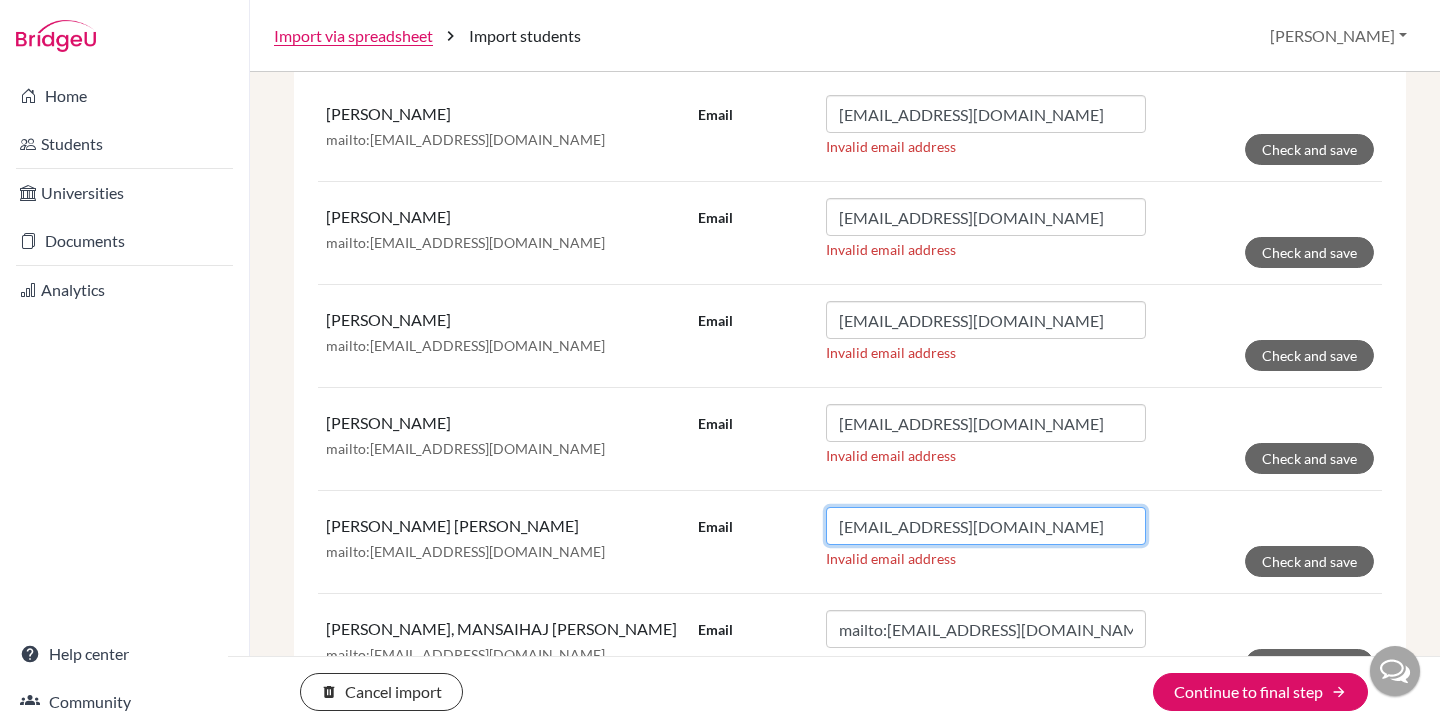 type on "[EMAIL_ADDRESS][DOMAIN_NAME]" 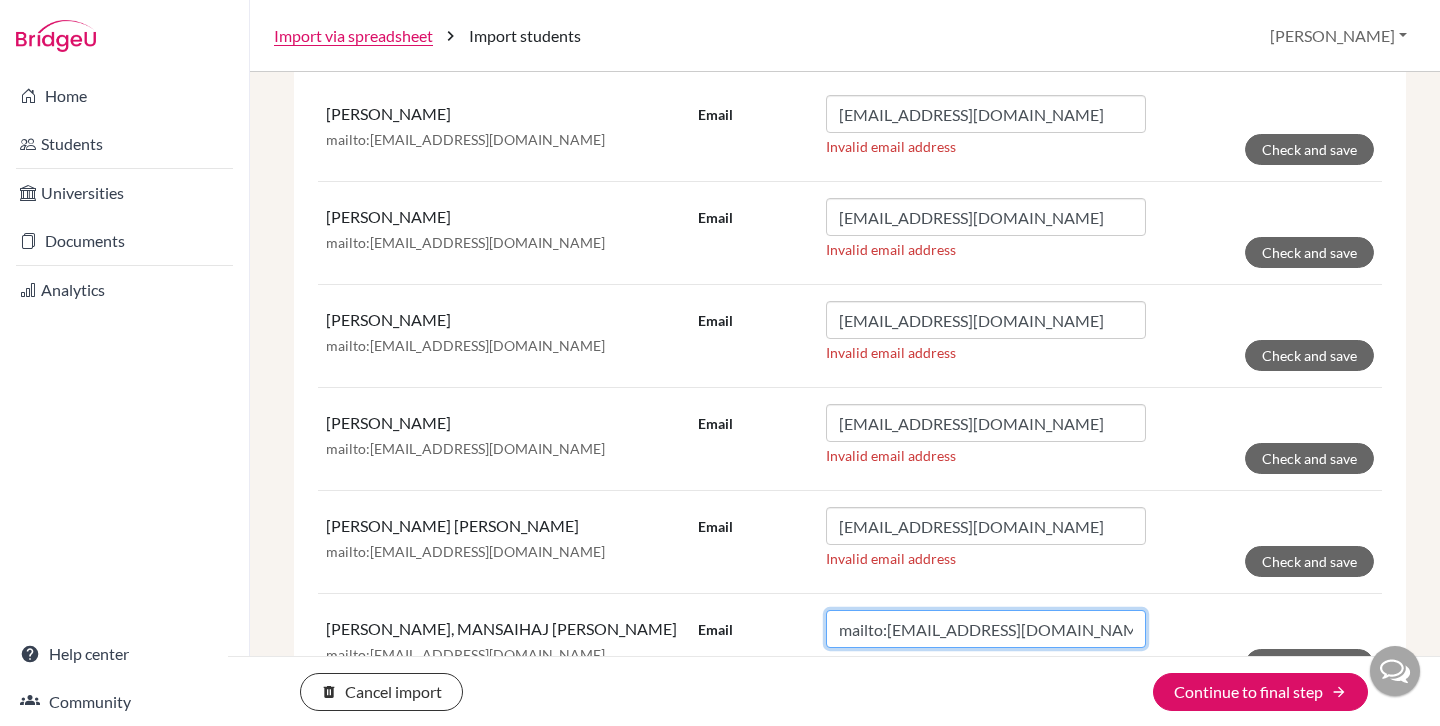 click on "mailto:[EMAIL_ADDRESS][DOMAIN_NAME]" at bounding box center (986, 629) 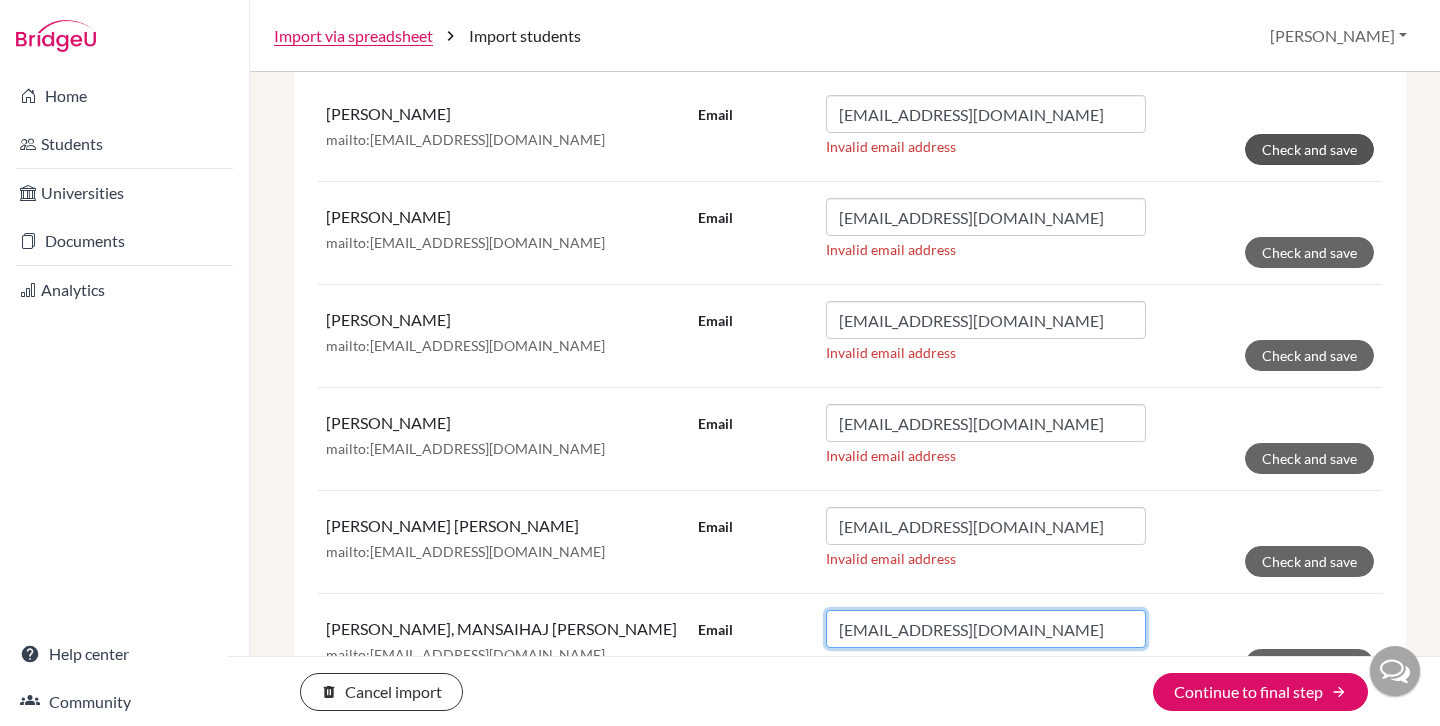 type on "[EMAIL_ADDRESS][DOMAIN_NAME]" 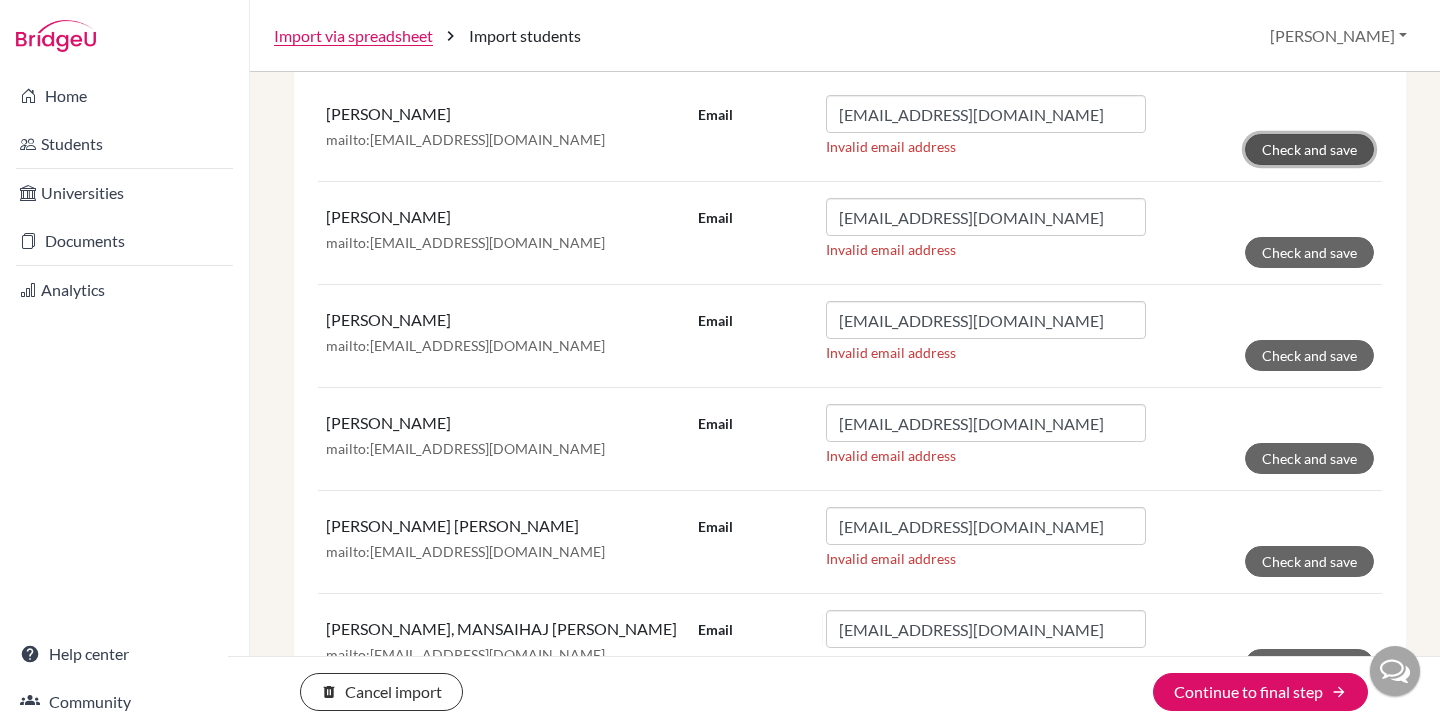 click on "Check and save" at bounding box center (1309, 149) 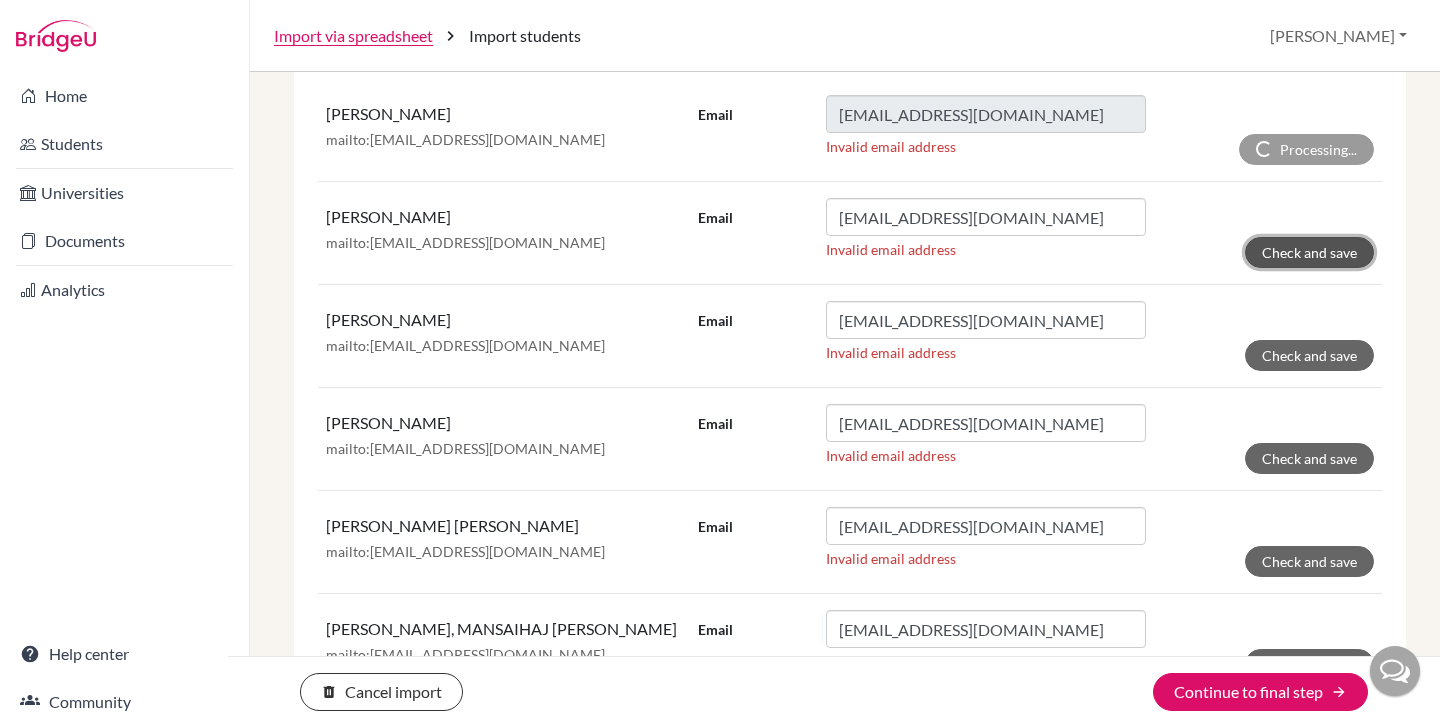 click on "Check and save" at bounding box center [1309, 252] 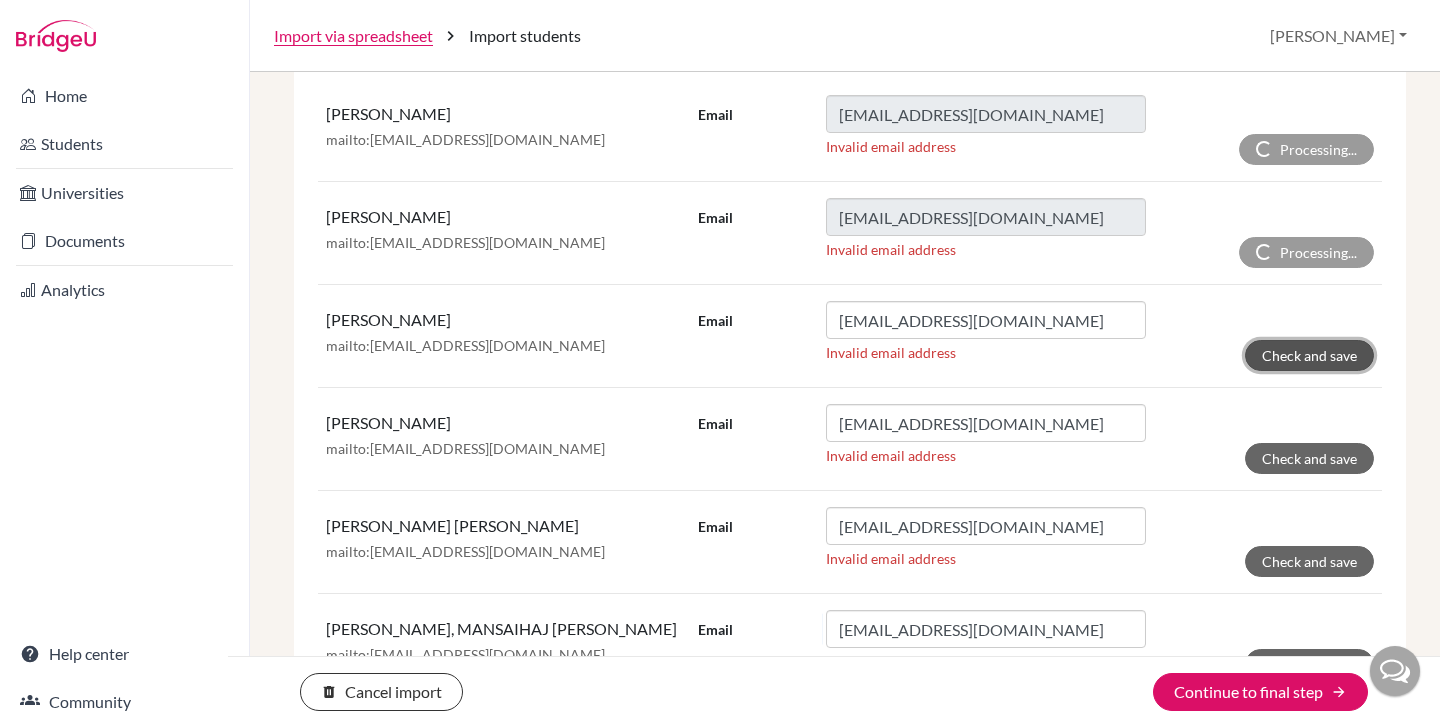 click on "Check and save" at bounding box center (1309, 355) 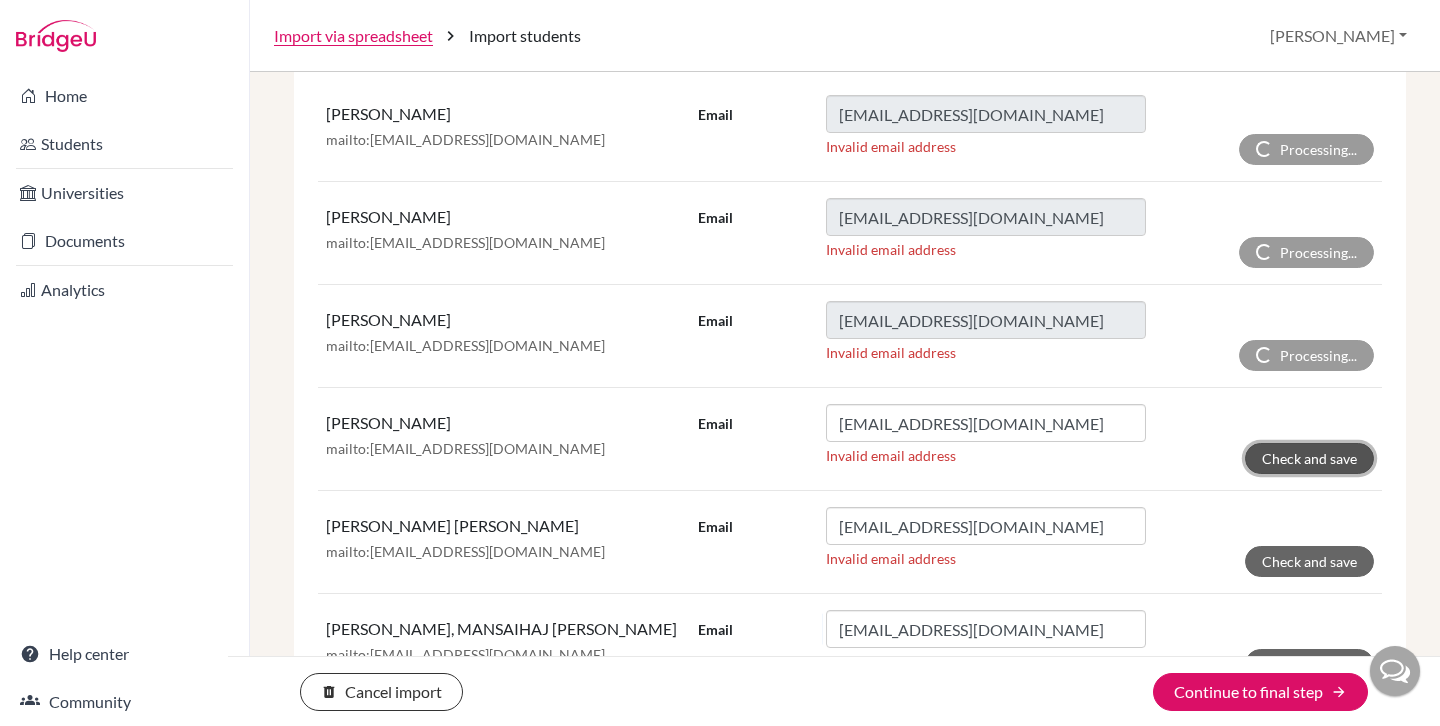 click on "Check and save" at bounding box center (1309, 458) 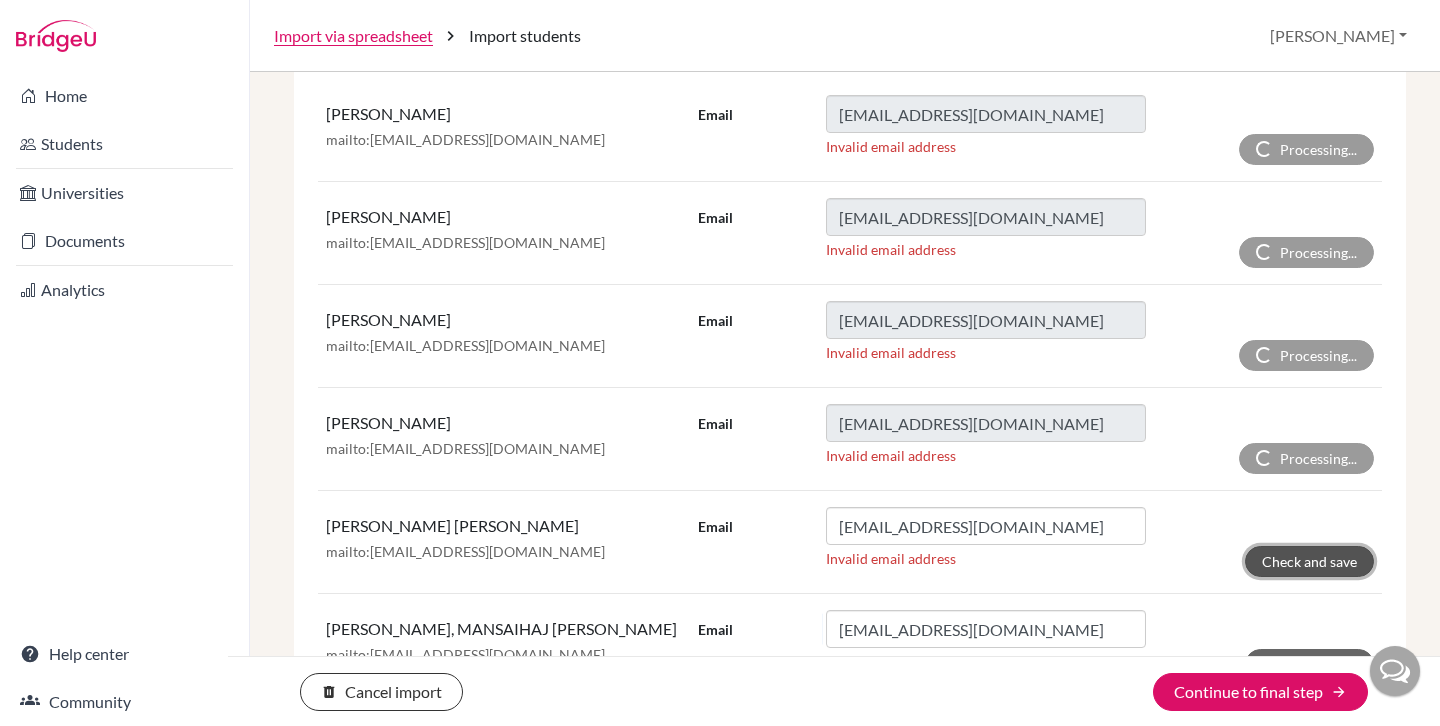 click on "Check and save" at bounding box center (1309, 561) 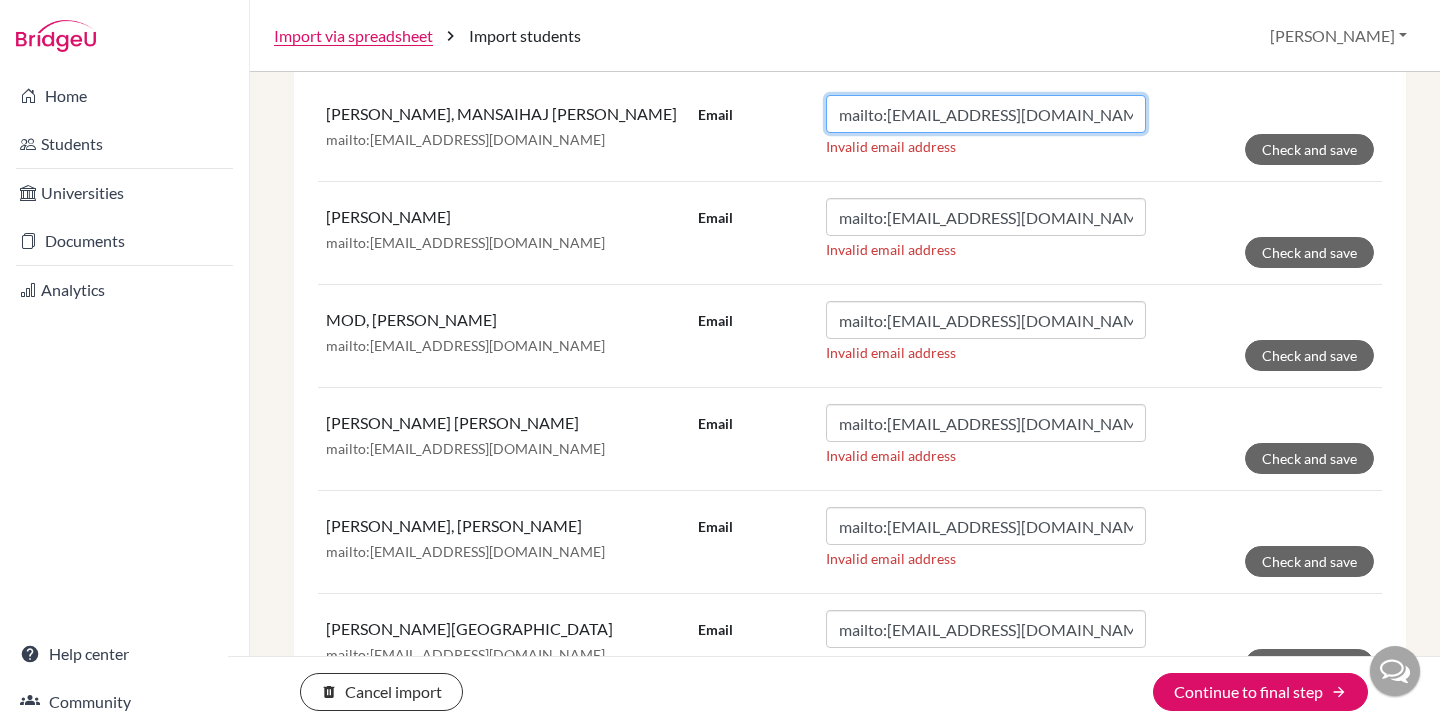 click on "mailto:[EMAIL_ADDRESS][DOMAIN_NAME]" at bounding box center (986, 114) 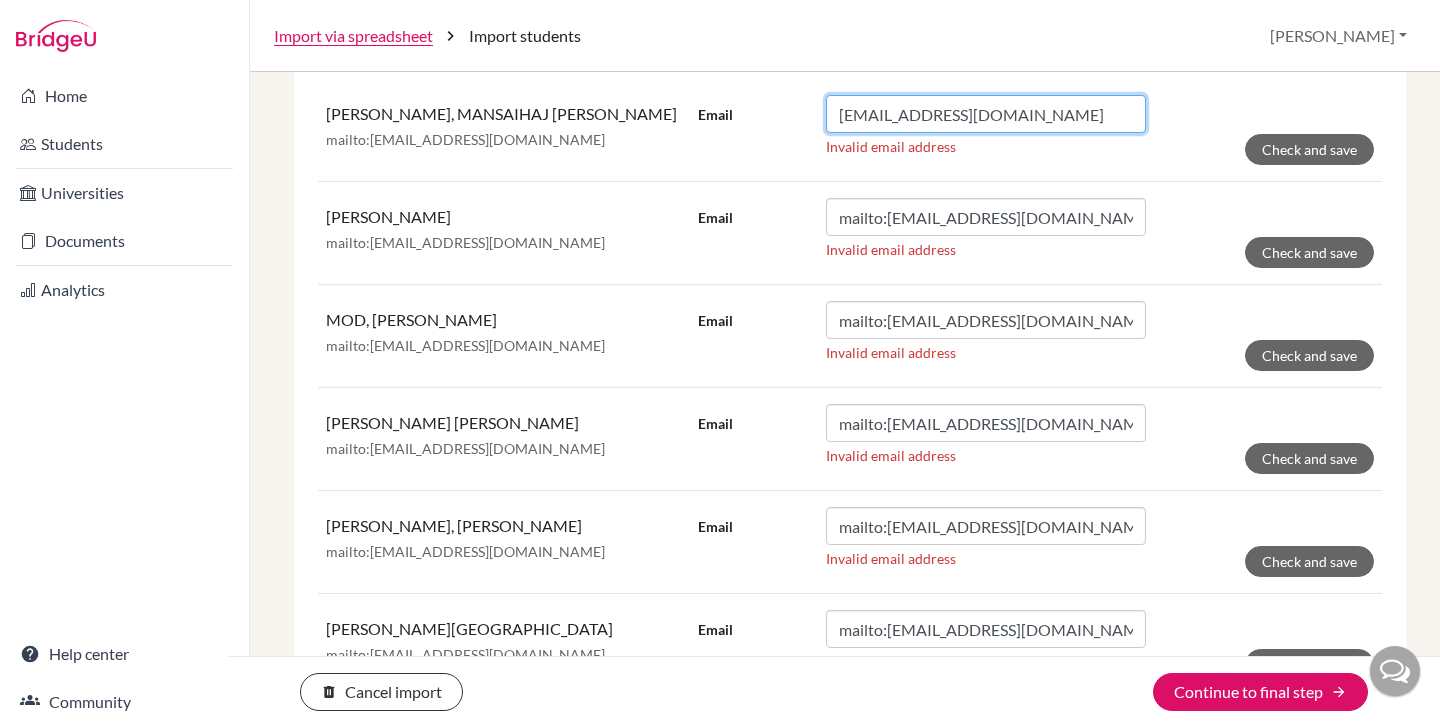 type on "[EMAIL_ADDRESS][DOMAIN_NAME]" 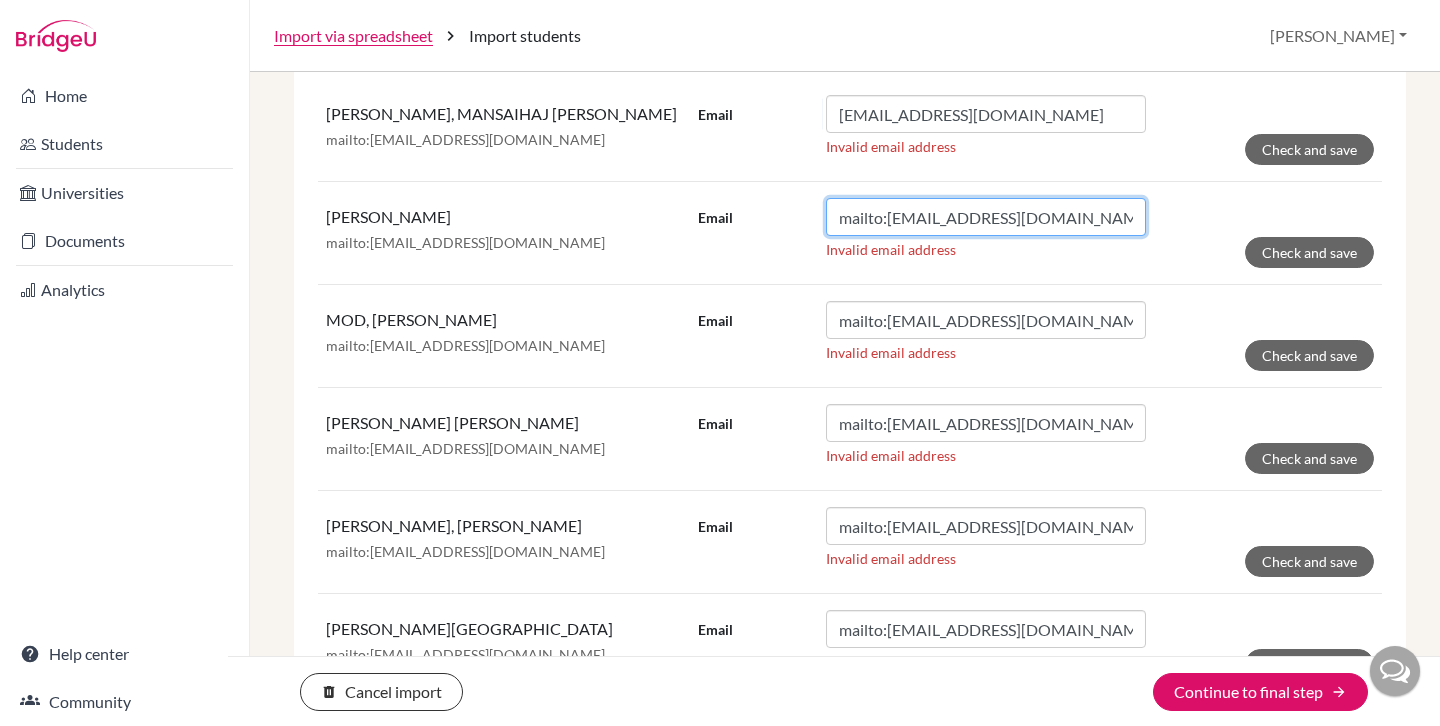 click on "mailto:[EMAIL_ADDRESS][DOMAIN_NAME]" at bounding box center (986, 217) 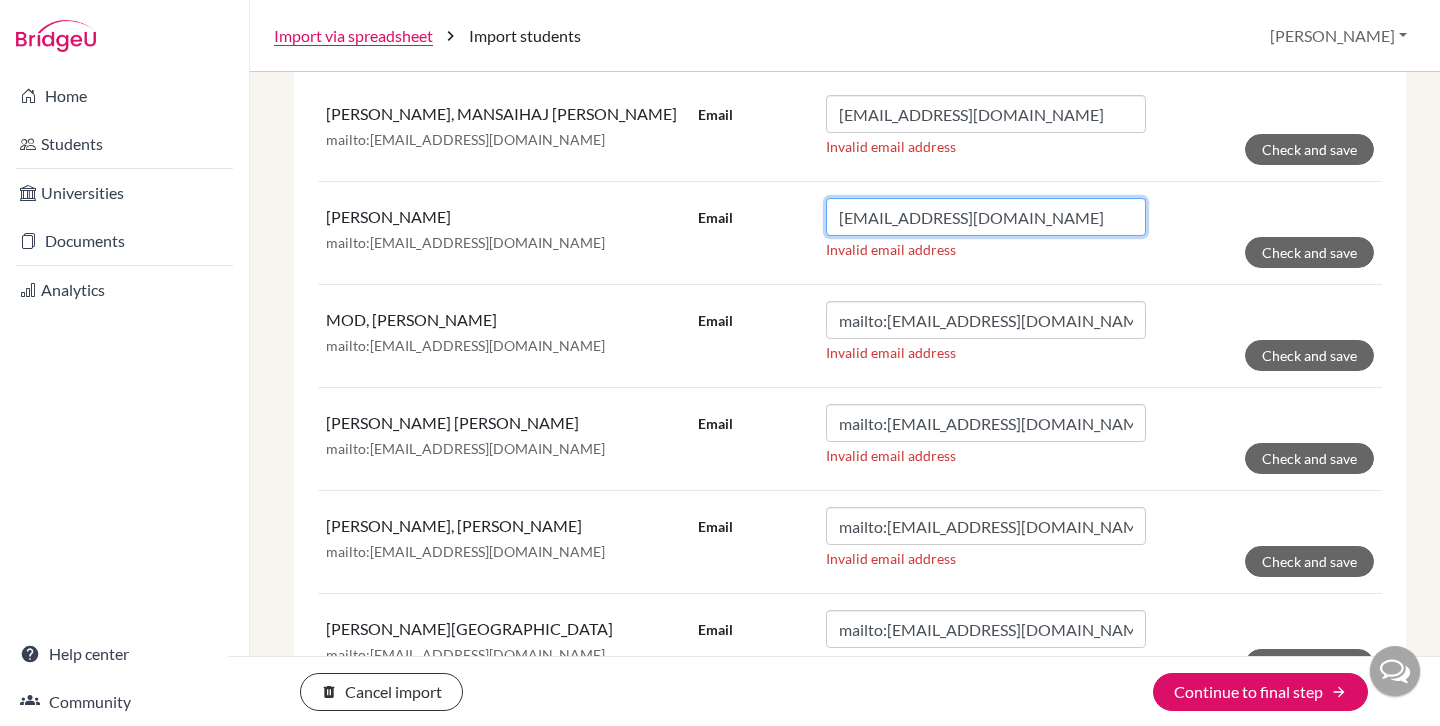type on "[EMAIL_ADDRESS][DOMAIN_NAME]" 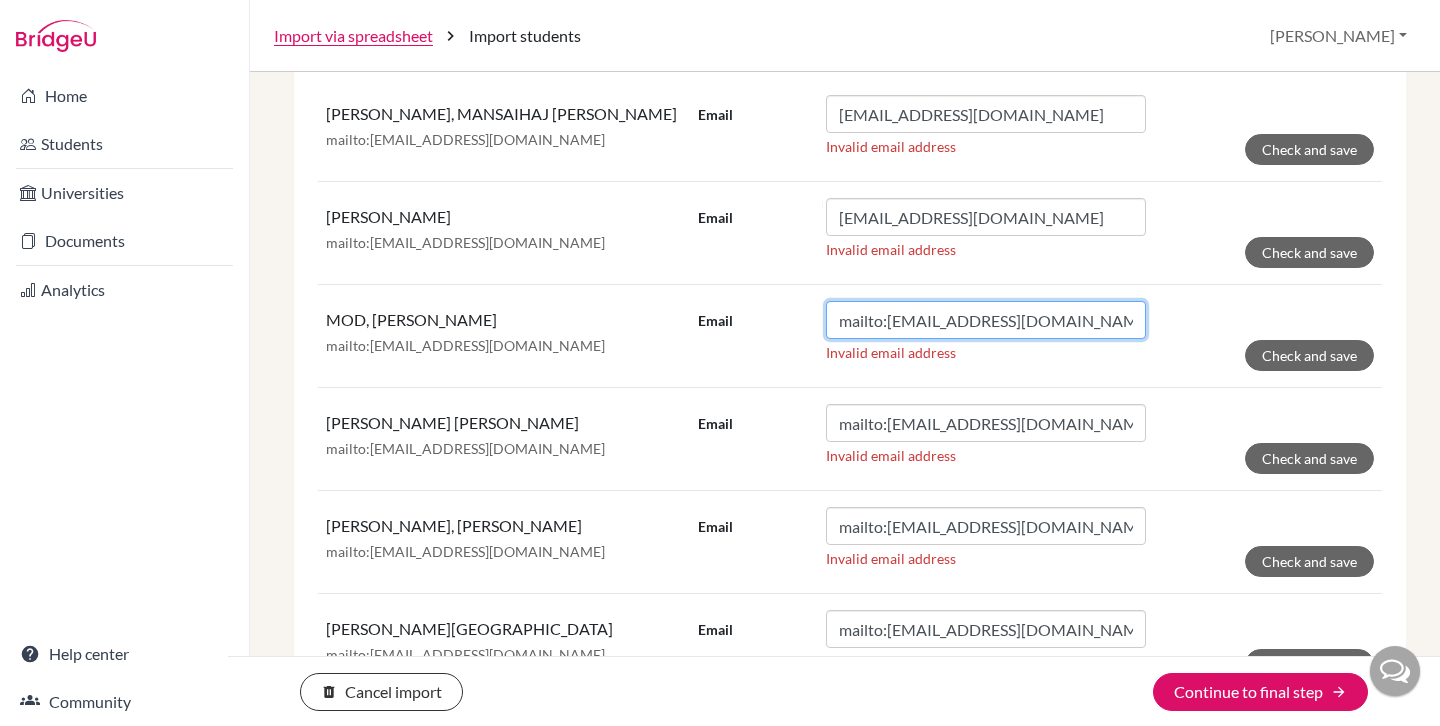 click on "mailto:[EMAIL_ADDRESS][DOMAIN_NAME]" at bounding box center [986, 320] 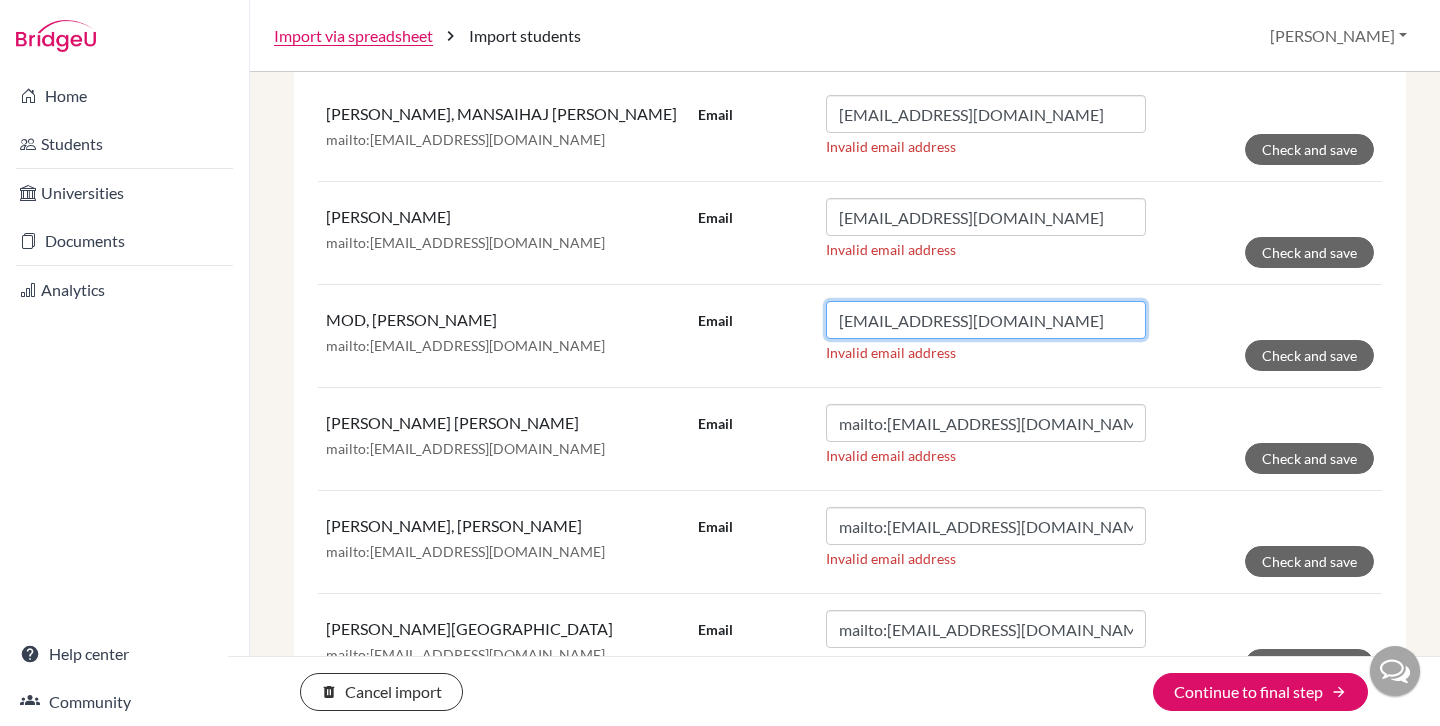 type on "[EMAIL_ADDRESS][DOMAIN_NAME]" 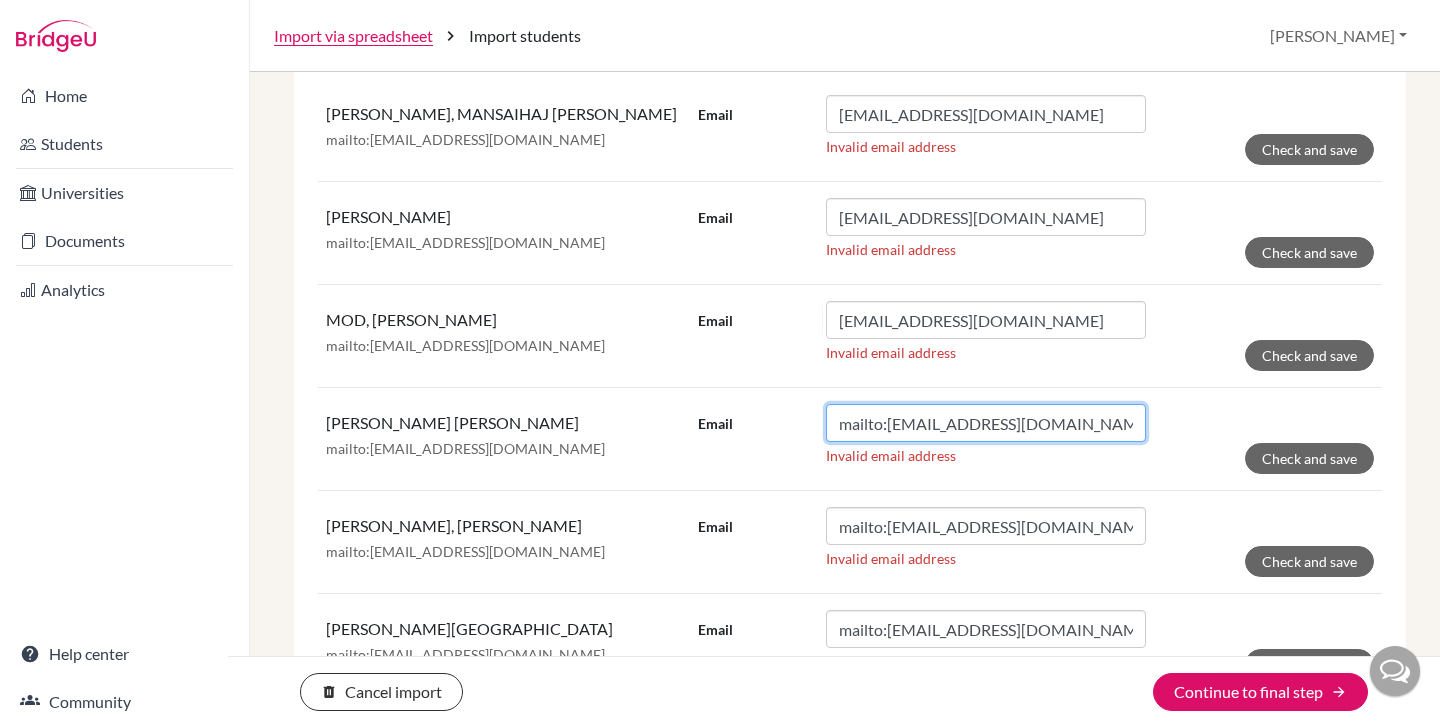 click on "mailto:[EMAIL_ADDRESS][DOMAIN_NAME]" at bounding box center (986, 423) 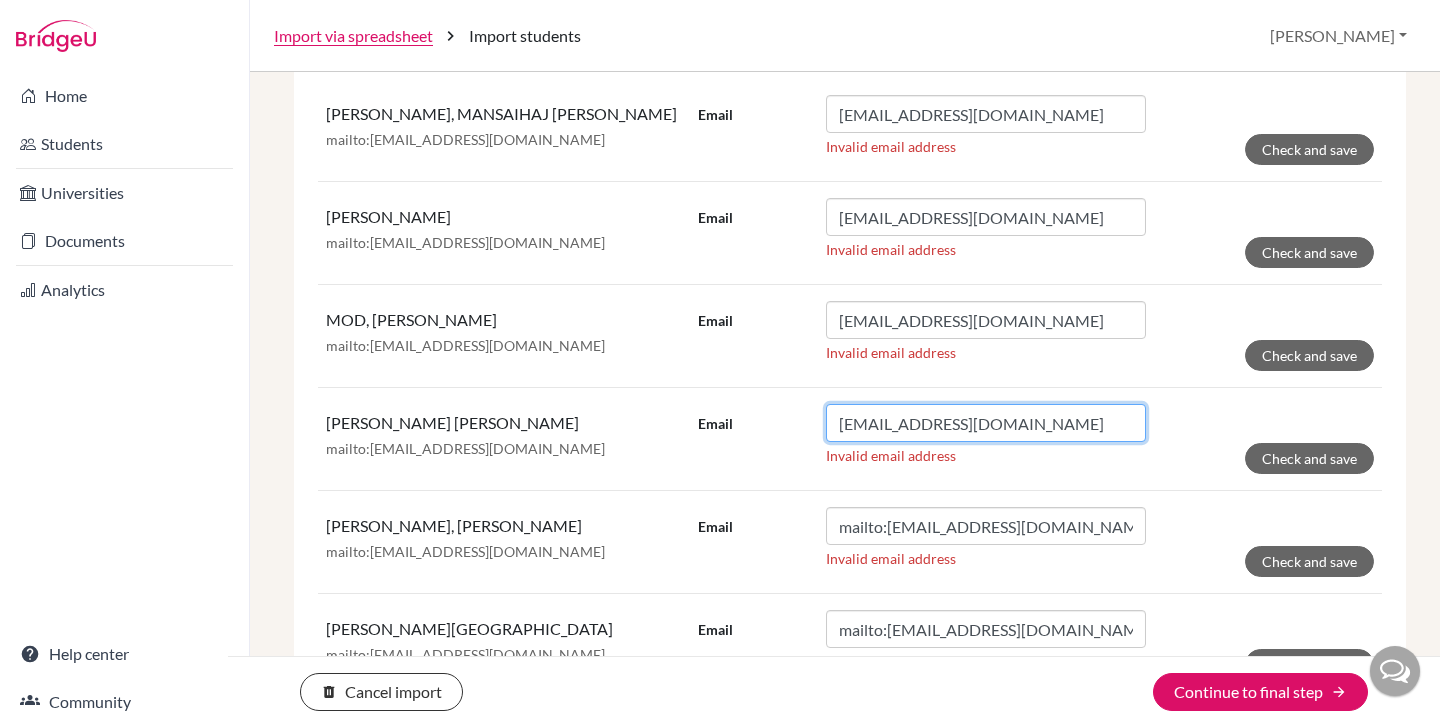 type on "[EMAIL_ADDRESS][DOMAIN_NAME]" 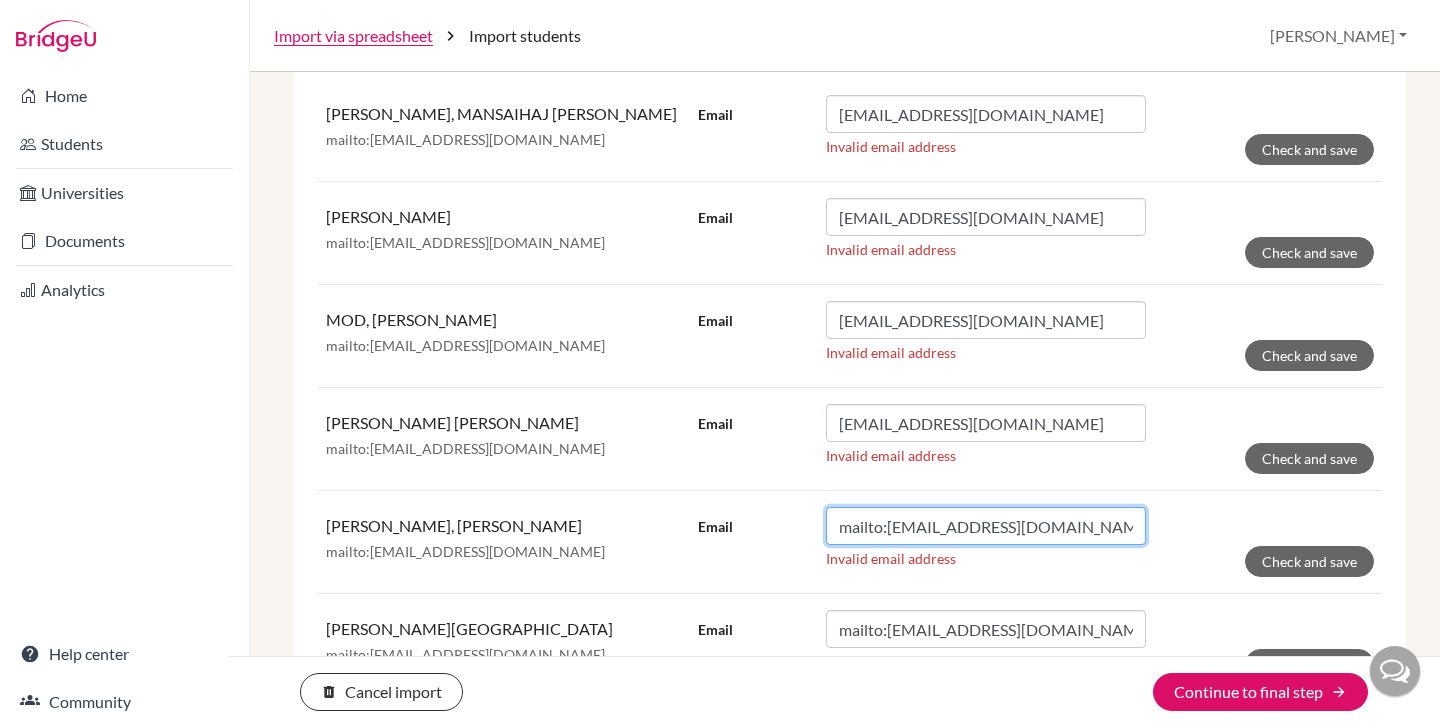 click on "mailto:[EMAIL_ADDRESS][DOMAIN_NAME]" at bounding box center [986, 526] 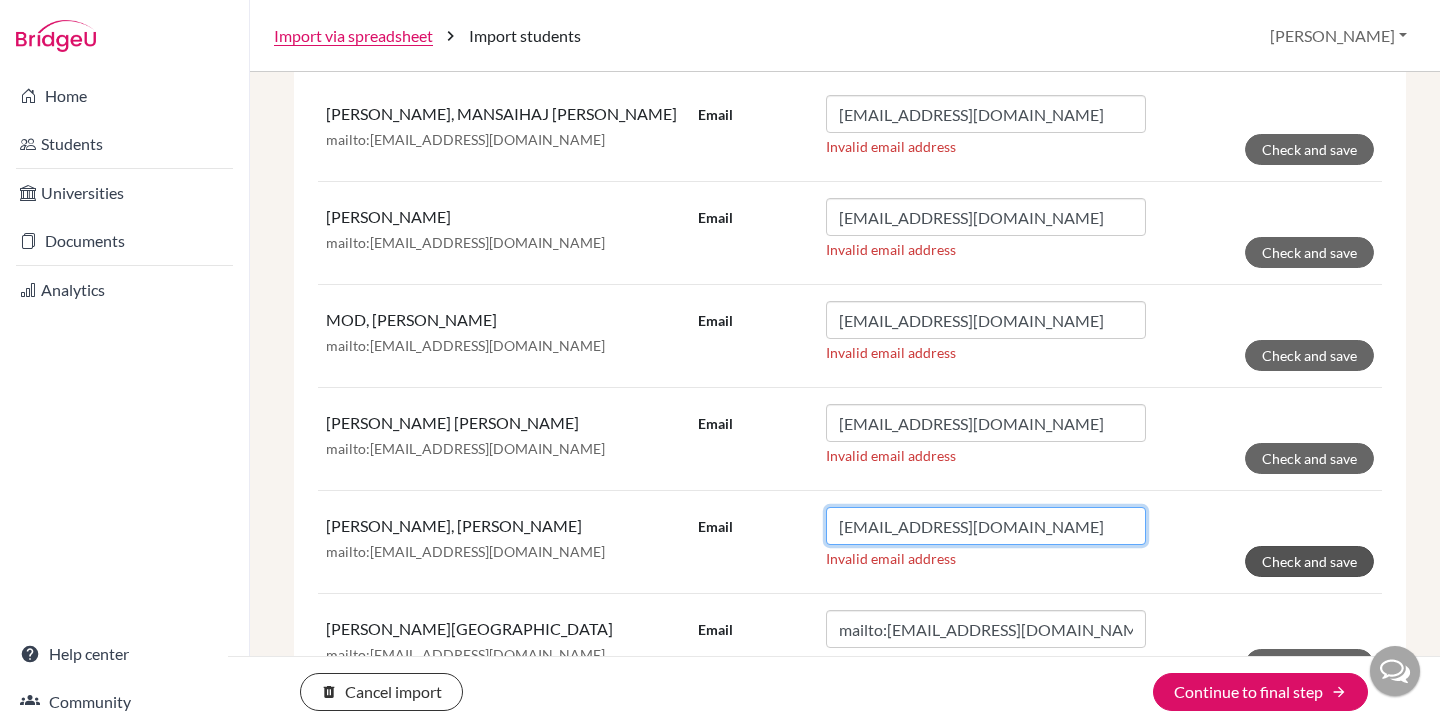 type on "[EMAIL_ADDRESS][DOMAIN_NAME]" 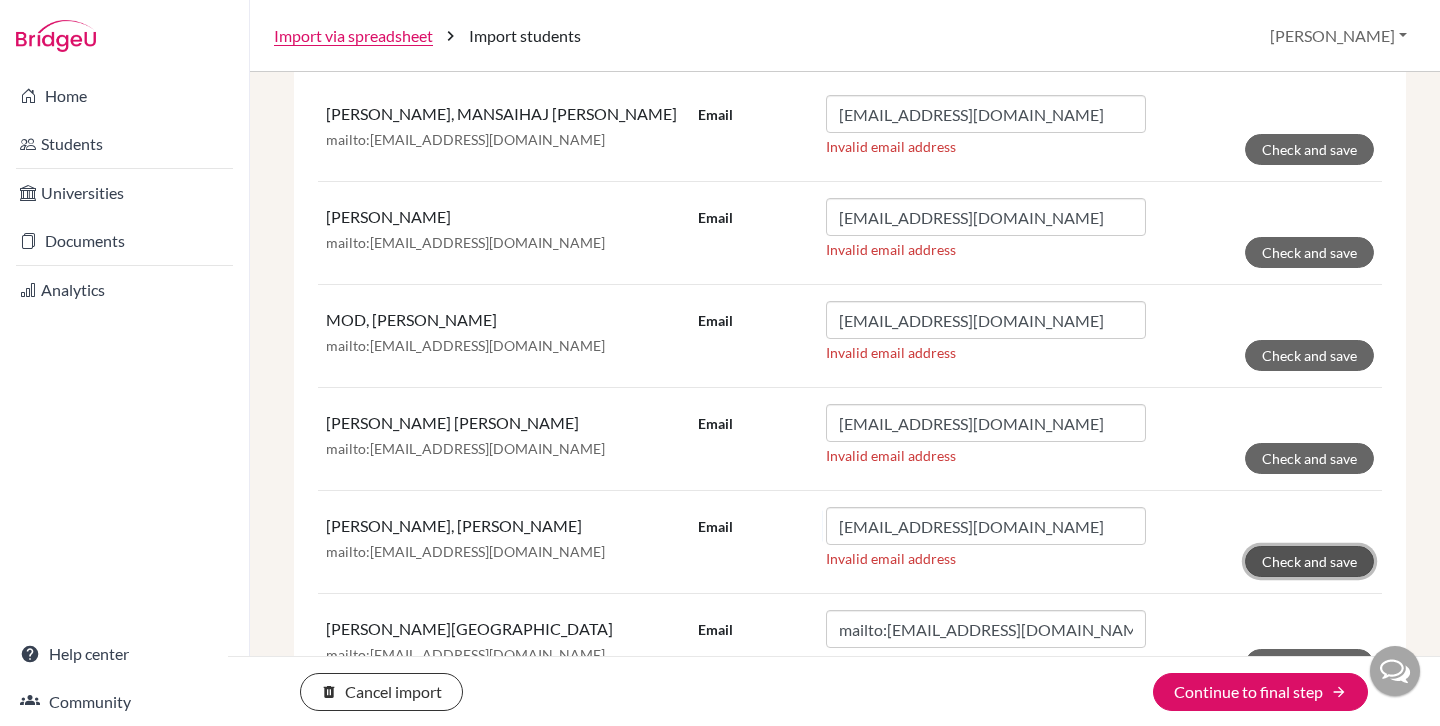 click on "Check and save" at bounding box center [1309, 561] 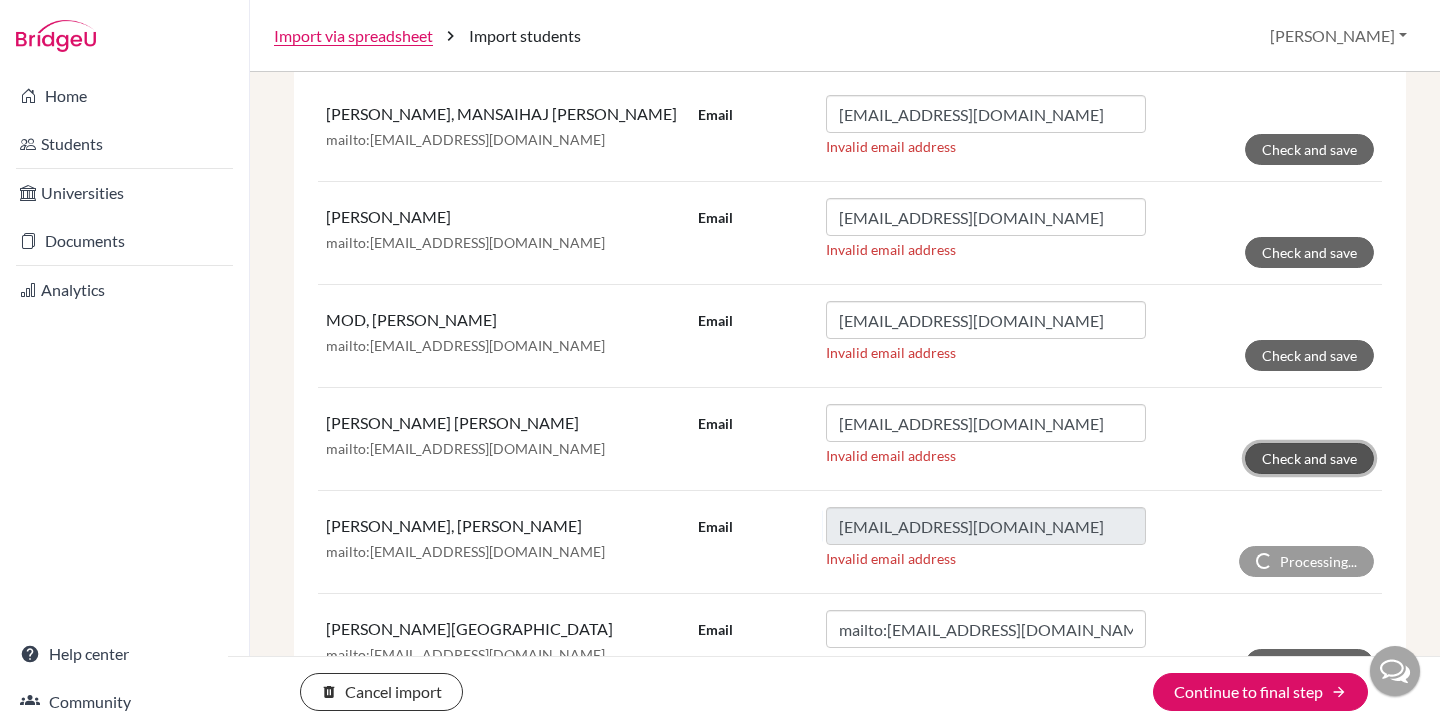 click on "Check and save" at bounding box center [1309, 458] 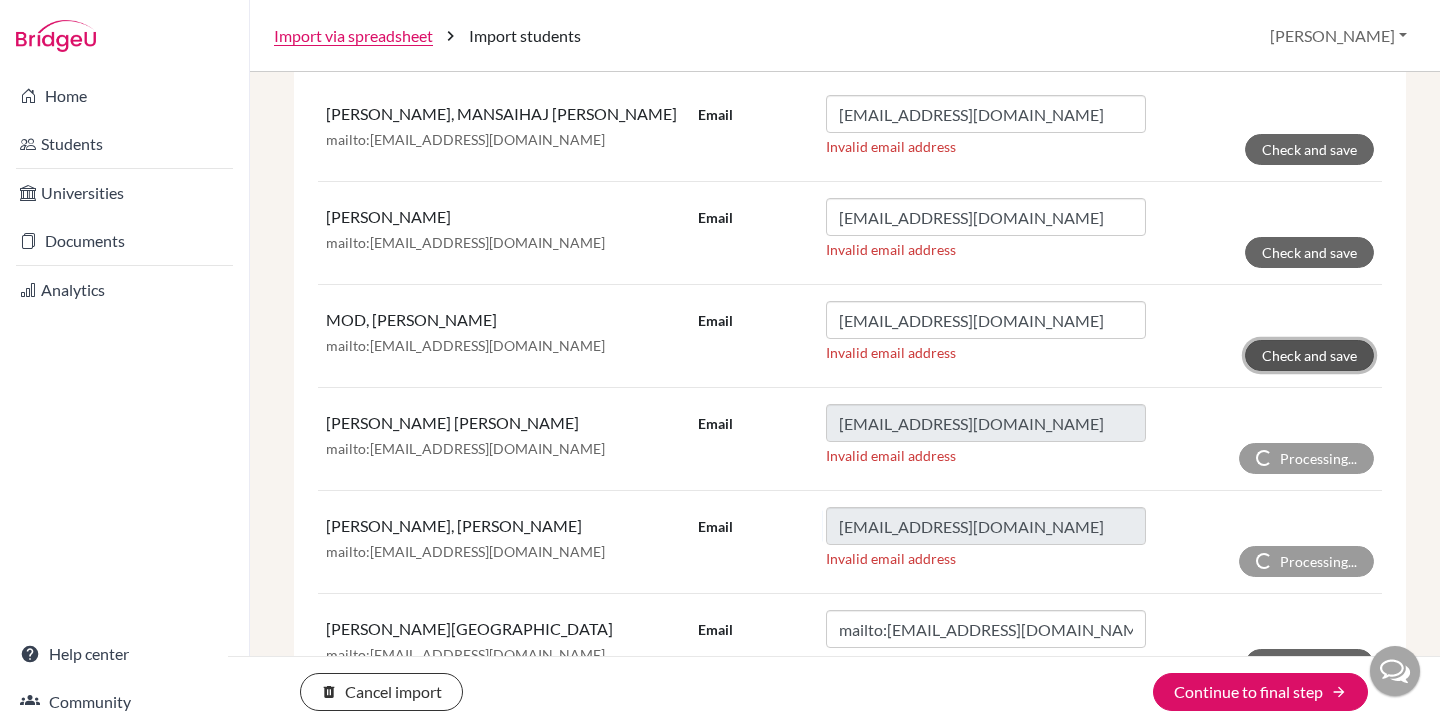 click on "Check and save" at bounding box center [1309, 355] 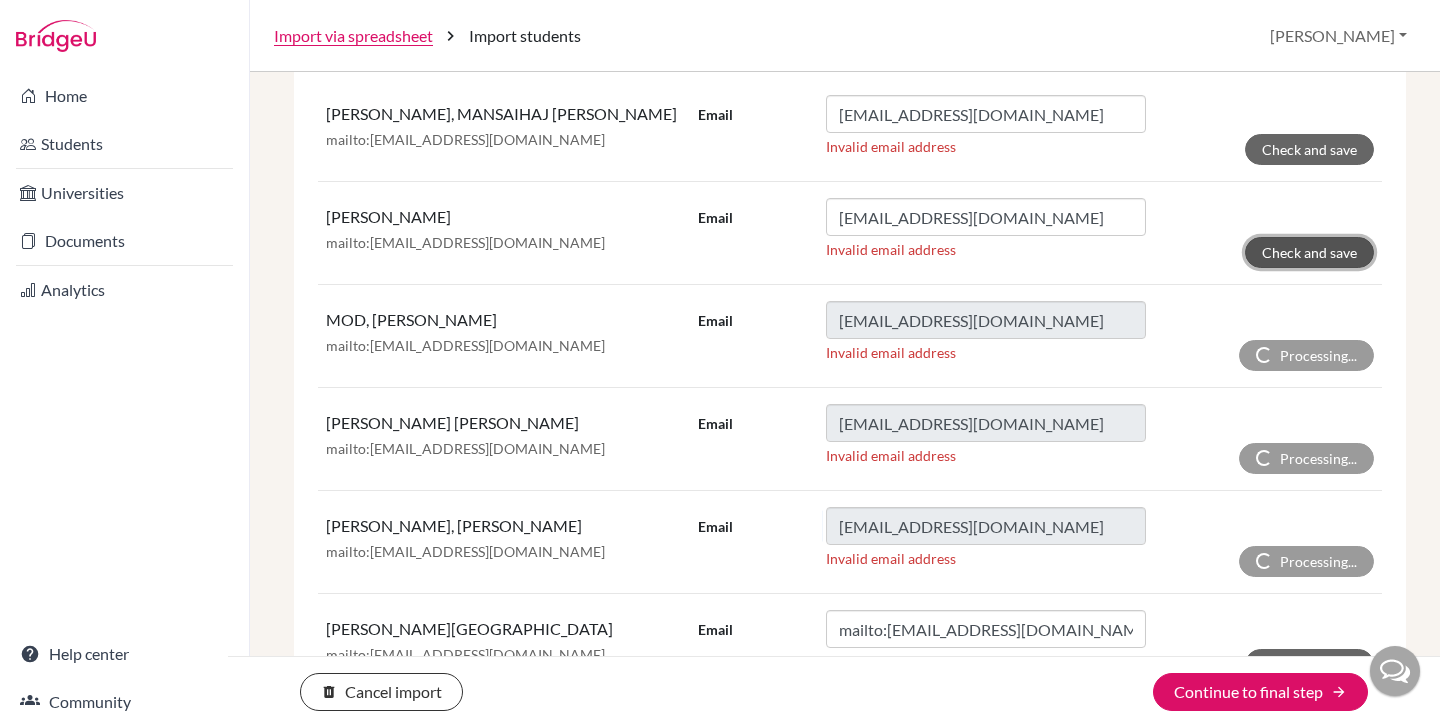 click on "Check and save" at bounding box center [1309, 252] 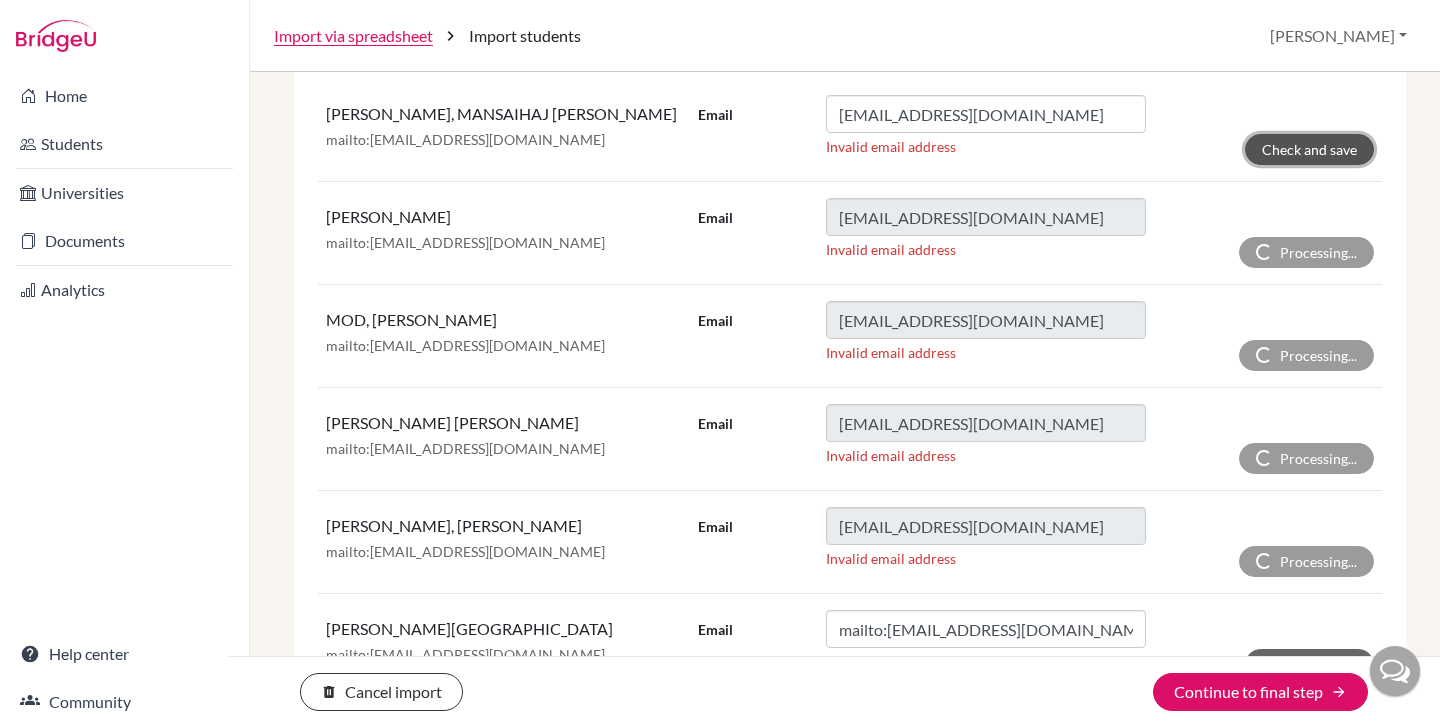 click on "Check and save" at bounding box center [1309, 149] 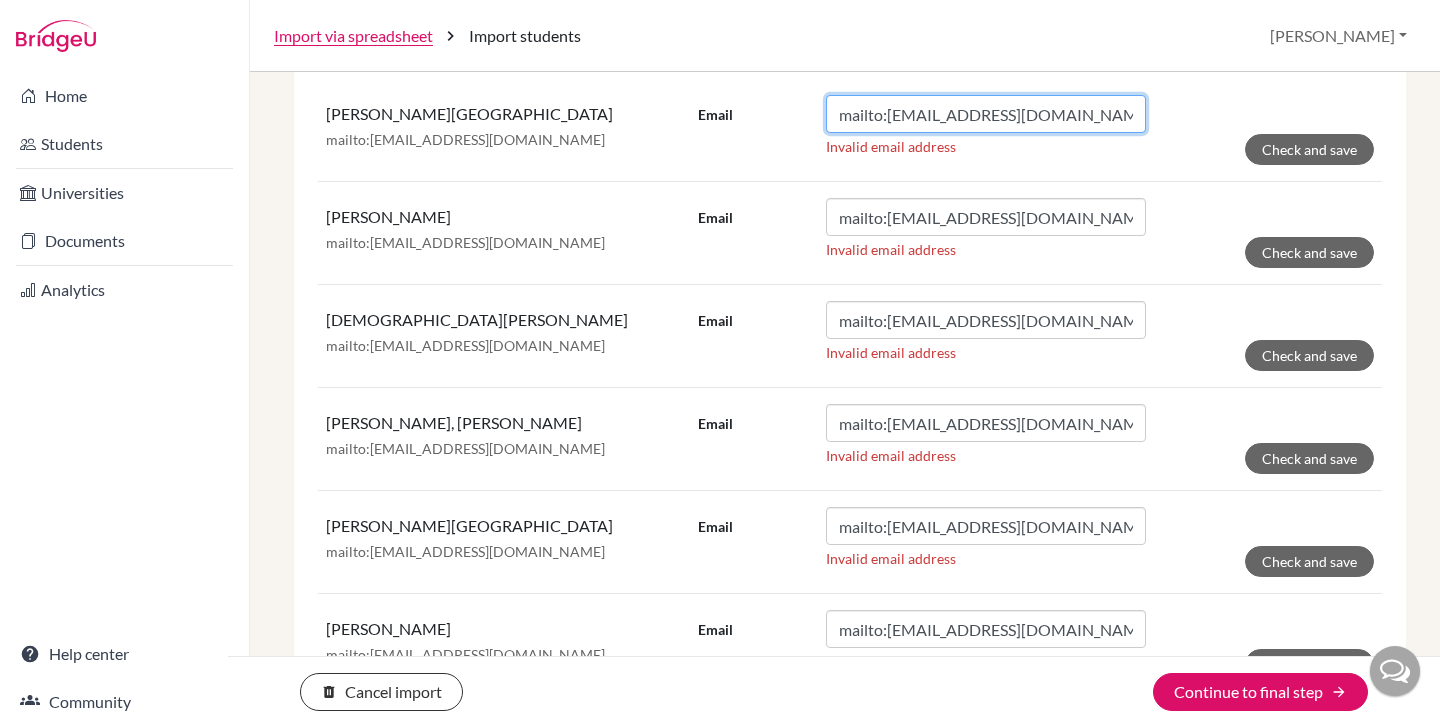 click on "mailto:[EMAIL_ADDRESS][DOMAIN_NAME]" at bounding box center (986, 114) 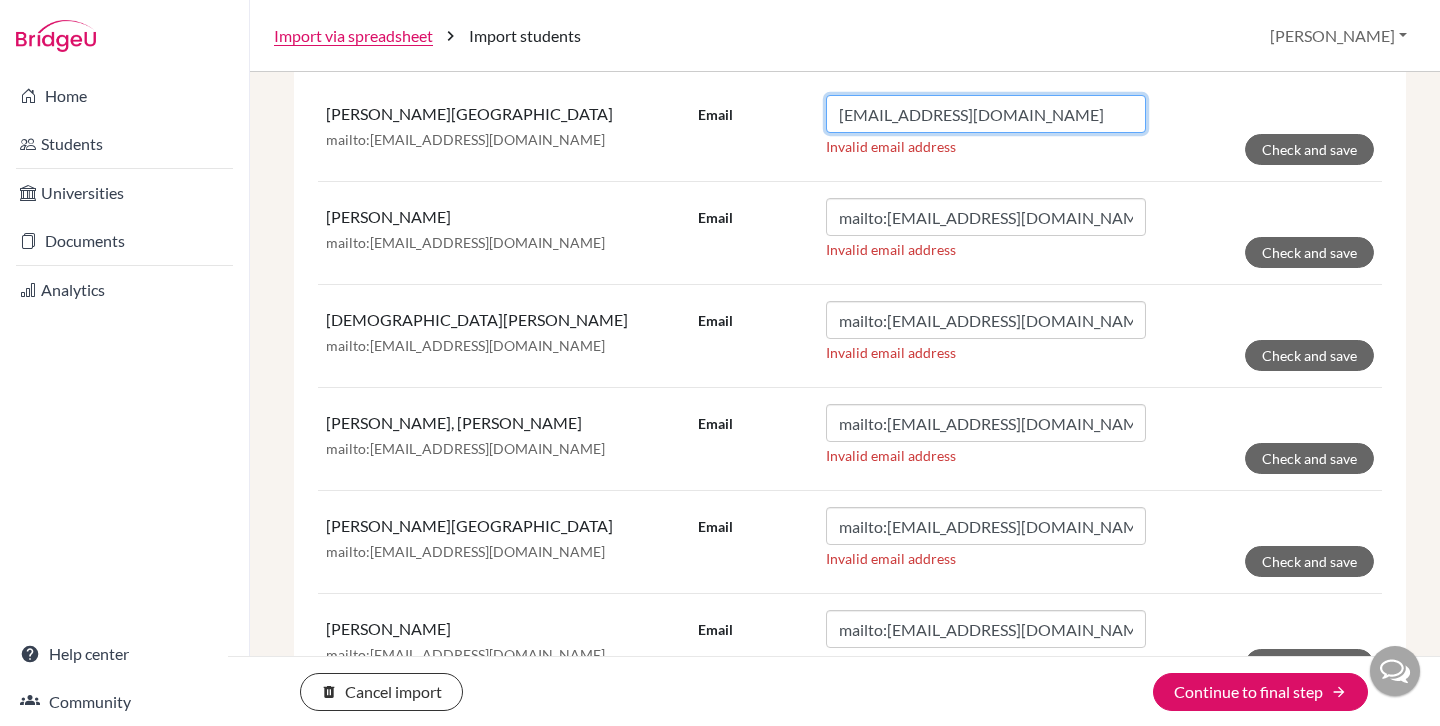 type on "[EMAIL_ADDRESS][DOMAIN_NAME]" 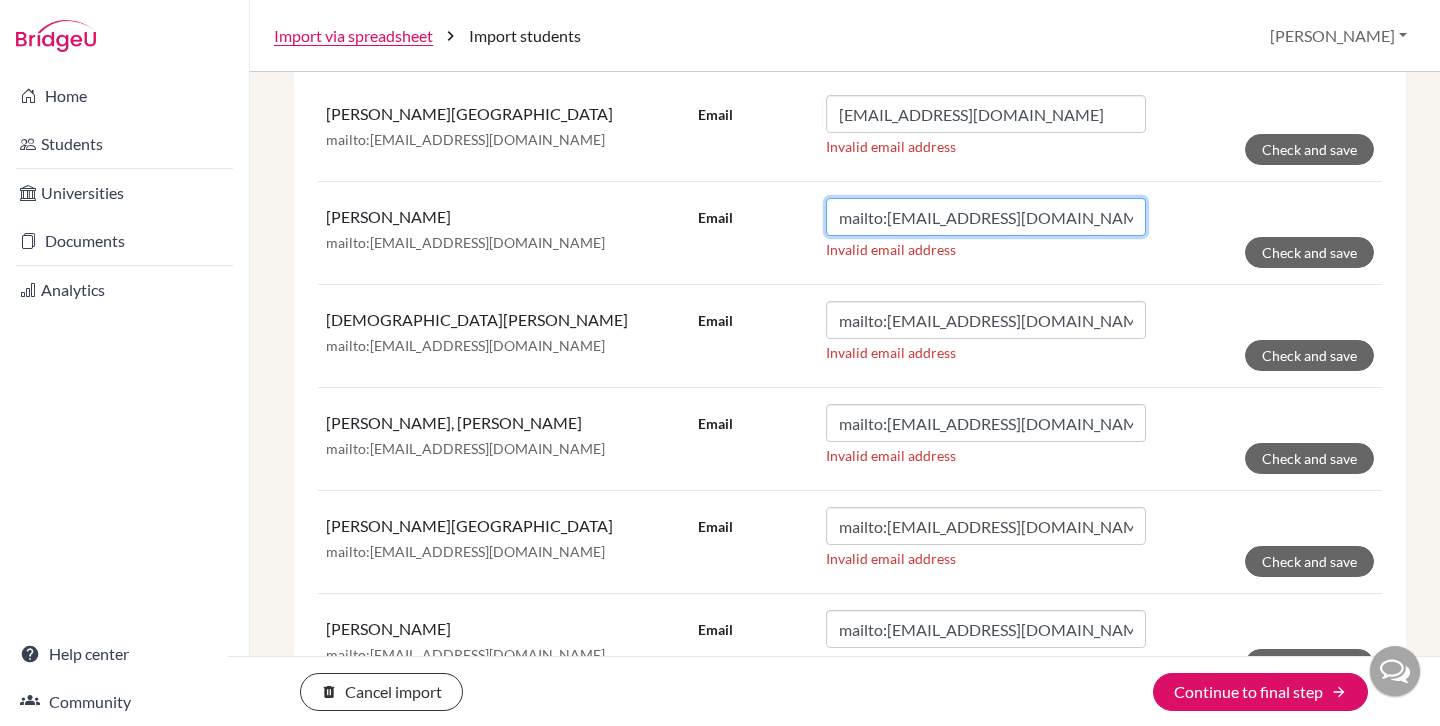 click on "mailto:[EMAIL_ADDRESS][DOMAIN_NAME]" at bounding box center (986, 217) 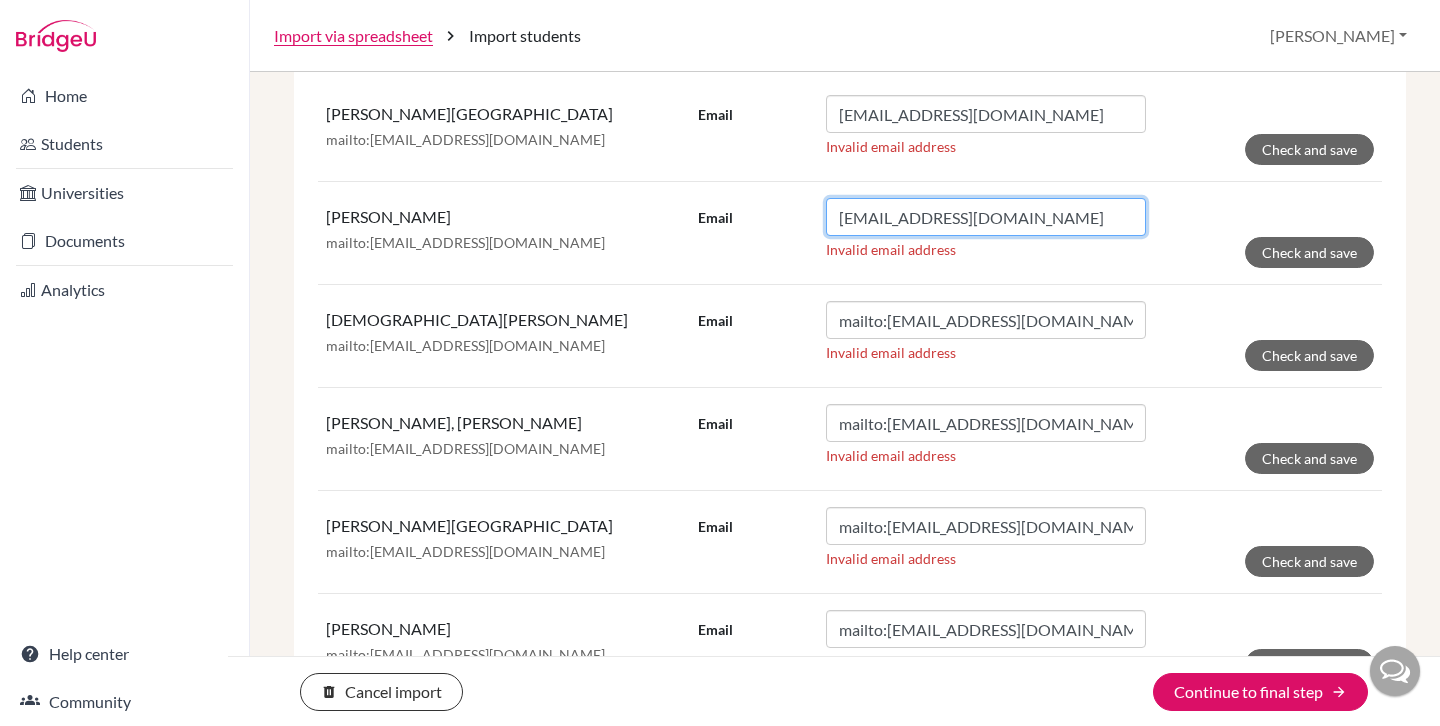 type on "[EMAIL_ADDRESS][DOMAIN_NAME]" 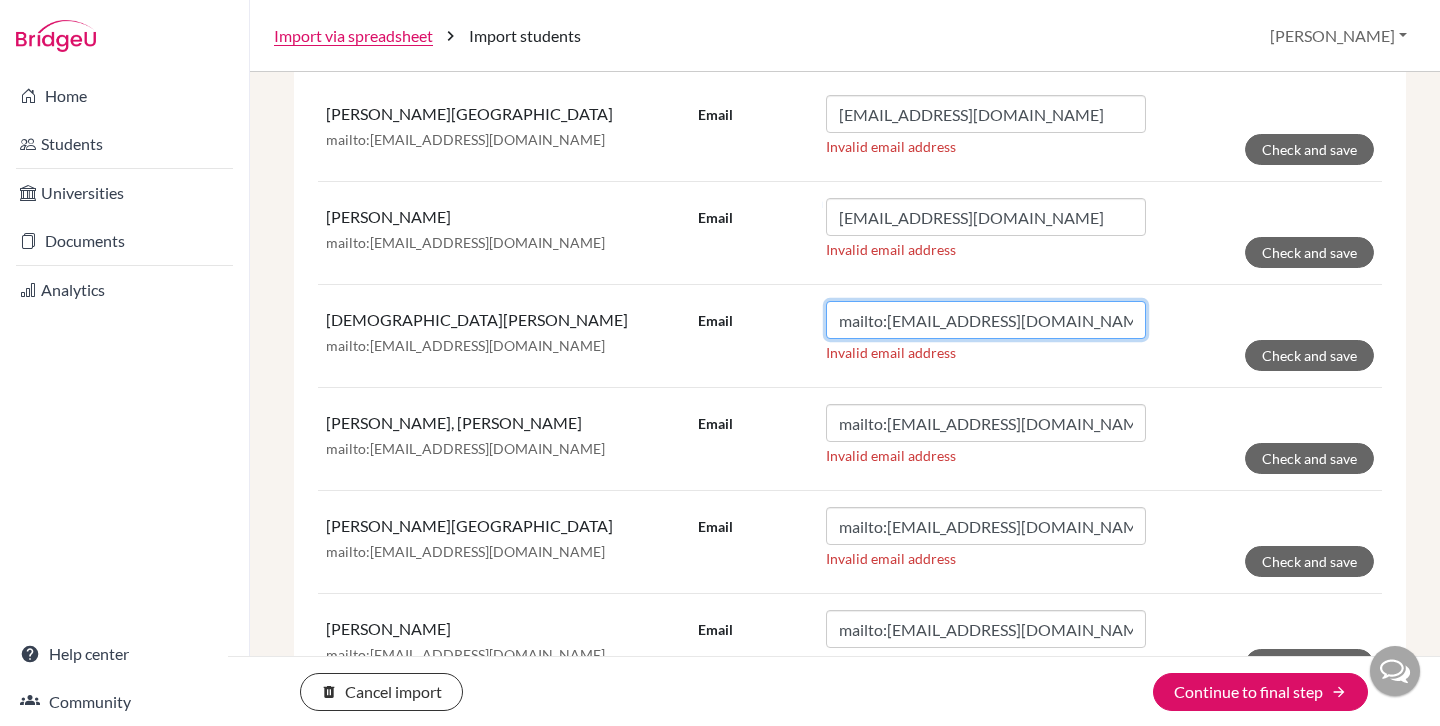 click on "mailto:[EMAIL_ADDRESS][DOMAIN_NAME]" at bounding box center (986, 320) 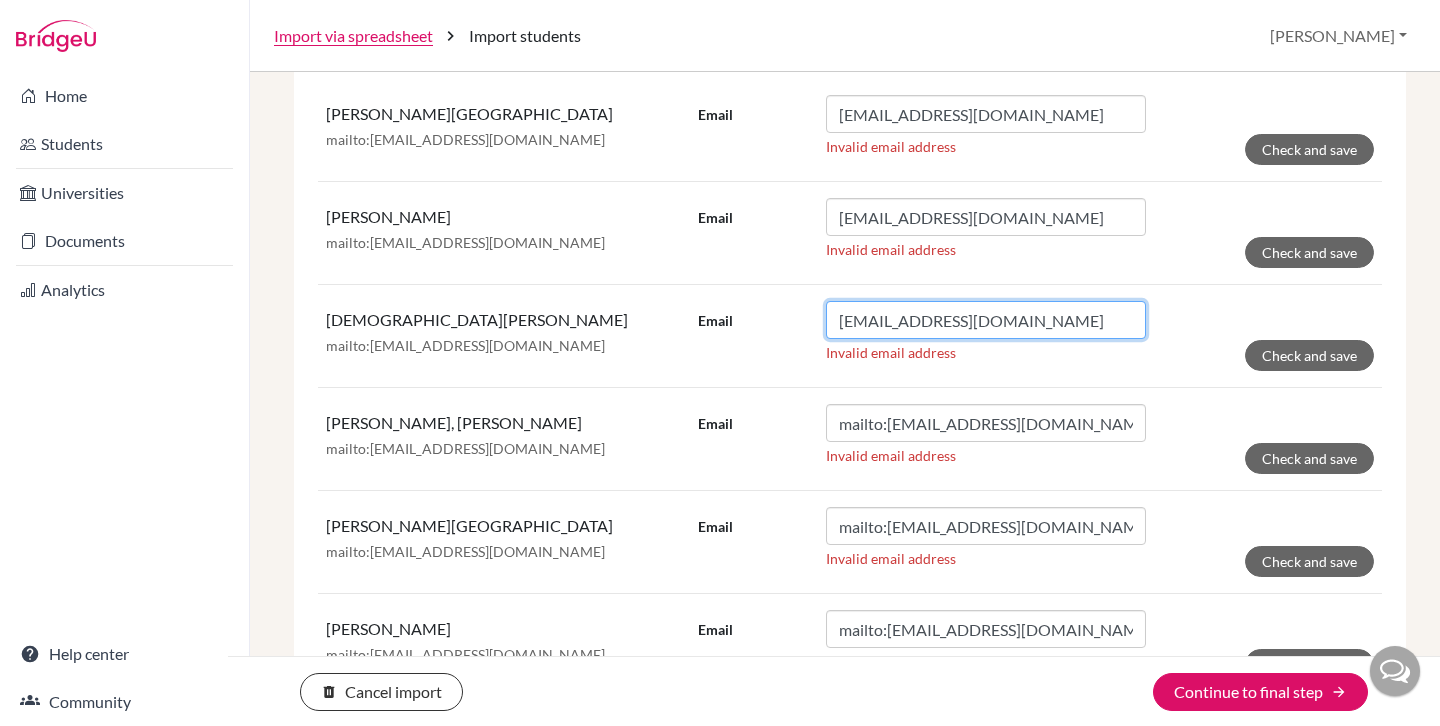 type on "[EMAIL_ADDRESS][DOMAIN_NAME]" 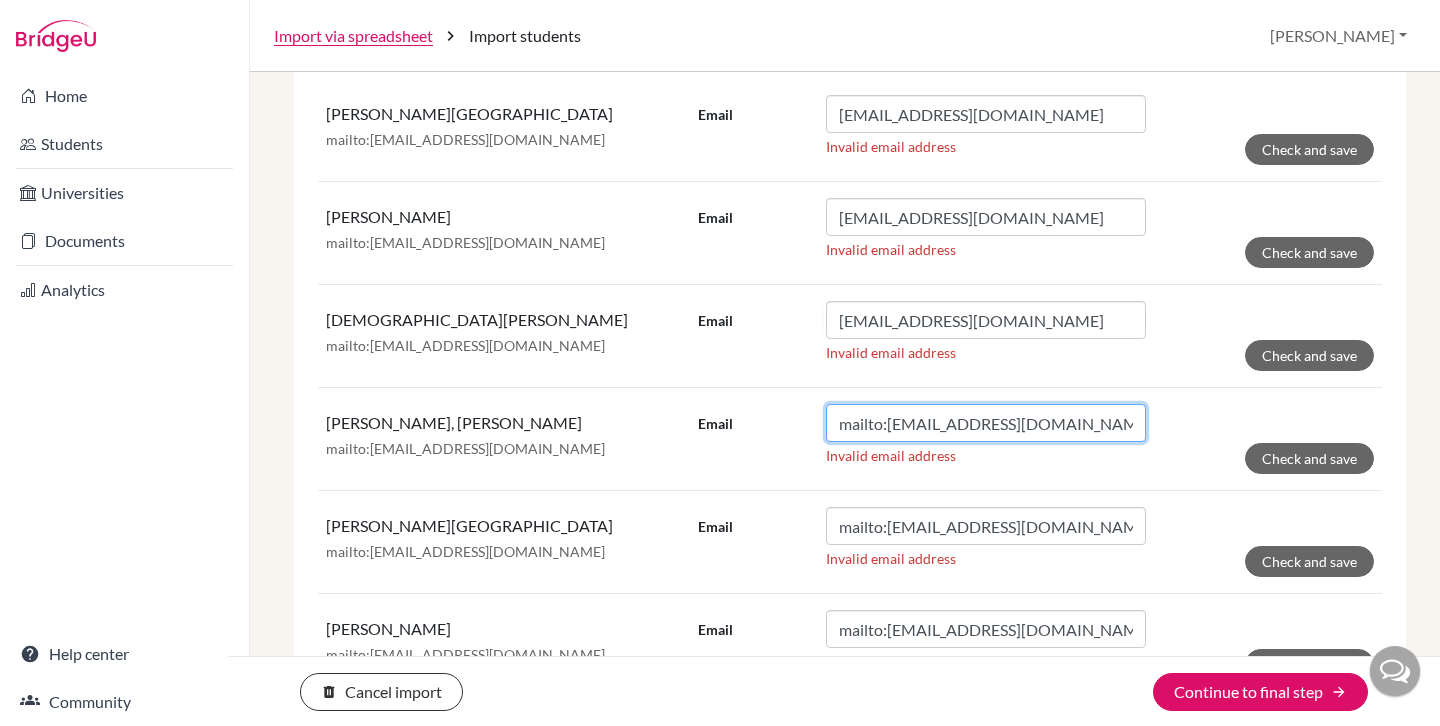 click on "mailto:[EMAIL_ADDRESS][DOMAIN_NAME]" at bounding box center (986, 423) 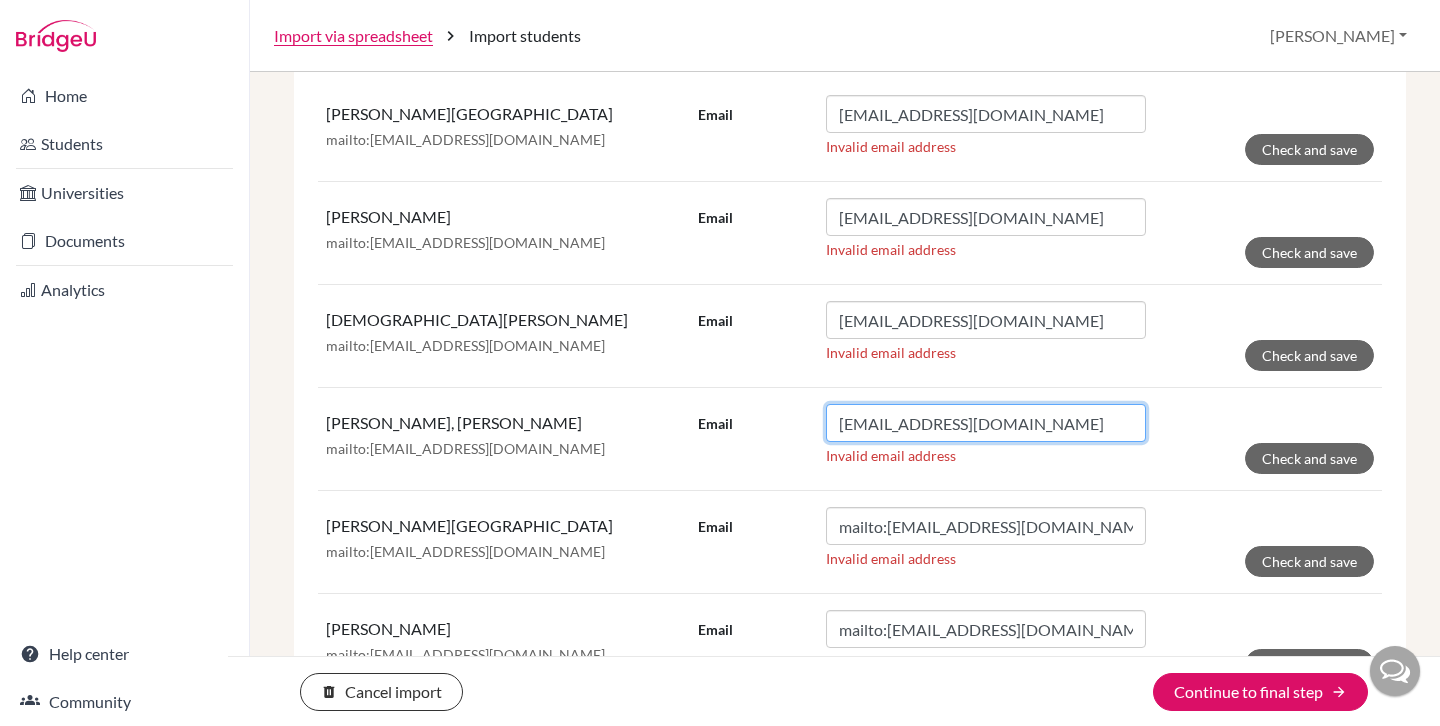 type on "[EMAIL_ADDRESS][DOMAIN_NAME]" 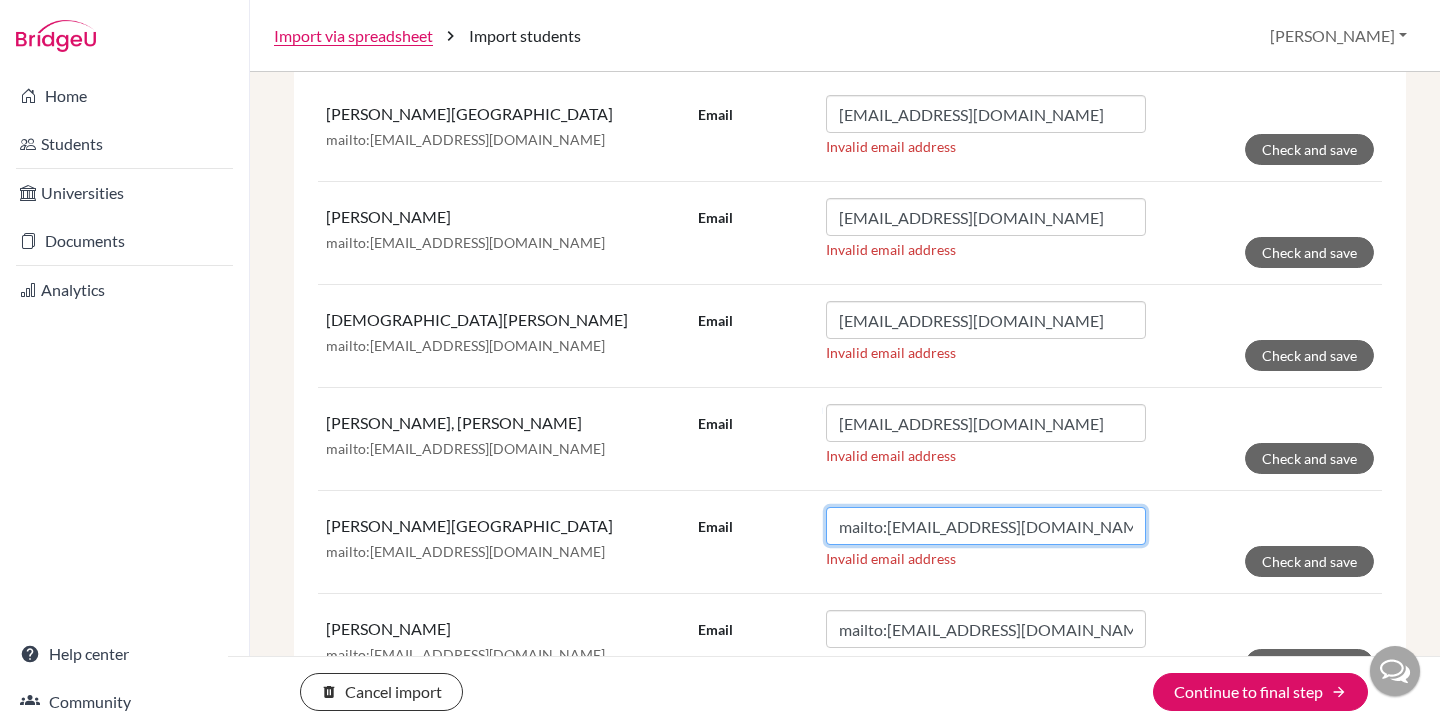 click on "mailto:[EMAIL_ADDRESS][DOMAIN_NAME]" at bounding box center (986, 526) 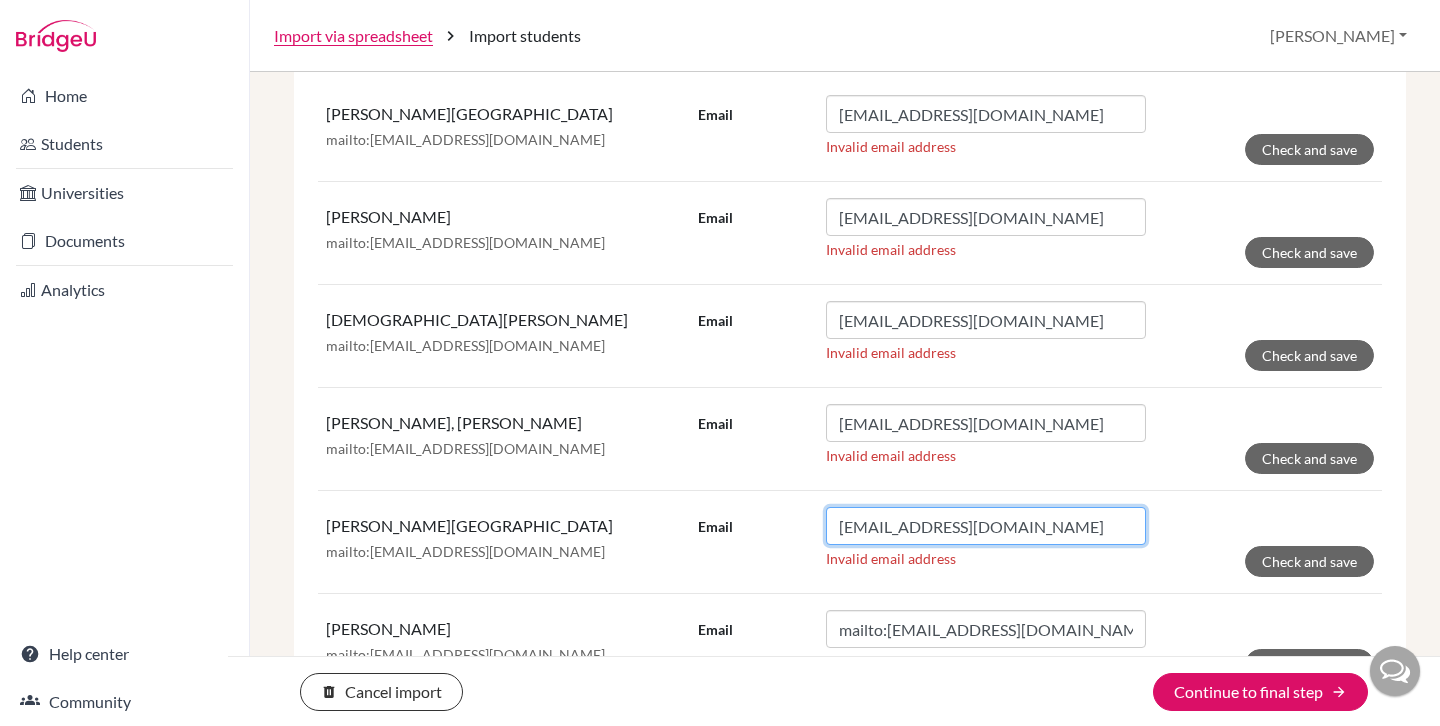 type on "[EMAIL_ADDRESS][DOMAIN_NAME]" 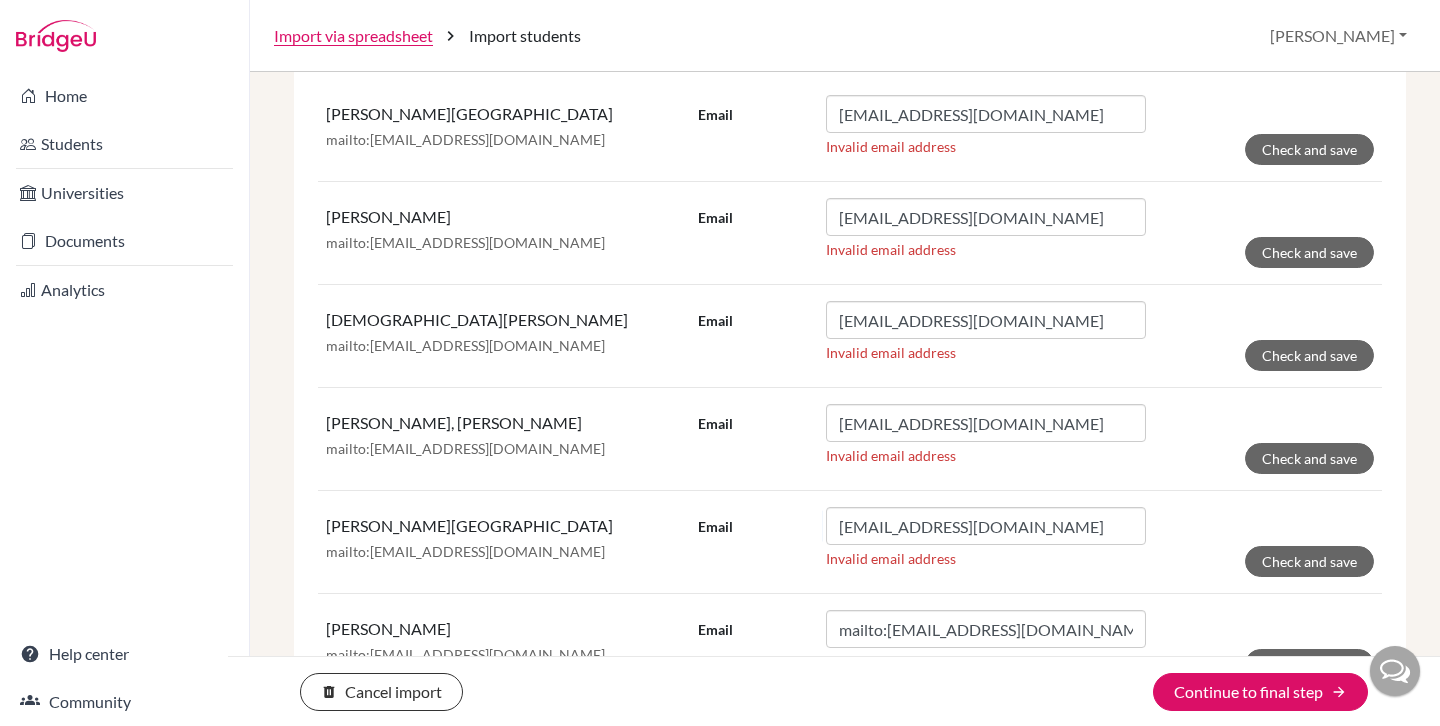 click on "Email [EMAIL_ADDRESS][DOMAIN_NAME] Invalid email address Check and save" 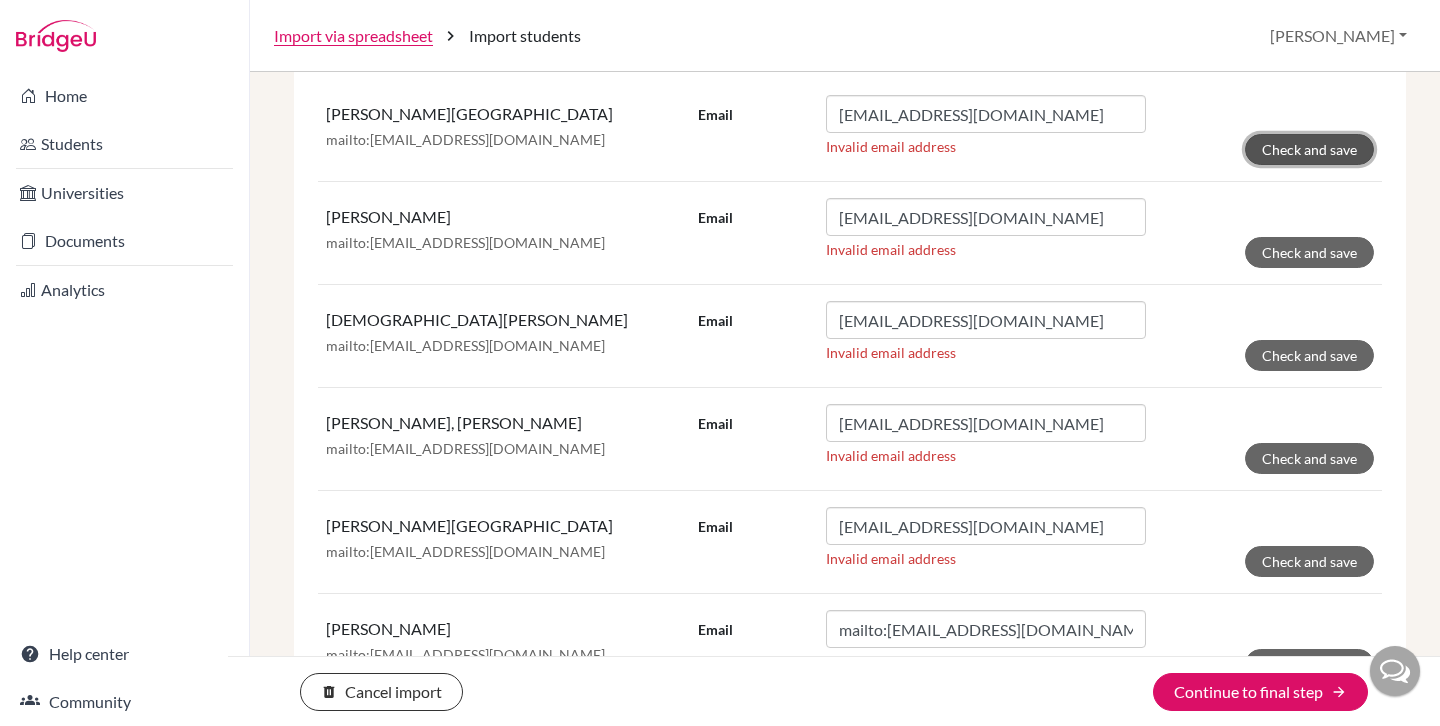 click on "Check and save" at bounding box center (1309, 149) 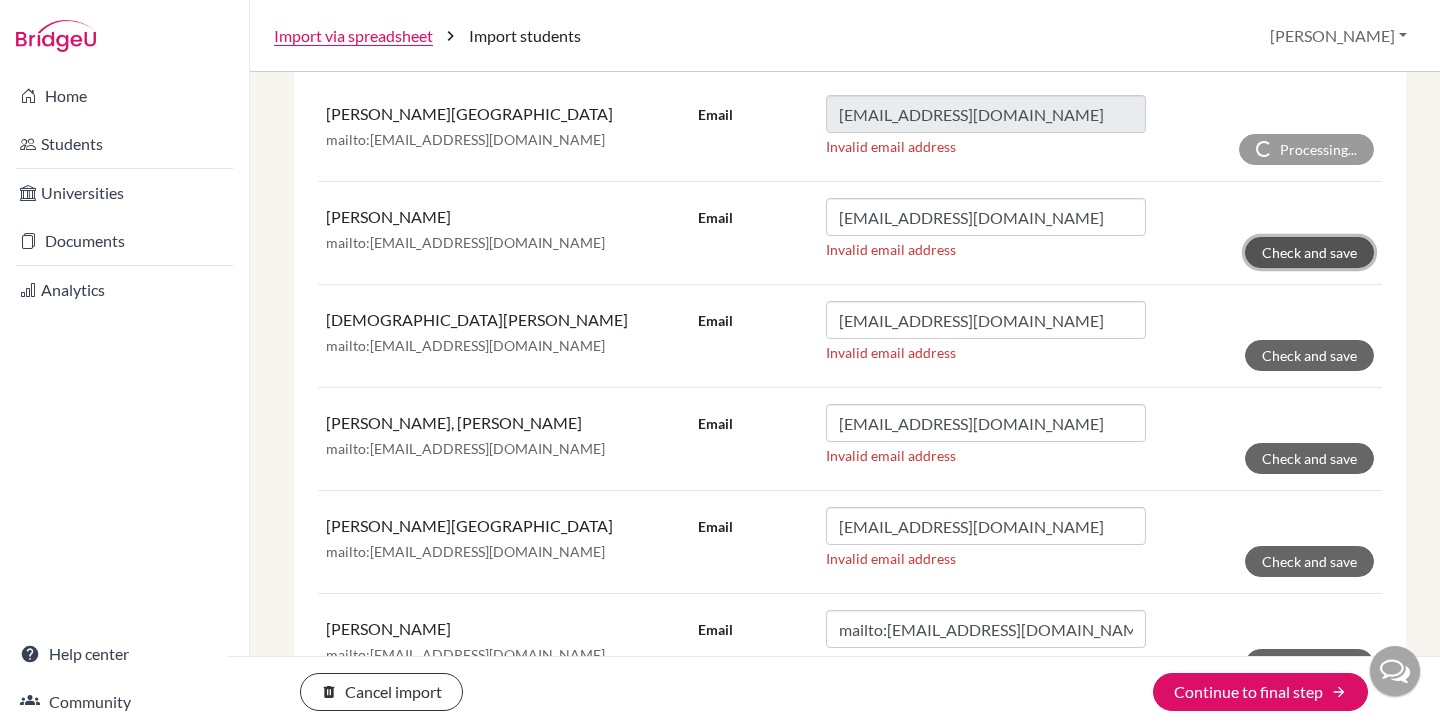click on "Check and save" at bounding box center [1309, 252] 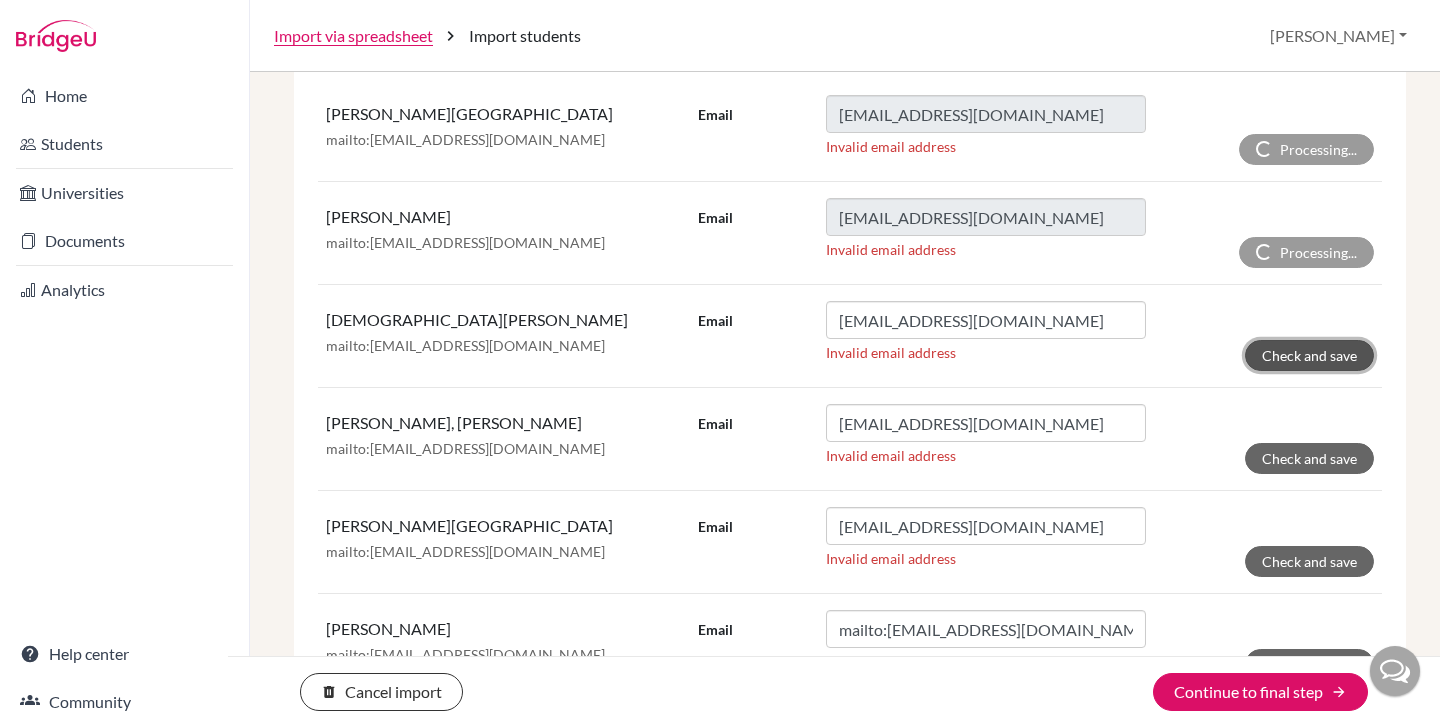 click on "Check and save" at bounding box center (1309, 355) 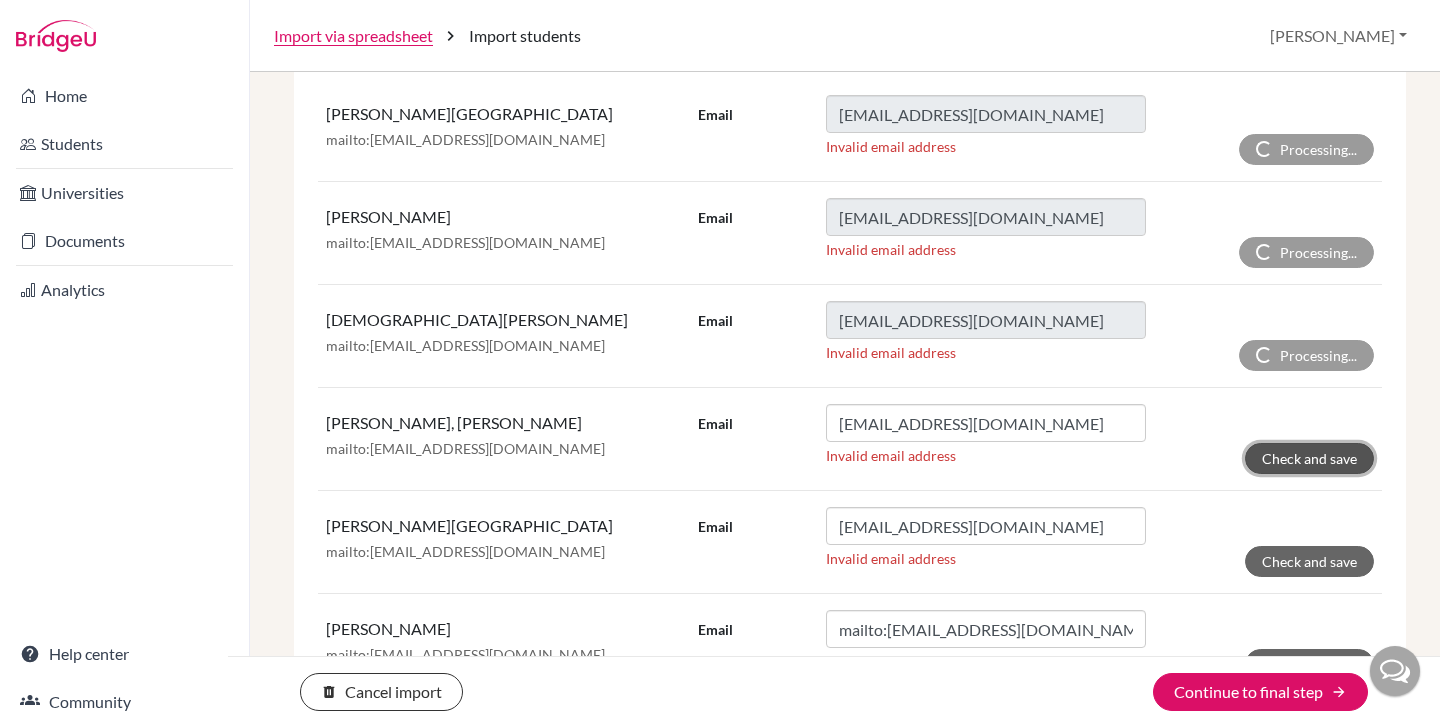click on "Check and save" at bounding box center (1309, 458) 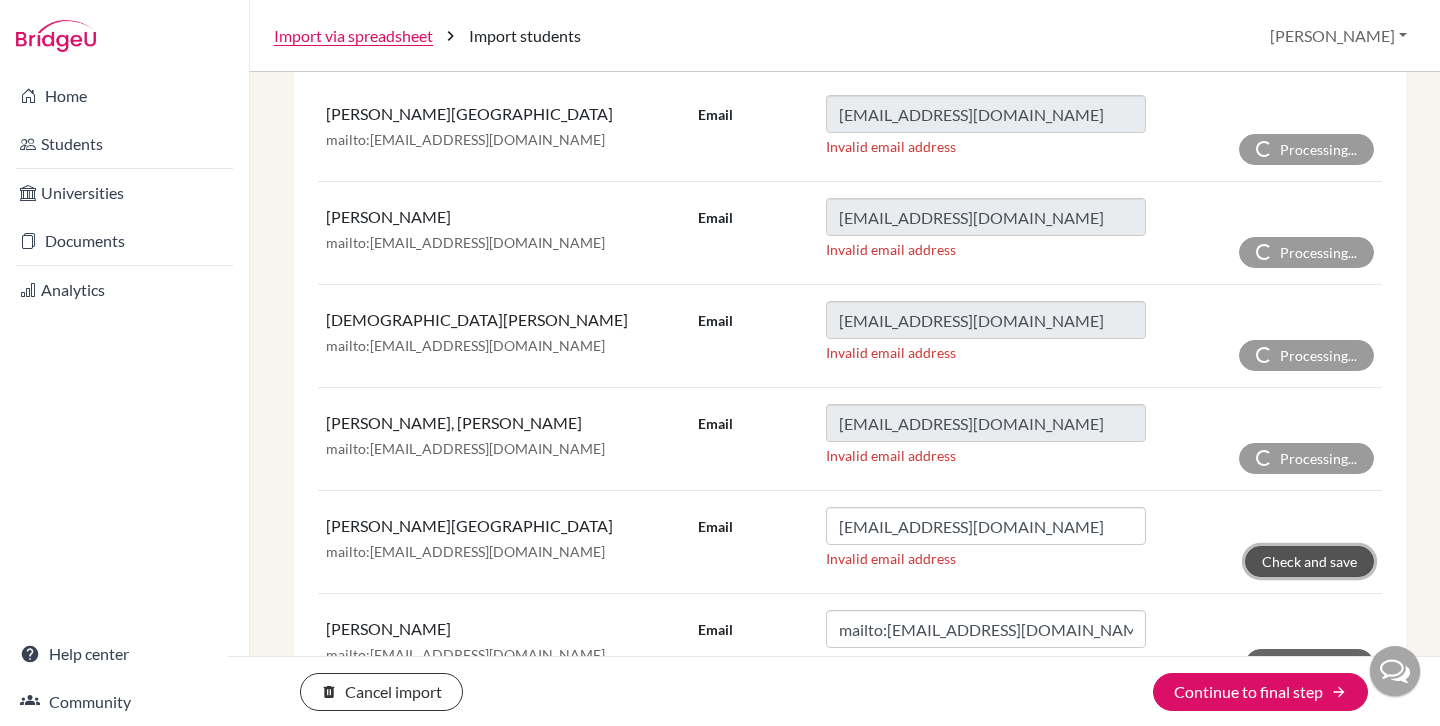 click on "Check and save" at bounding box center (1309, 561) 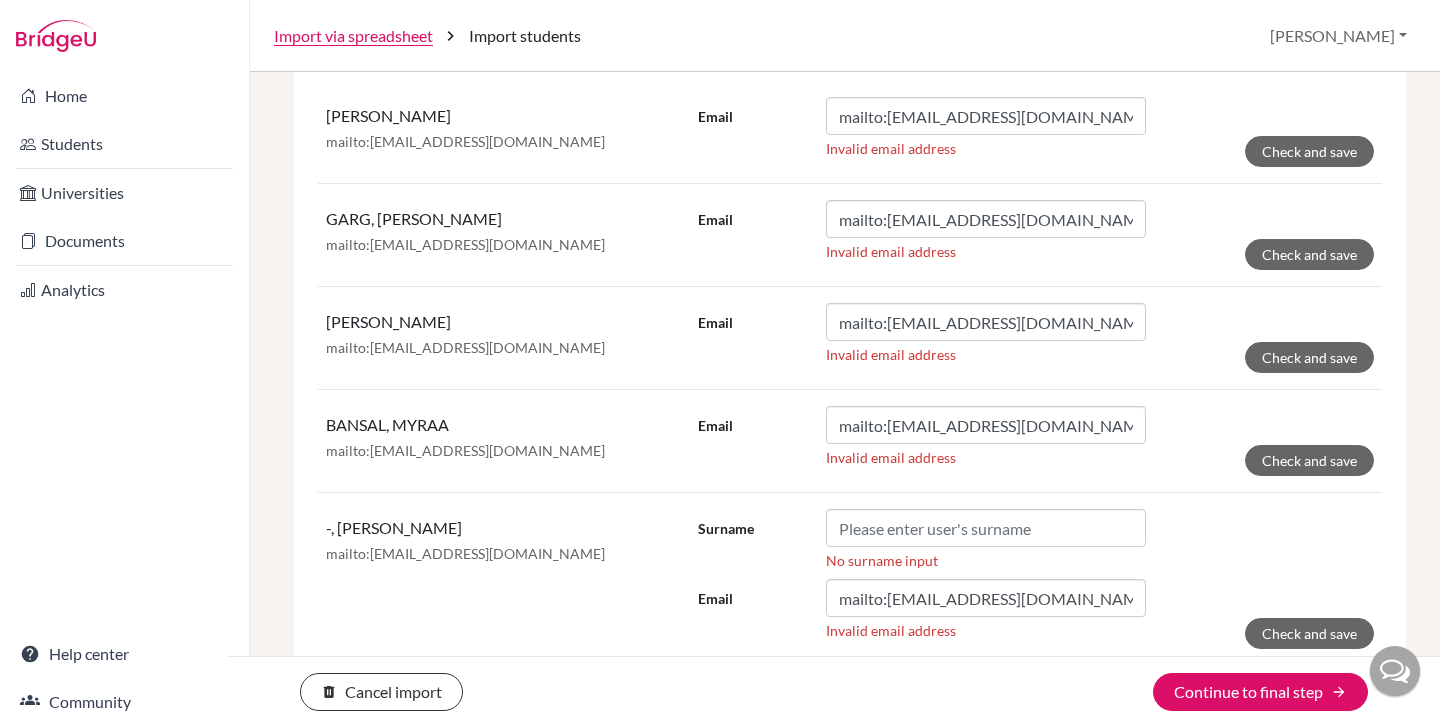 scroll, scrollTop: 436, scrollLeft: 0, axis: vertical 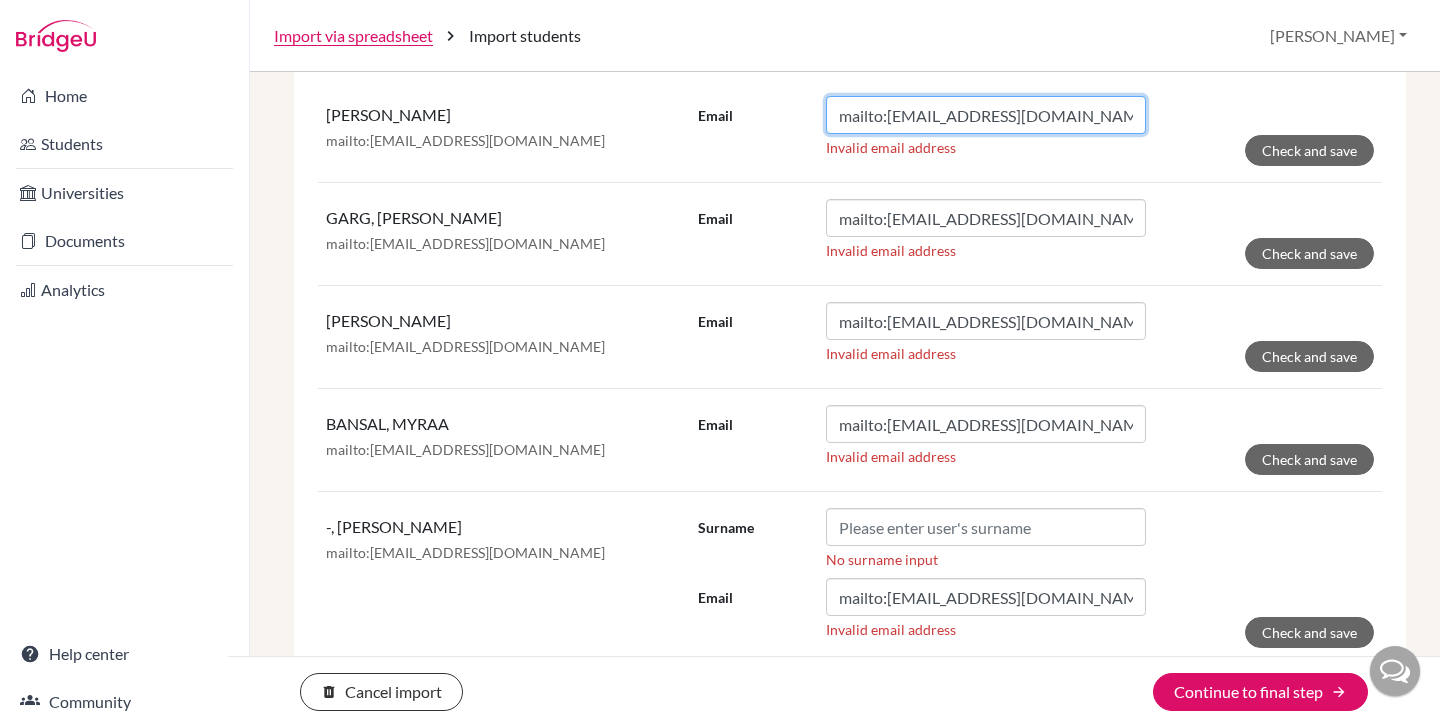 click on "mailto:[EMAIL_ADDRESS][DOMAIN_NAME]" at bounding box center (986, 115) 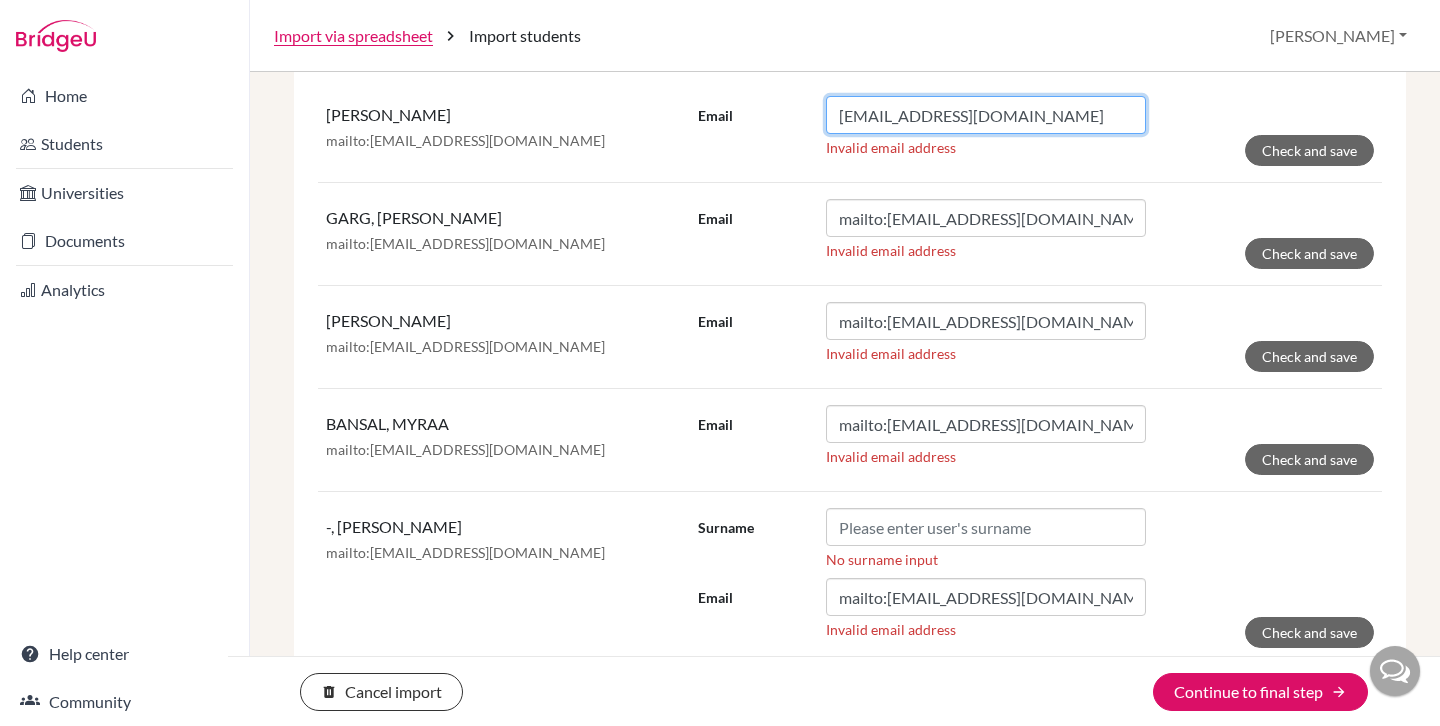type on "[EMAIL_ADDRESS][DOMAIN_NAME]" 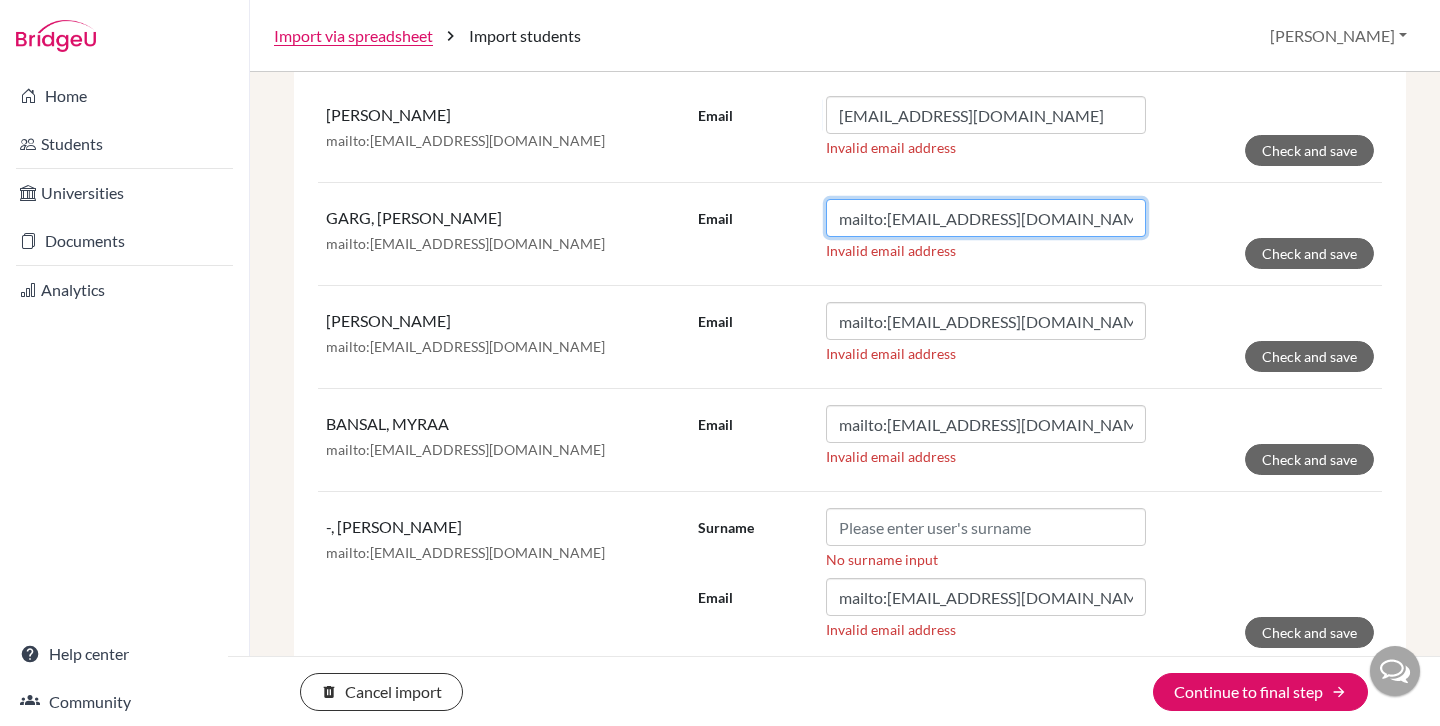 click on "mailto:[EMAIL_ADDRESS][DOMAIN_NAME]" at bounding box center (986, 218) 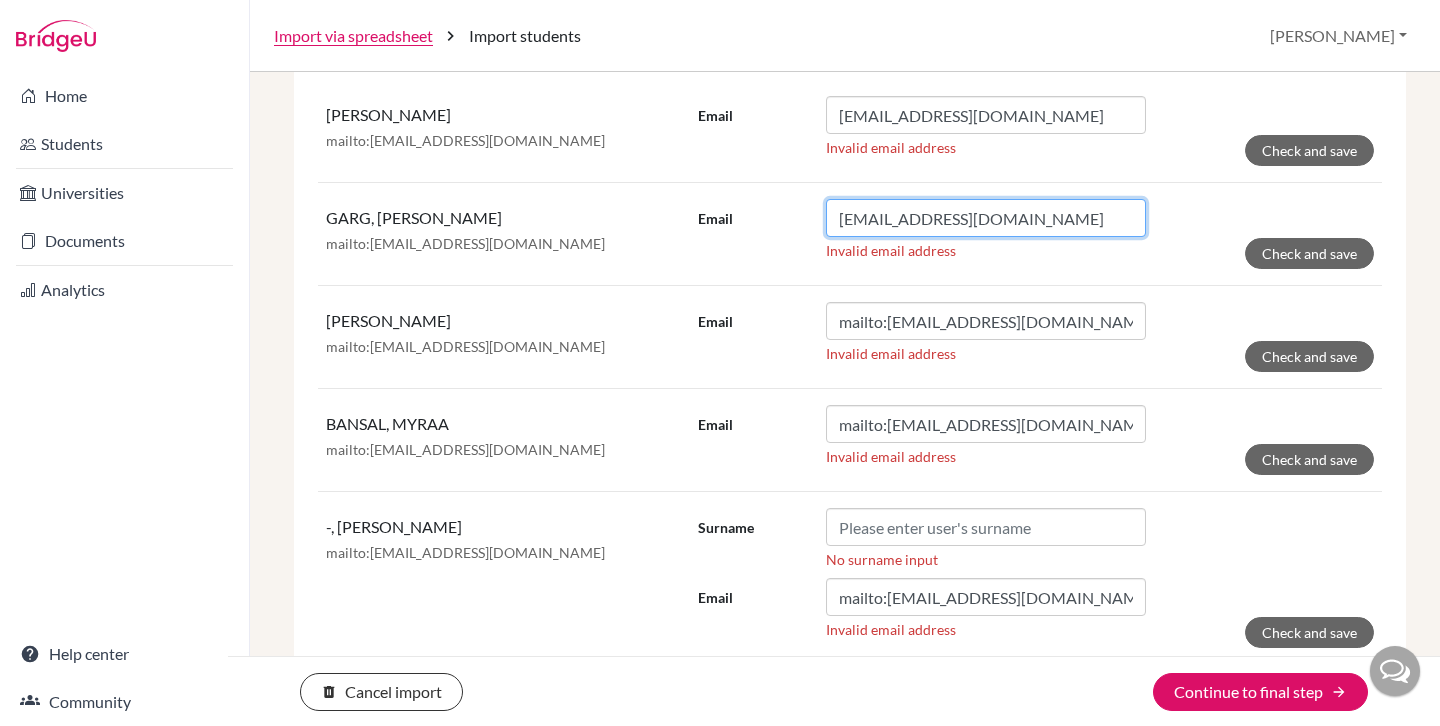 type on "[EMAIL_ADDRESS][DOMAIN_NAME]" 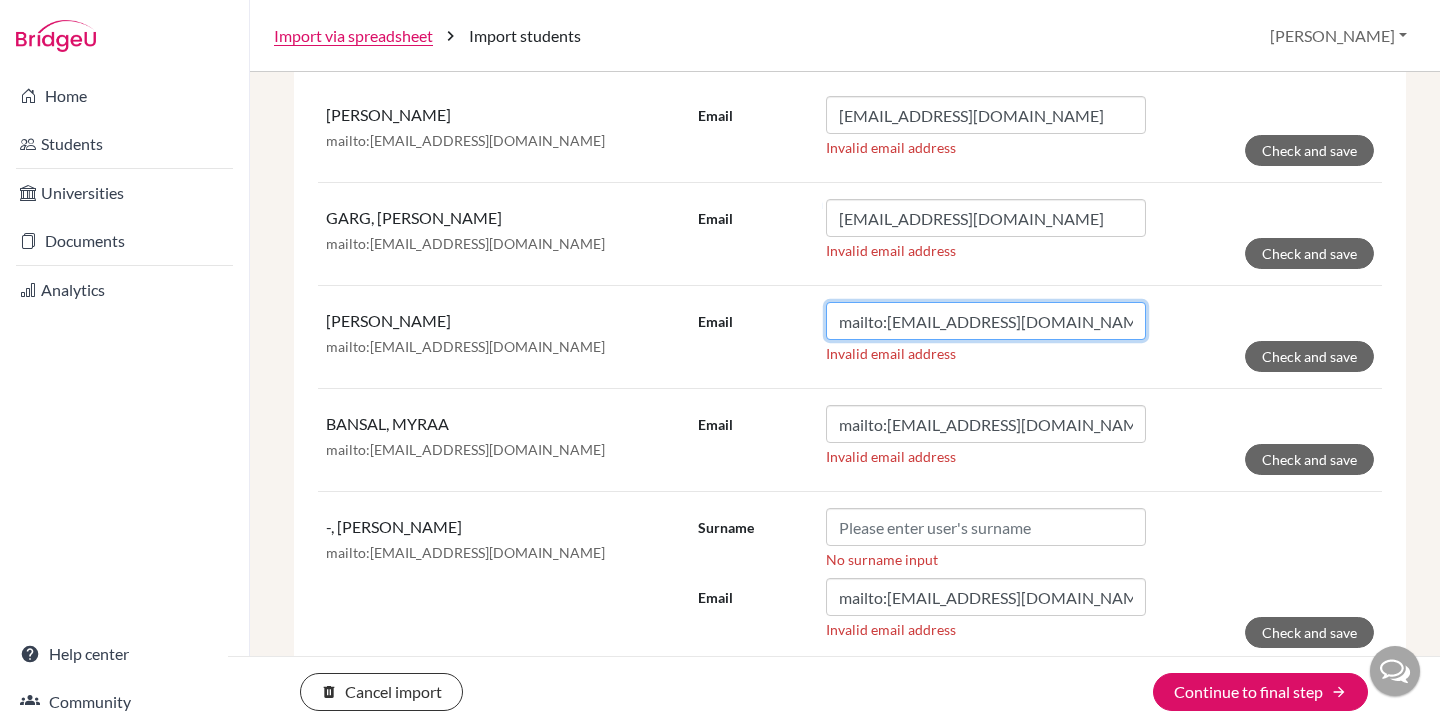 click on "mailto:[EMAIL_ADDRESS][DOMAIN_NAME]" at bounding box center (986, 321) 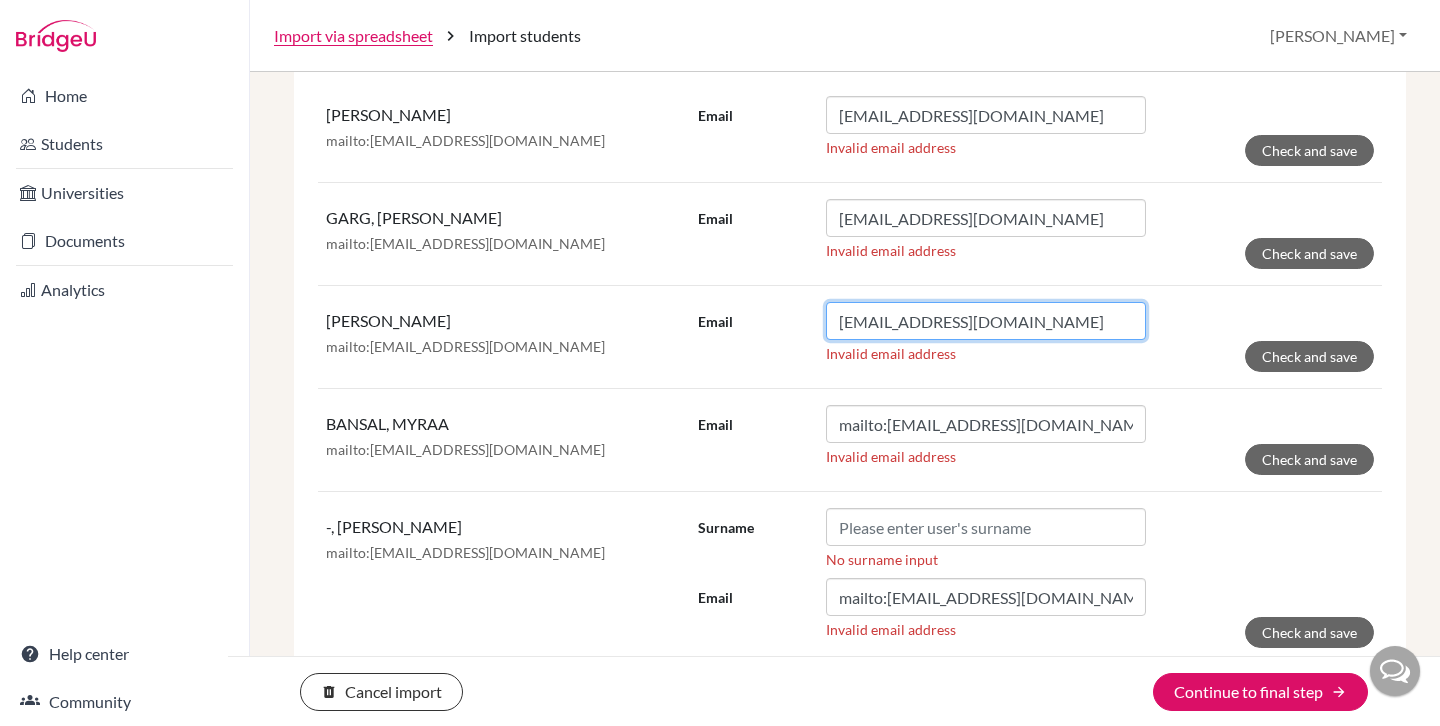 type on "[EMAIL_ADDRESS][DOMAIN_NAME]" 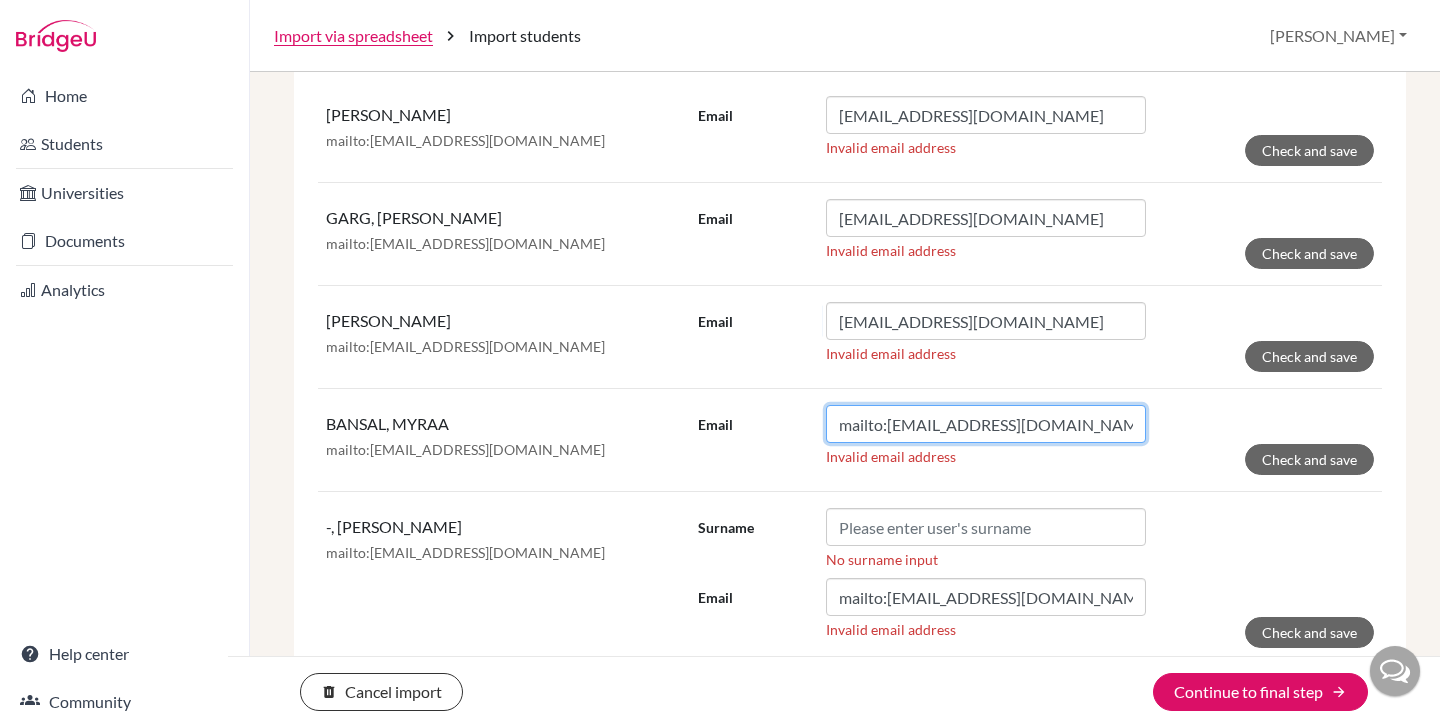 click on "mailto:[EMAIL_ADDRESS][DOMAIN_NAME]" at bounding box center [986, 424] 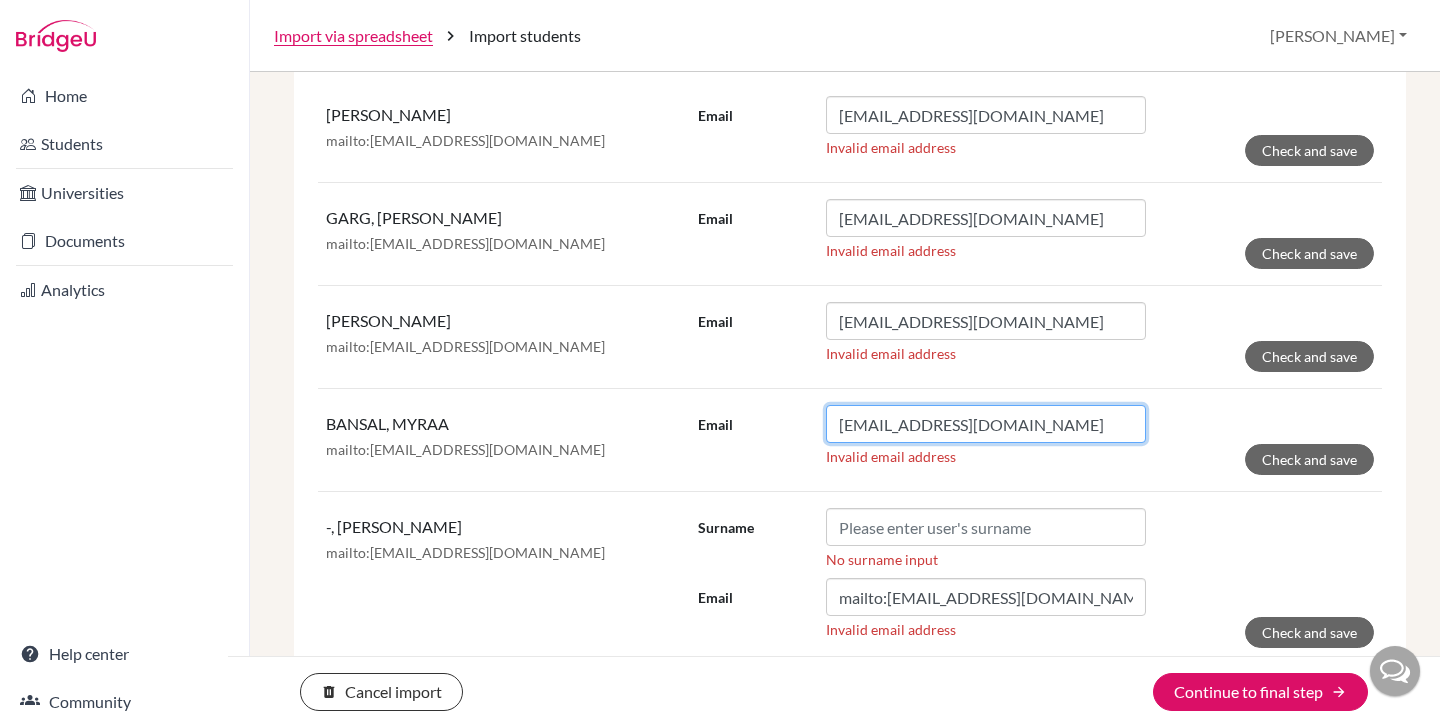 type on "[EMAIL_ADDRESS][DOMAIN_NAME]" 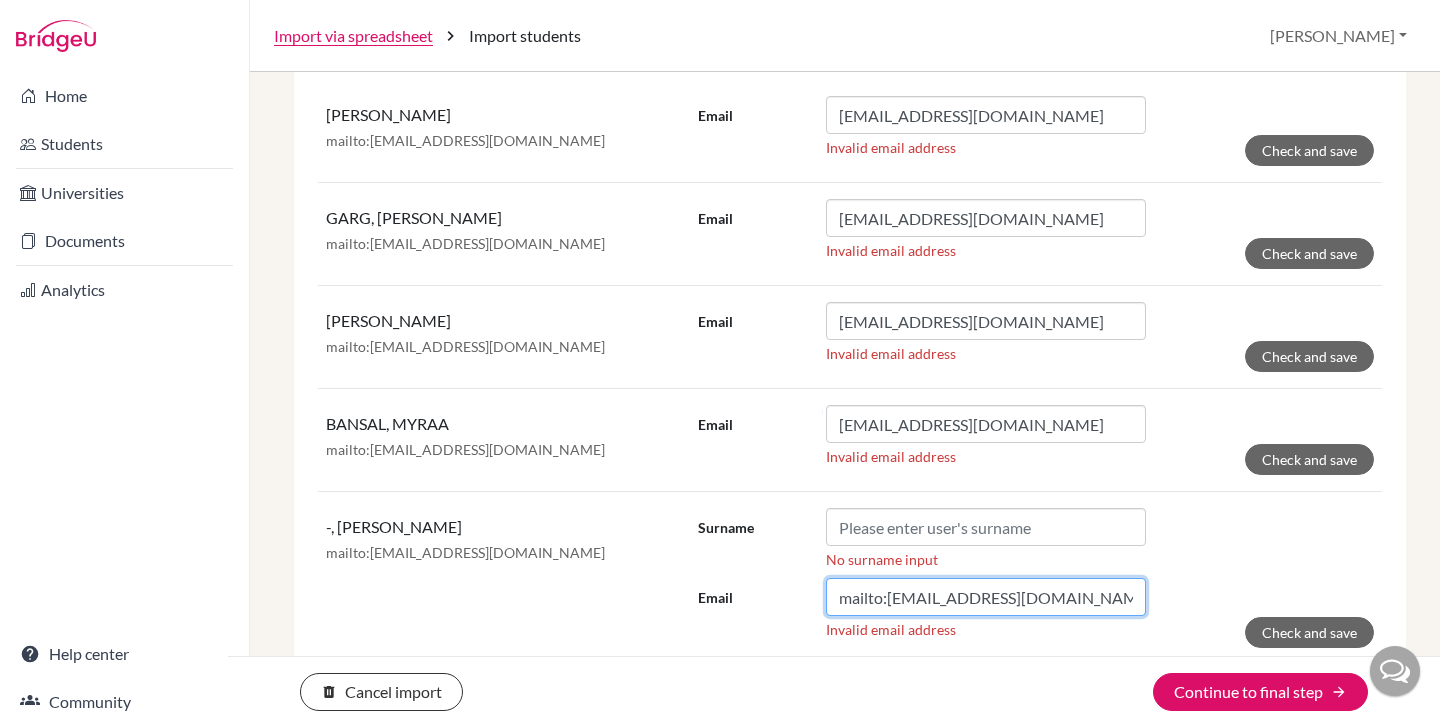click on "mailto:[EMAIL_ADDRESS][DOMAIN_NAME]" at bounding box center (986, 597) 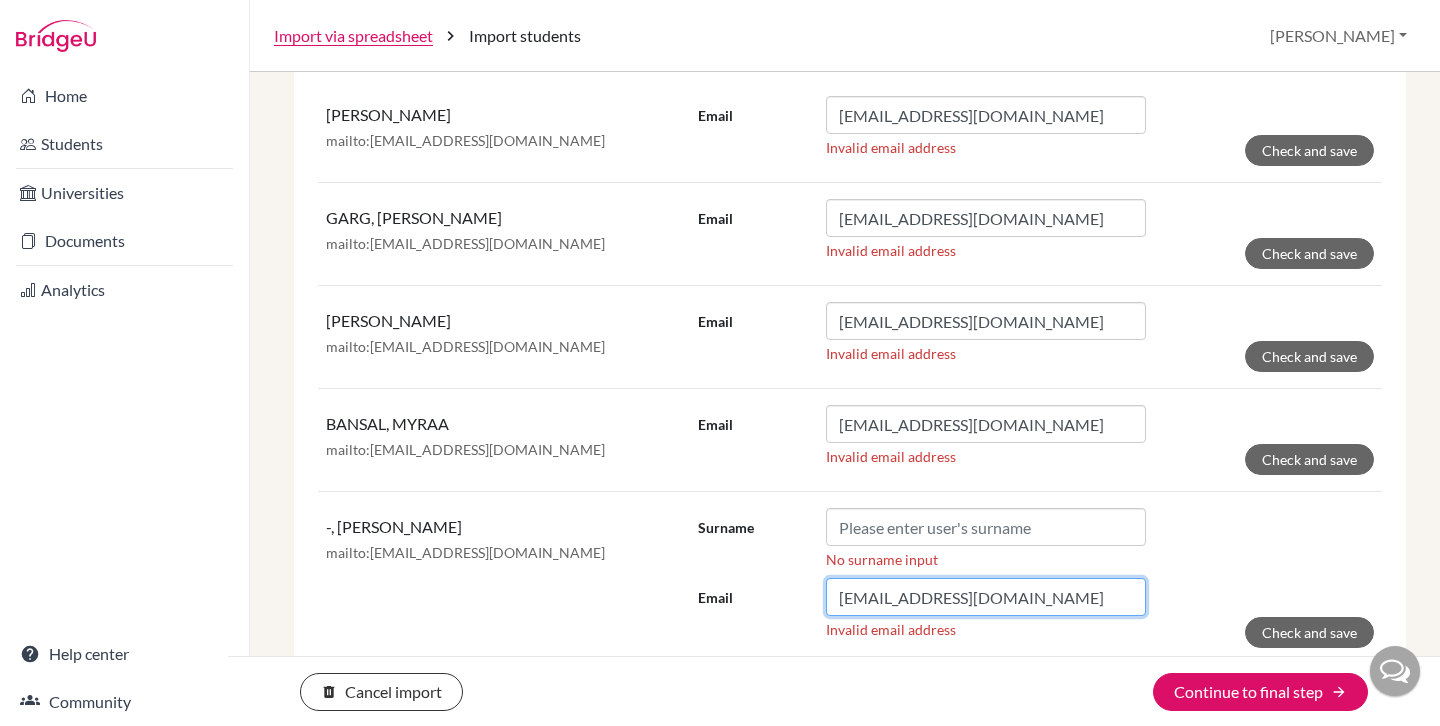 type on "[EMAIL_ADDRESS][DOMAIN_NAME]" 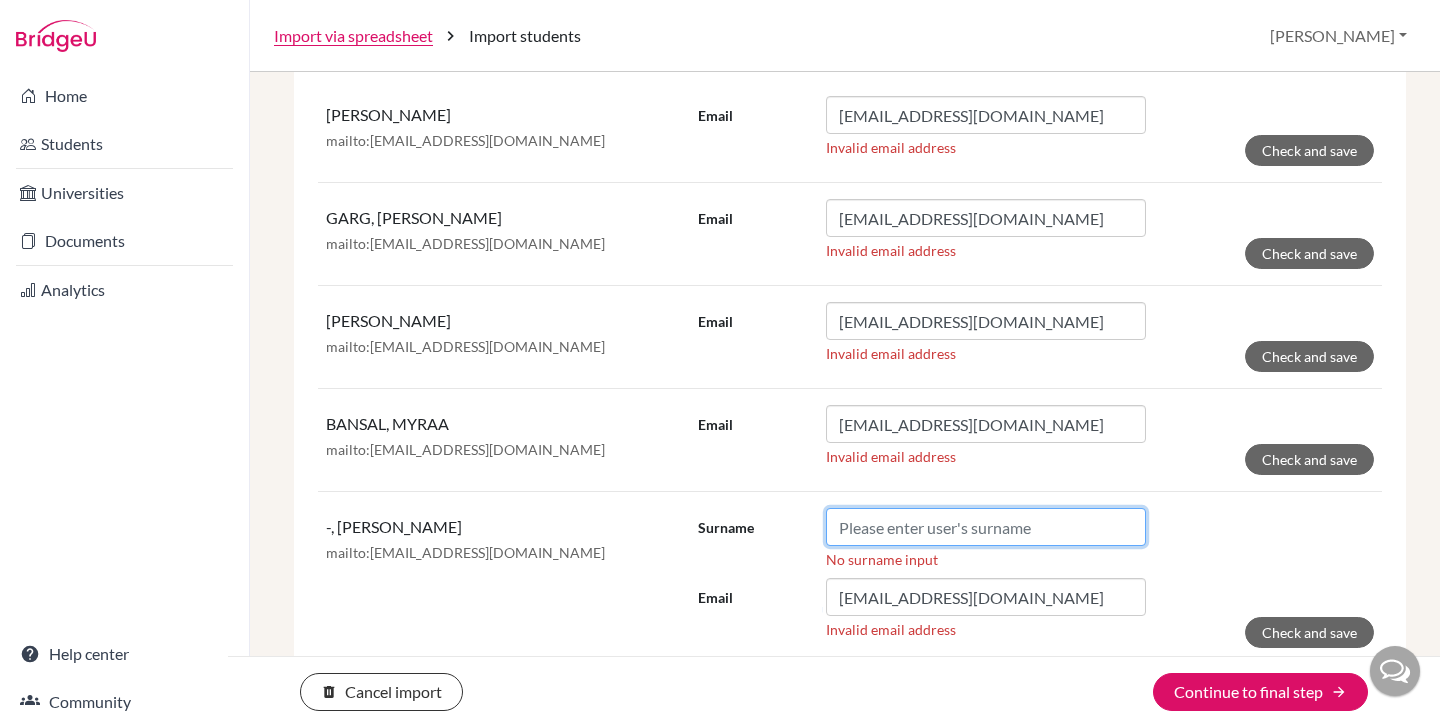 click on "Surname" at bounding box center (986, 527) 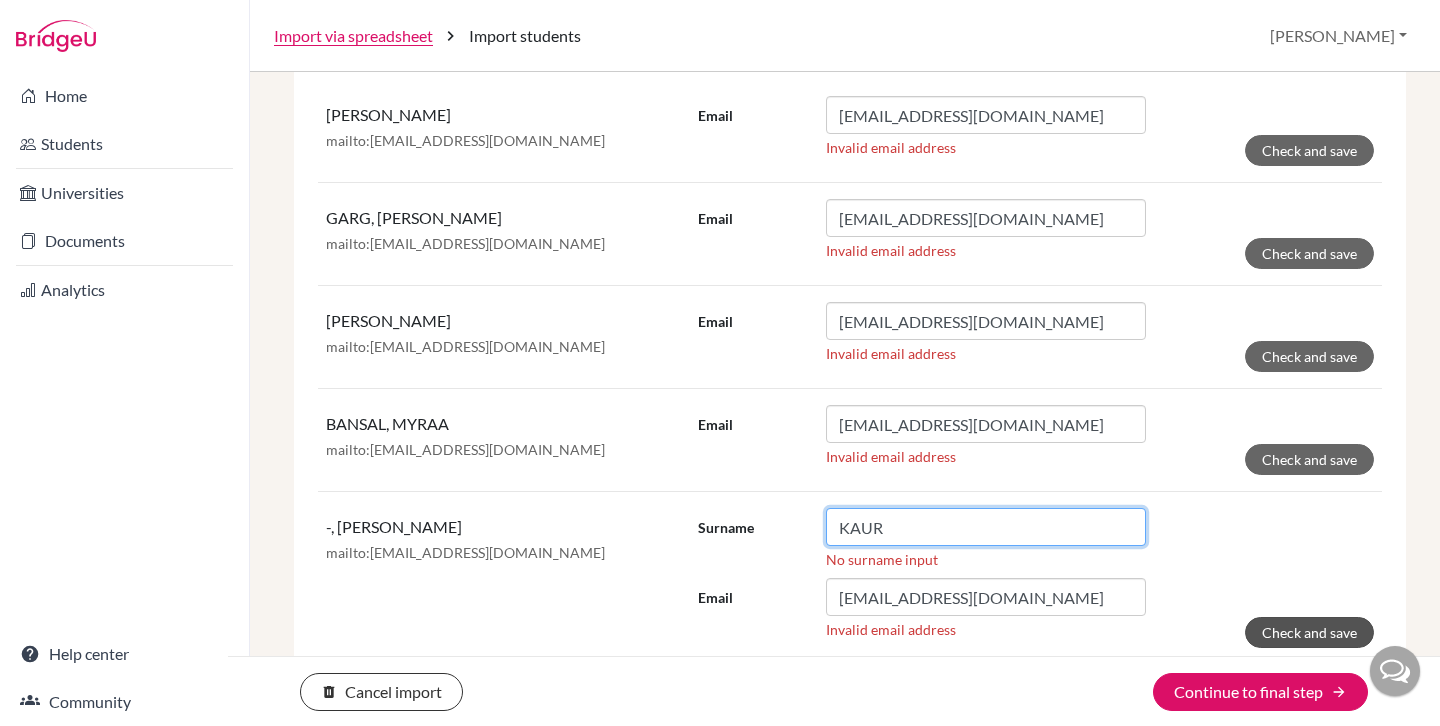 type on "KAUR" 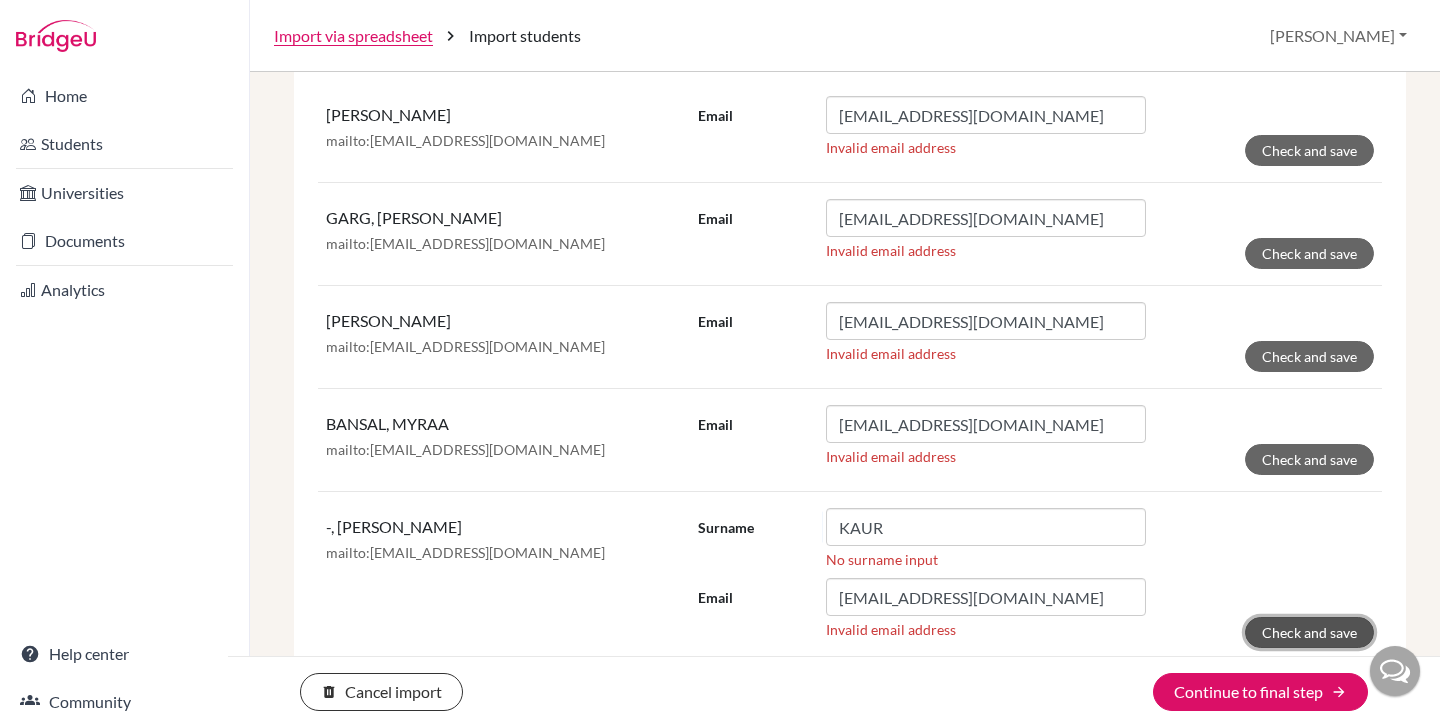 click on "Check and save" at bounding box center (1309, 632) 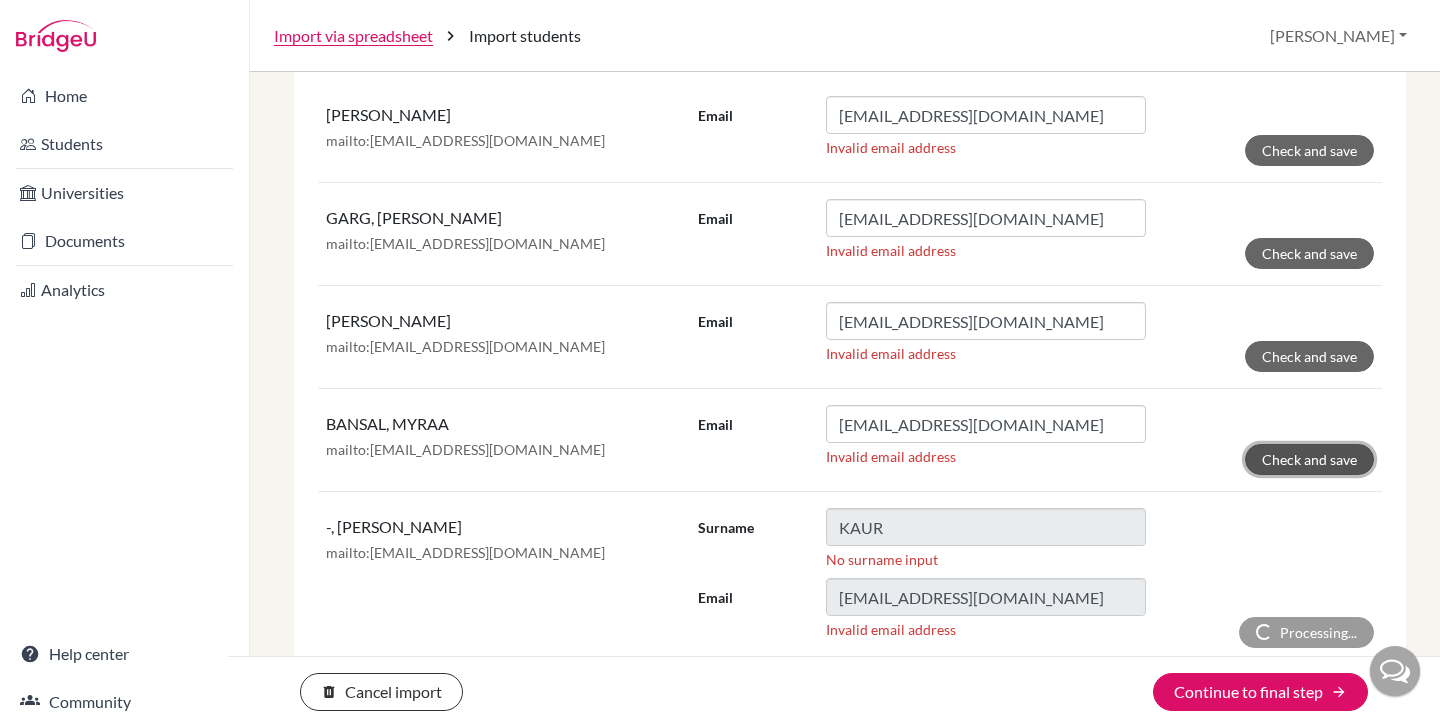 click on "Check and save" at bounding box center [1309, 459] 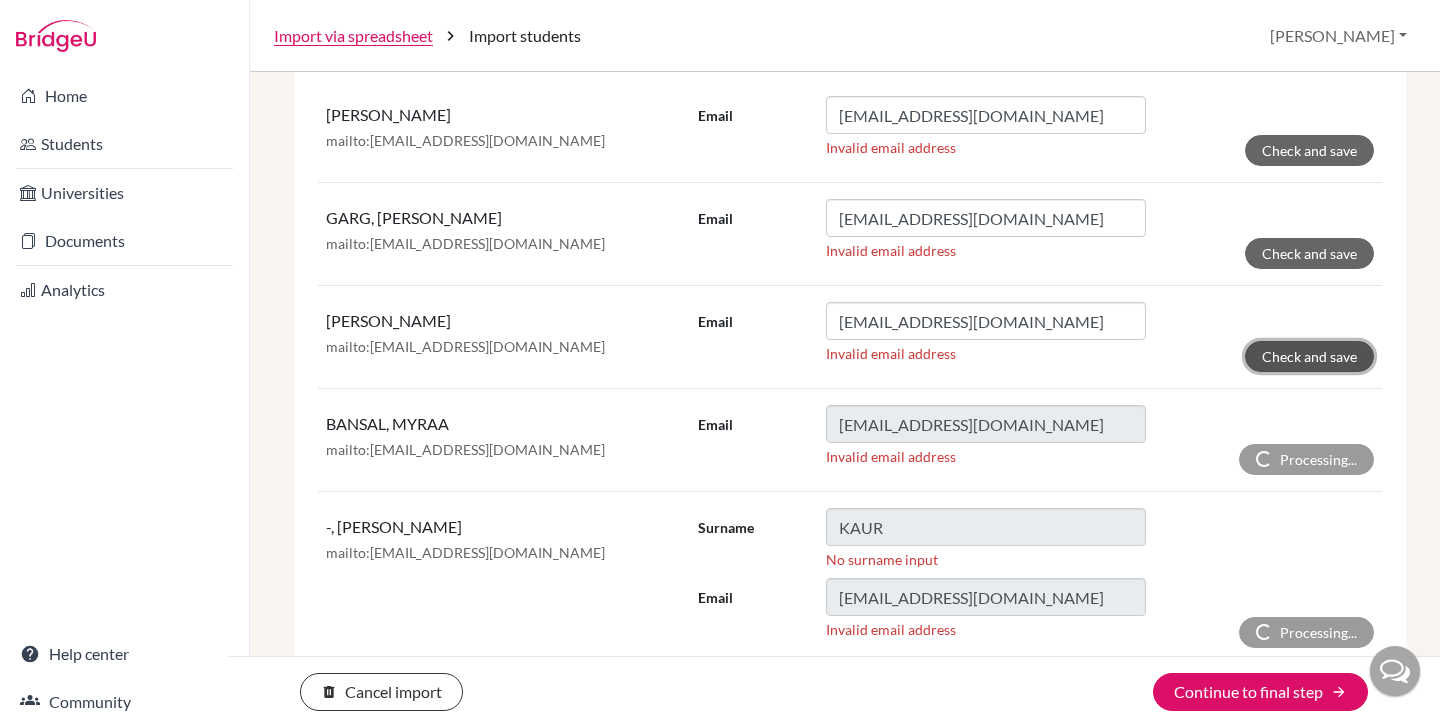 click on "Check and save" at bounding box center (1309, 356) 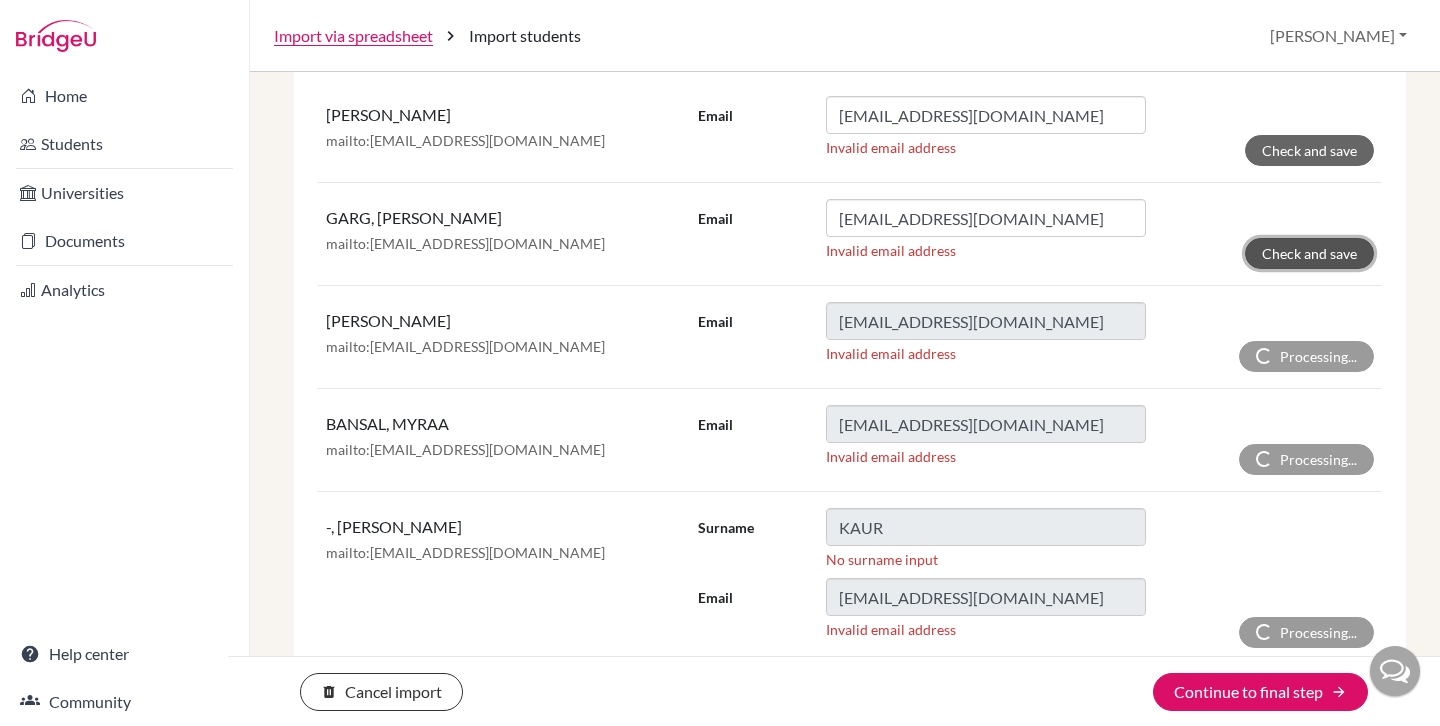 click on "Check and save" at bounding box center [1309, 253] 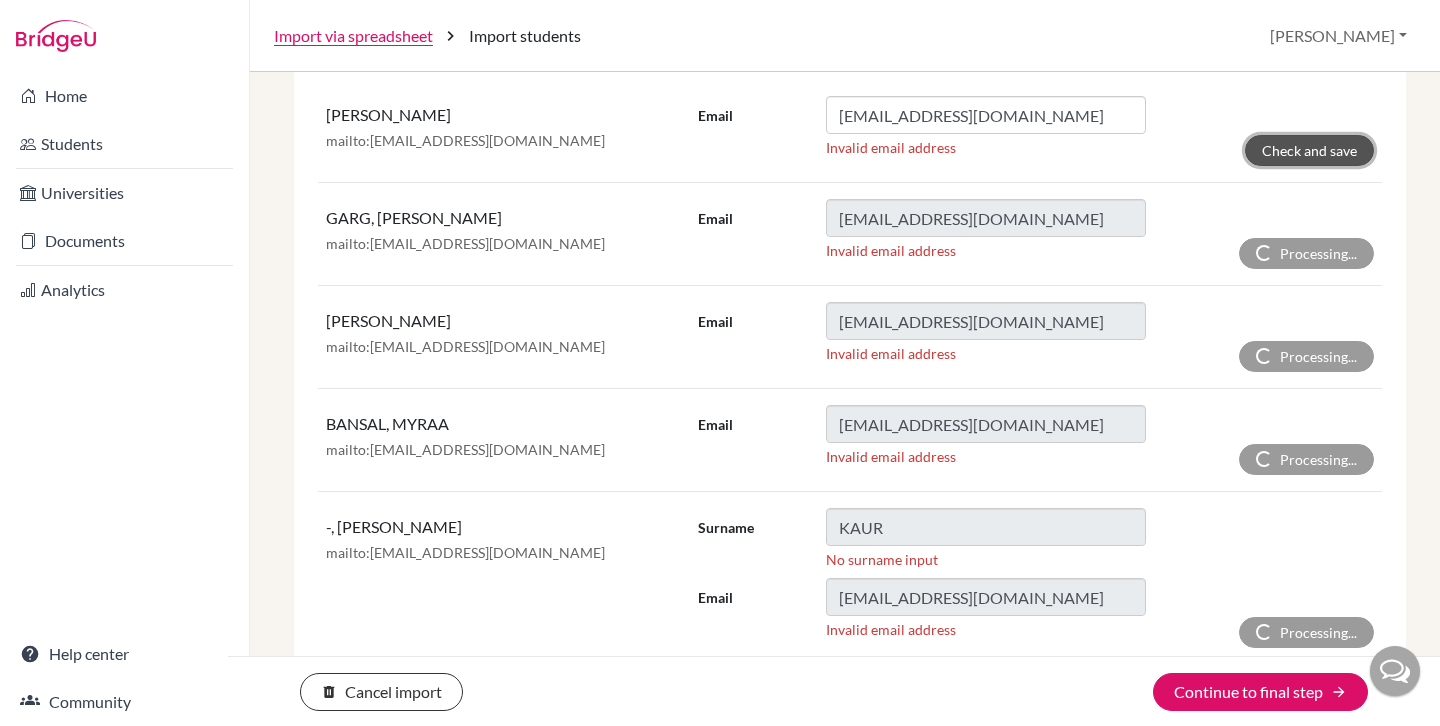 click on "Check and save" at bounding box center (1309, 150) 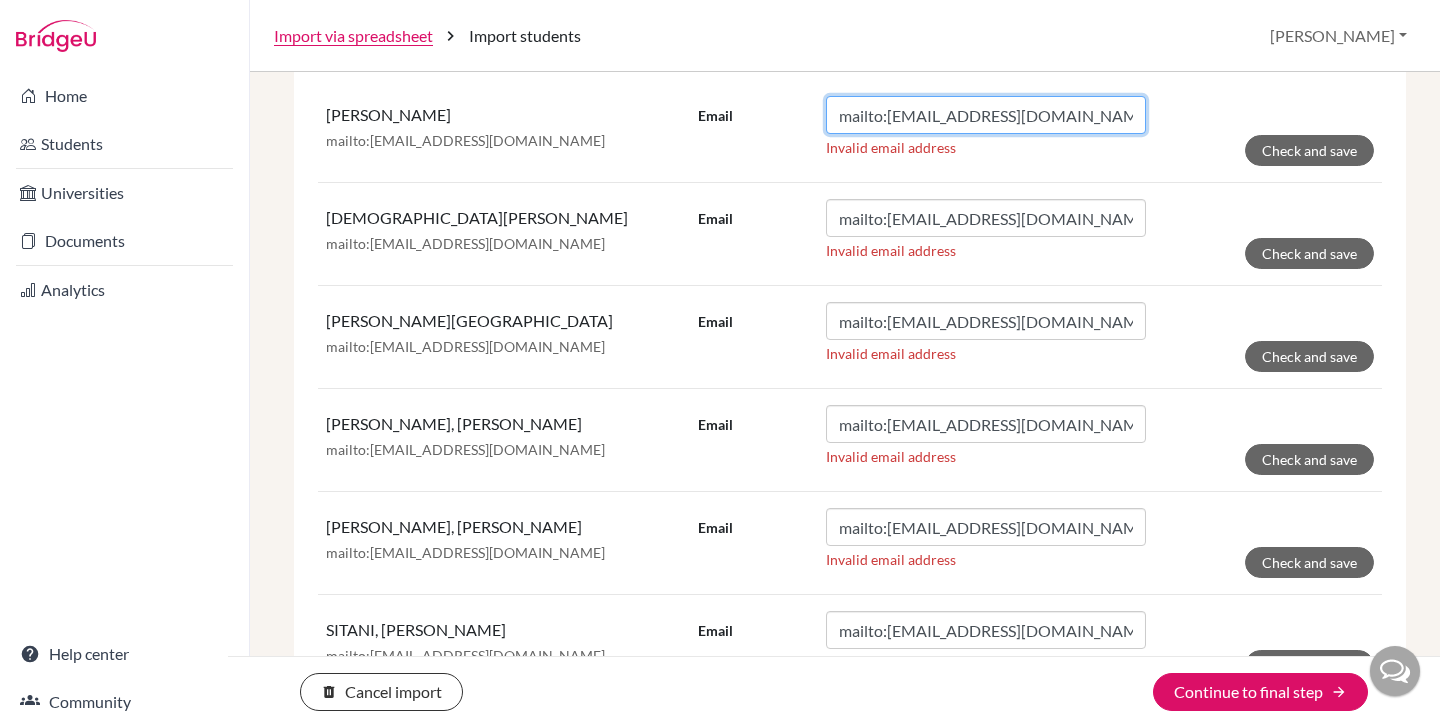 click on "mailto:[EMAIL_ADDRESS][DOMAIN_NAME]" at bounding box center (986, 115) 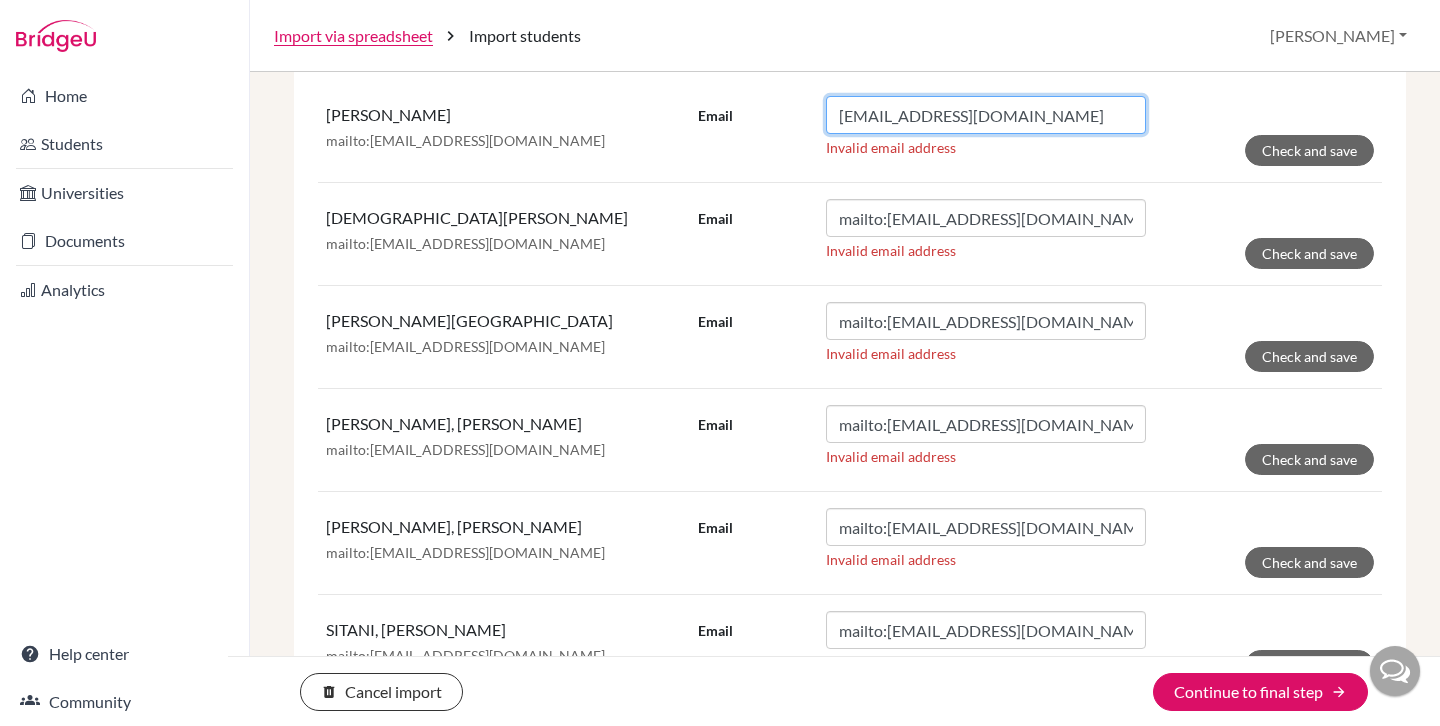 type on "[EMAIL_ADDRESS][DOMAIN_NAME]" 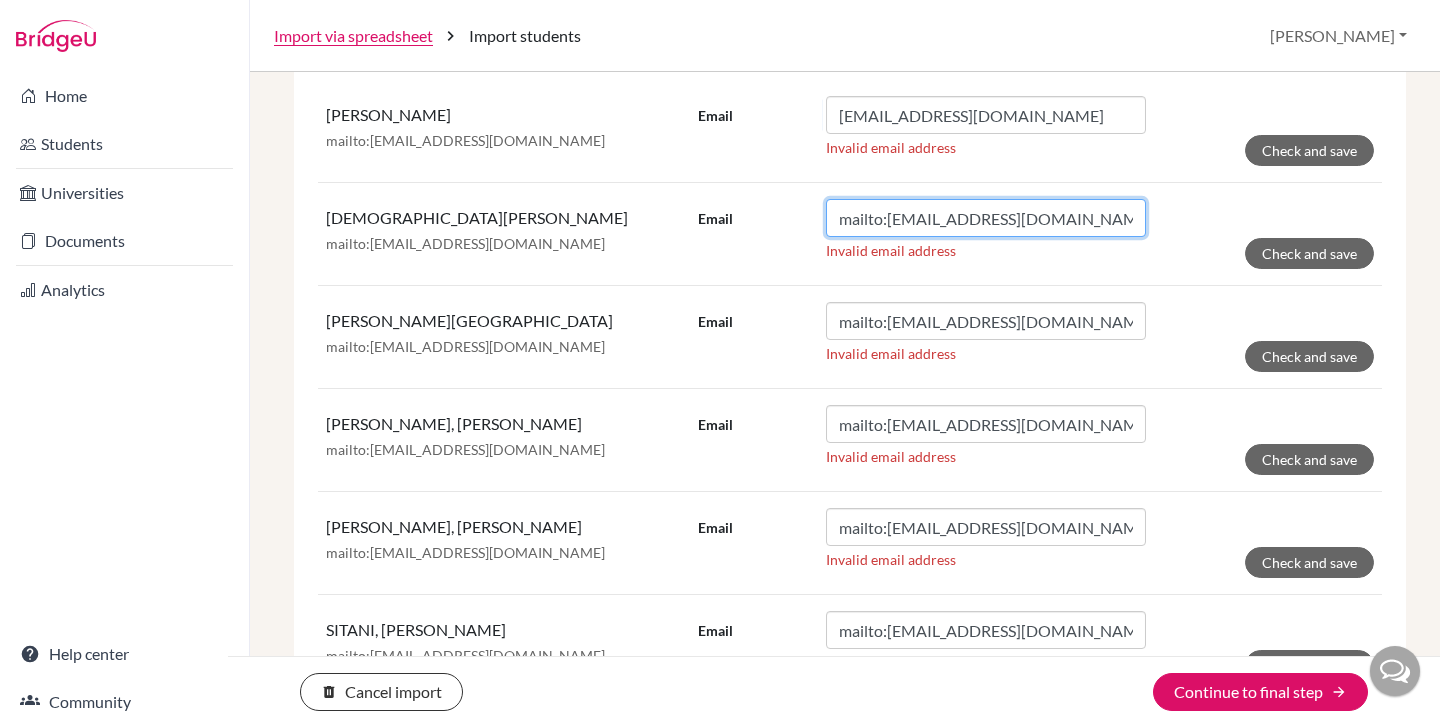click on "mailto:[EMAIL_ADDRESS][DOMAIN_NAME]" at bounding box center (986, 218) 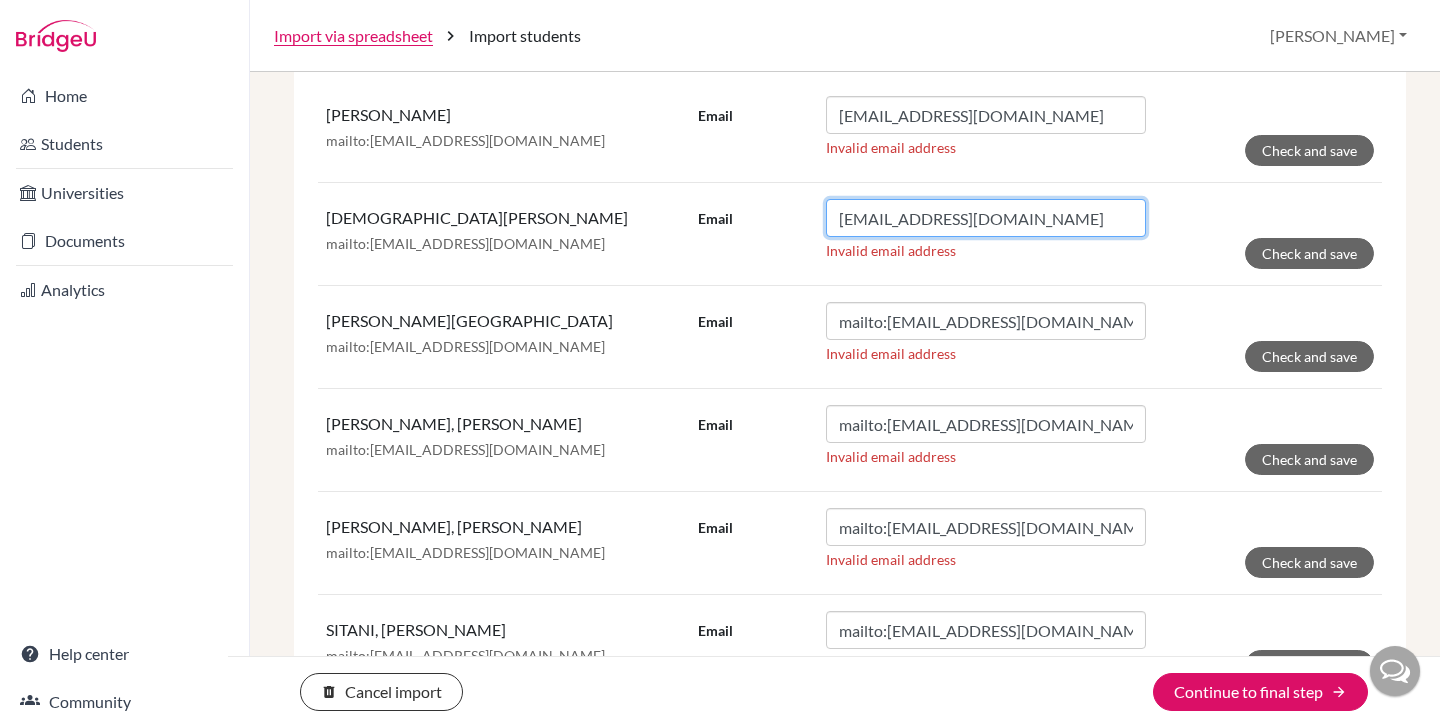type on "[EMAIL_ADDRESS][DOMAIN_NAME]" 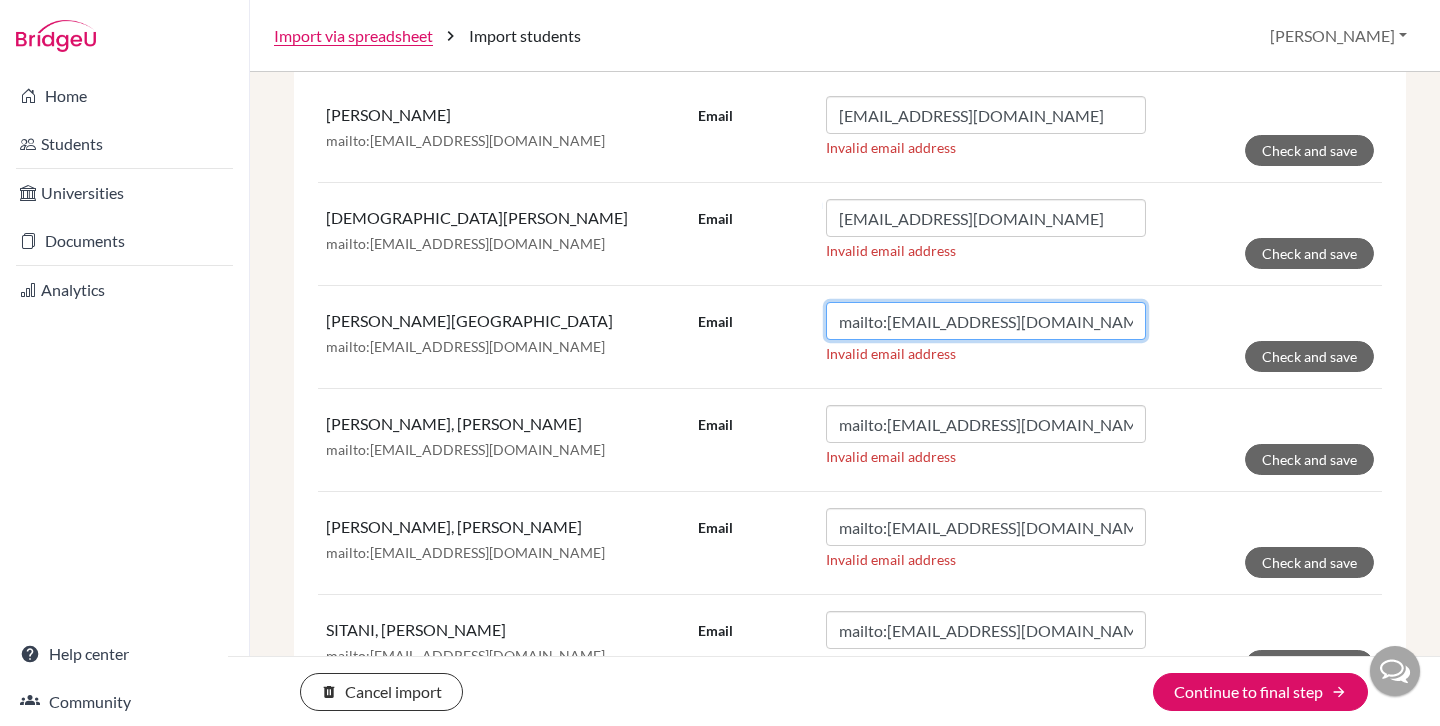 click on "mailto:[EMAIL_ADDRESS][DOMAIN_NAME]" at bounding box center (986, 321) 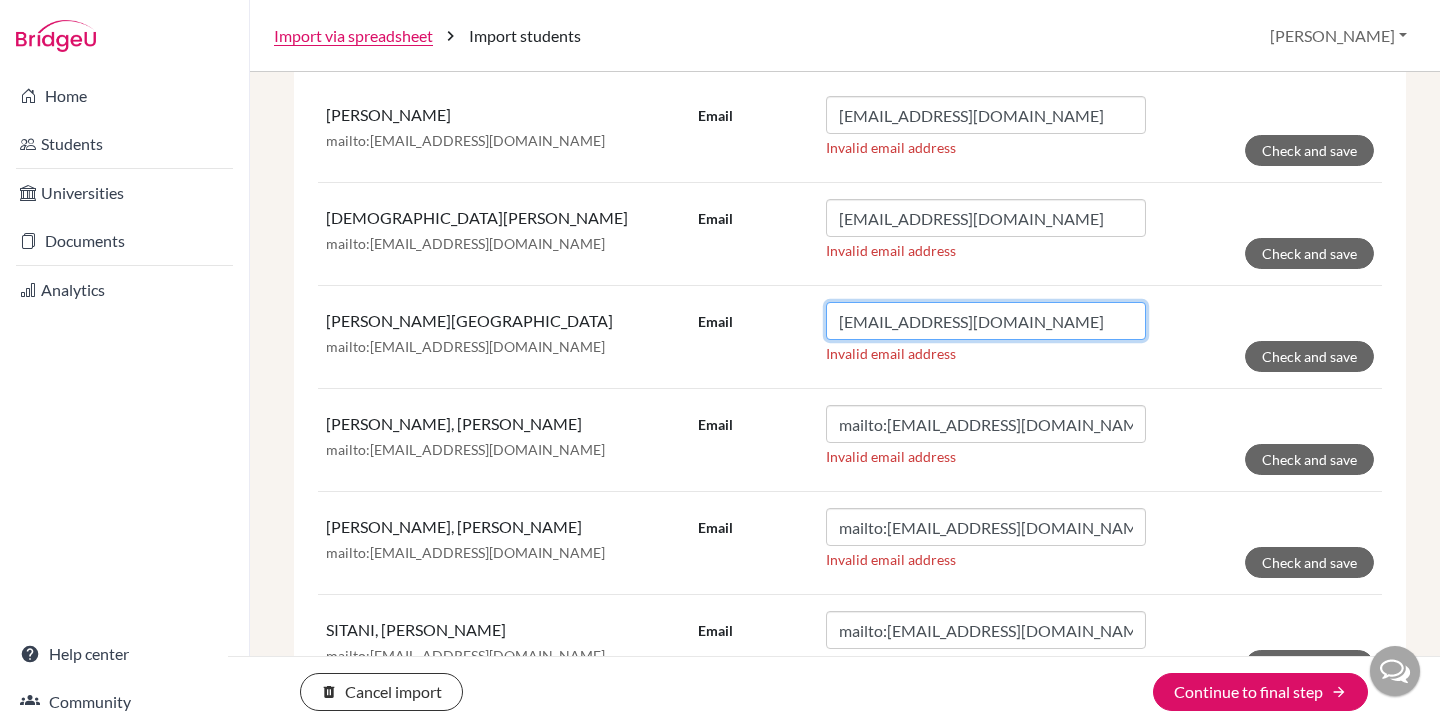 type on "[EMAIL_ADDRESS][DOMAIN_NAME]" 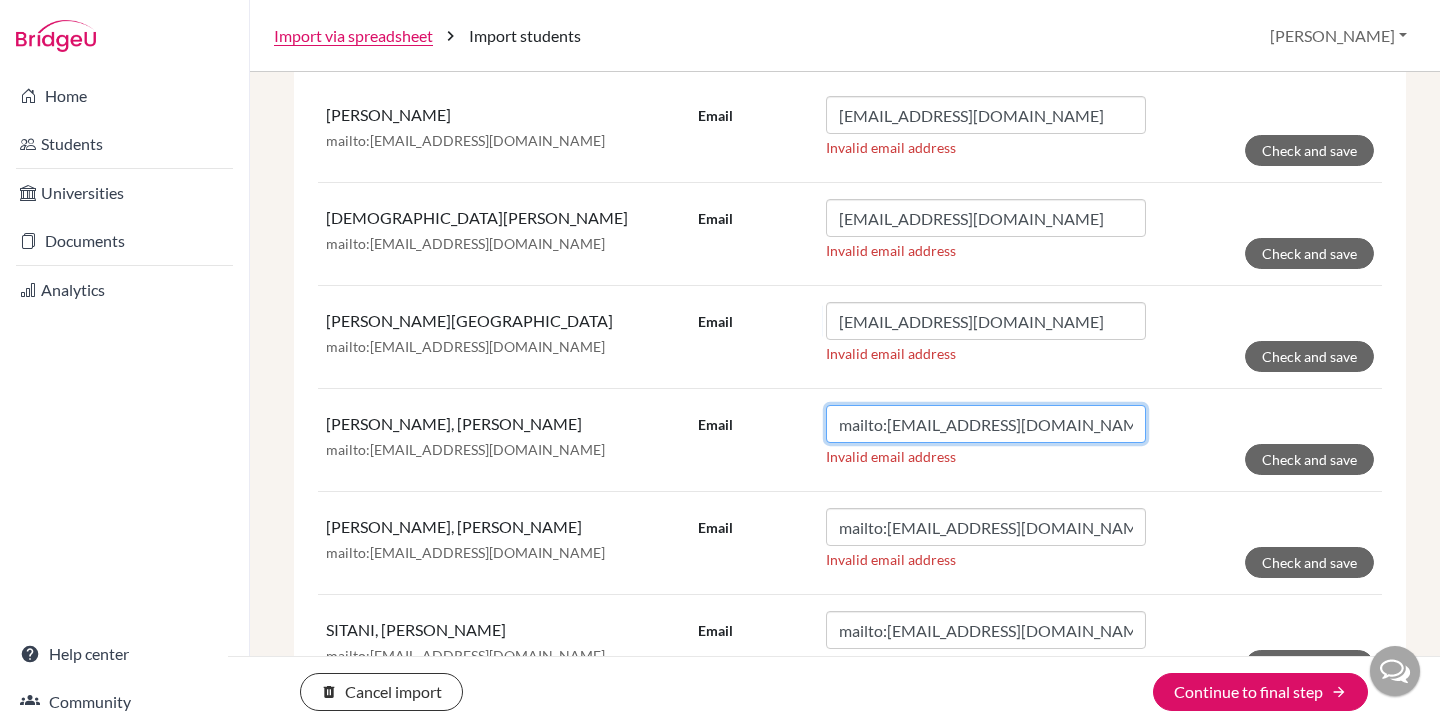 click on "mailto:[EMAIL_ADDRESS][DOMAIN_NAME]" at bounding box center (986, 424) 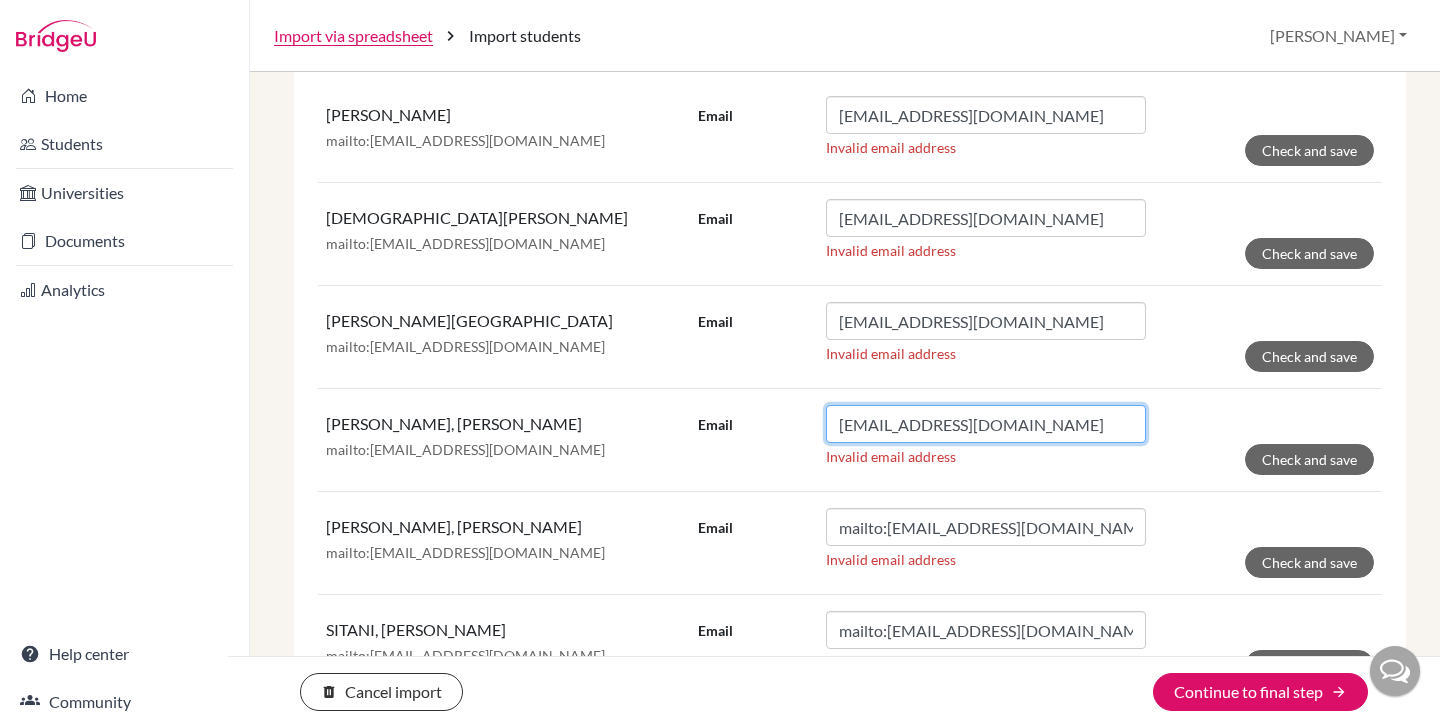 type on "[EMAIL_ADDRESS][DOMAIN_NAME]" 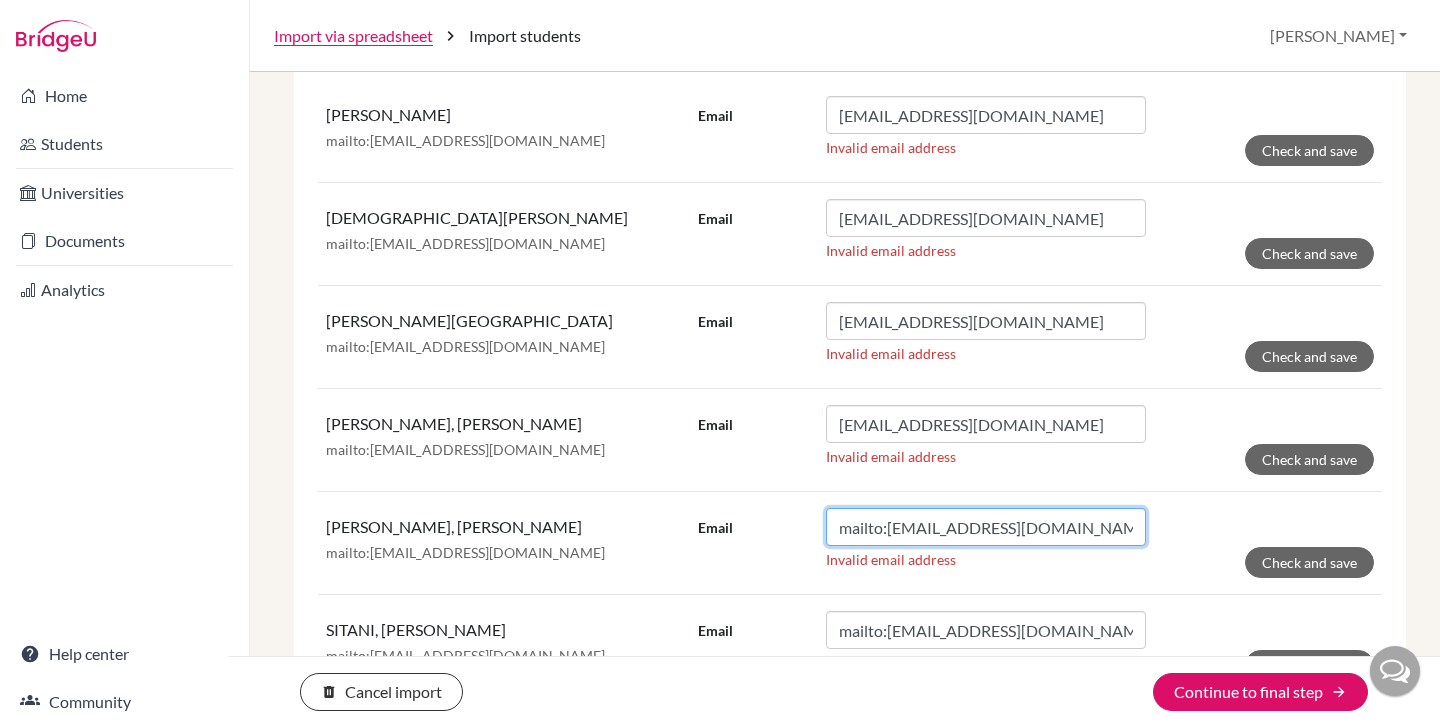 click on "mailto:[EMAIL_ADDRESS][DOMAIN_NAME]" at bounding box center (986, 527) 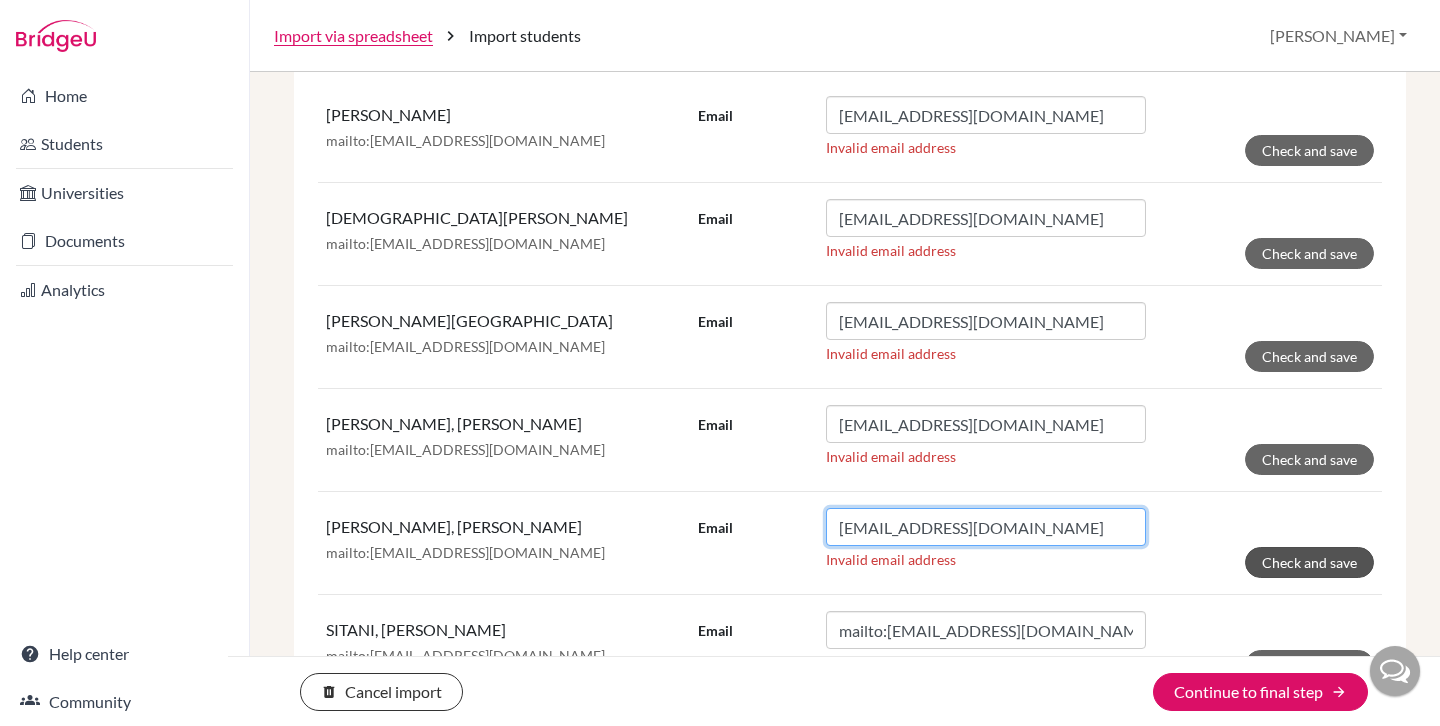 type on "[EMAIL_ADDRESS][DOMAIN_NAME]" 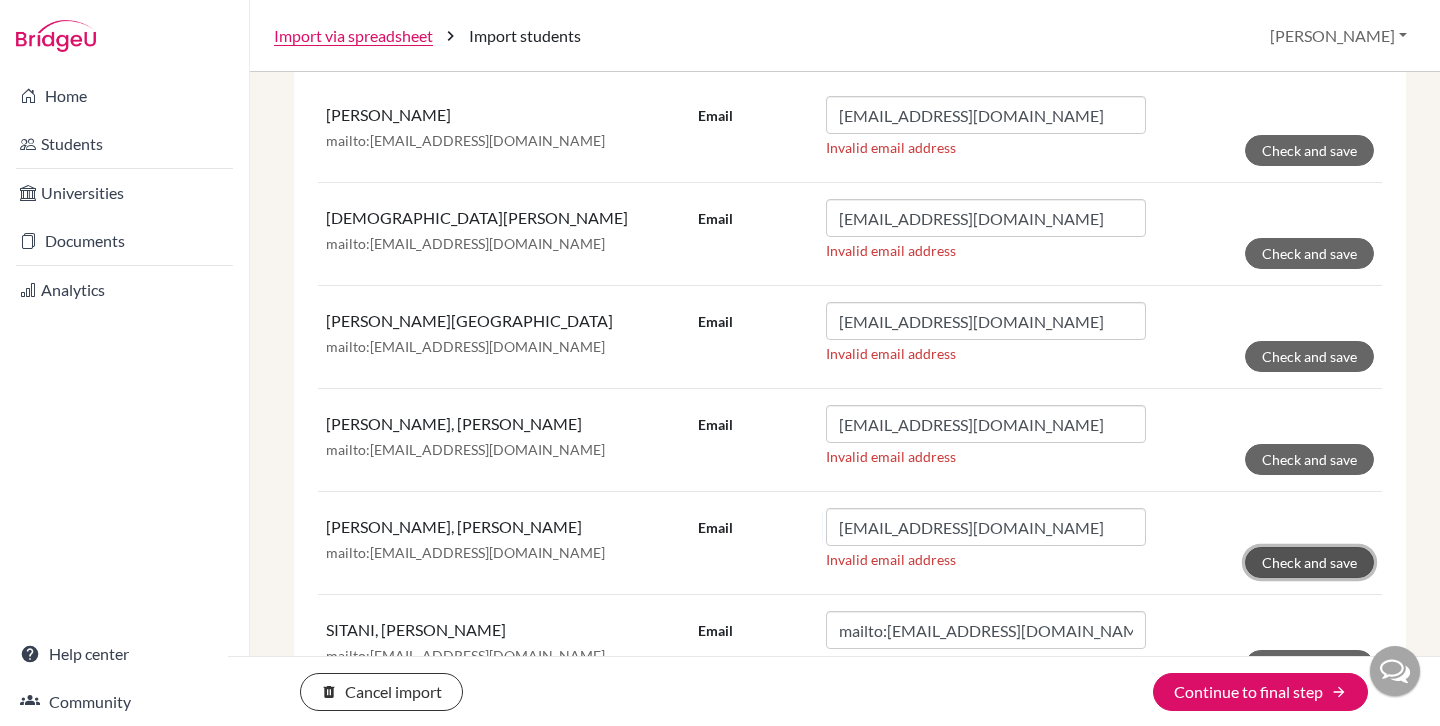 click on "Check and save" at bounding box center [1309, 562] 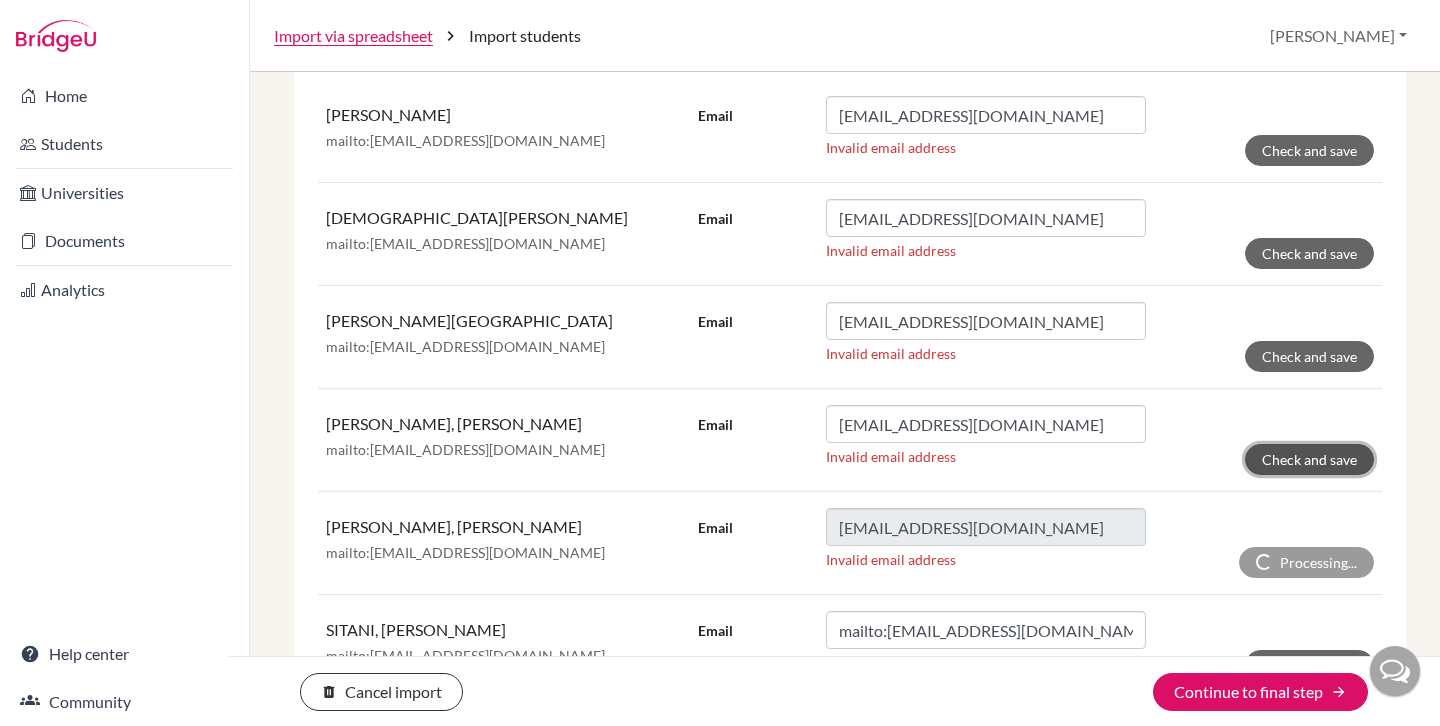 click on "Check and save" at bounding box center [1309, 459] 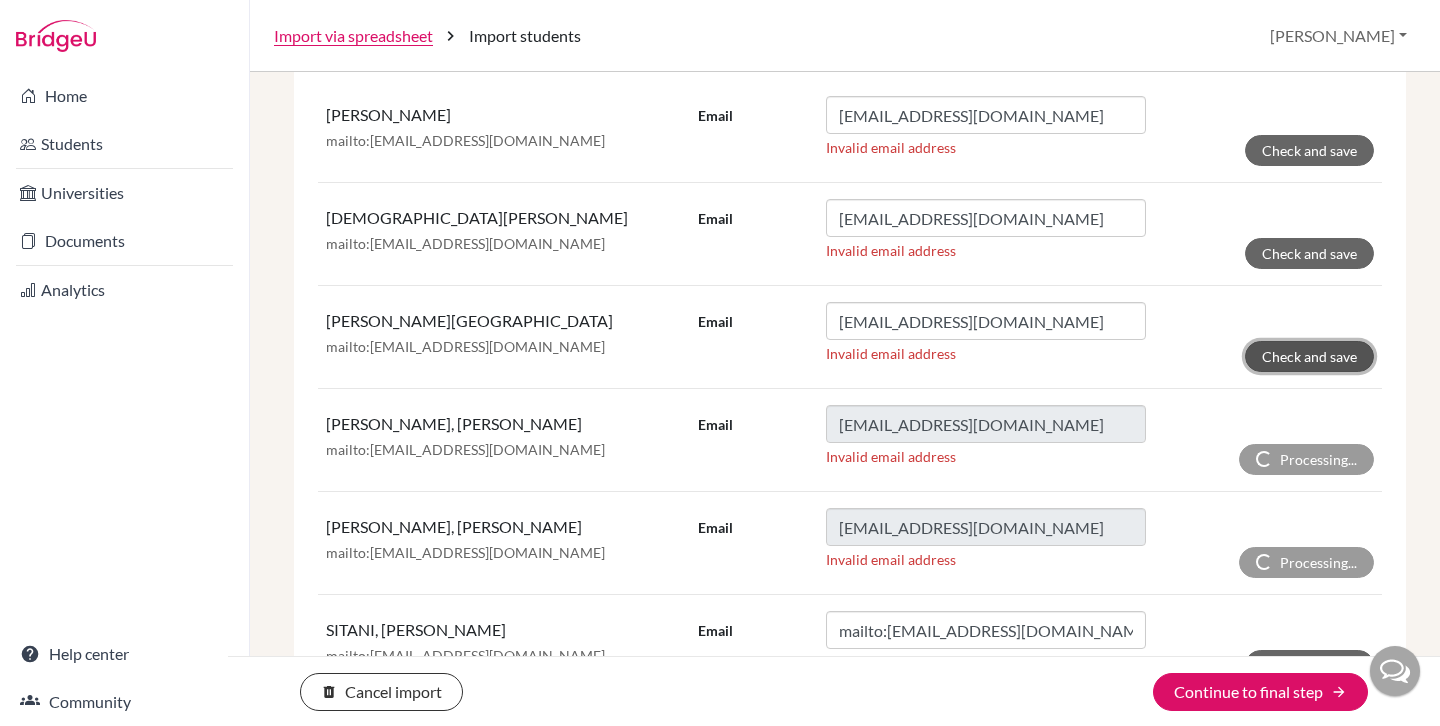 click on "Check and save" at bounding box center [1309, 356] 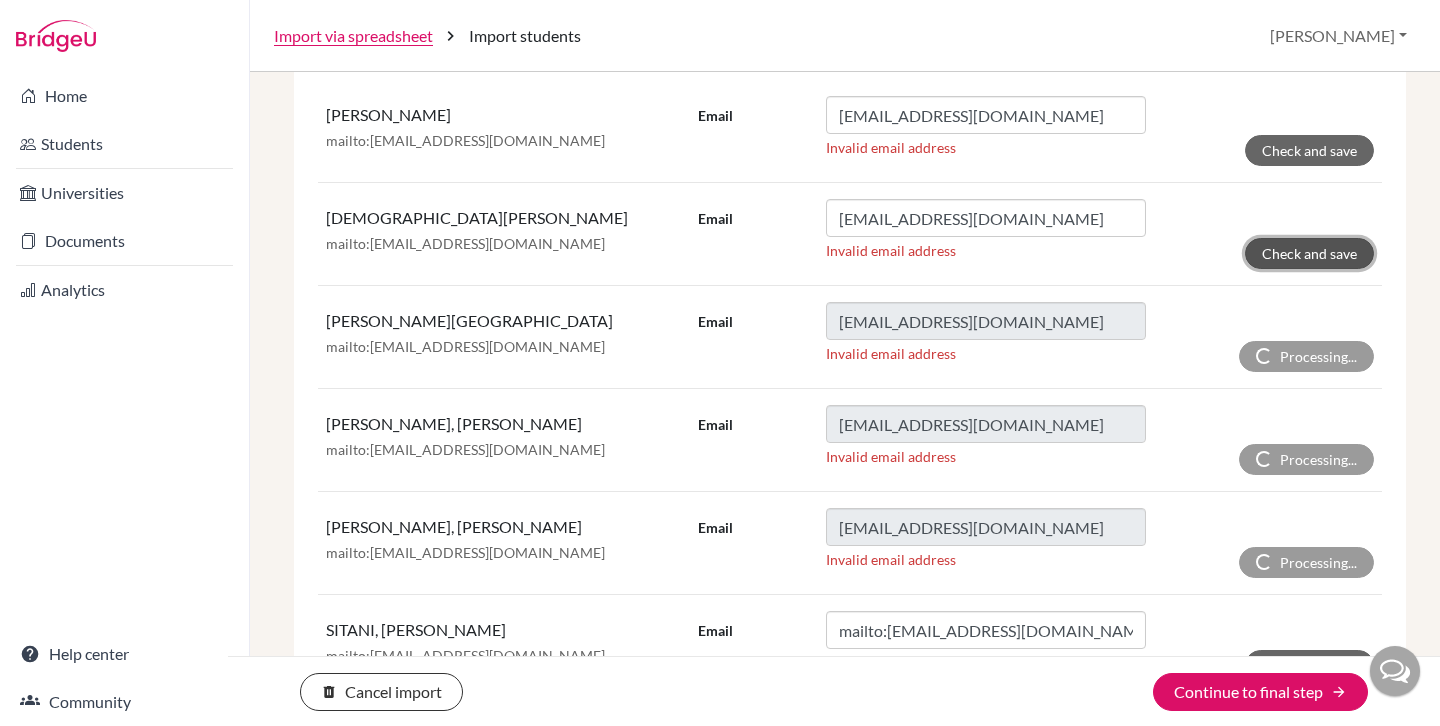 click on "Check and save" at bounding box center [1309, 253] 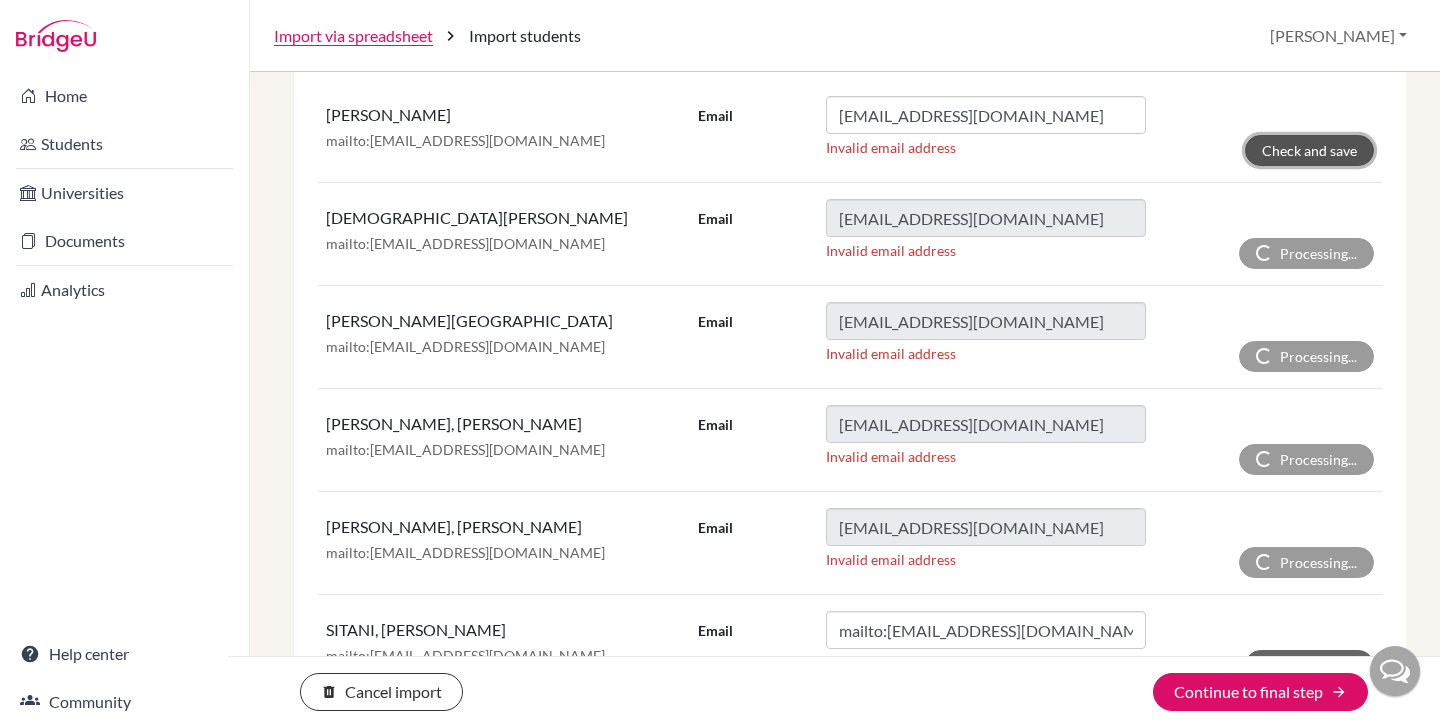 click on "Check and save" at bounding box center (1309, 150) 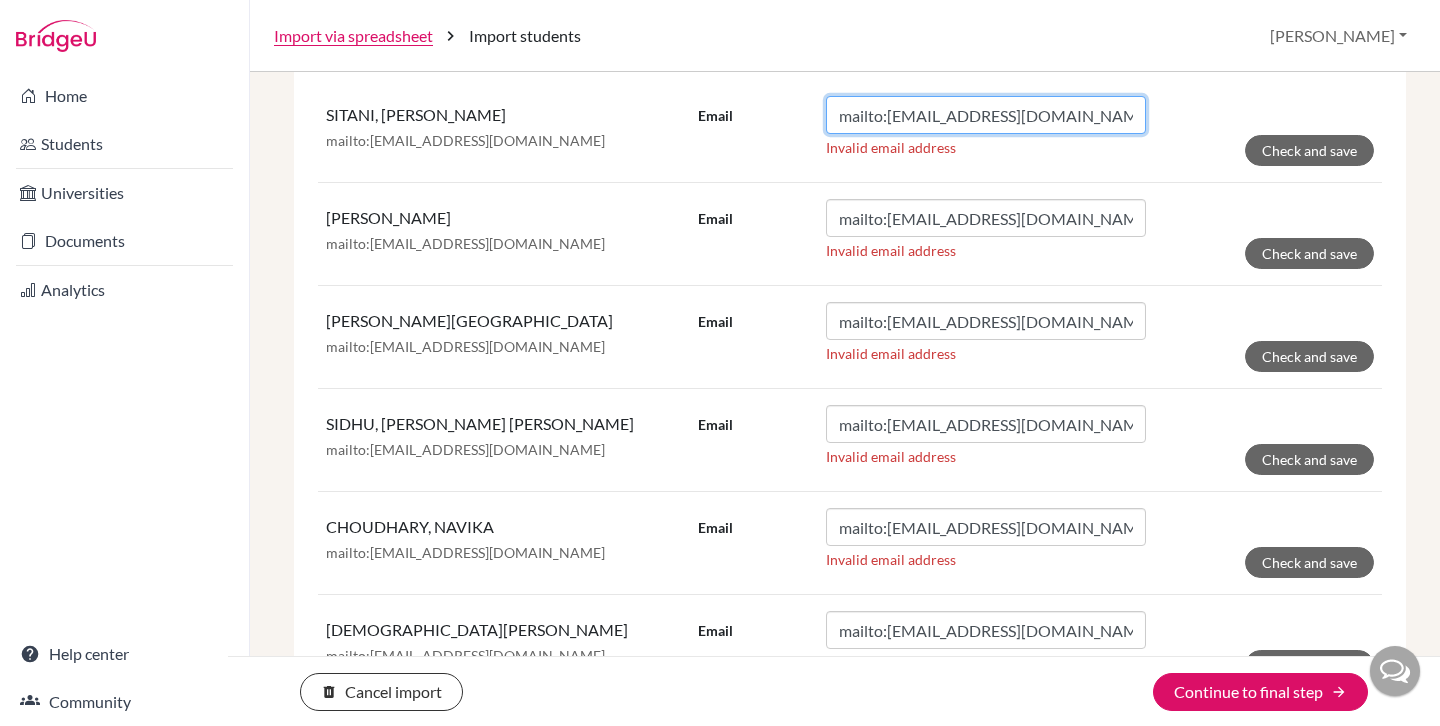 click on "mailto:[EMAIL_ADDRESS][DOMAIN_NAME]" at bounding box center [986, 115] 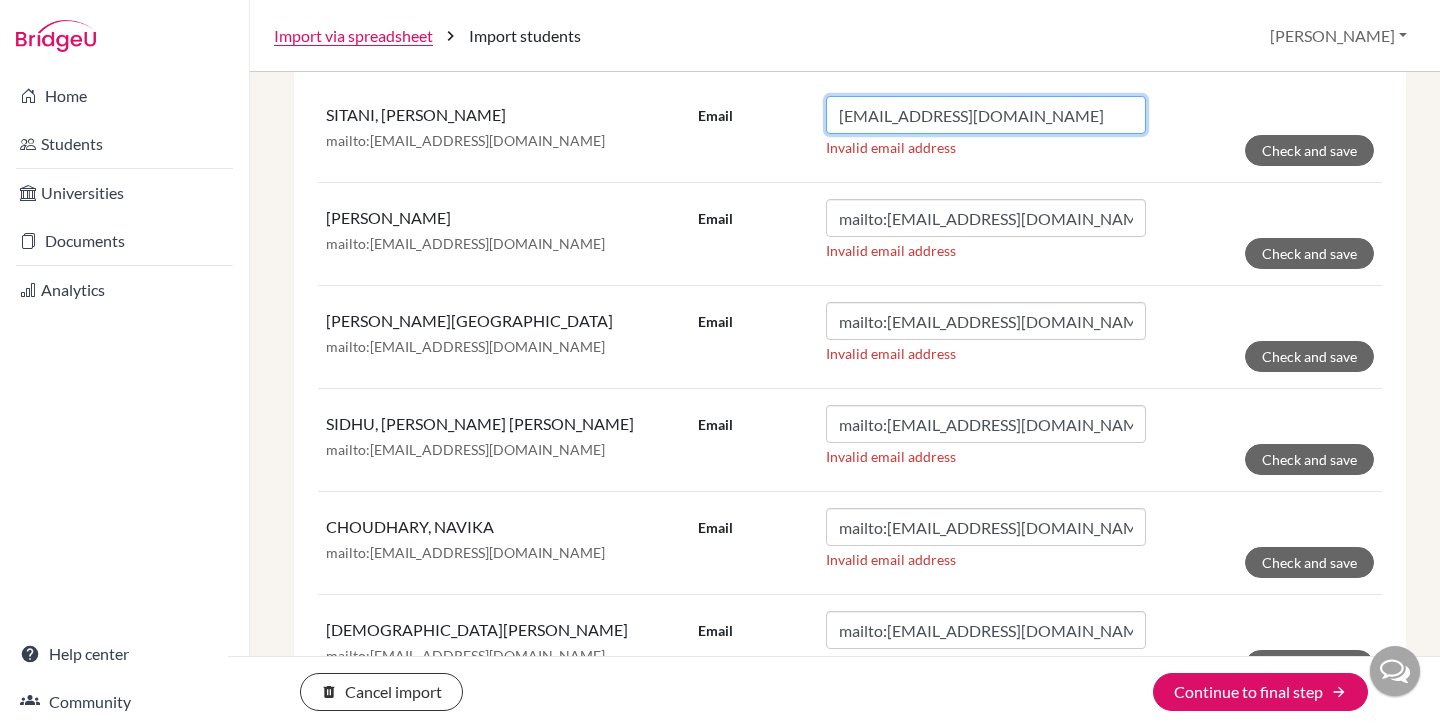 type on "[EMAIL_ADDRESS][DOMAIN_NAME]" 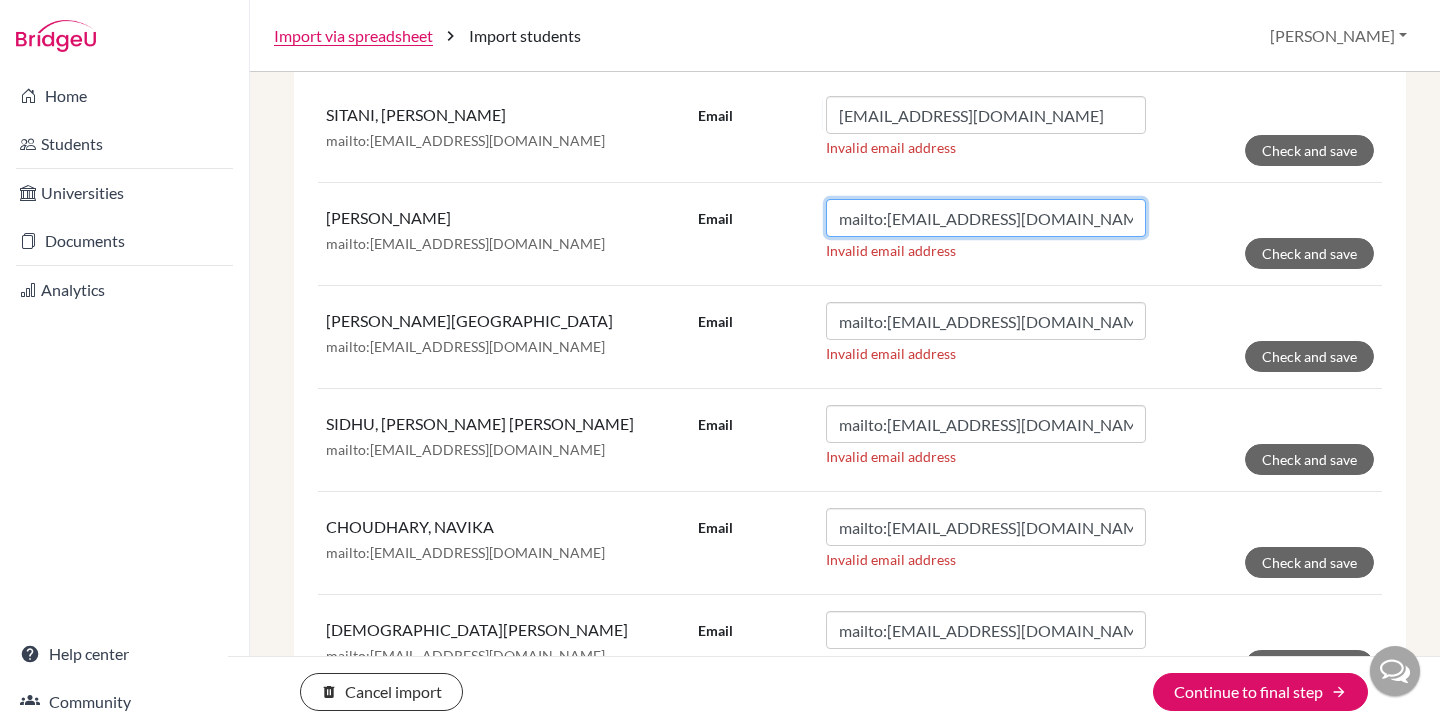click on "mailto:[EMAIL_ADDRESS][DOMAIN_NAME]" at bounding box center (986, 218) 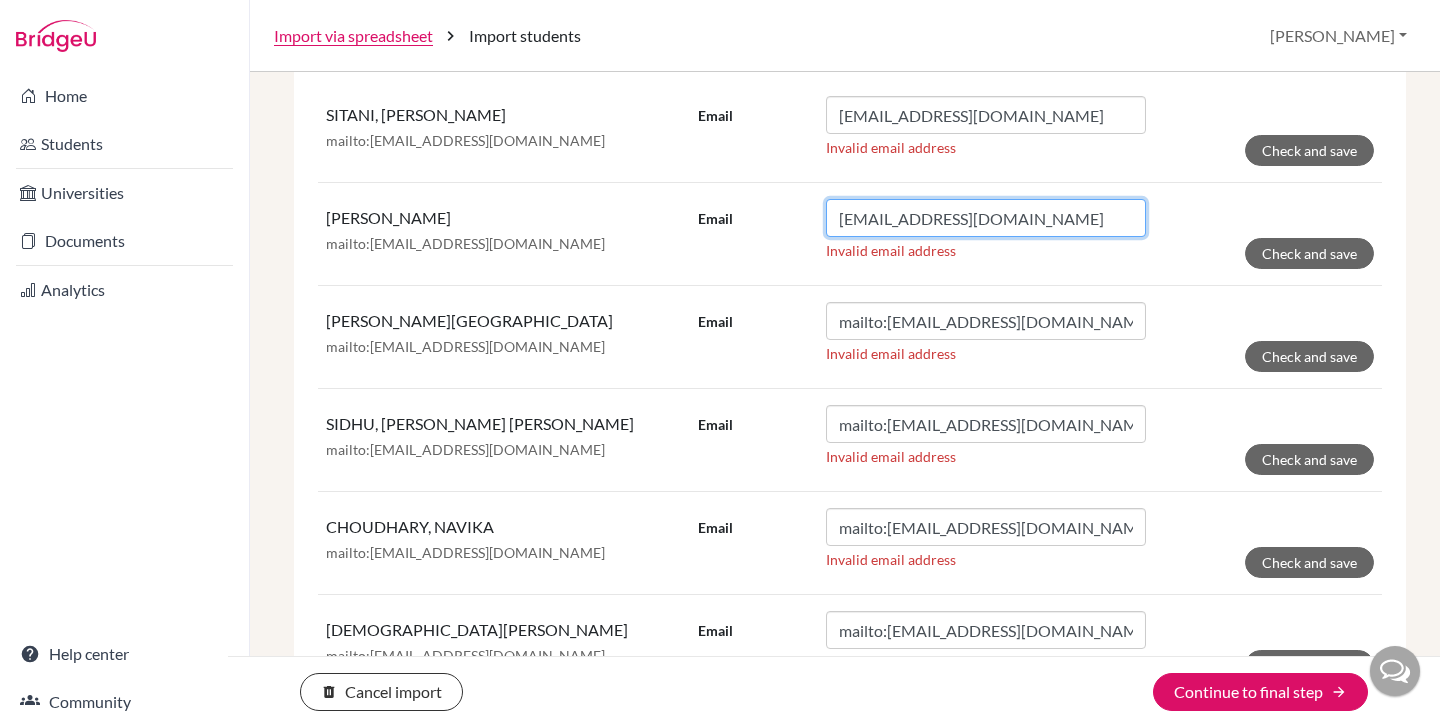 type on "[EMAIL_ADDRESS][DOMAIN_NAME]" 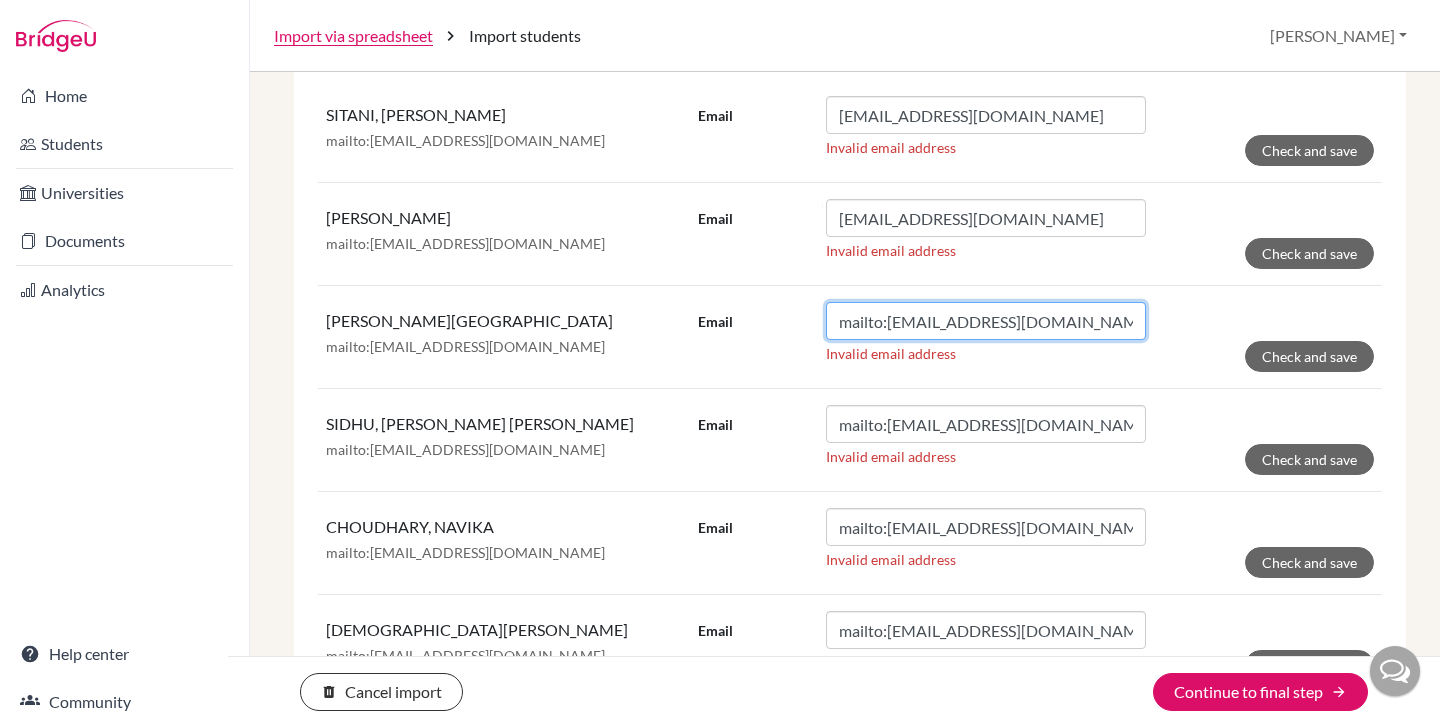 click on "mailto:[EMAIL_ADDRESS][DOMAIN_NAME]" at bounding box center [986, 321] 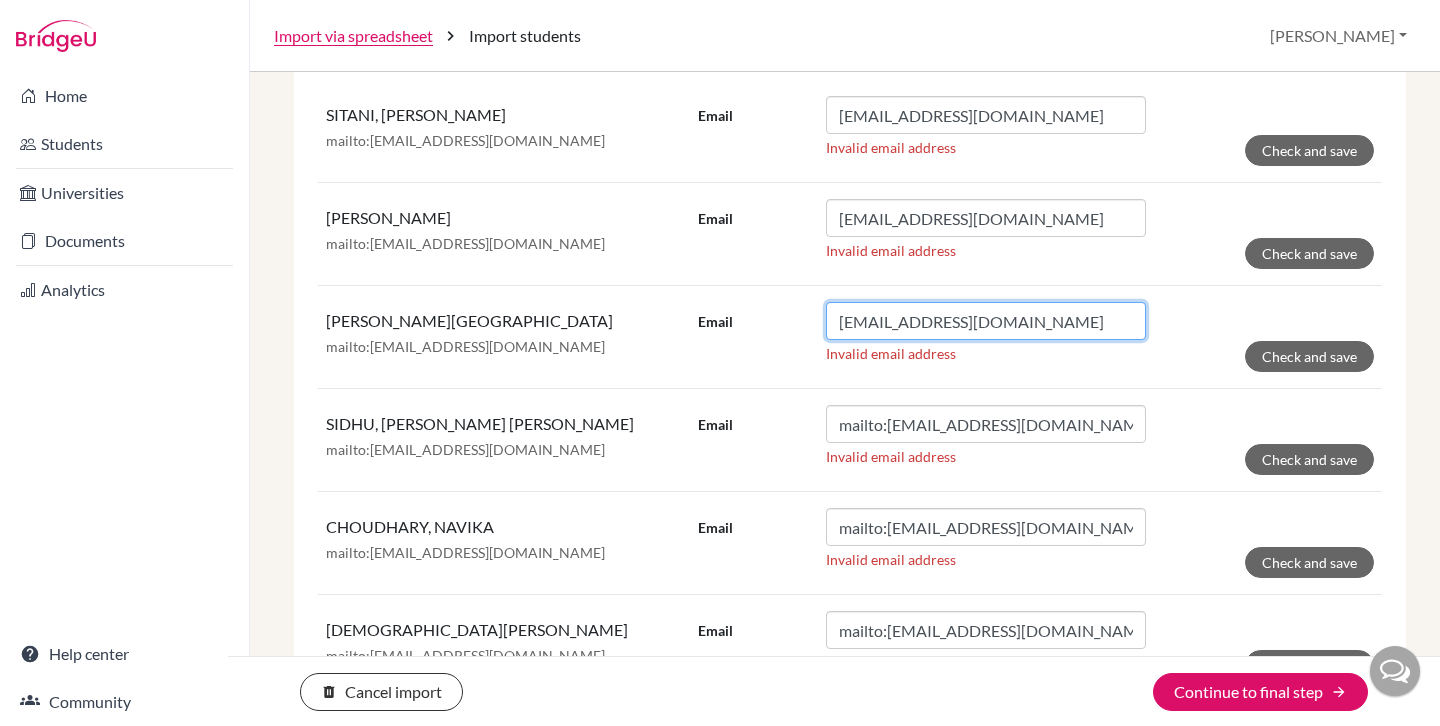 type on "[EMAIL_ADDRESS][DOMAIN_NAME]" 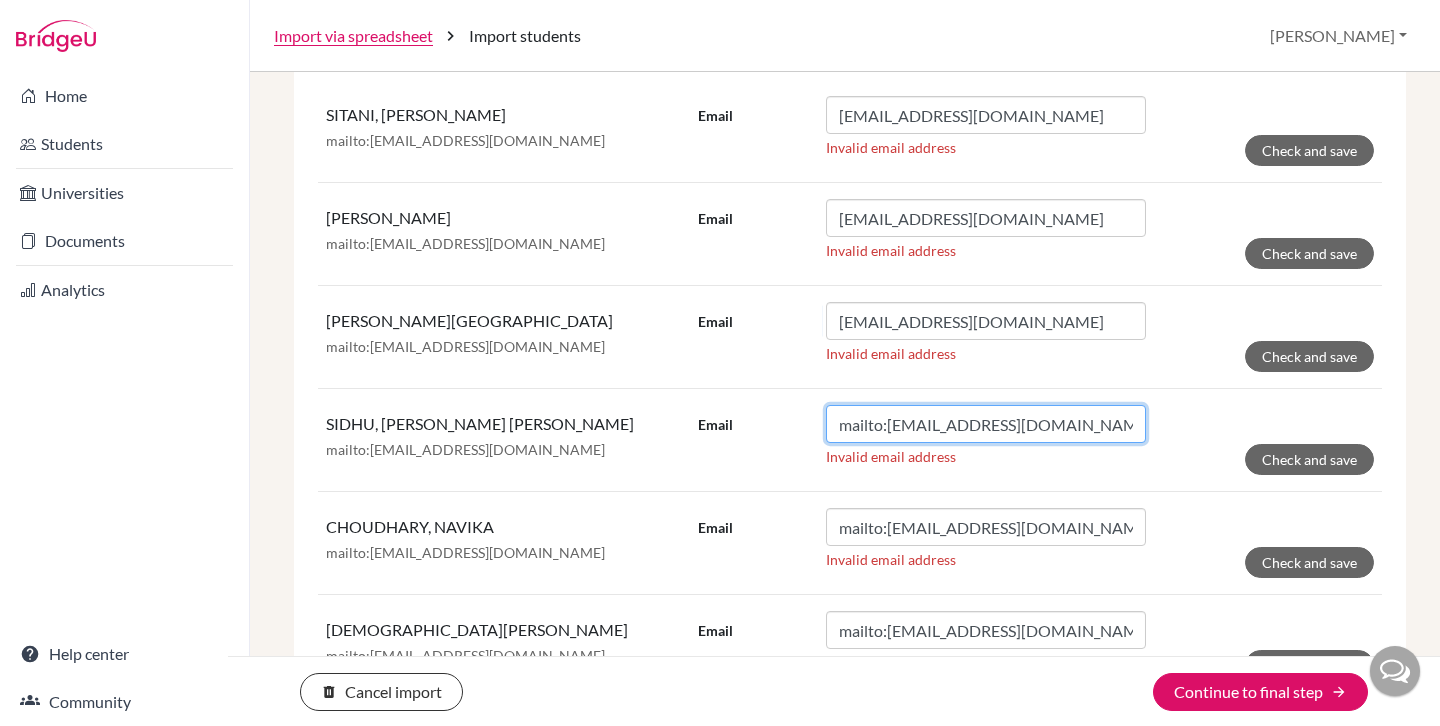 click on "mailto:[EMAIL_ADDRESS][DOMAIN_NAME]" at bounding box center (986, 424) 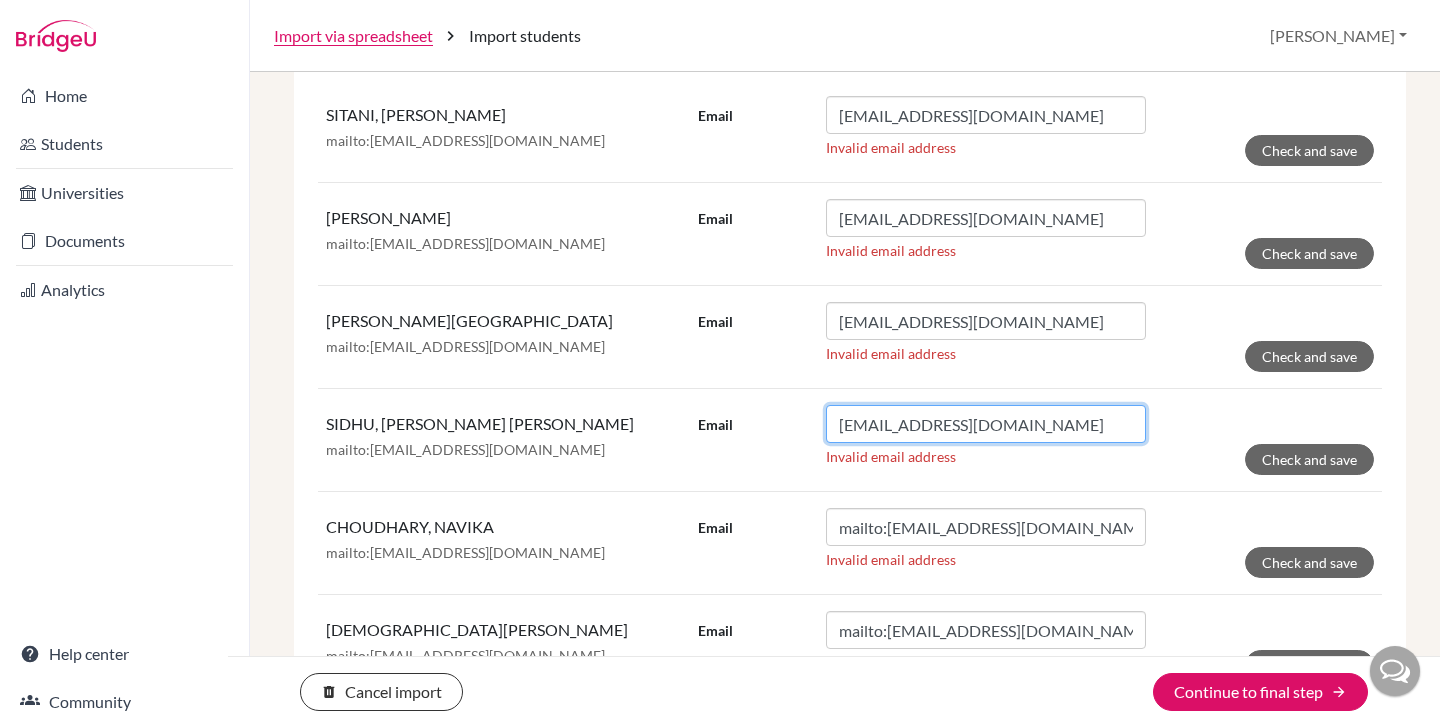 type on "[EMAIL_ADDRESS][DOMAIN_NAME]" 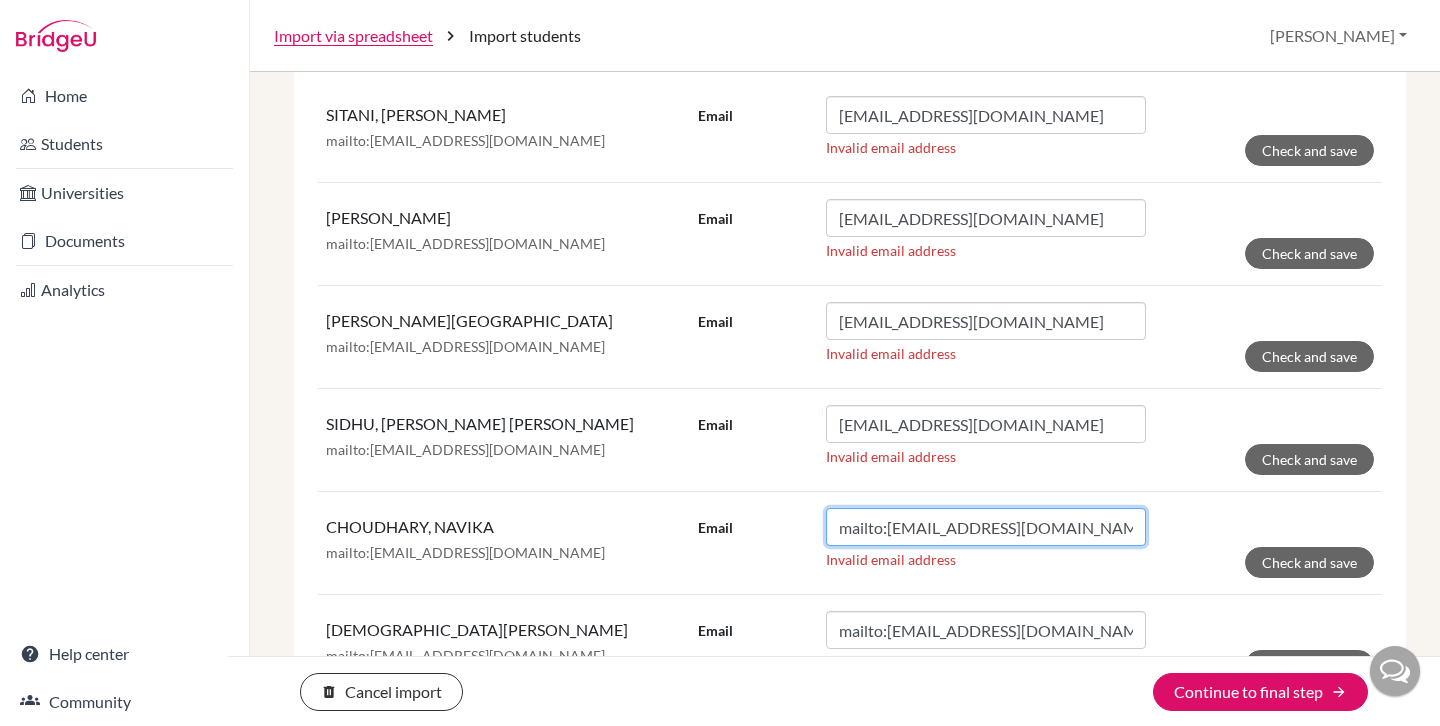 click on "mailto:[EMAIL_ADDRESS][DOMAIN_NAME]" at bounding box center [986, 527] 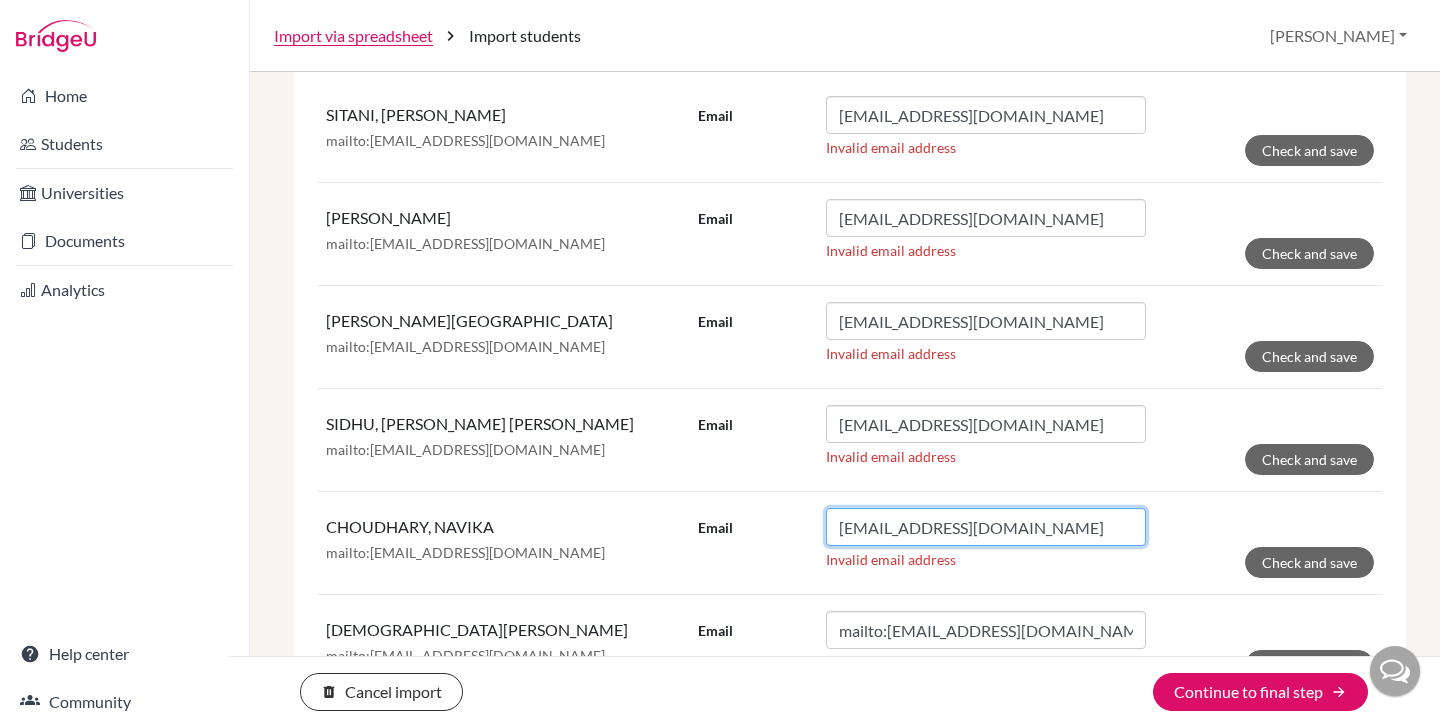 type on "[EMAIL_ADDRESS][DOMAIN_NAME]" 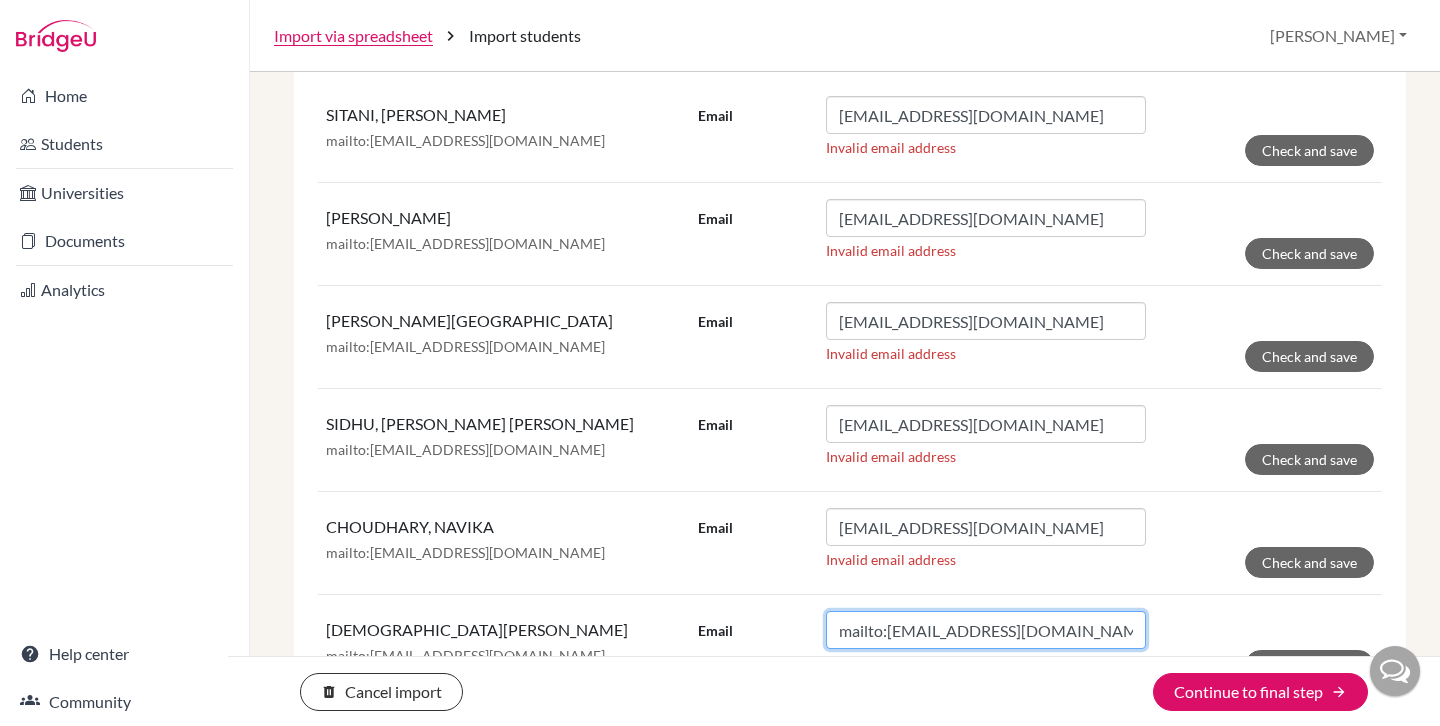 click on "mailto:[EMAIL_ADDRESS][DOMAIN_NAME]" at bounding box center [986, 630] 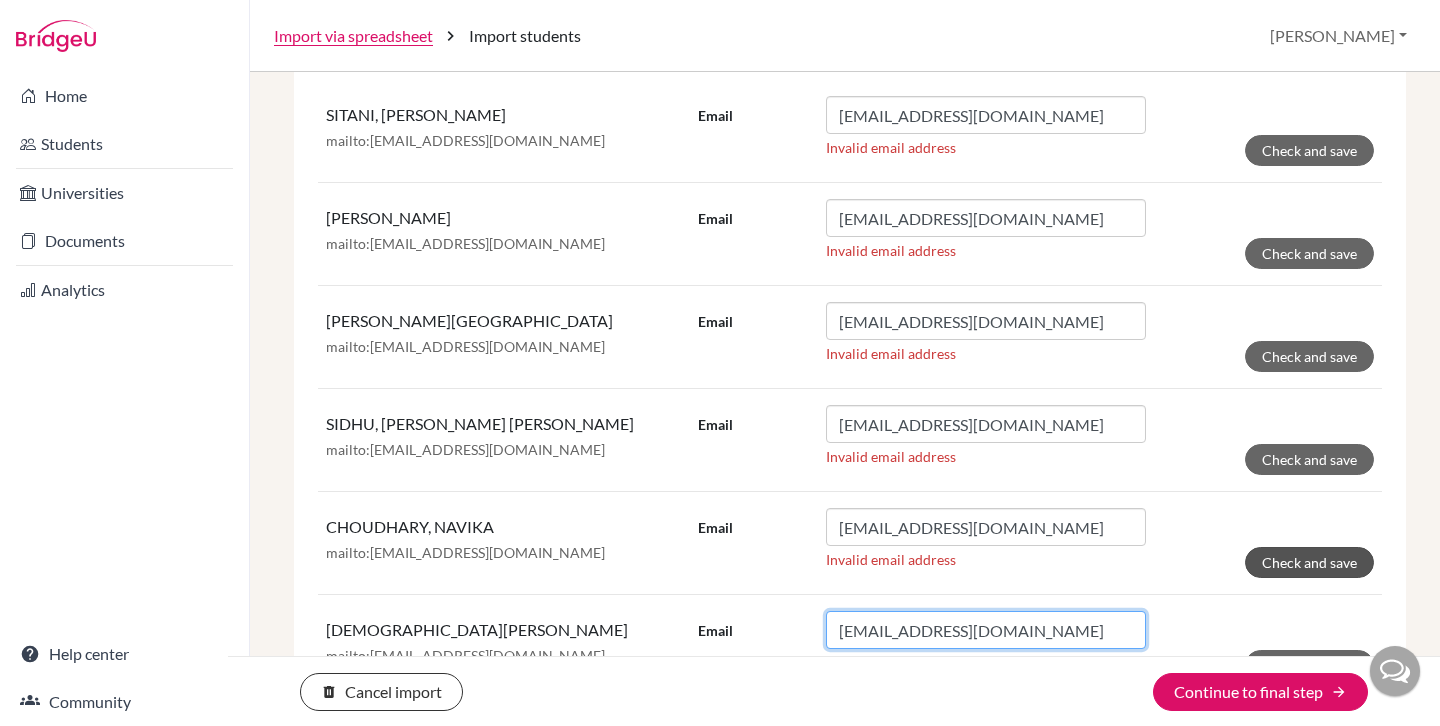 type on "[EMAIL_ADDRESS][DOMAIN_NAME]" 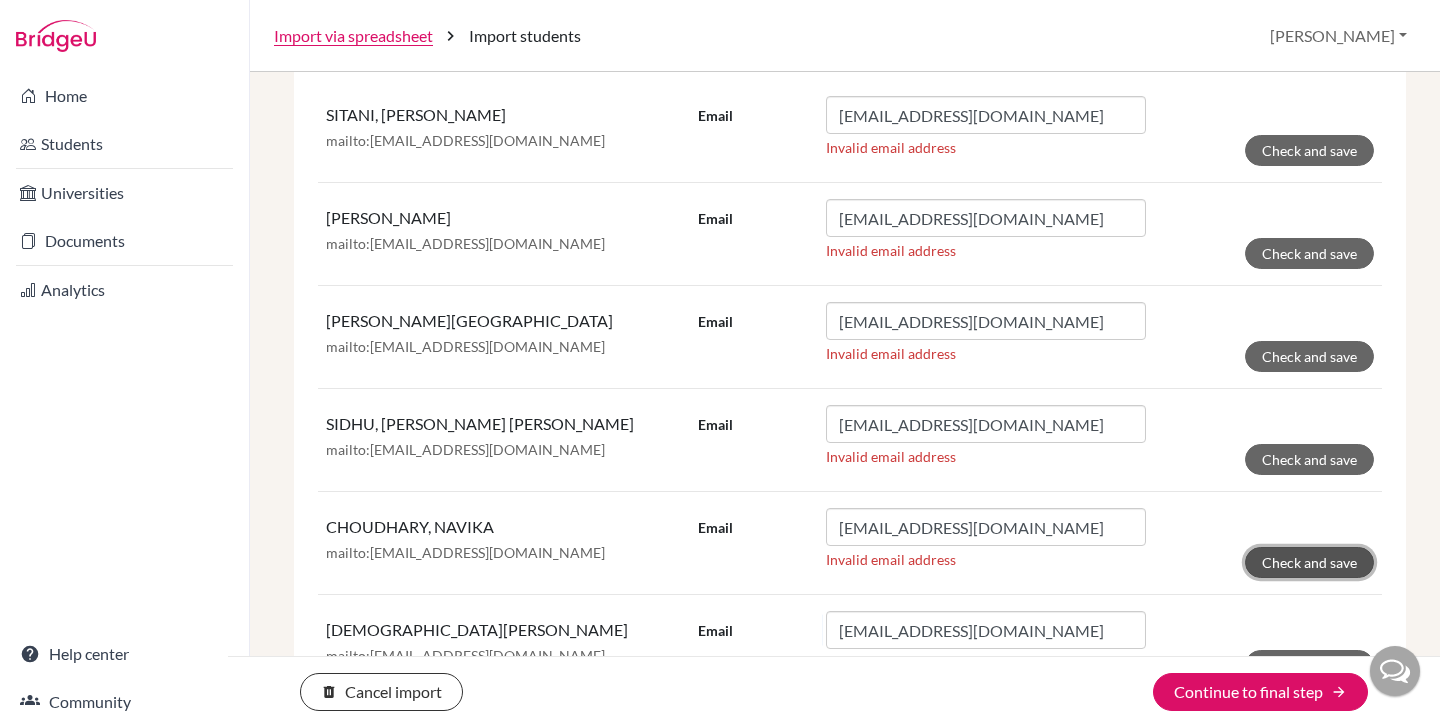 click on "Check and save" at bounding box center [1309, 562] 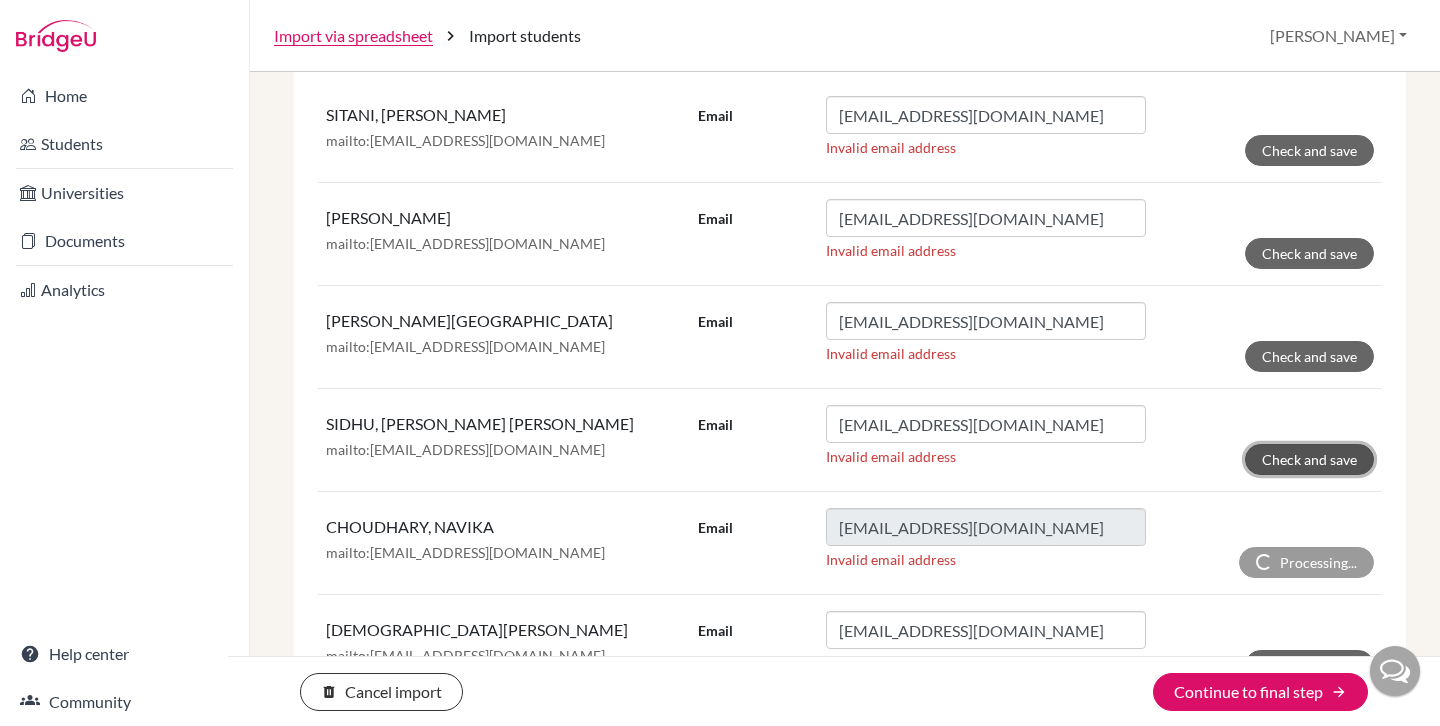 click on "Check and save" at bounding box center [1309, 459] 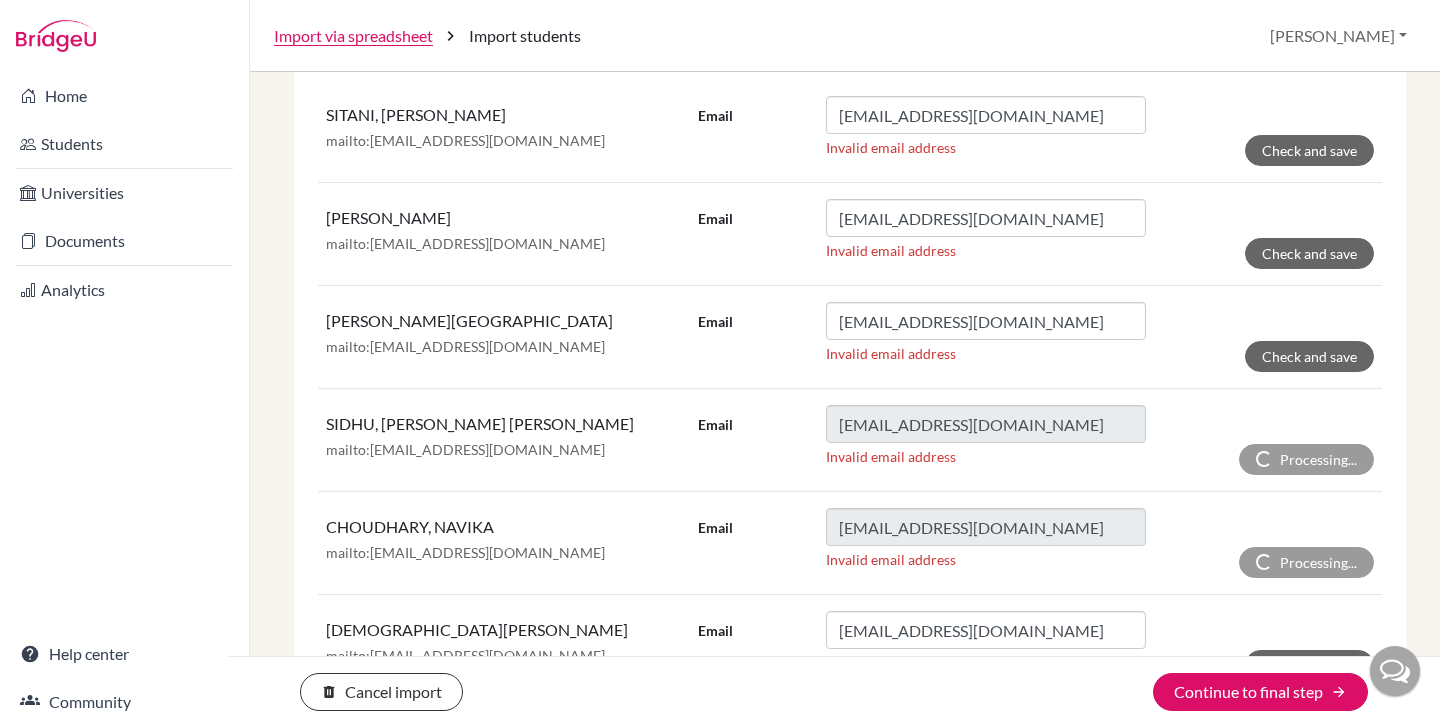 click on "Email [EMAIL_ADDRESS][DOMAIN_NAME] Invalid email address Check and save" at bounding box center (1036, 337) 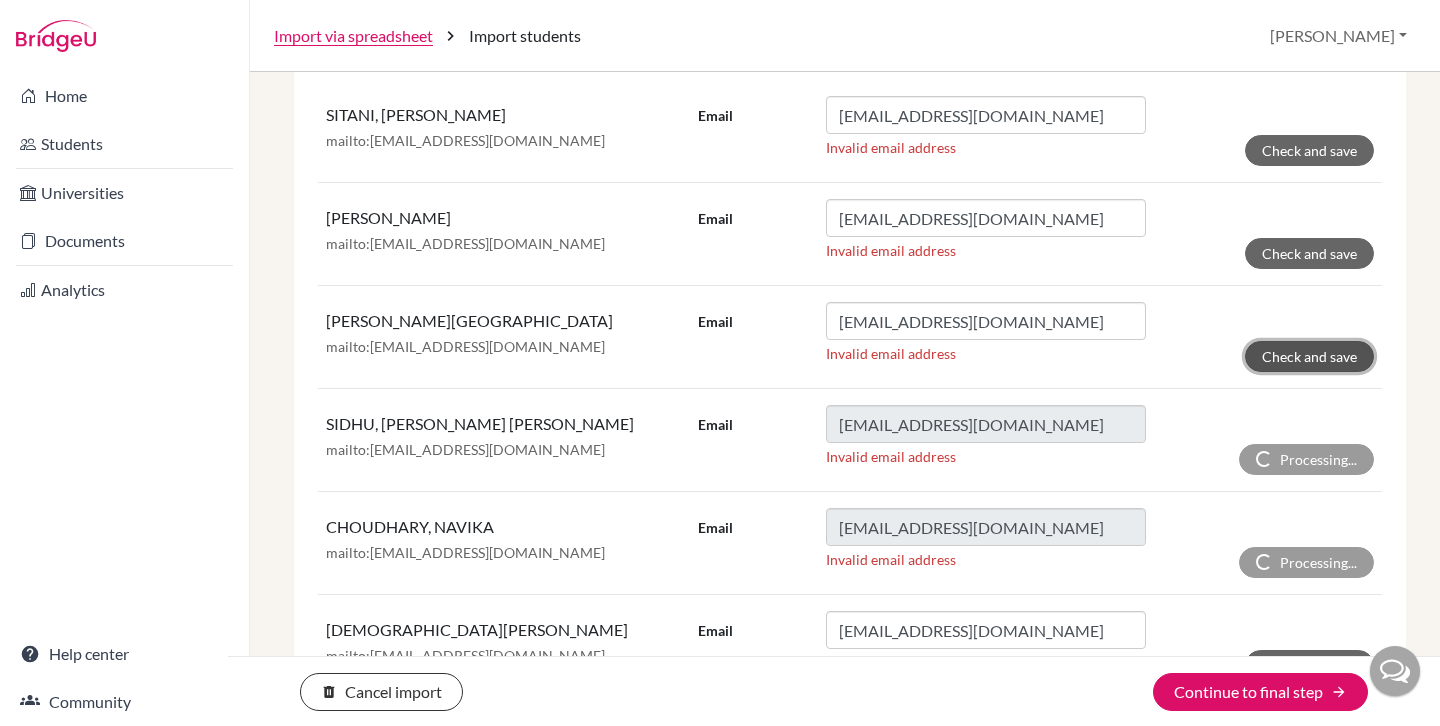 click on "Check and save" at bounding box center [1309, 356] 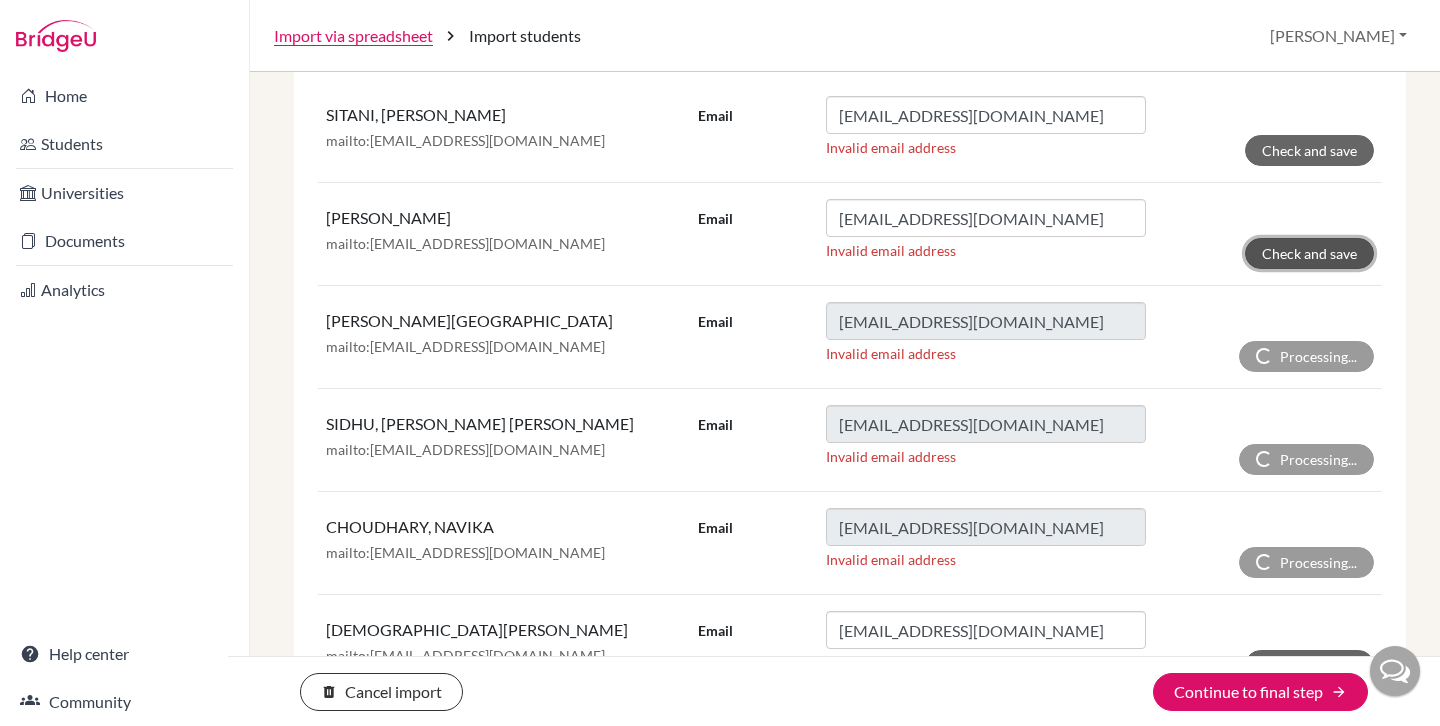 click on "Check and save" at bounding box center [1309, 253] 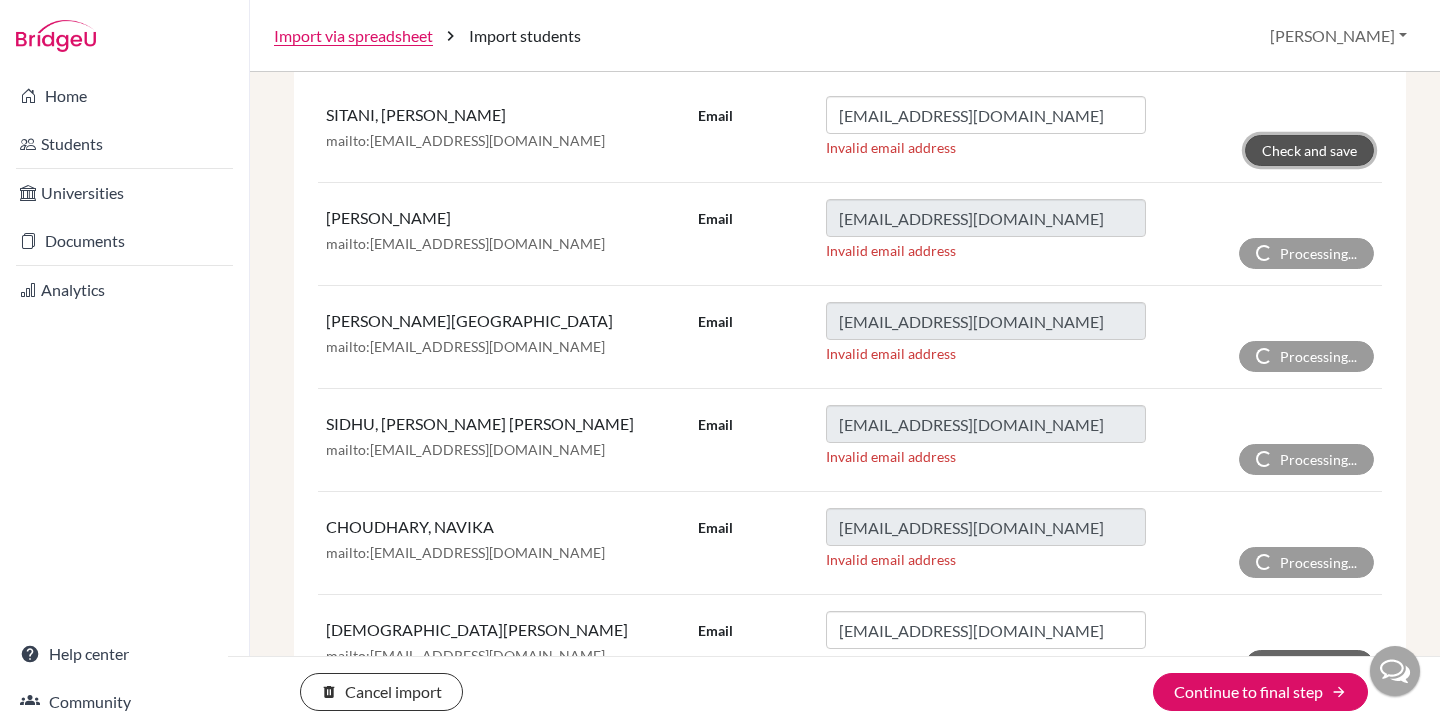 click on "Check and save" at bounding box center (1309, 150) 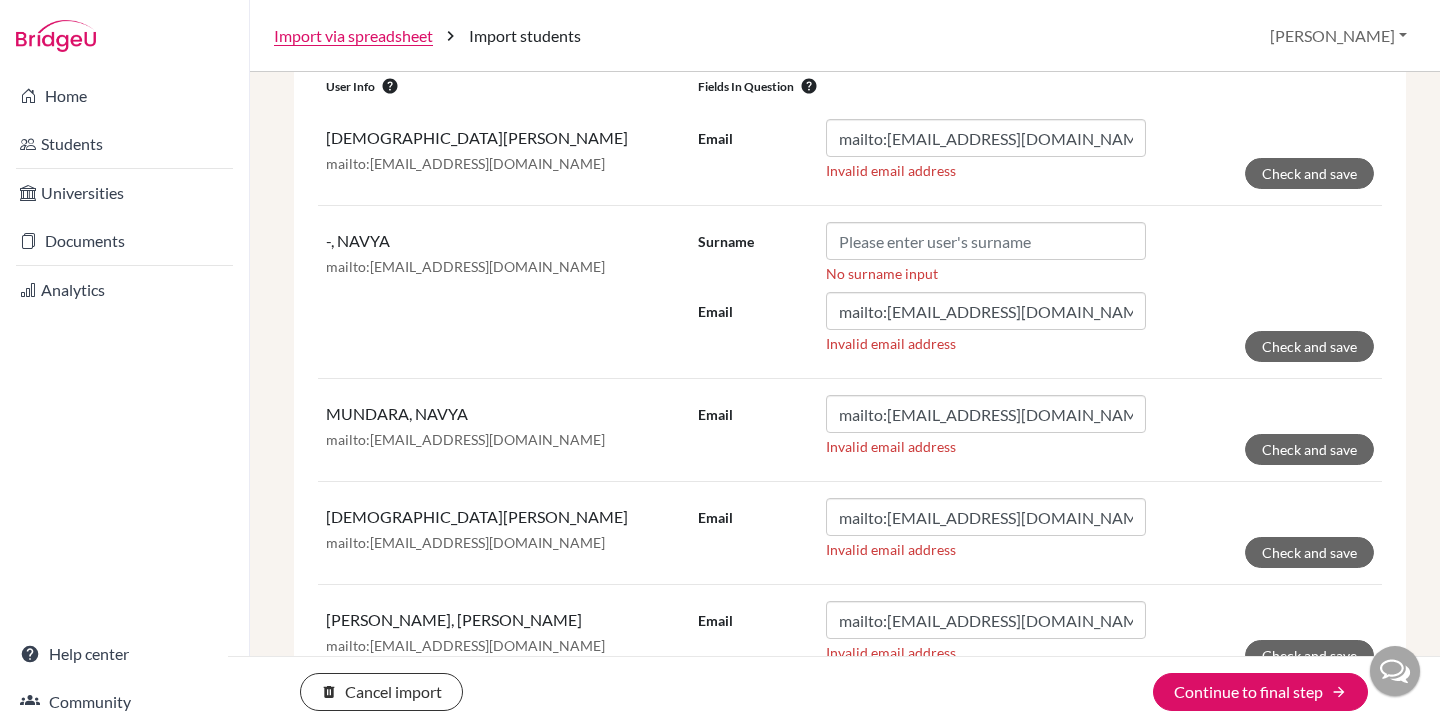scroll, scrollTop: 419, scrollLeft: 0, axis: vertical 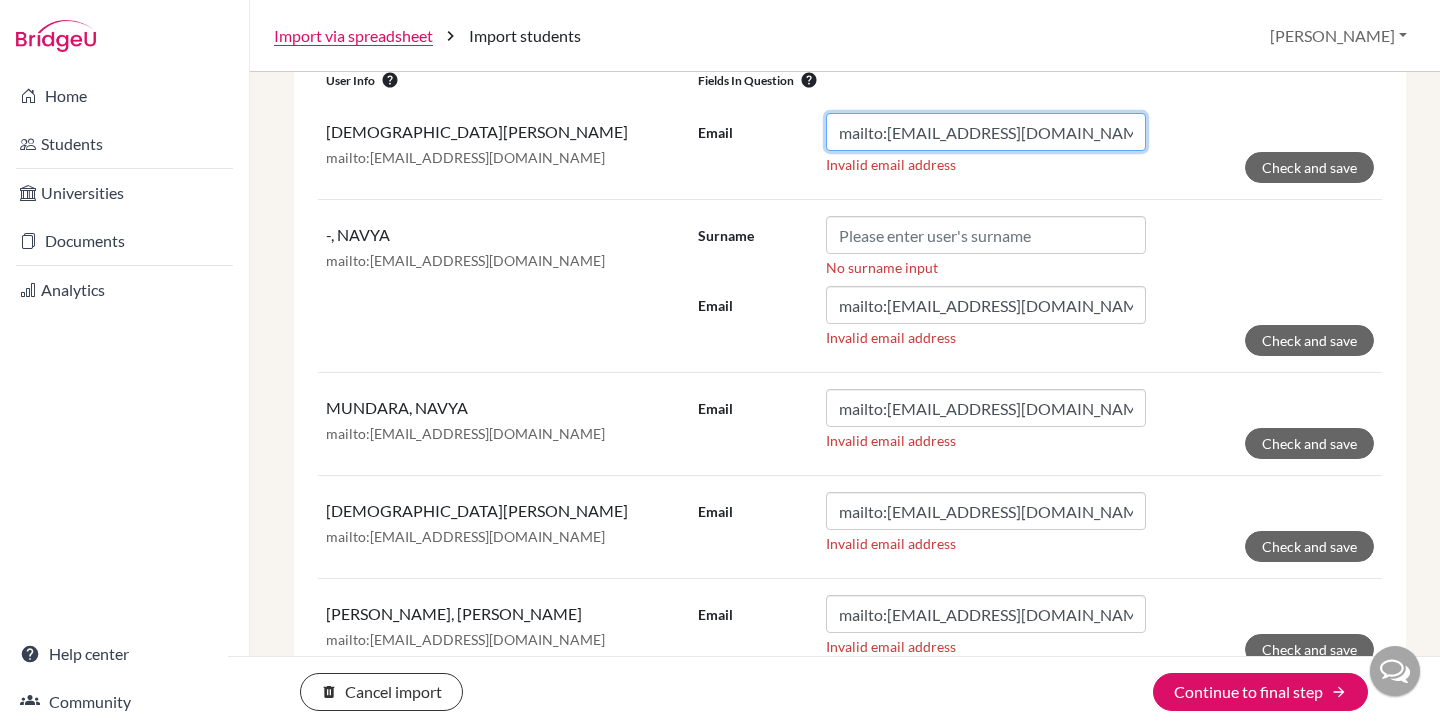click on "mailto:[EMAIL_ADDRESS][DOMAIN_NAME]" at bounding box center (986, 132) 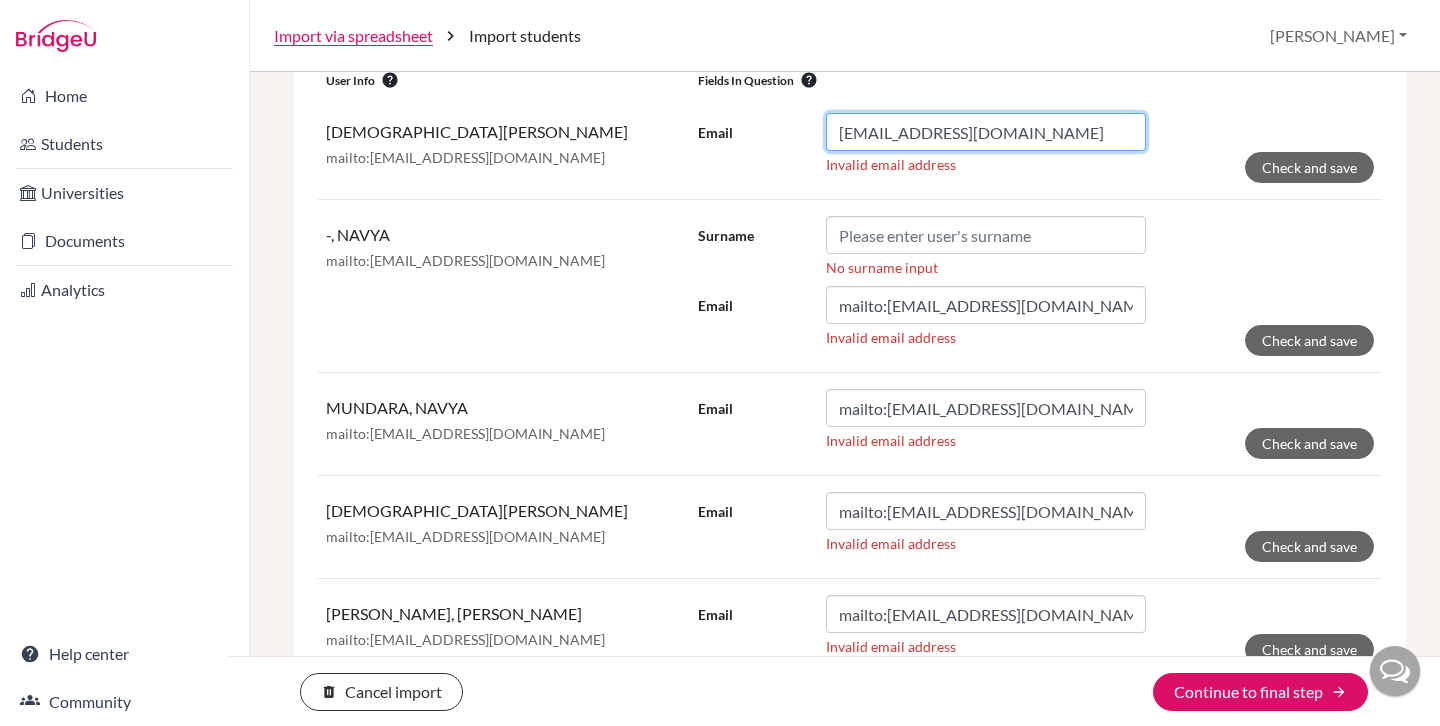 type on "[EMAIL_ADDRESS][DOMAIN_NAME]" 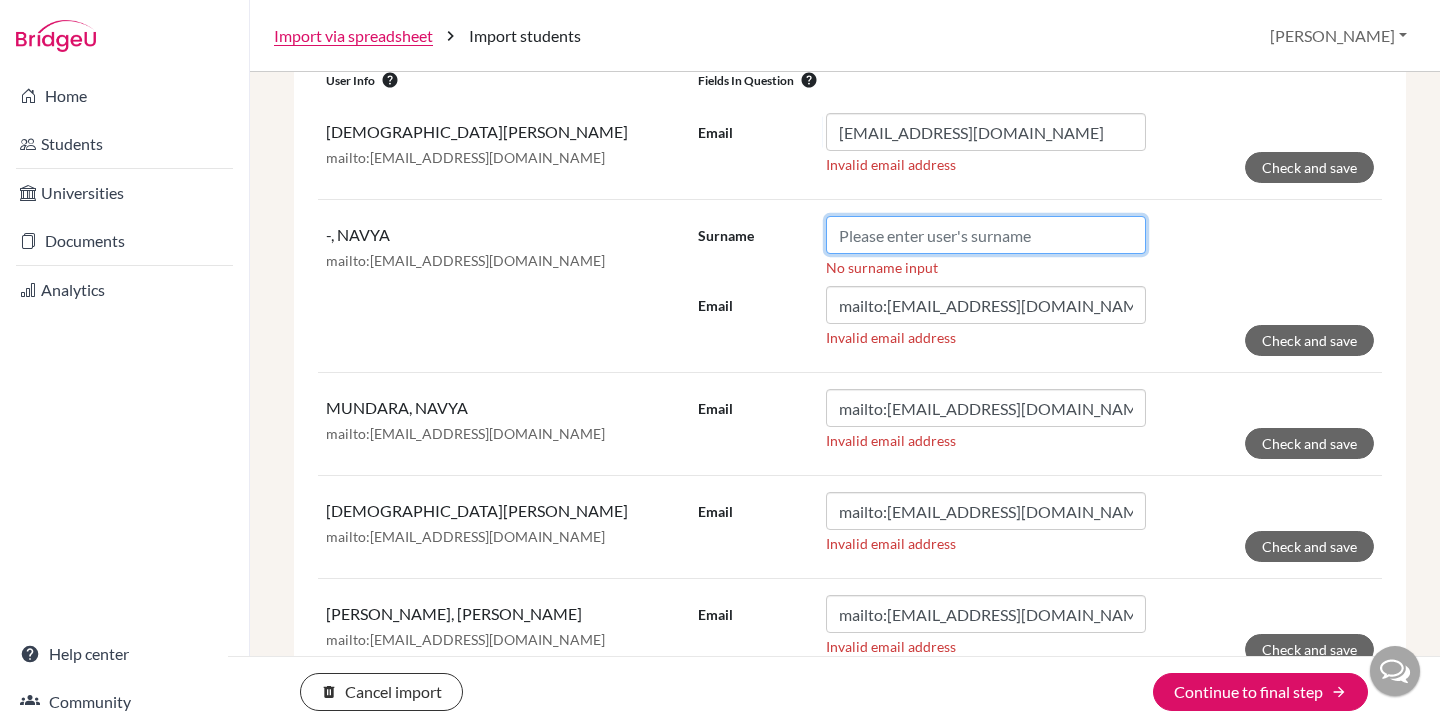 click on "Surname" at bounding box center [986, 235] 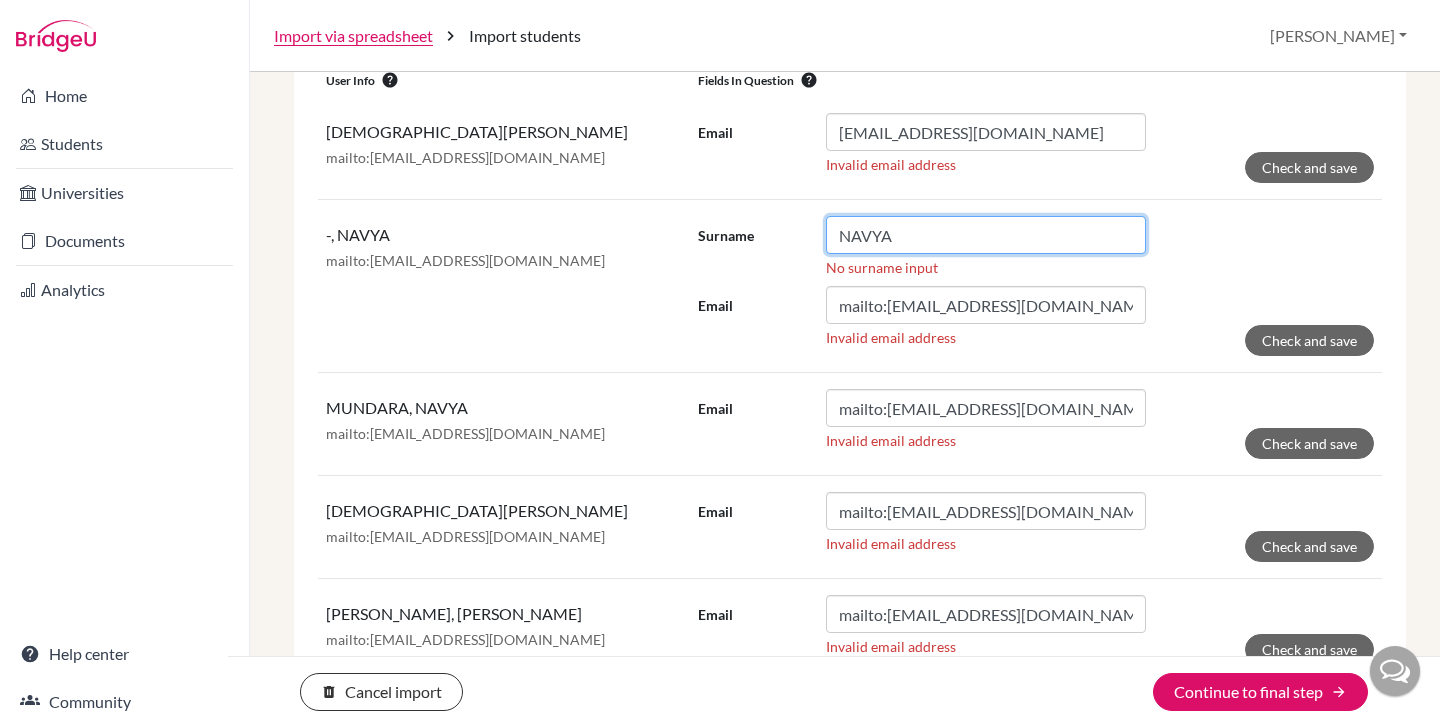 type on "NAVYA" 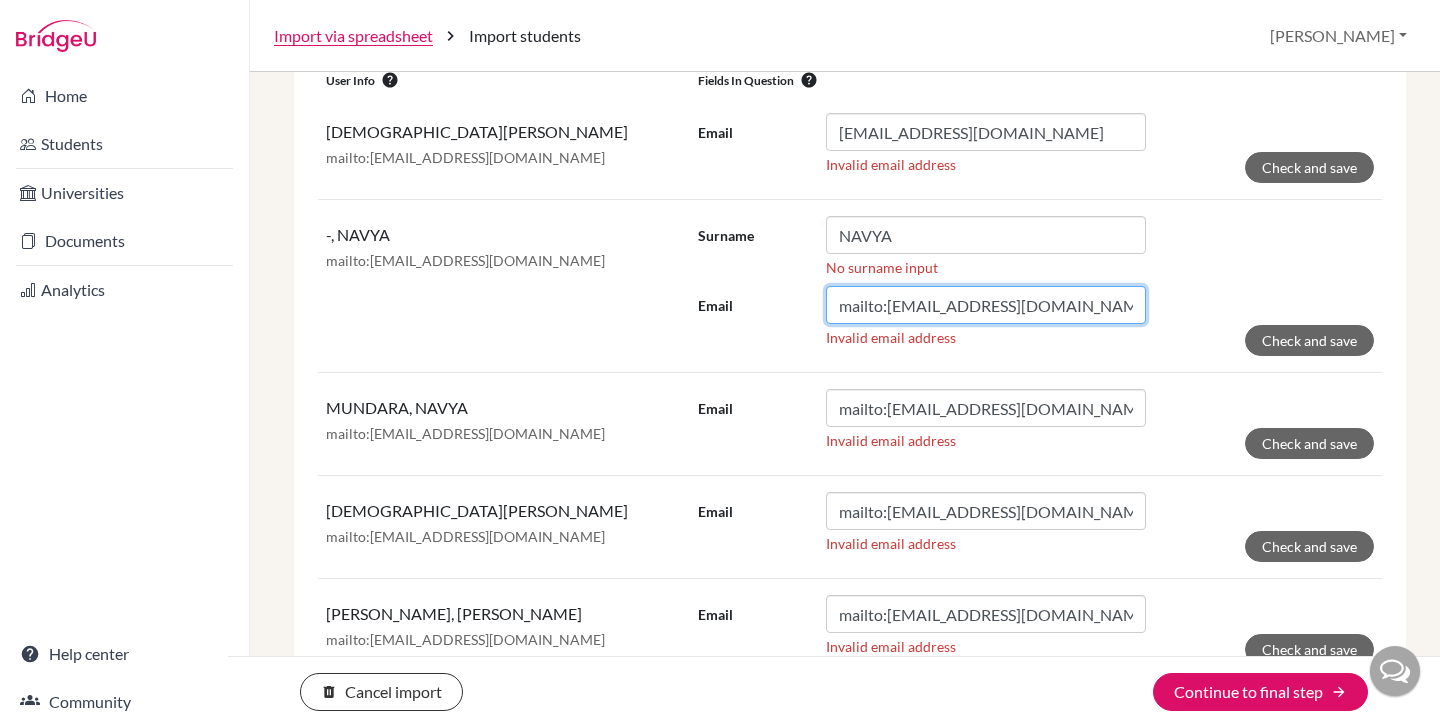 click on "mailto:[EMAIL_ADDRESS][DOMAIN_NAME]" at bounding box center [986, 305] 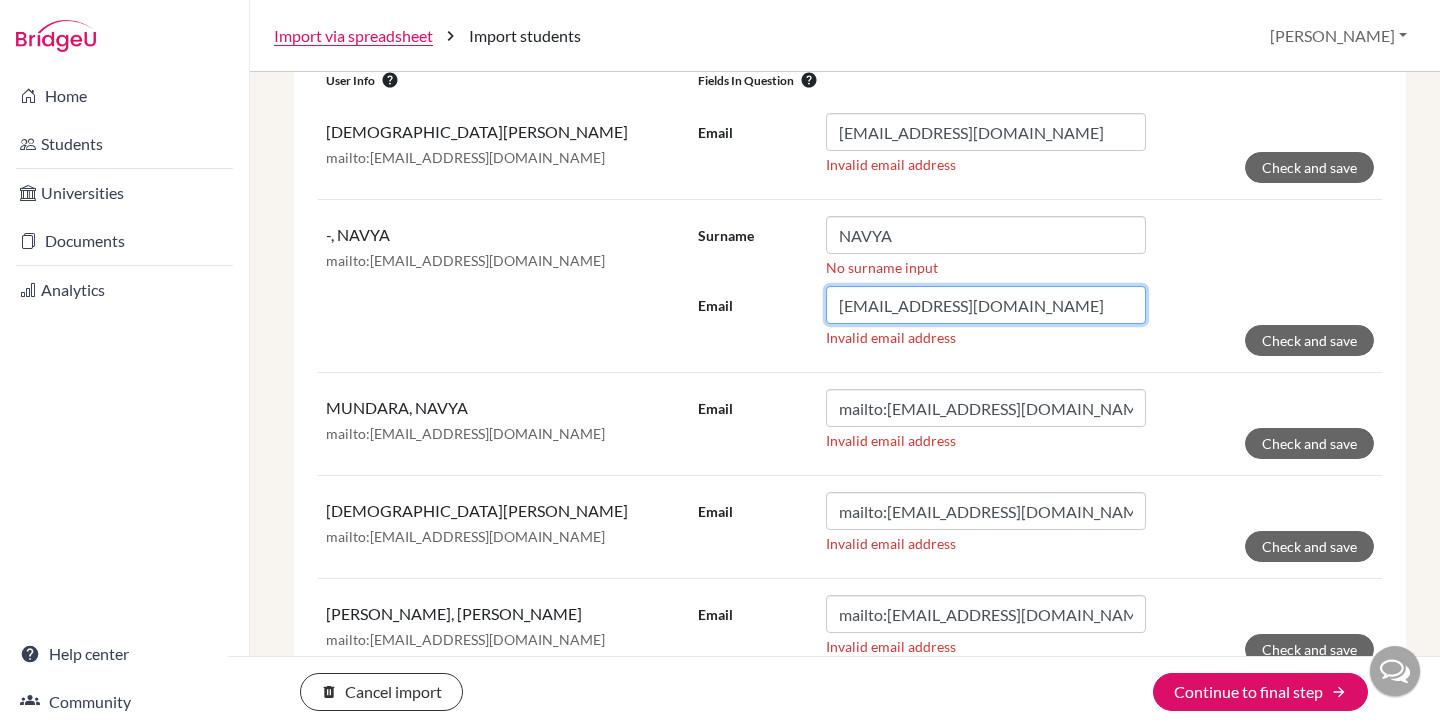 type on "[EMAIL_ADDRESS][DOMAIN_NAME]" 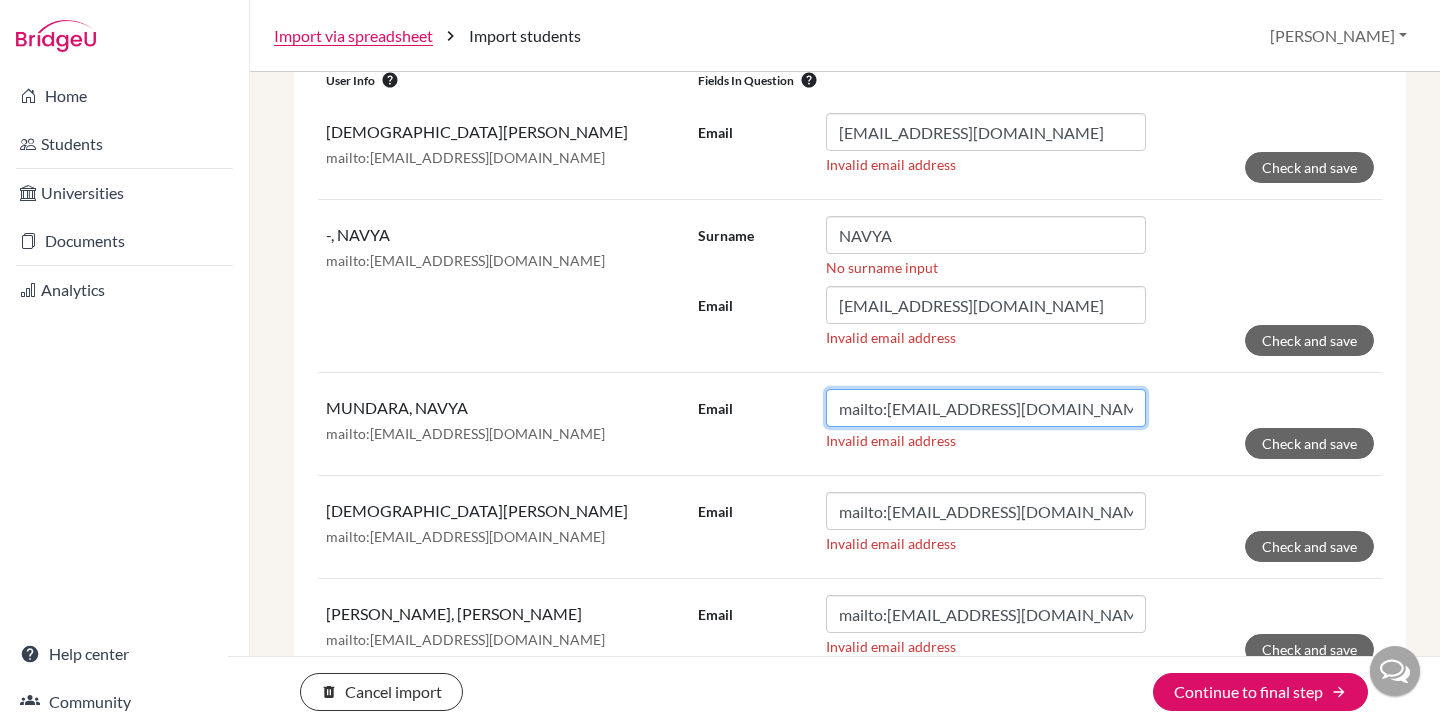 click on "mailto:[EMAIL_ADDRESS][DOMAIN_NAME]" at bounding box center (986, 408) 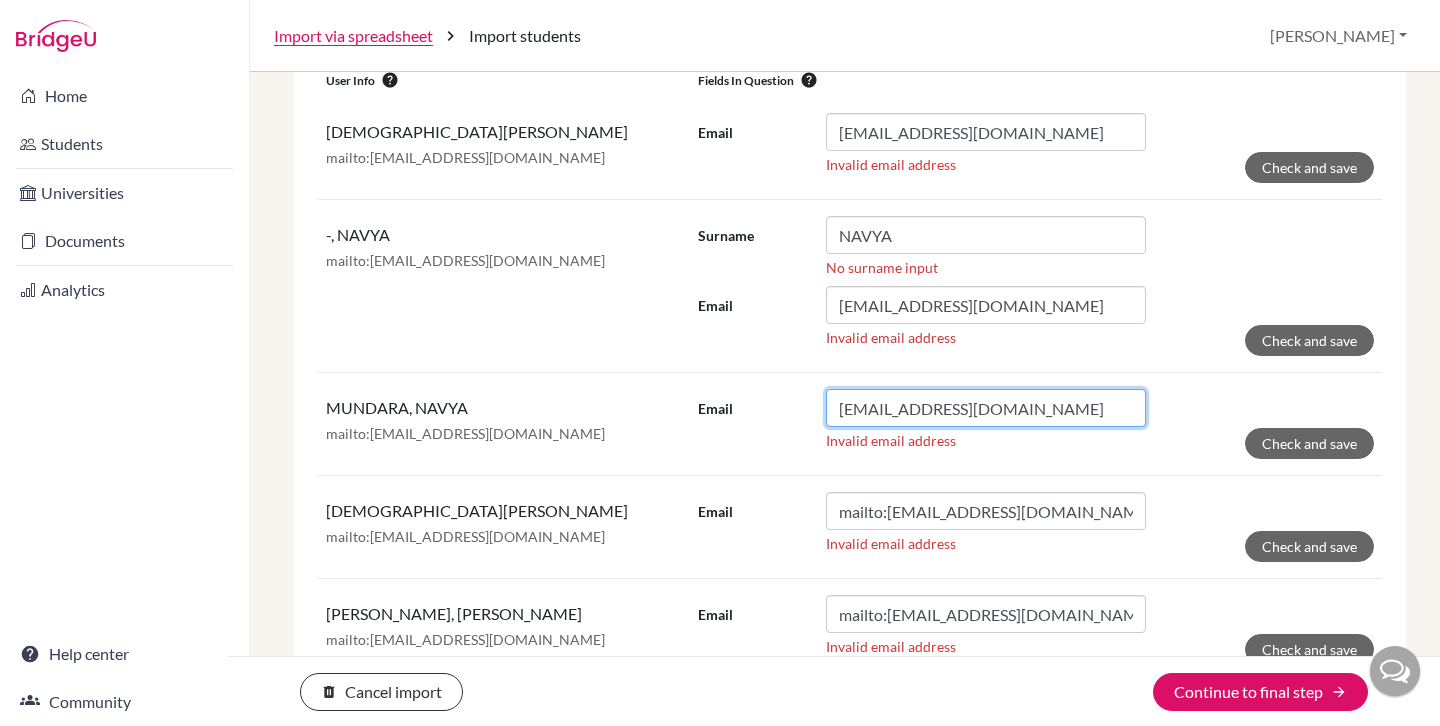 type on "[EMAIL_ADDRESS][DOMAIN_NAME]" 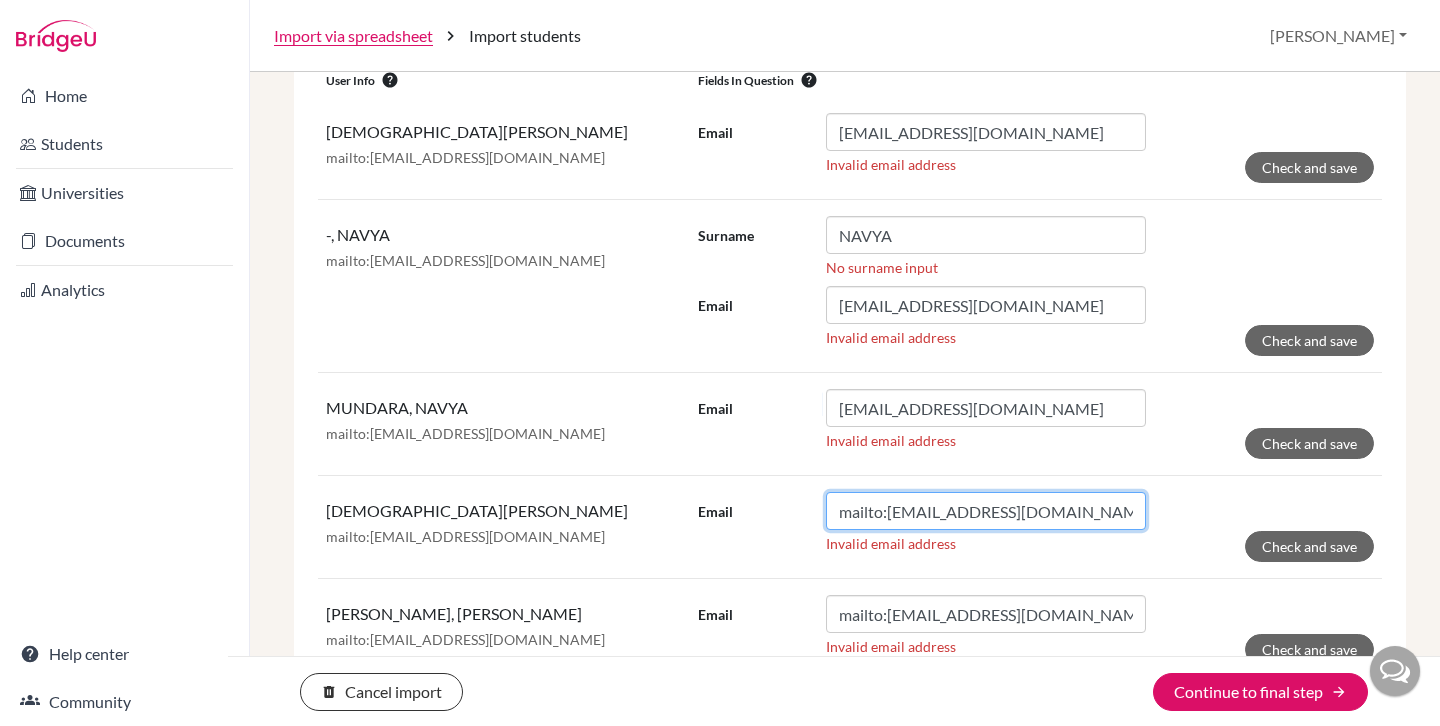 click on "mailto:[EMAIL_ADDRESS][DOMAIN_NAME]" at bounding box center (986, 511) 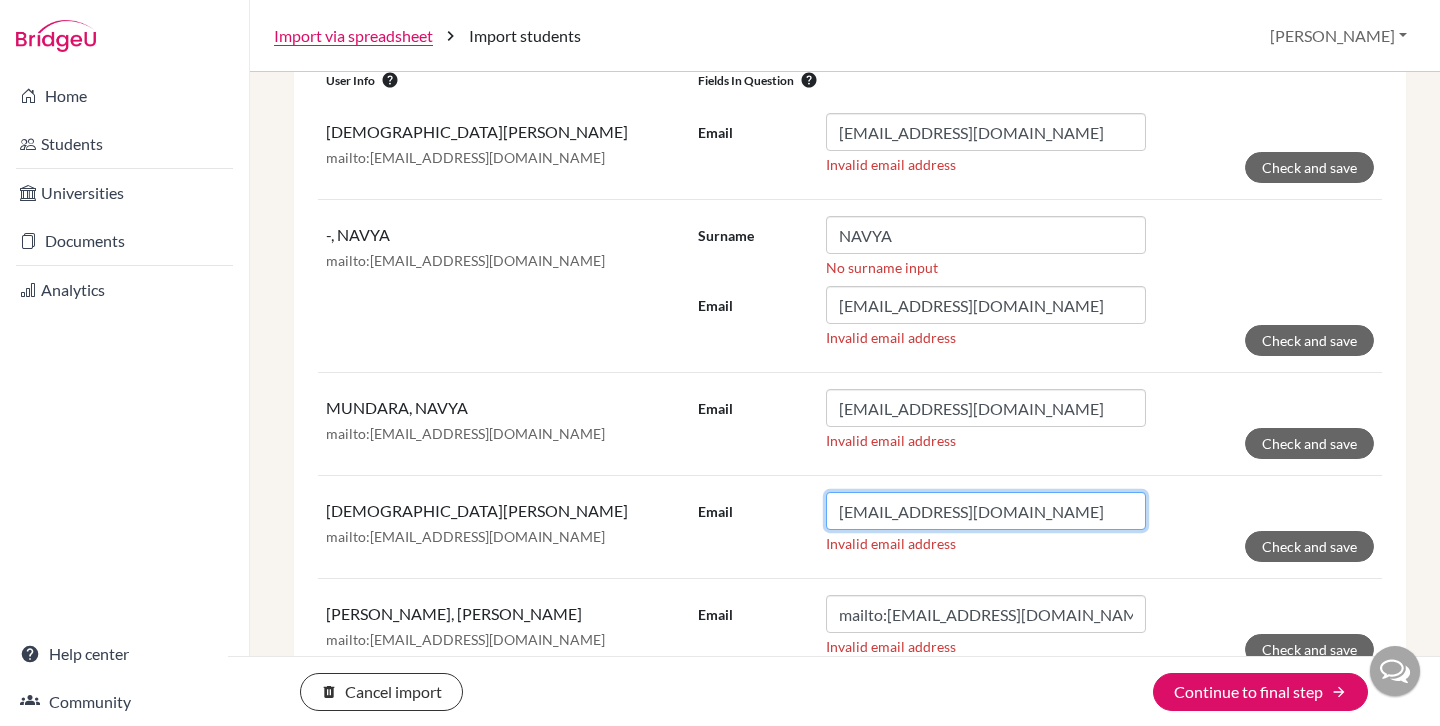 type on "[EMAIL_ADDRESS][DOMAIN_NAME]" 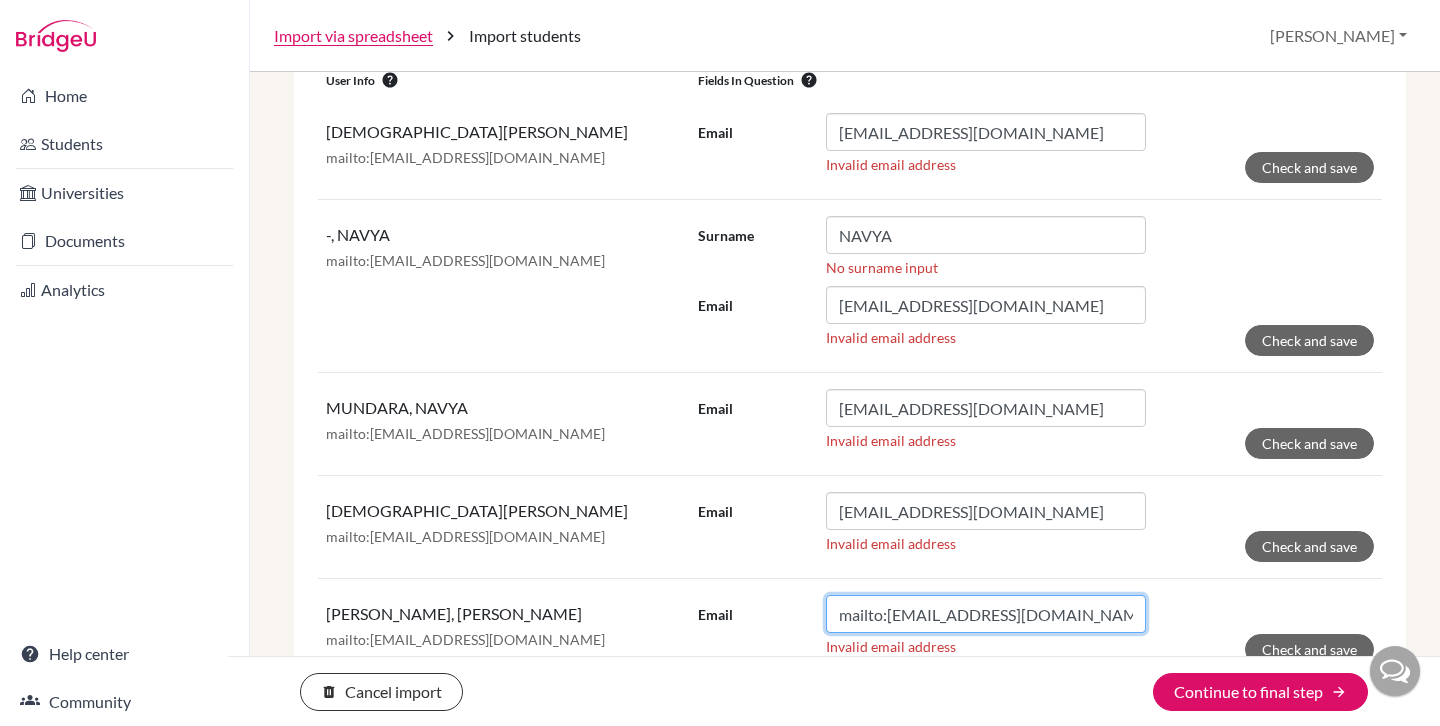 click on "mailto:[EMAIL_ADDRESS][DOMAIN_NAME]" at bounding box center [986, 614] 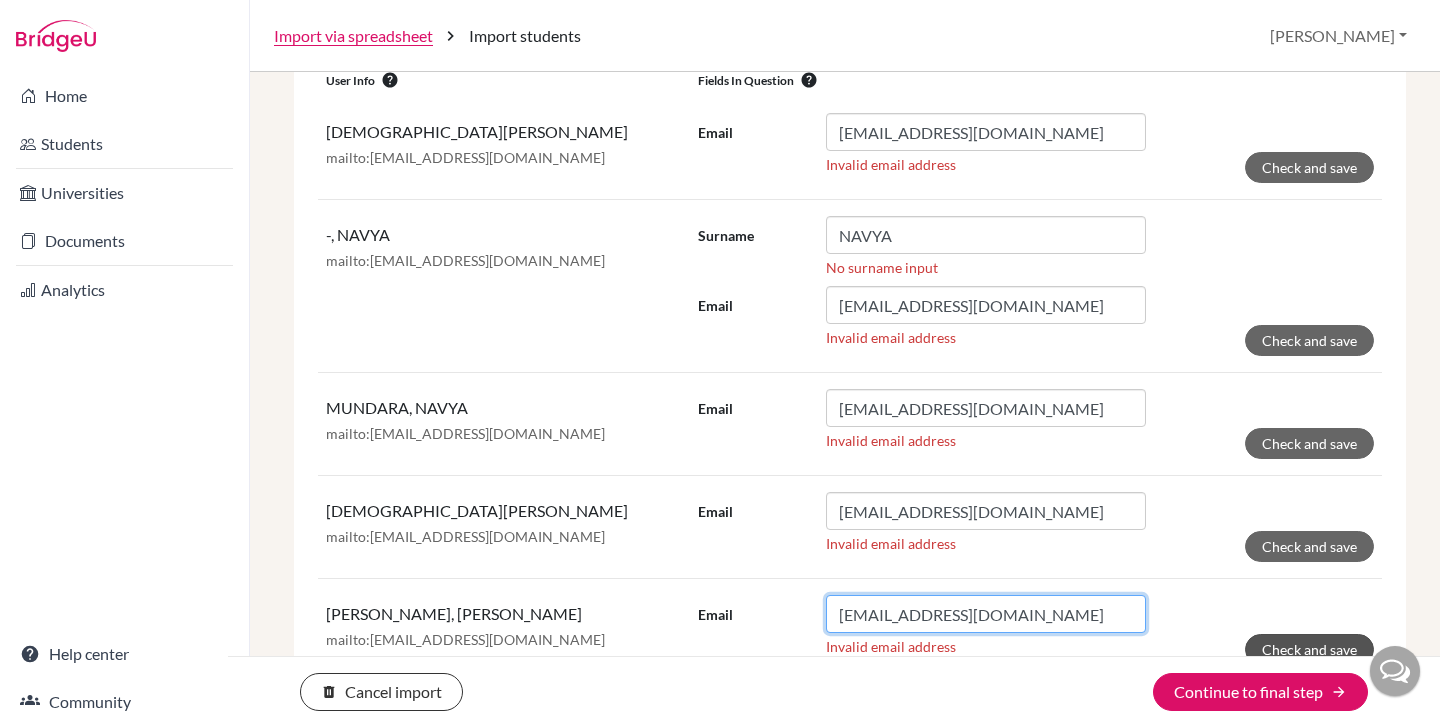 type on "[EMAIL_ADDRESS][DOMAIN_NAME]" 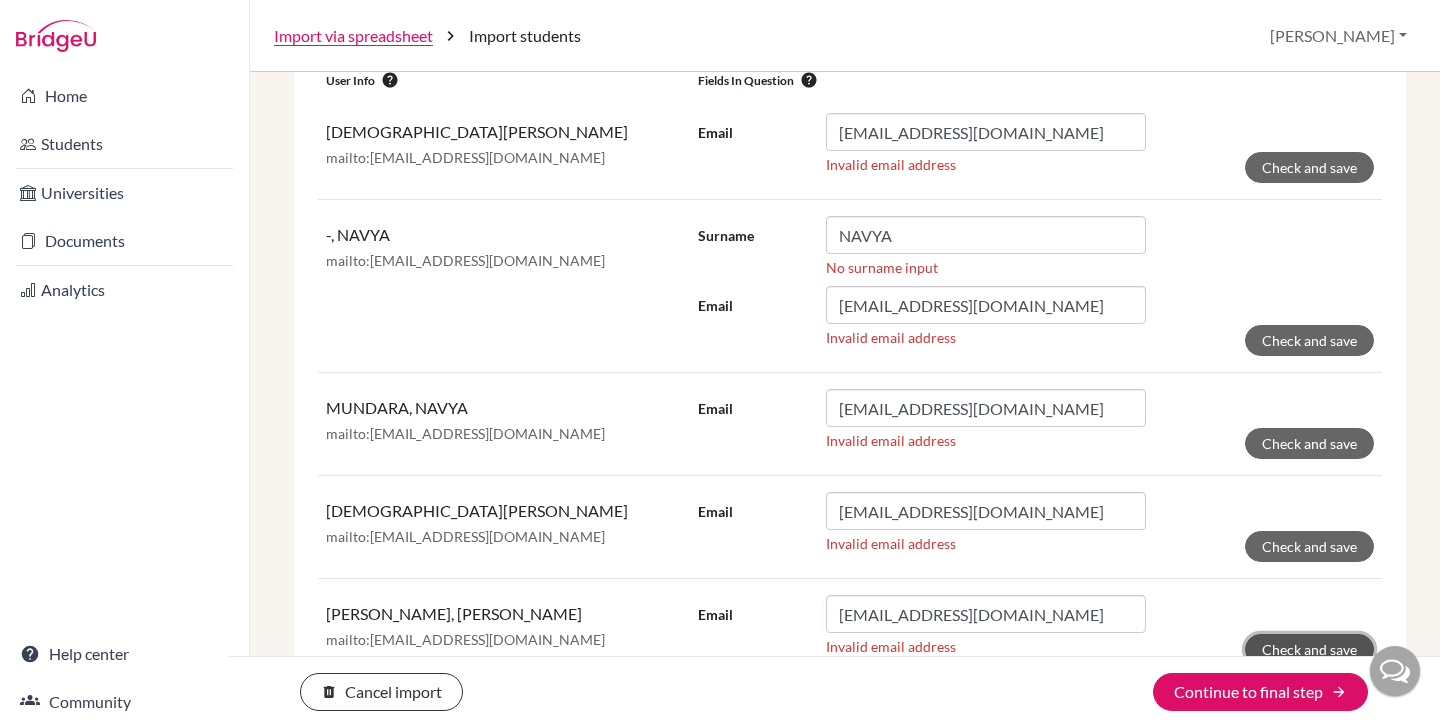 click on "Check and save" at bounding box center [1309, 649] 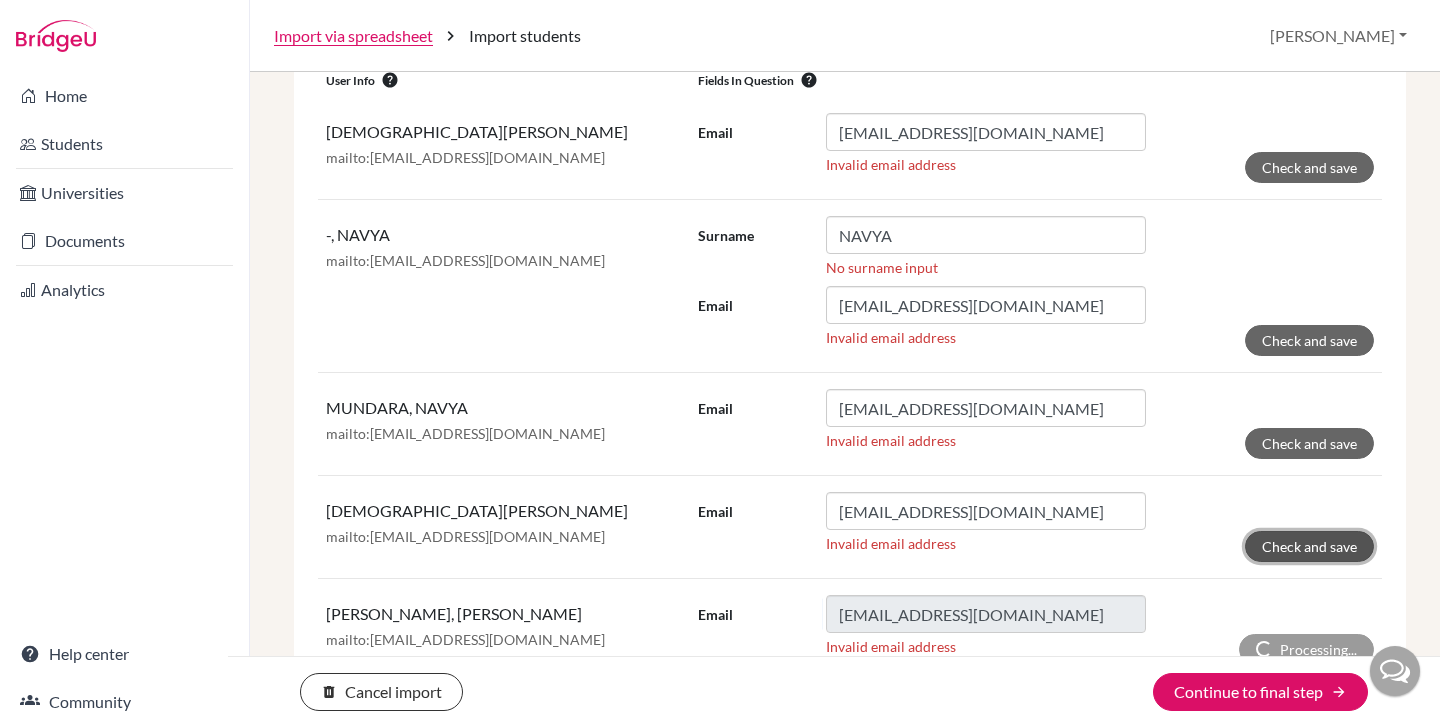 click on "Check and save" at bounding box center (1309, 546) 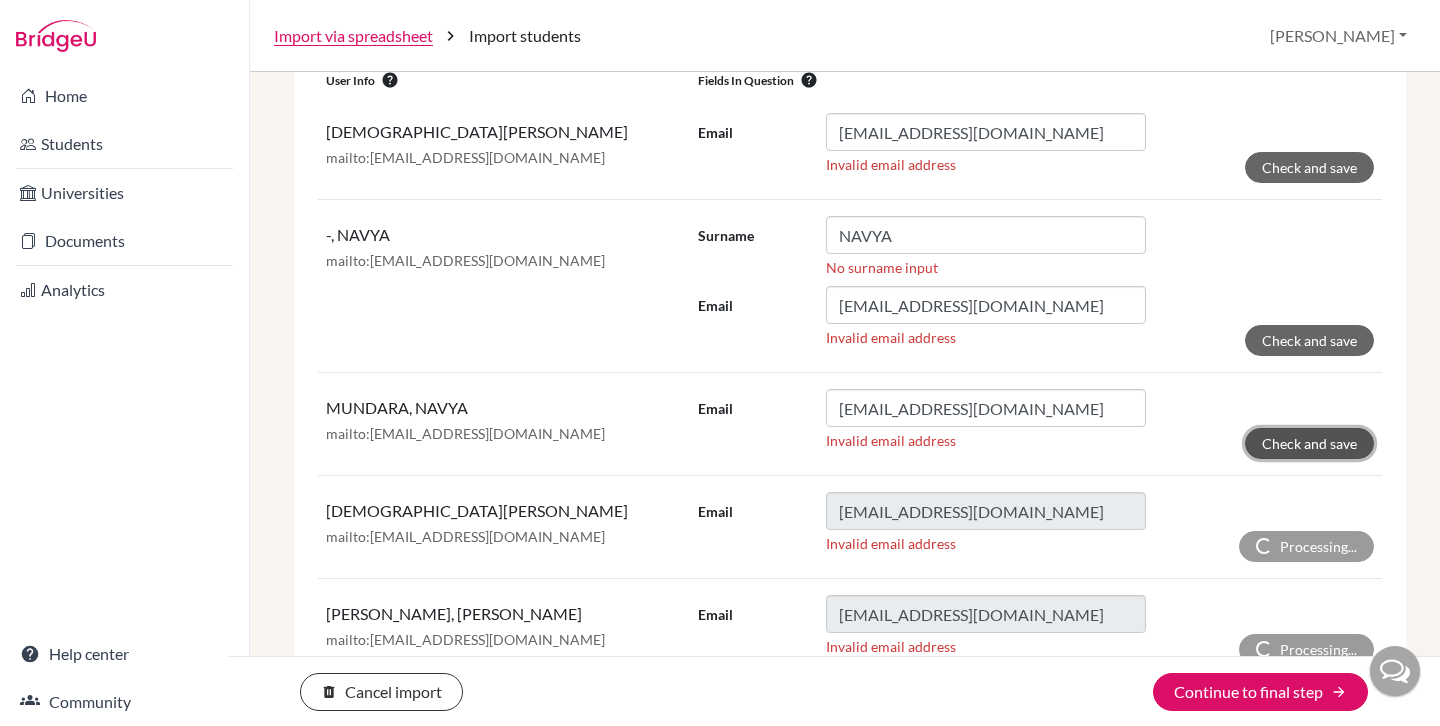 click on "Check and save" at bounding box center (1309, 443) 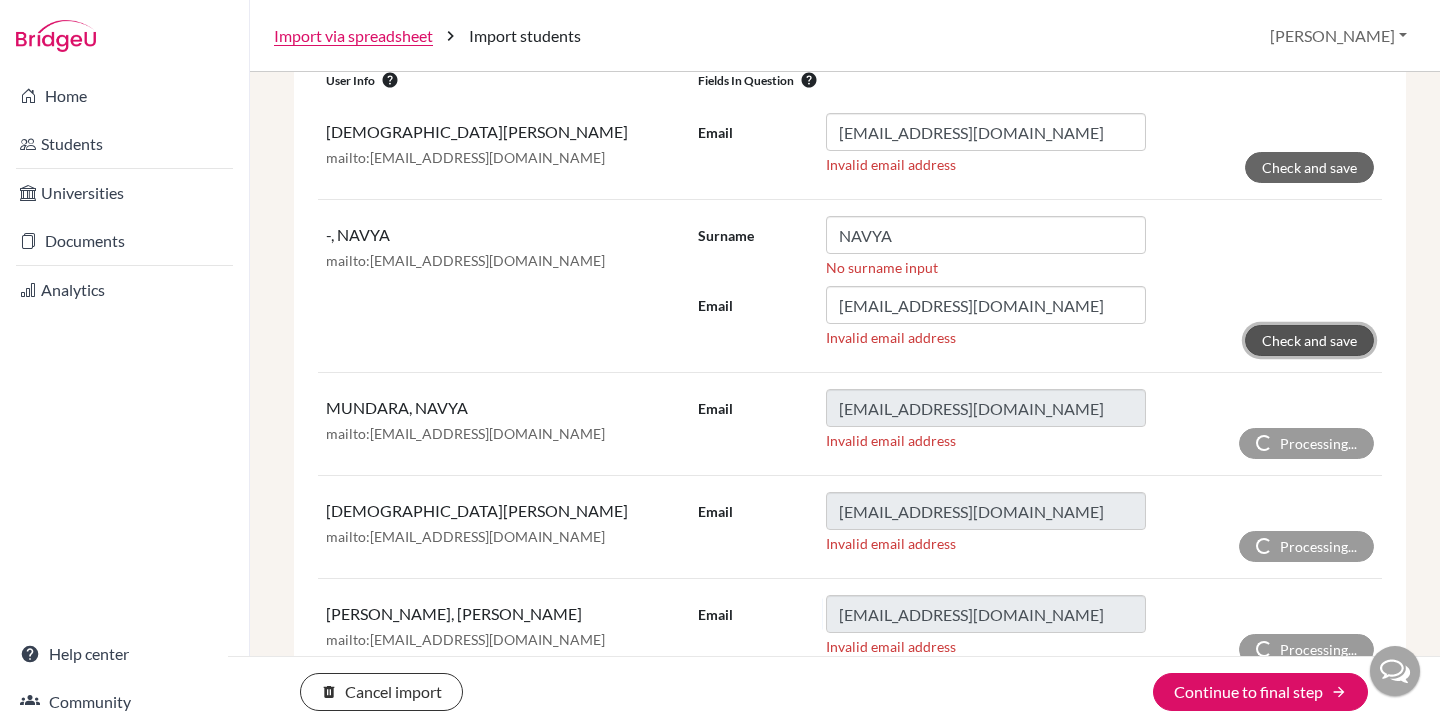 click on "Check and save" at bounding box center (1309, 340) 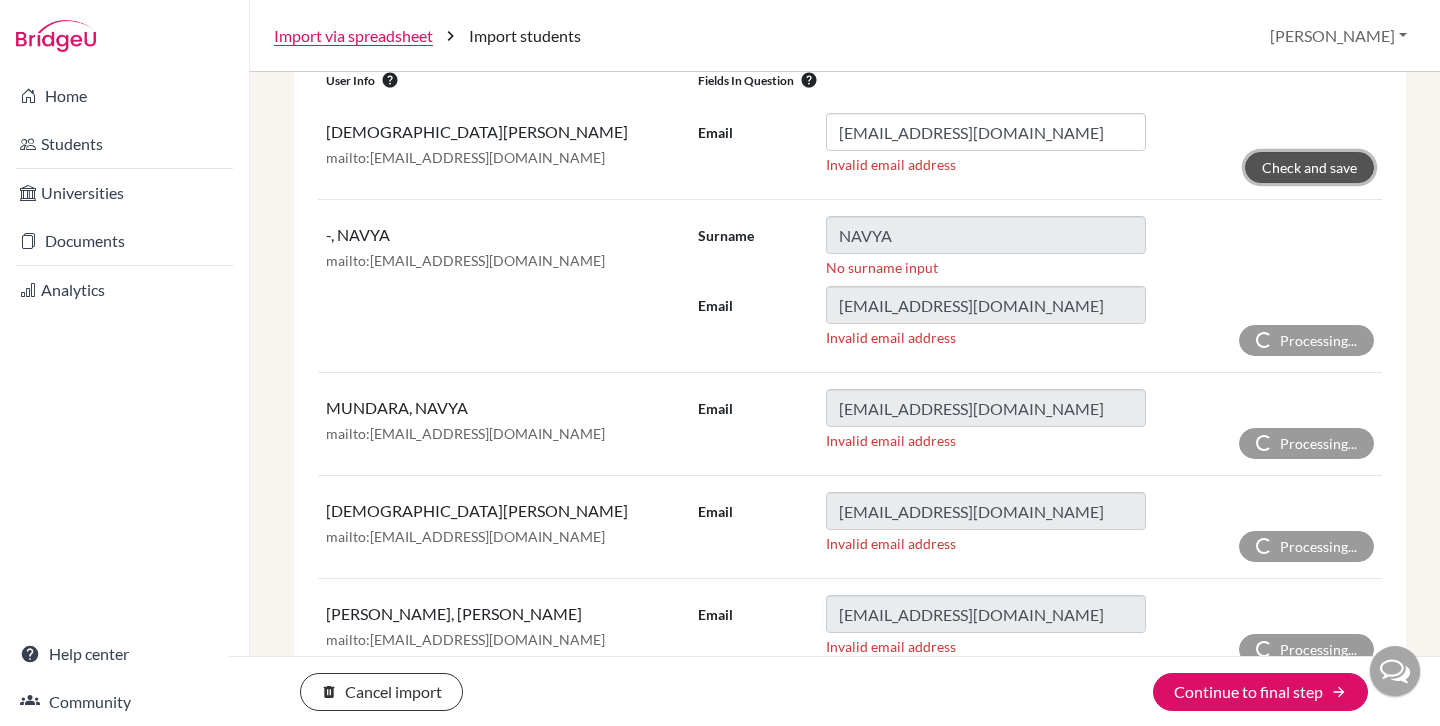 click on "Check and save" at bounding box center [1309, 167] 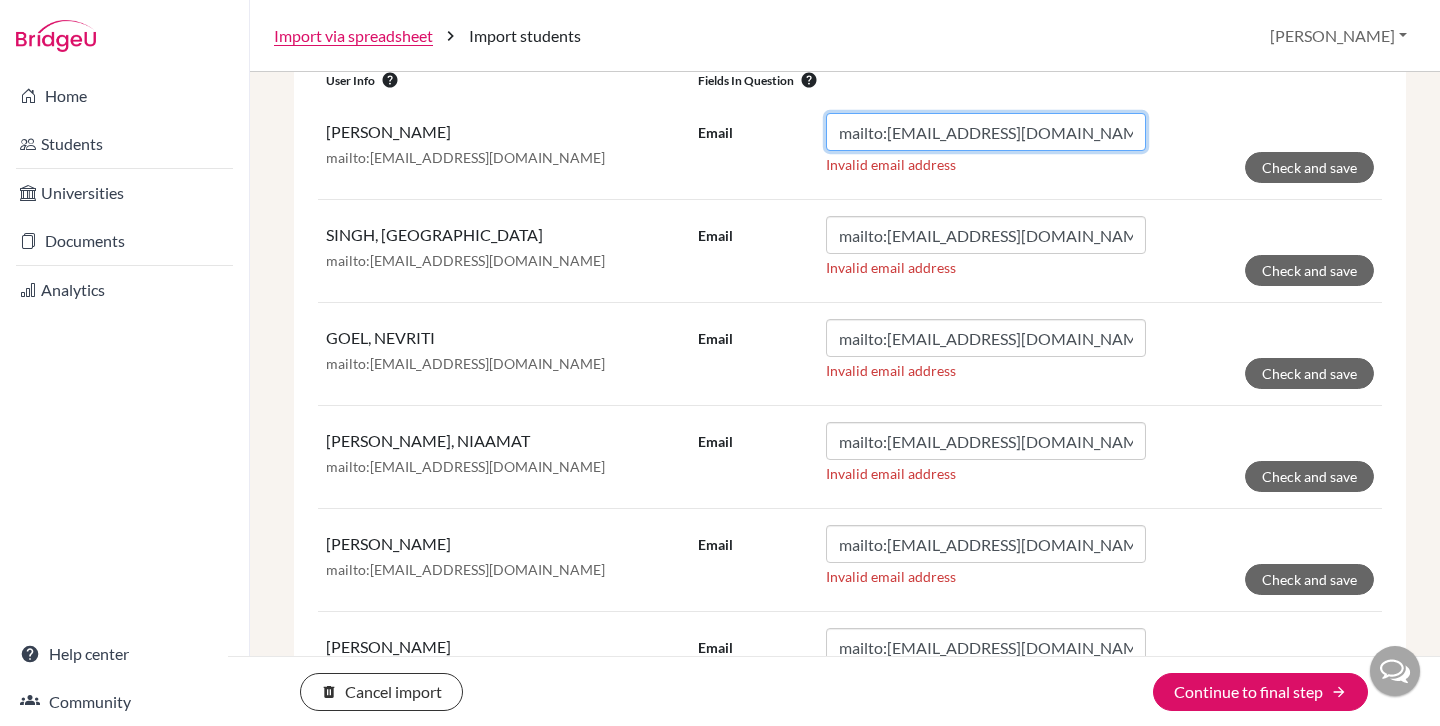 click on "mailto:[EMAIL_ADDRESS][DOMAIN_NAME]" at bounding box center (986, 132) 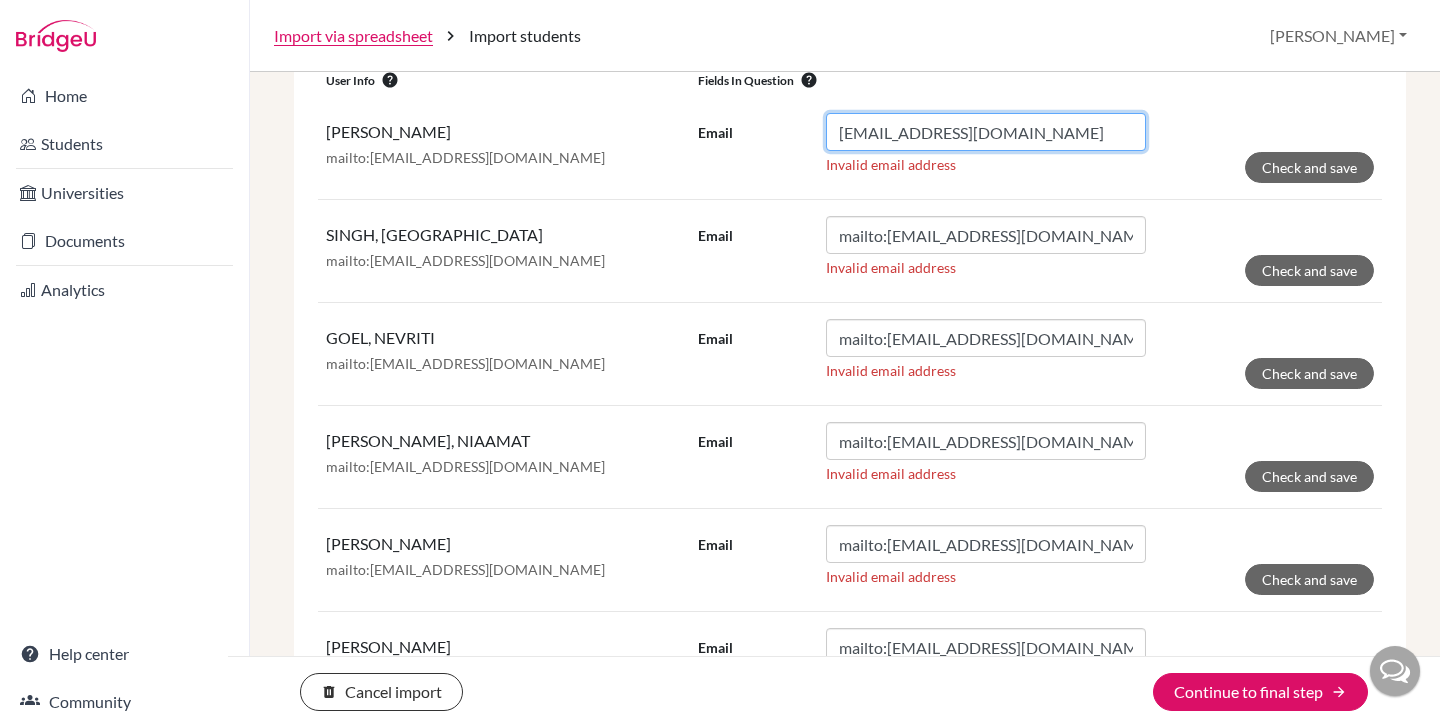 type on "[EMAIL_ADDRESS][DOMAIN_NAME]" 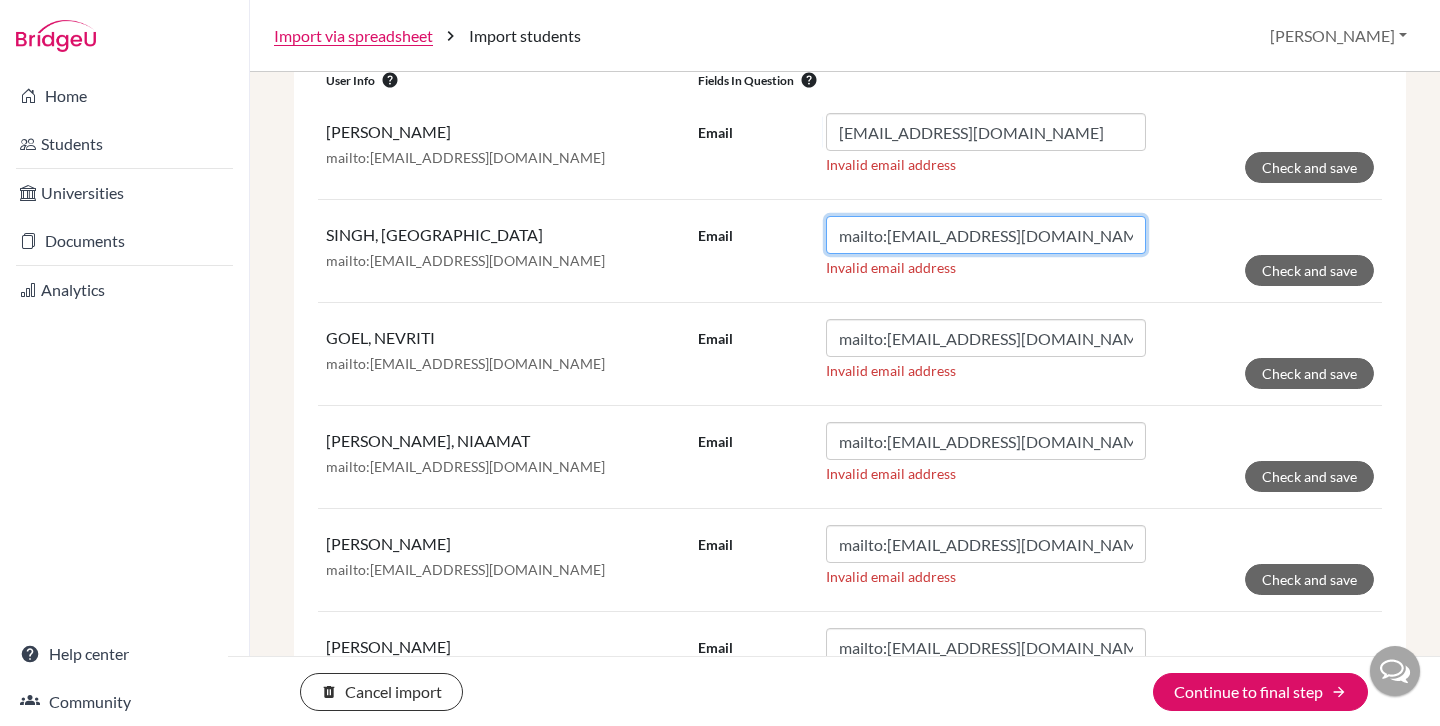 click on "mailto:[EMAIL_ADDRESS][DOMAIN_NAME]" at bounding box center [986, 235] 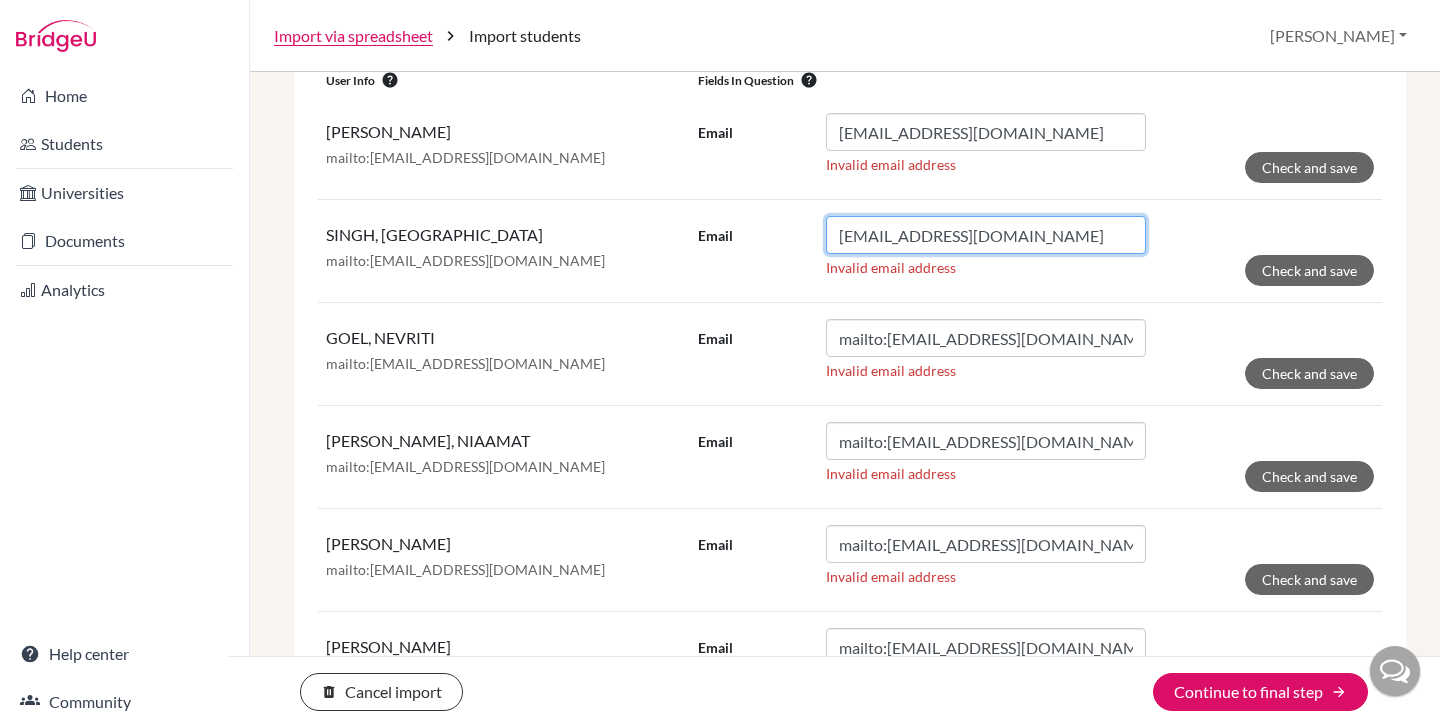 type on "[EMAIL_ADDRESS][DOMAIN_NAME]" 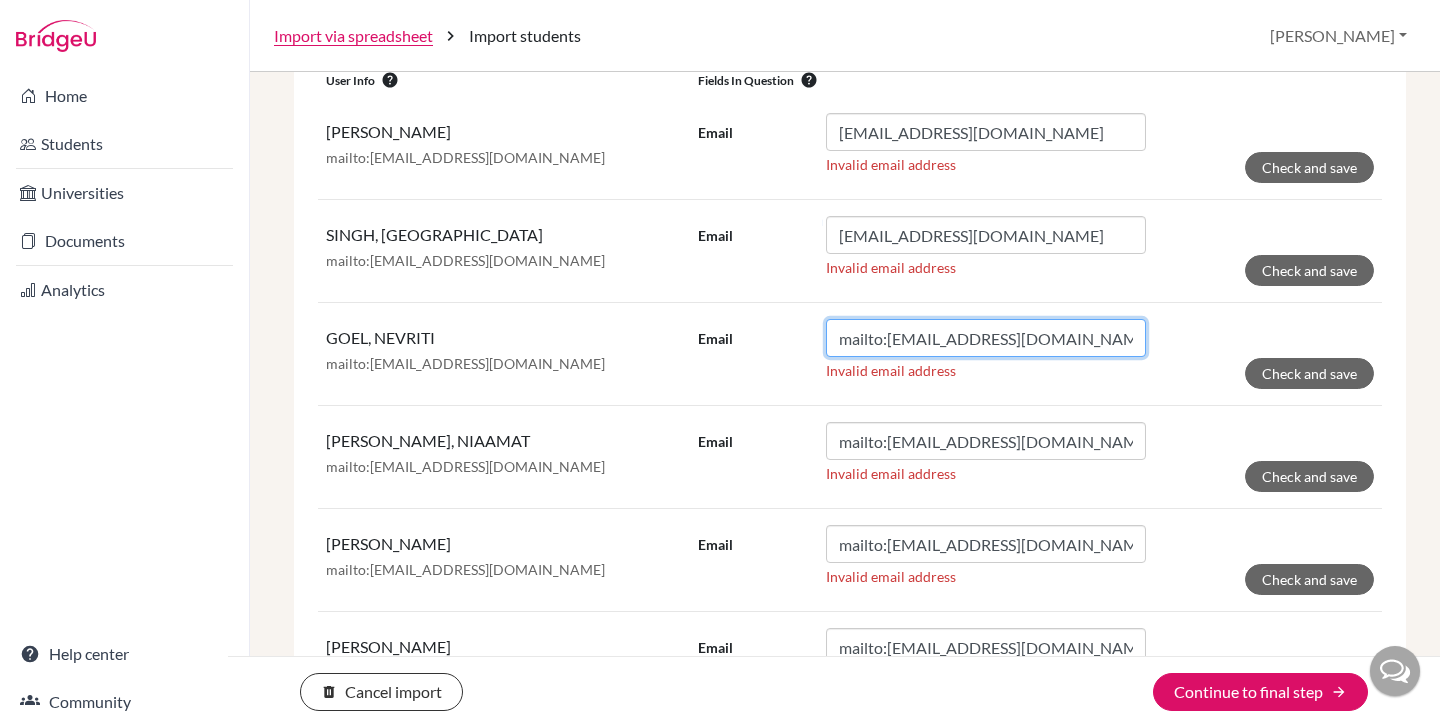 click on "mailto:[EMAIL_ADDRESS][DOMAIN_NAME]" at bounding box center [986, 338] 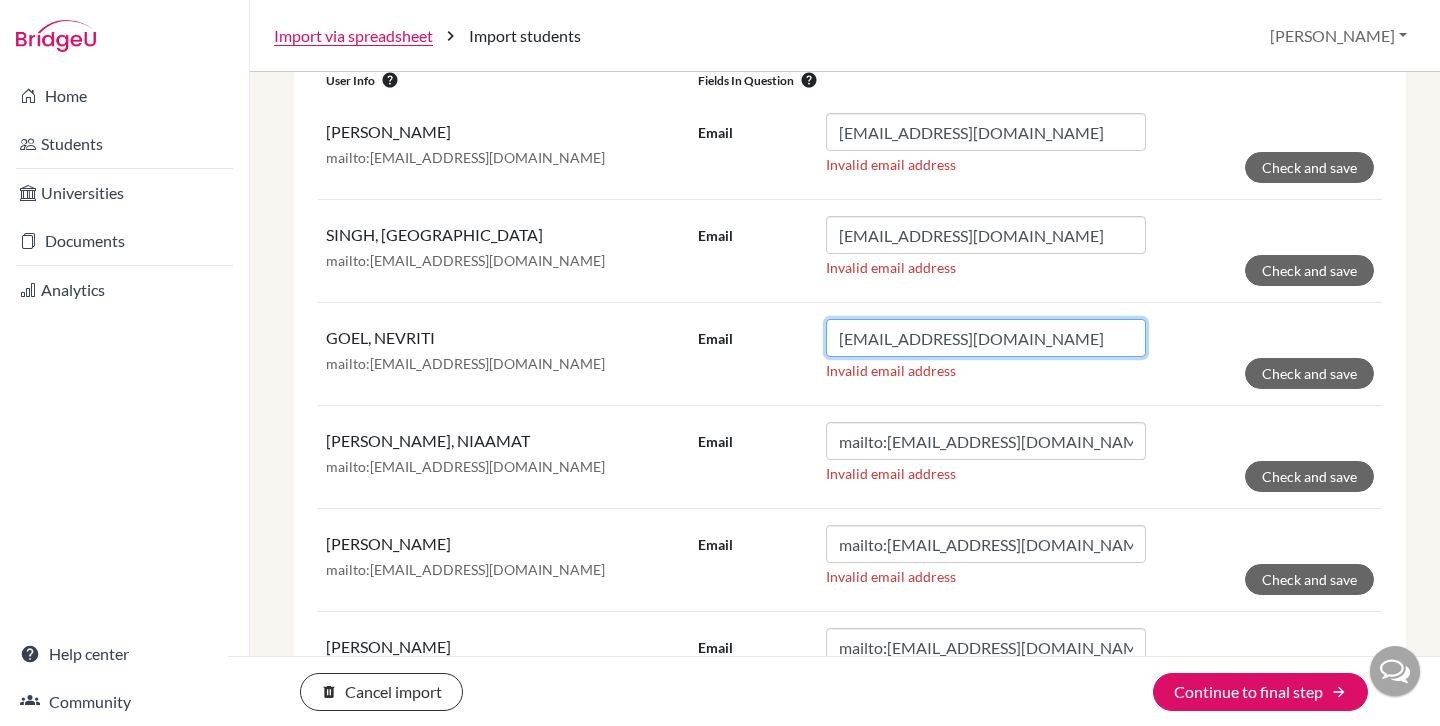 type on "[EMAIL_ADDRESS][DOMAIN_NAME]" 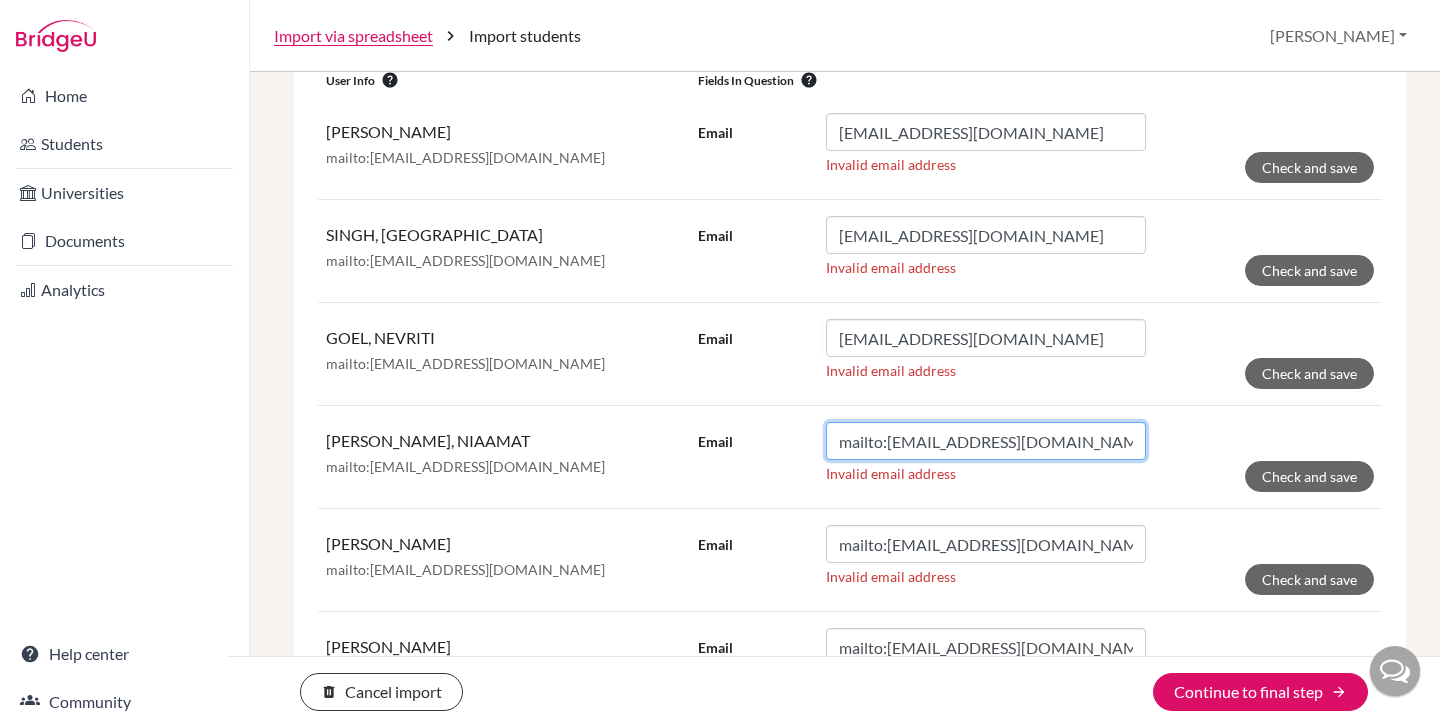 click on "mailto:[EMAIL_ADDRESS][DOMAIN_NAME]" at bounding box center (986, 441) 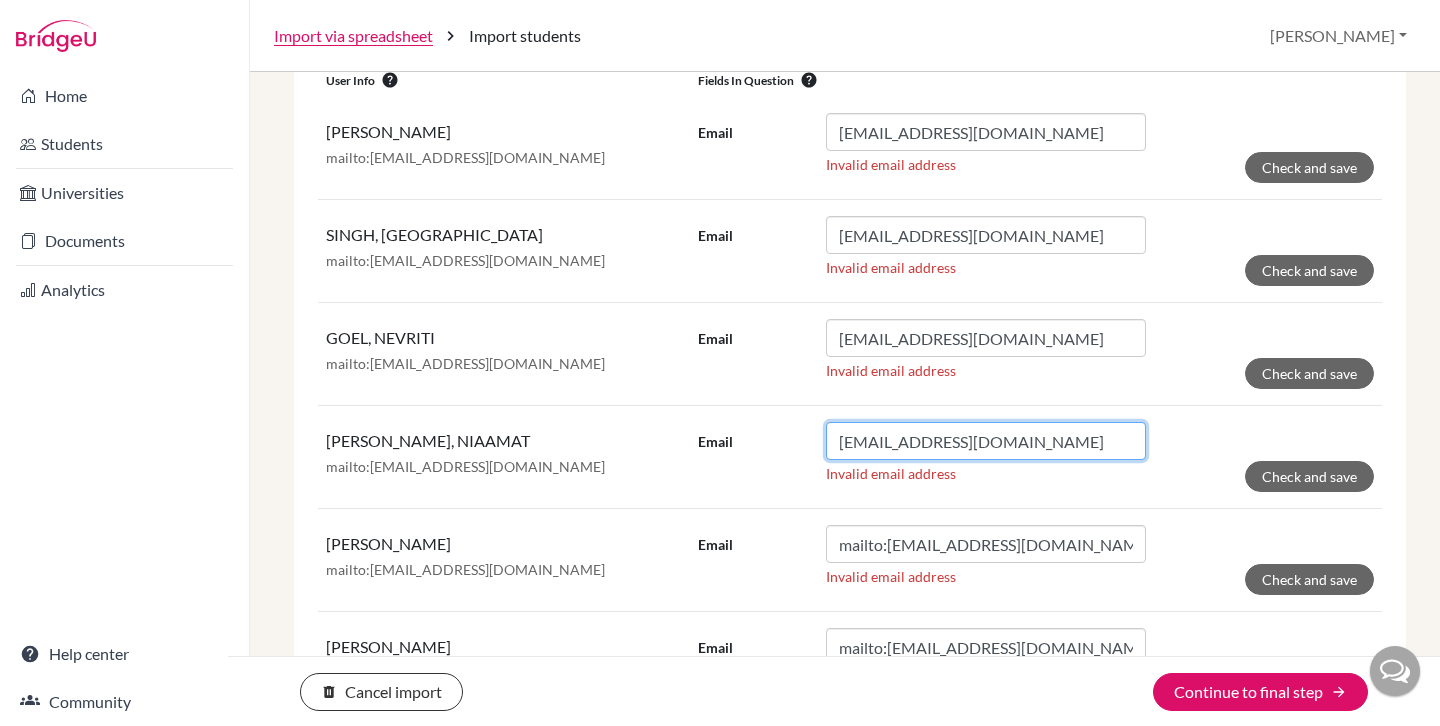type on "[EMAIL_ADDRESS][DOMAIN_NAME]" 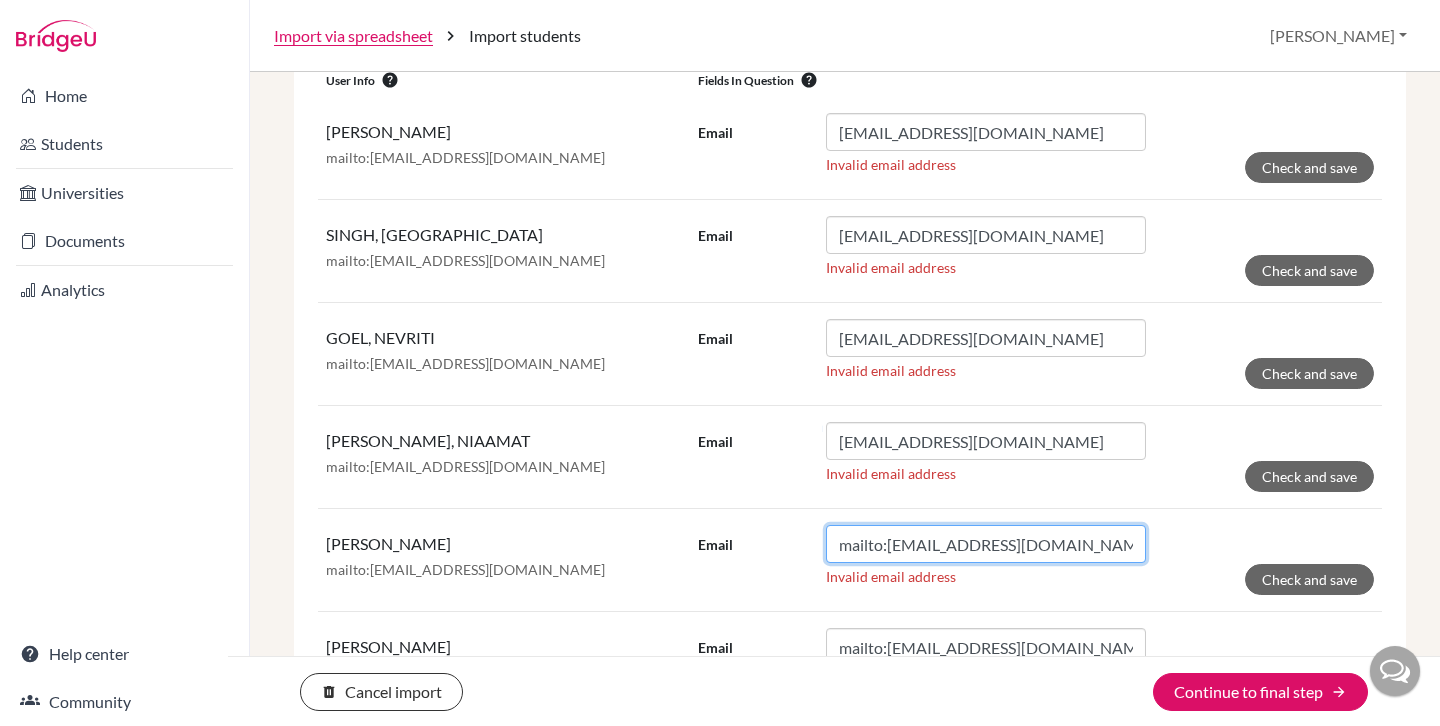 click on "mailto:[EMAIL_ADDRESS][DOMAIN_NAME]" at bounding box center (986, 544) 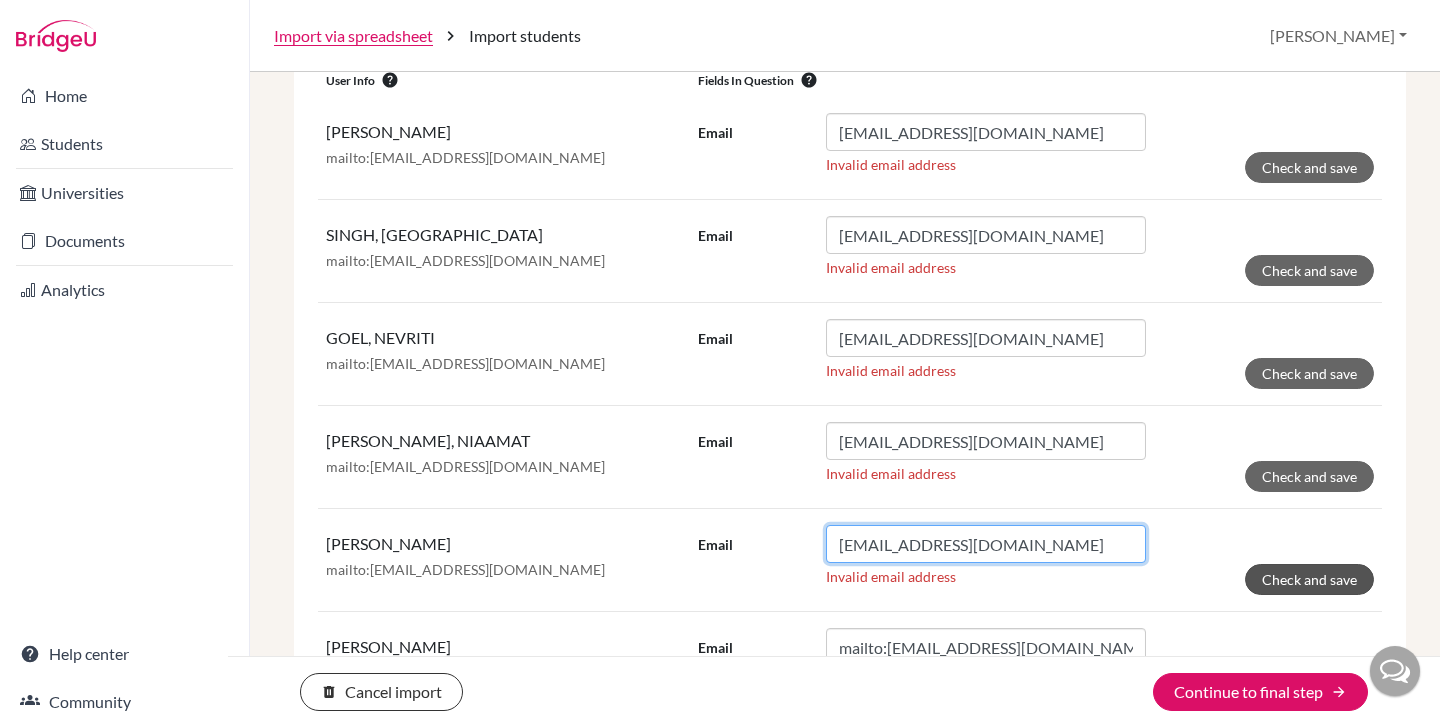 type on "[EMAIL_ADDRESS][DOMAIN_NAME]" 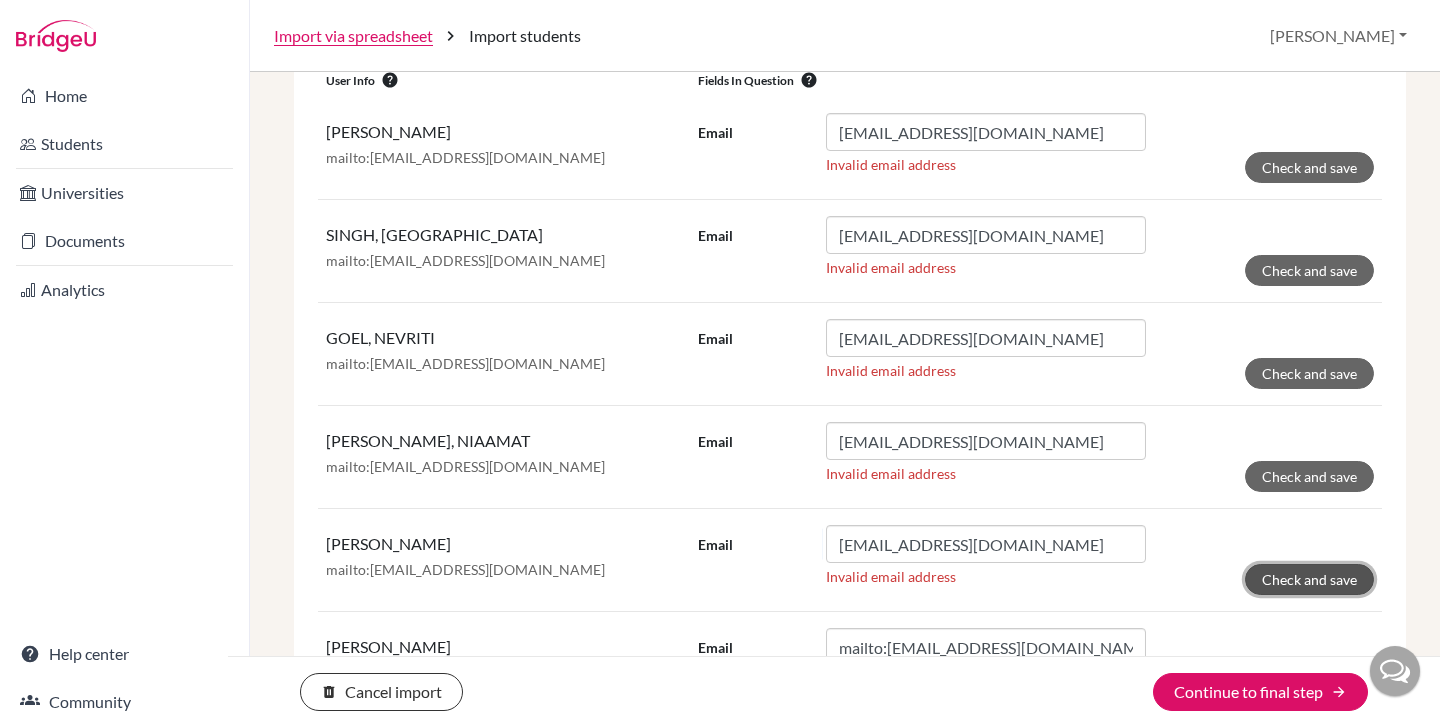 click on "Check and save" at bounding box center [1309, 579] 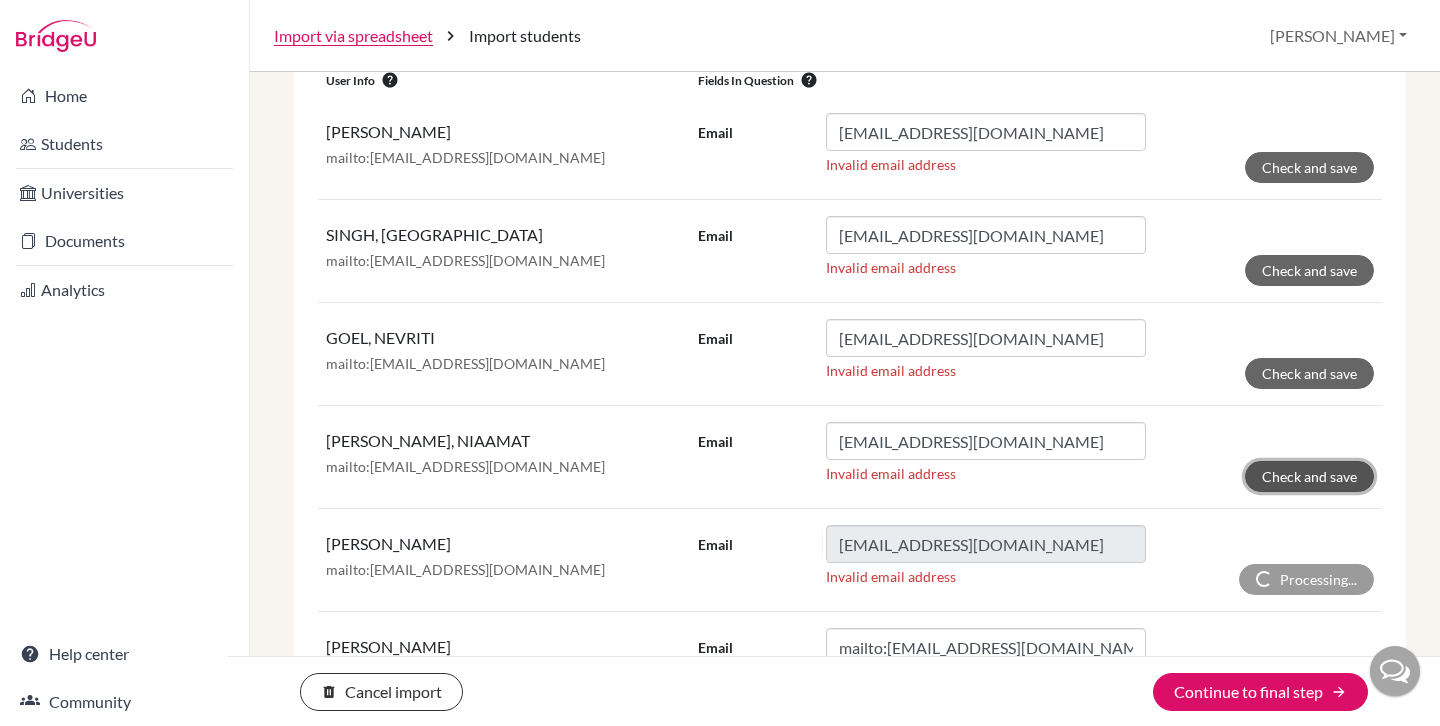 click on "Check and save" at bounding box center [1309, 476] 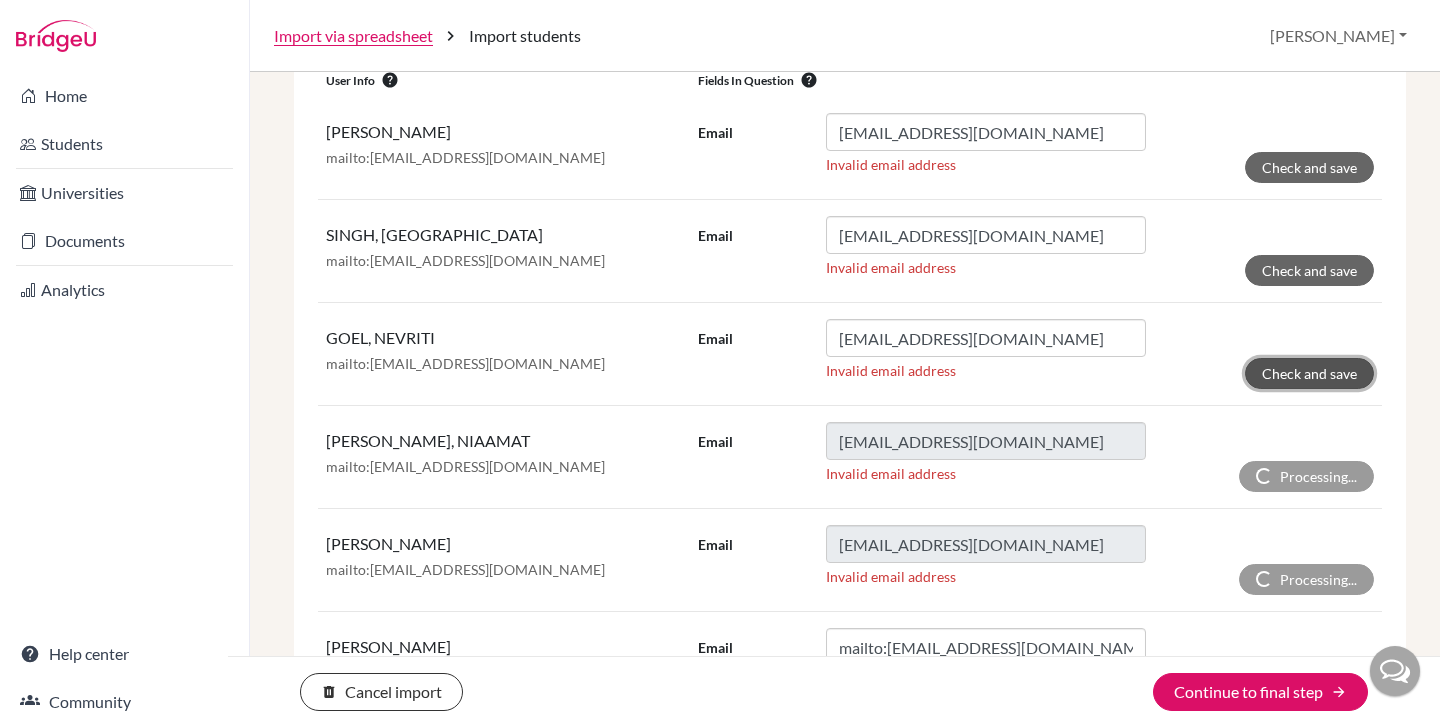 click on "Check and save" at bounding box center (1309, 373) 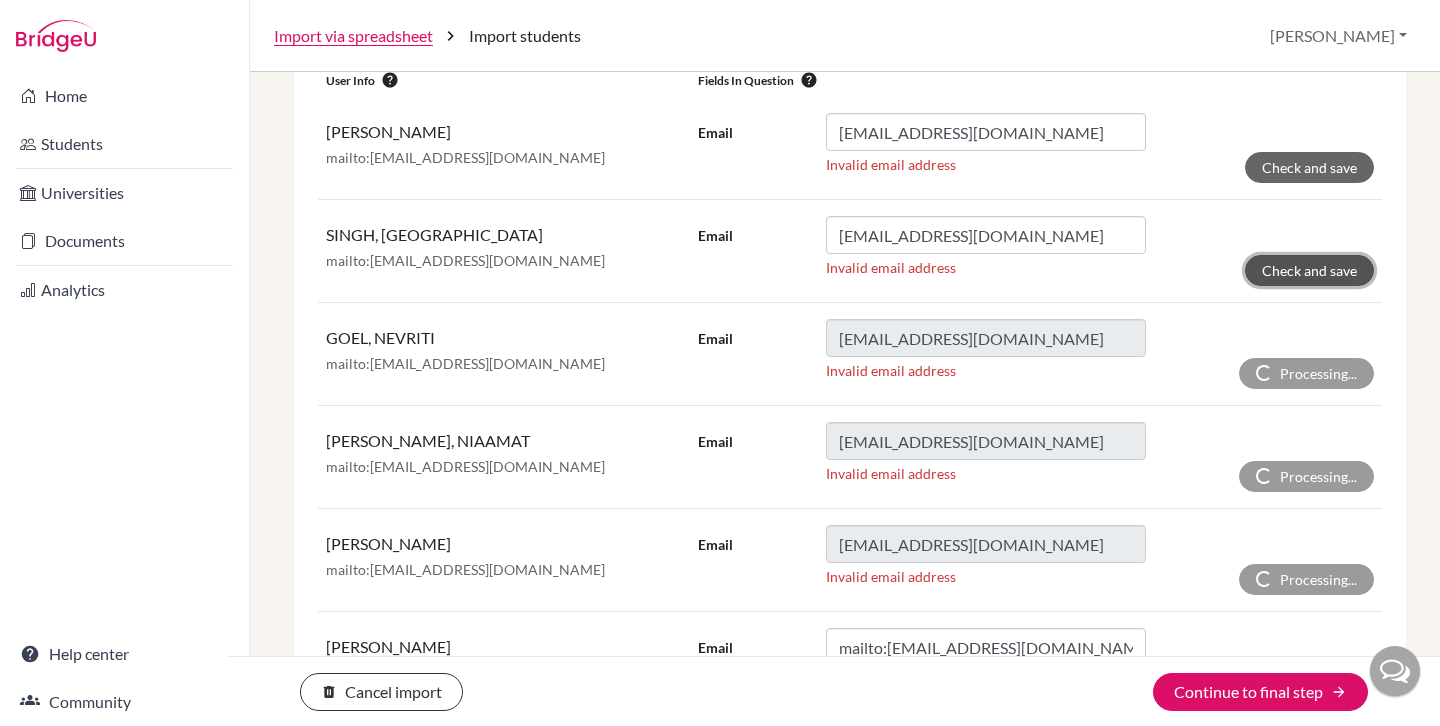 click on "Check and save" at bounding box center (1309, 270) 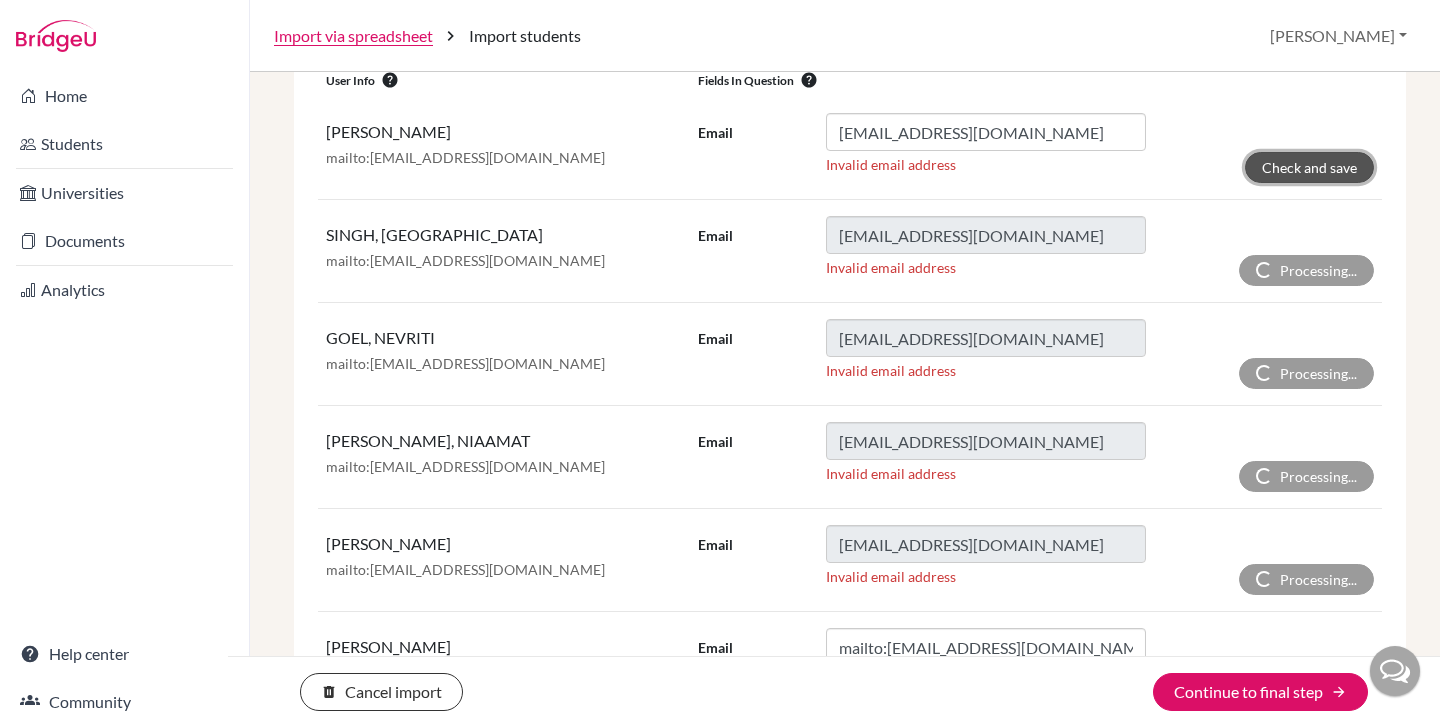 click on "Check and save" at bounding box center (1309, 167) 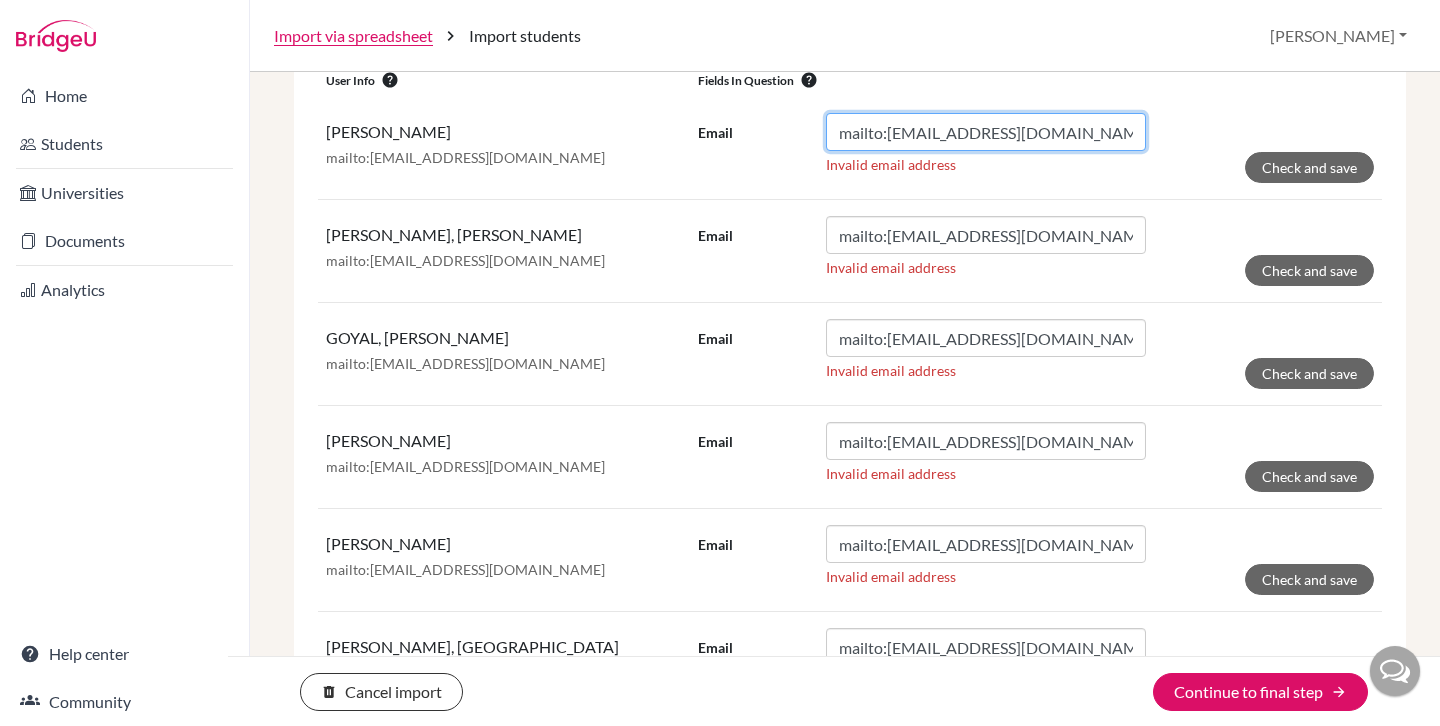 click on "mailto:[EMAIL_ADDRESS][DOMAIN_NAME]" at bounding box center [986, 132] 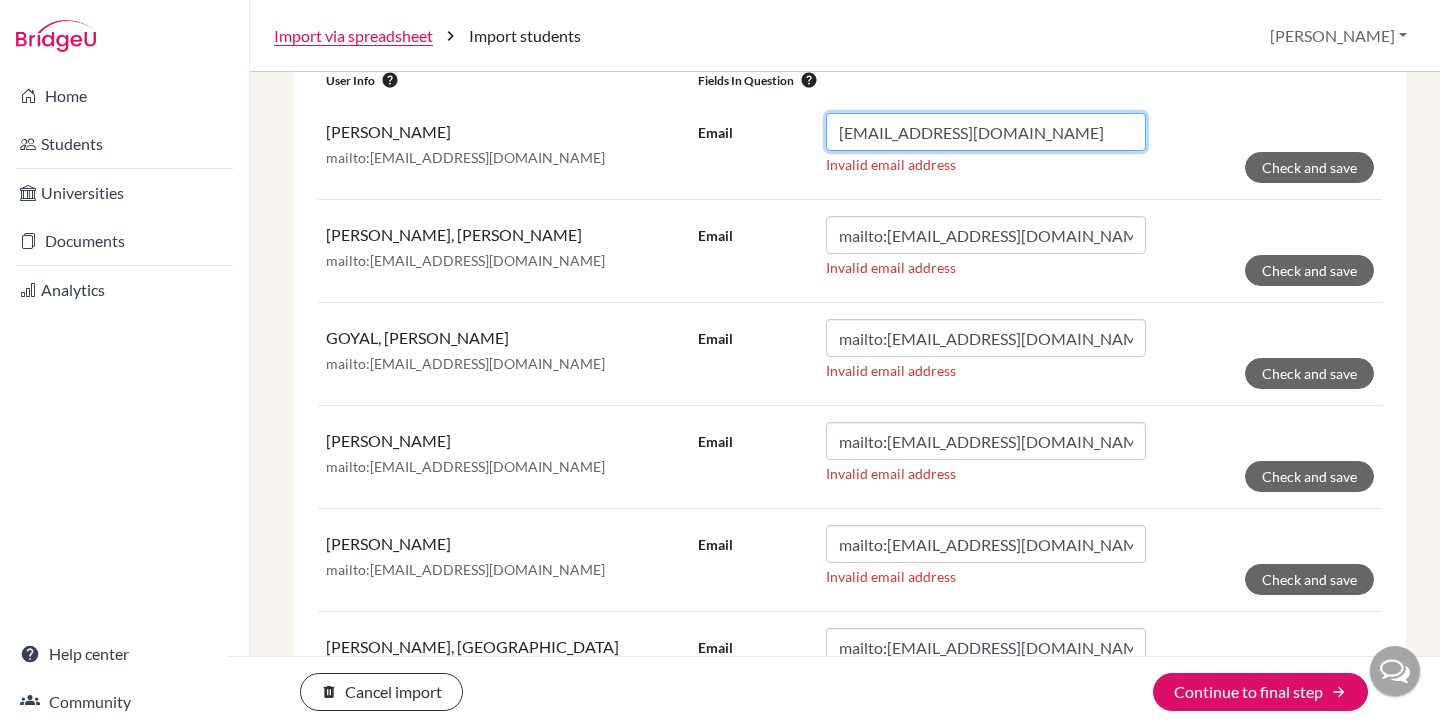 type on "[EMAIL_ADDRESS][DOMAIN_NAME]" 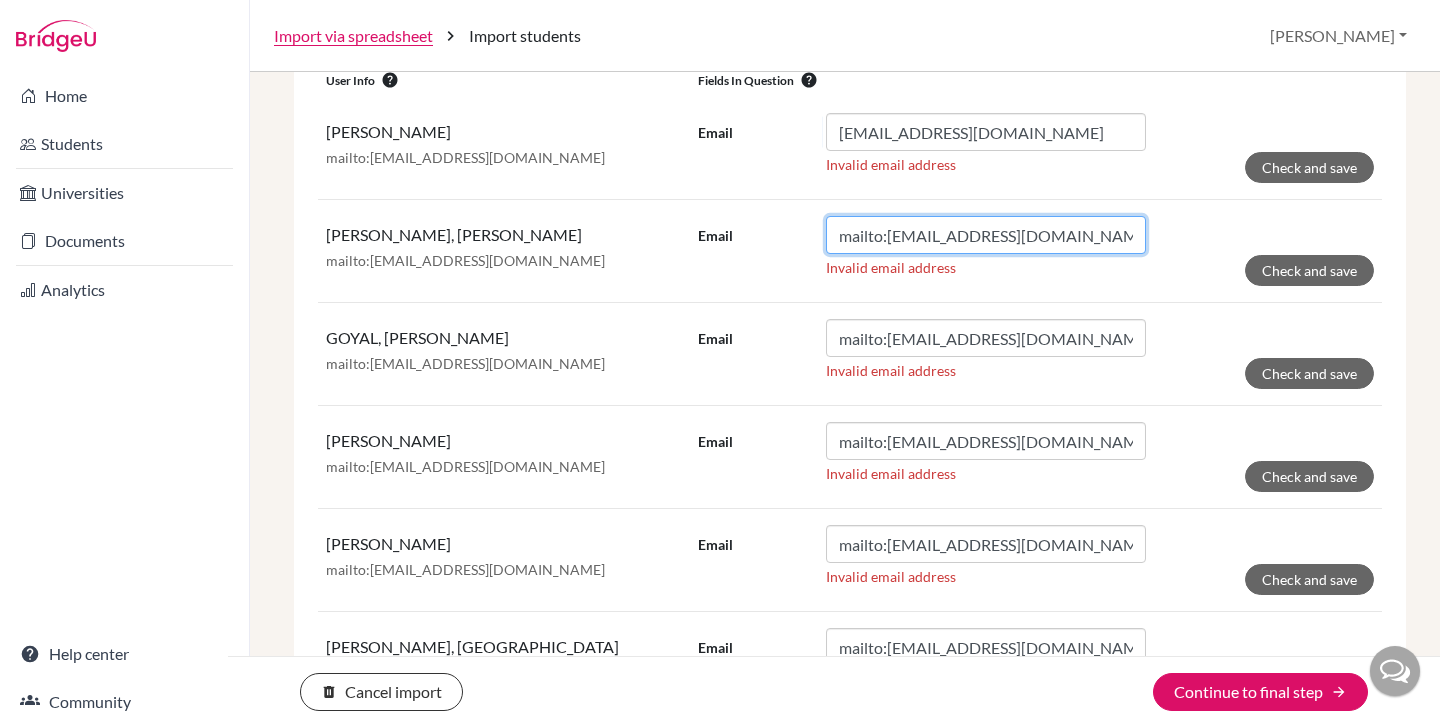 click on "mailto:[EMAIL_ADDRESS][DOMAIN_NAME]" at bounding box center [986, 235] 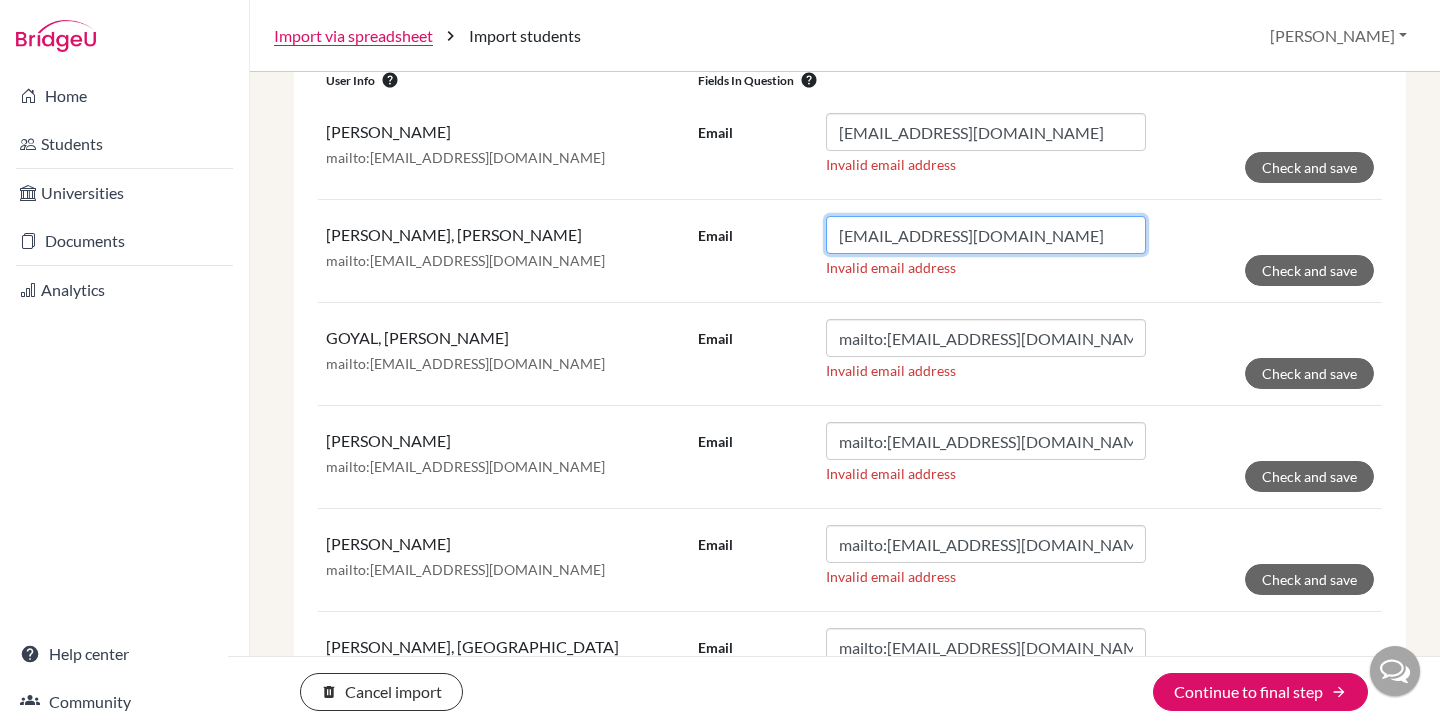 type on "[EMAIL_ADDRESS][DOMAIN_NAME]" 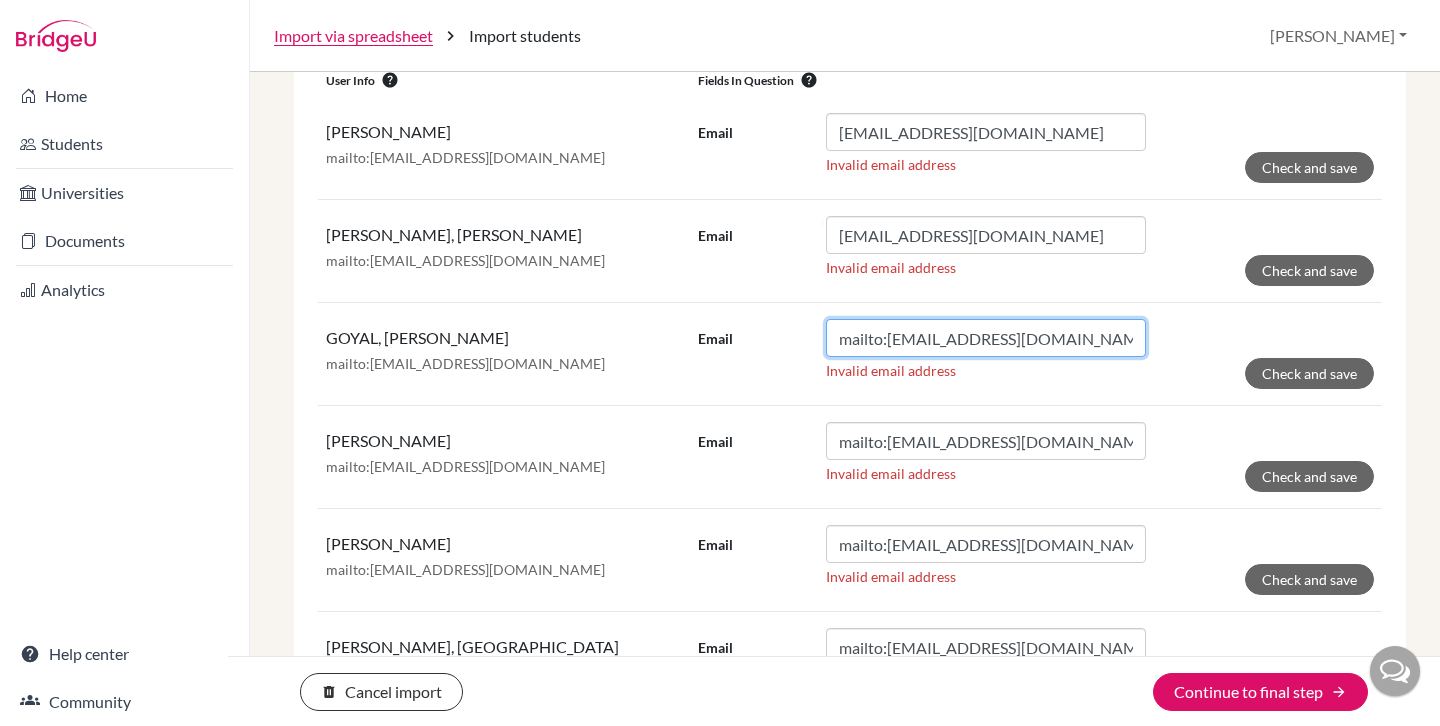 click on "mailto:[EMAIL_ADDRESS][DOMAIN_NAME]" at bounding box center (986, 338) 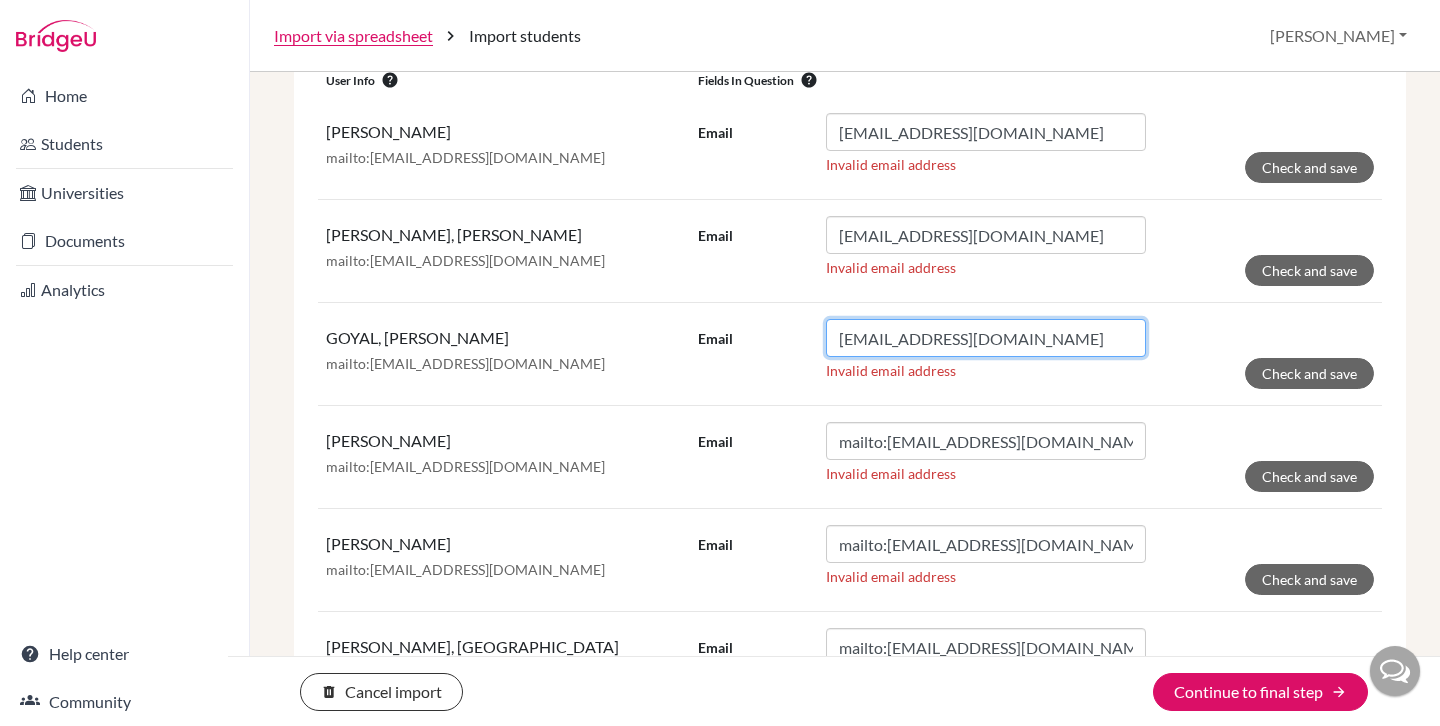 type on "[EMAIL_ADDRESS][DOMAIN_NAME]" 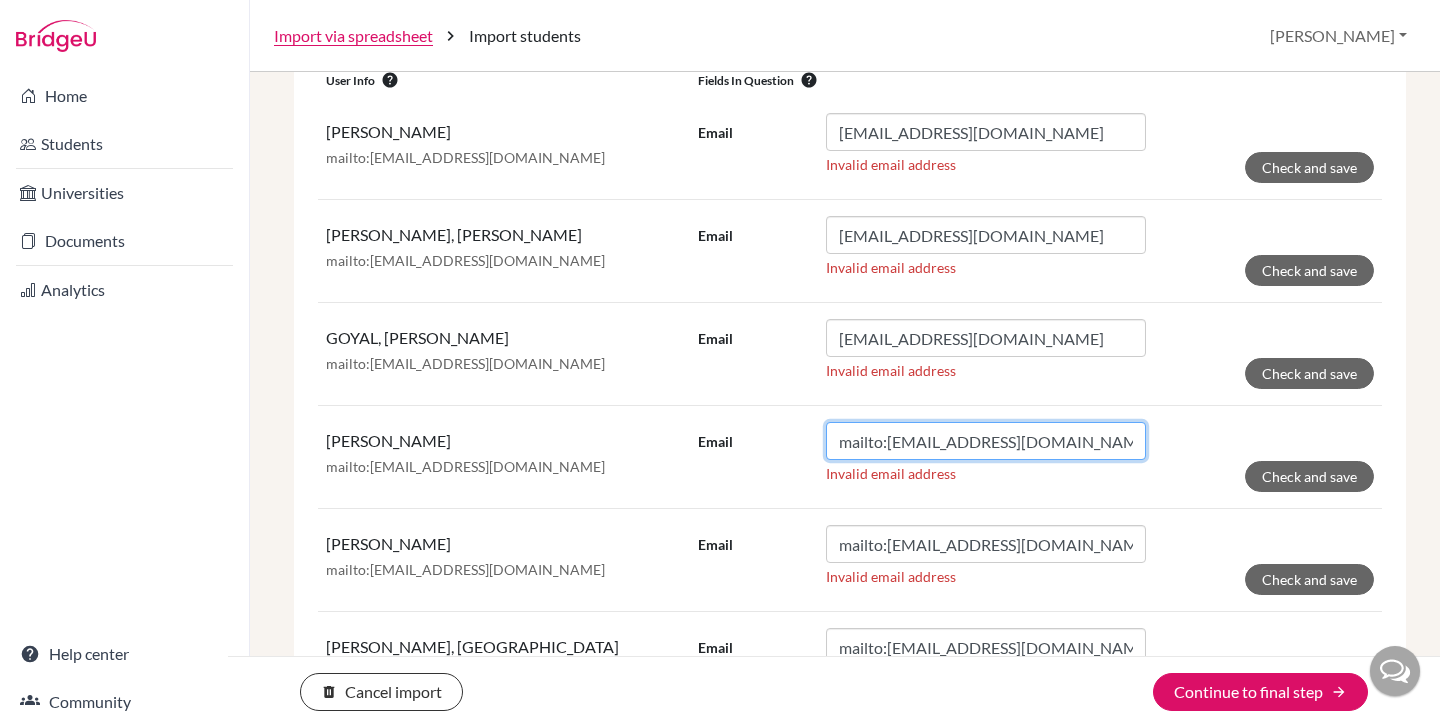 click on "mailto:[EMAIL_ADDRESS][DOMAIN_NAME]" at bounding box center (986, 441) 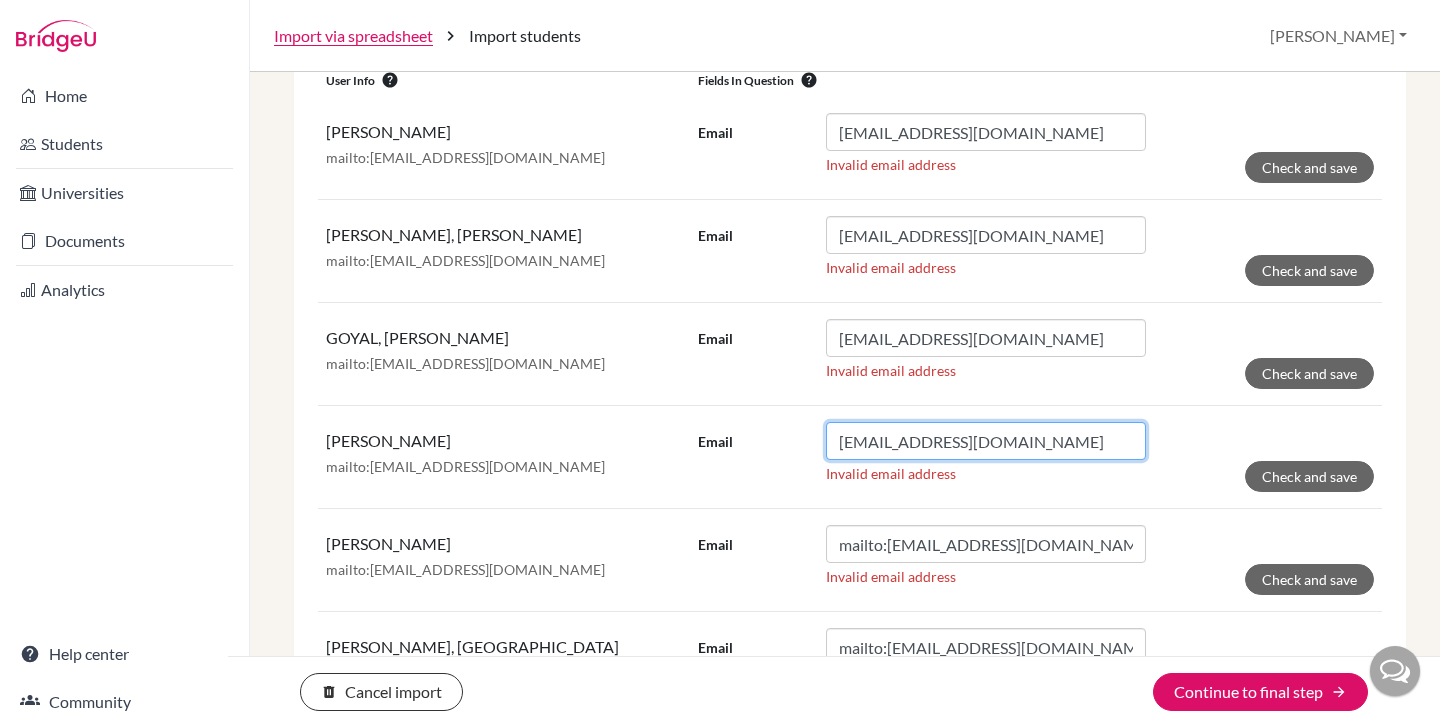type on "[EMAIL_ADDRESS][DOMAIN_NAME]" 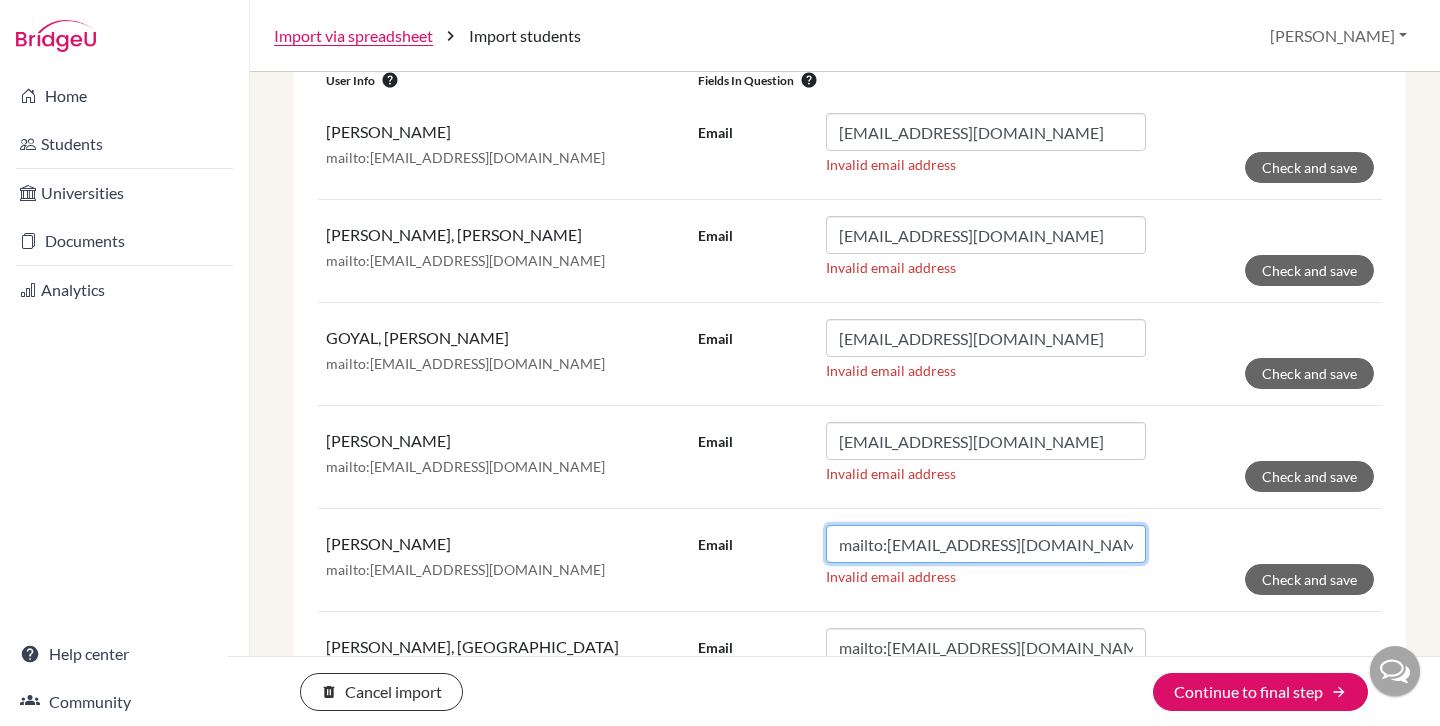 click on "mailto:[EMAIL_ADDRESS][DOMAIN_NAME]" at bounding box center (986, 544) 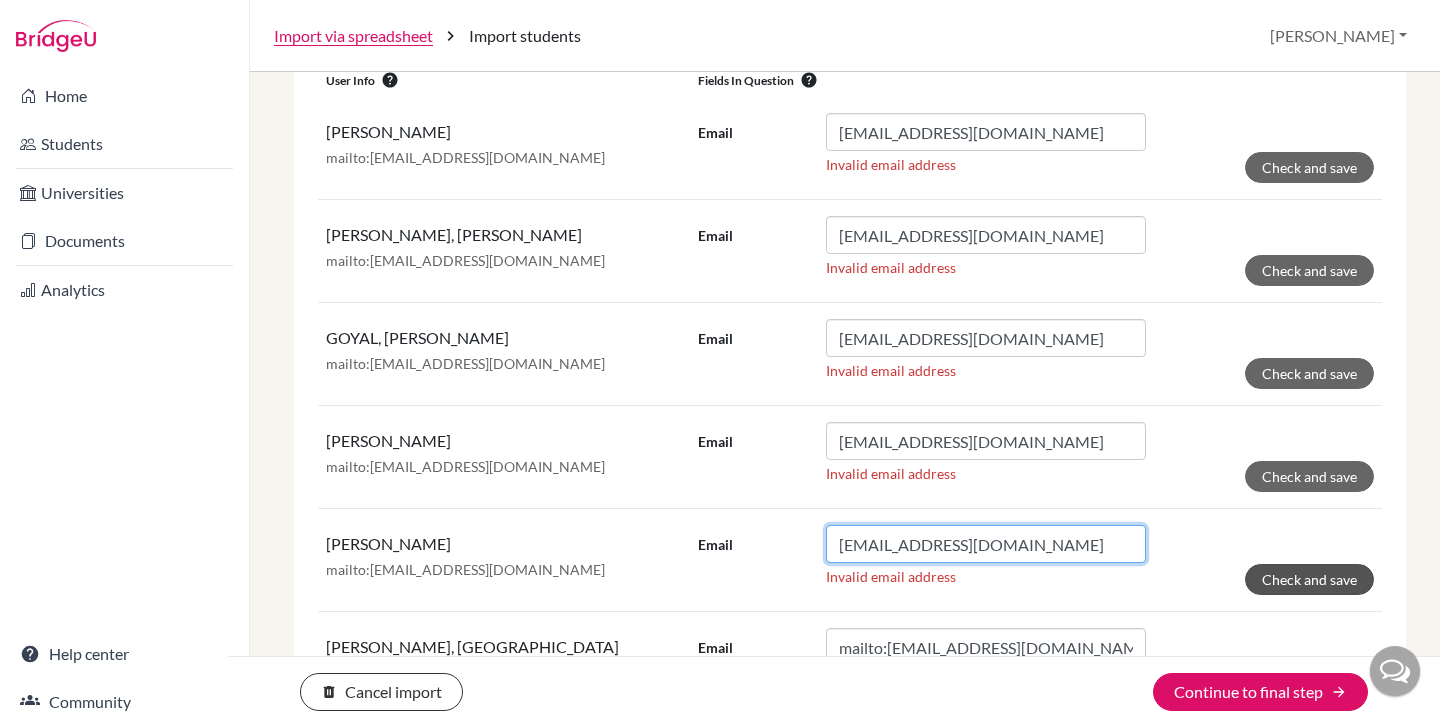 type on "[EMAIL_ADDRESS][DOMAIN_NAME]" 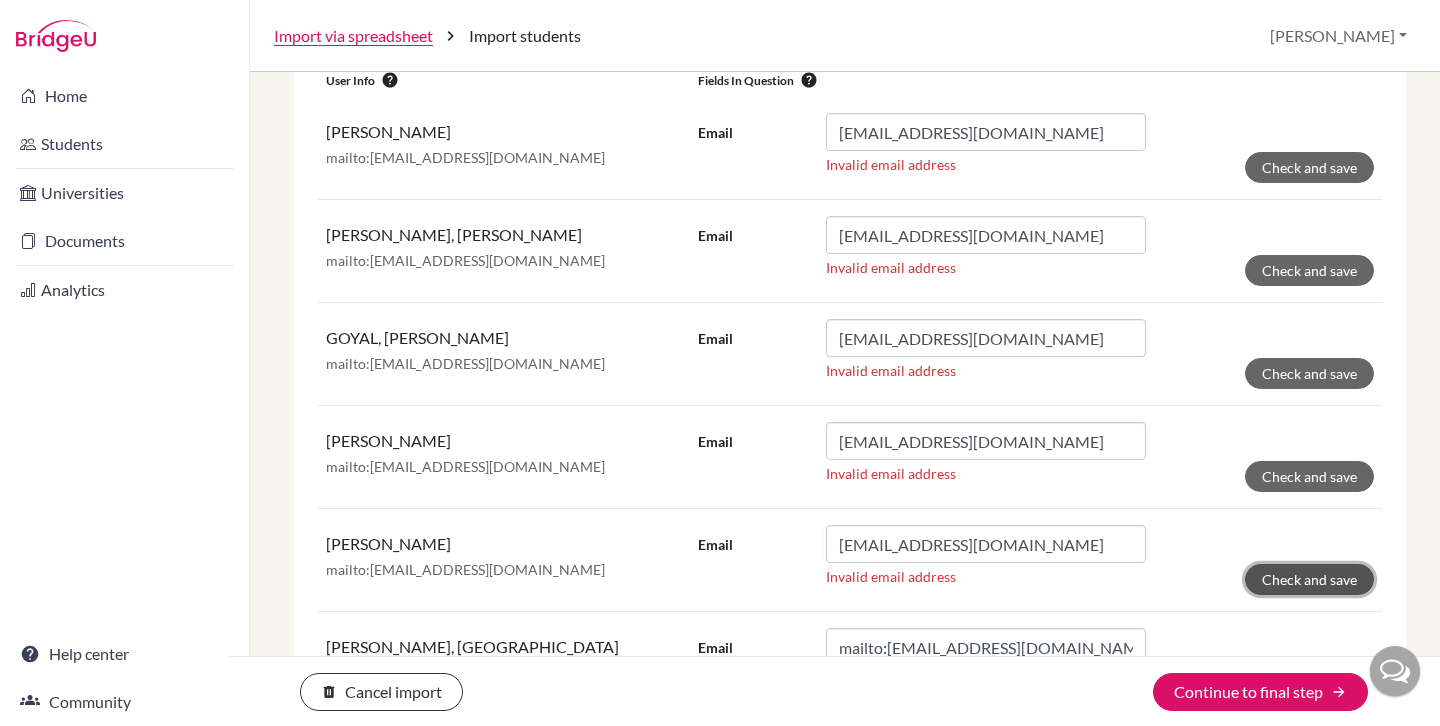click on "Check and save" at bounding box center [1309, 579] 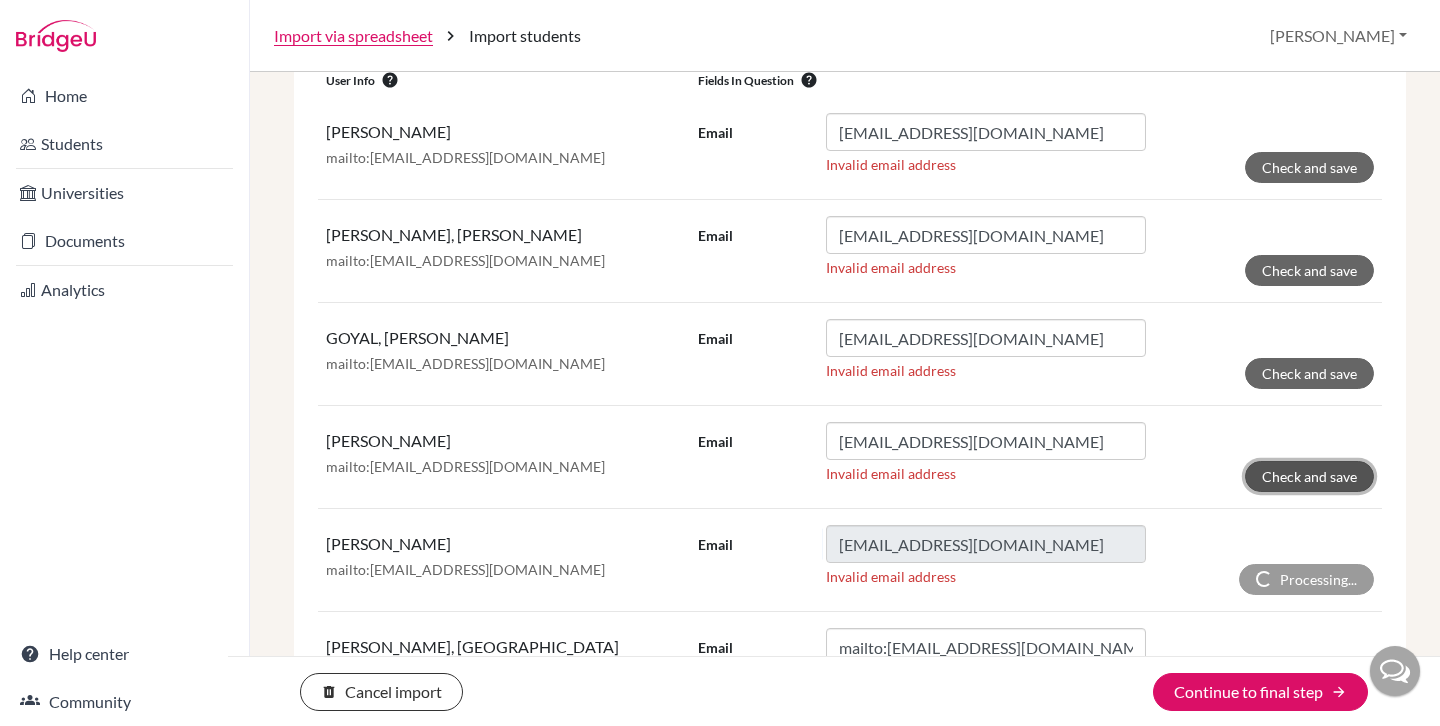click on "Check and save" at bounding box center (1309, 476) 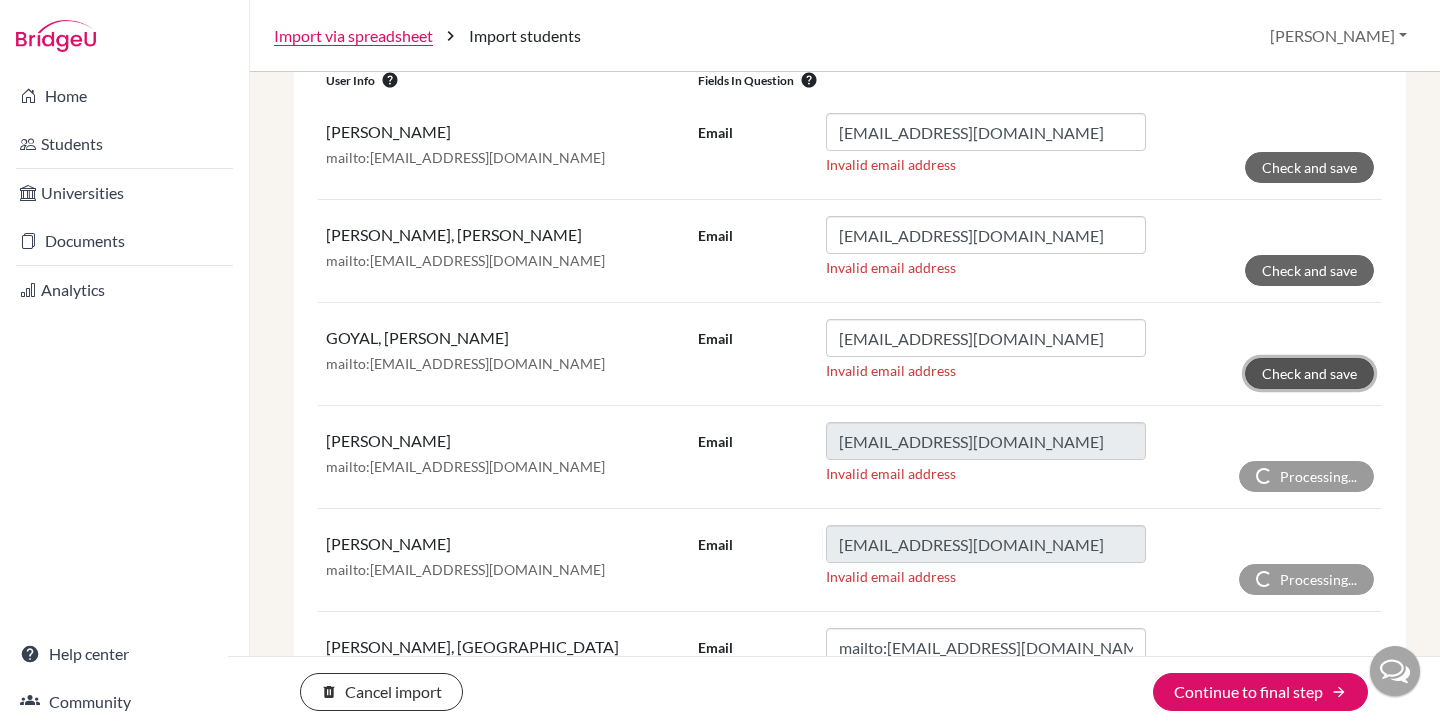 click on "Check and save" at bounding box center (1309, 373) 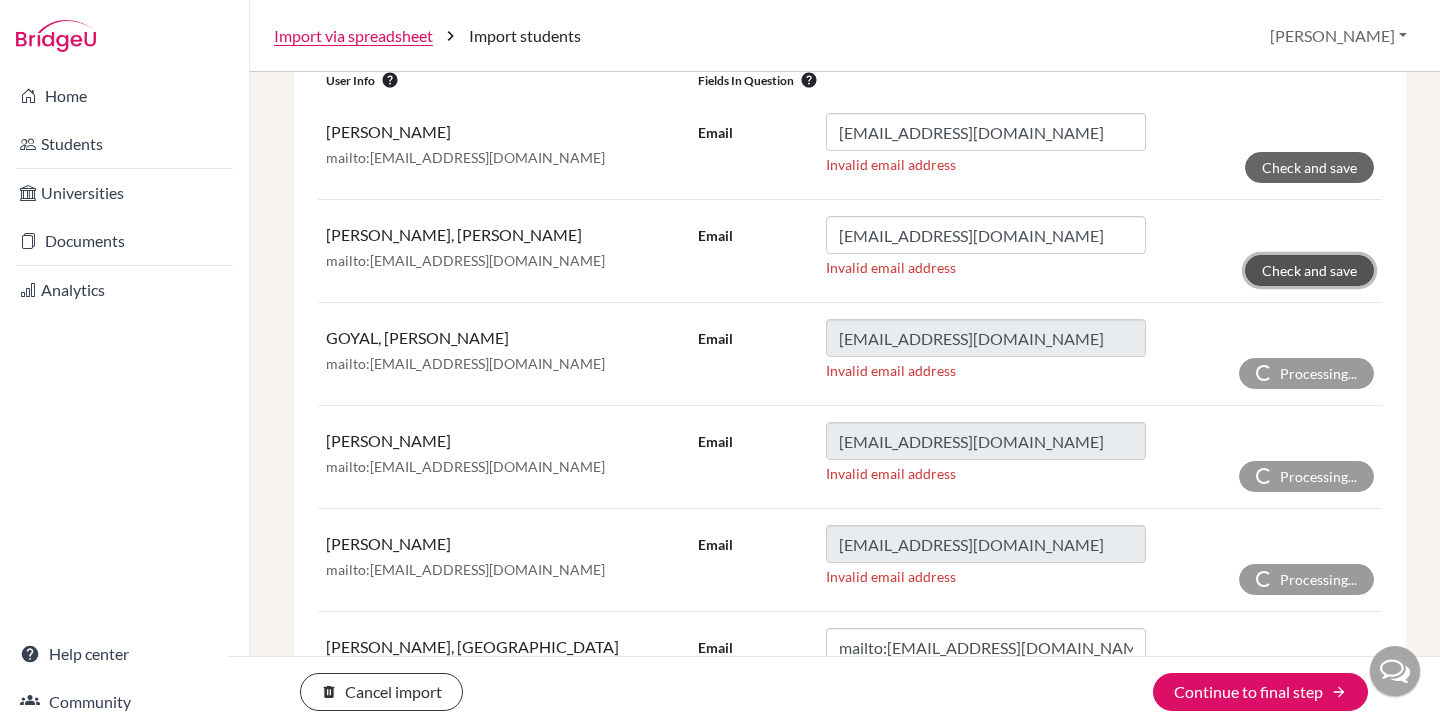 click on "Check and save" at bounding box center (1309, 270) 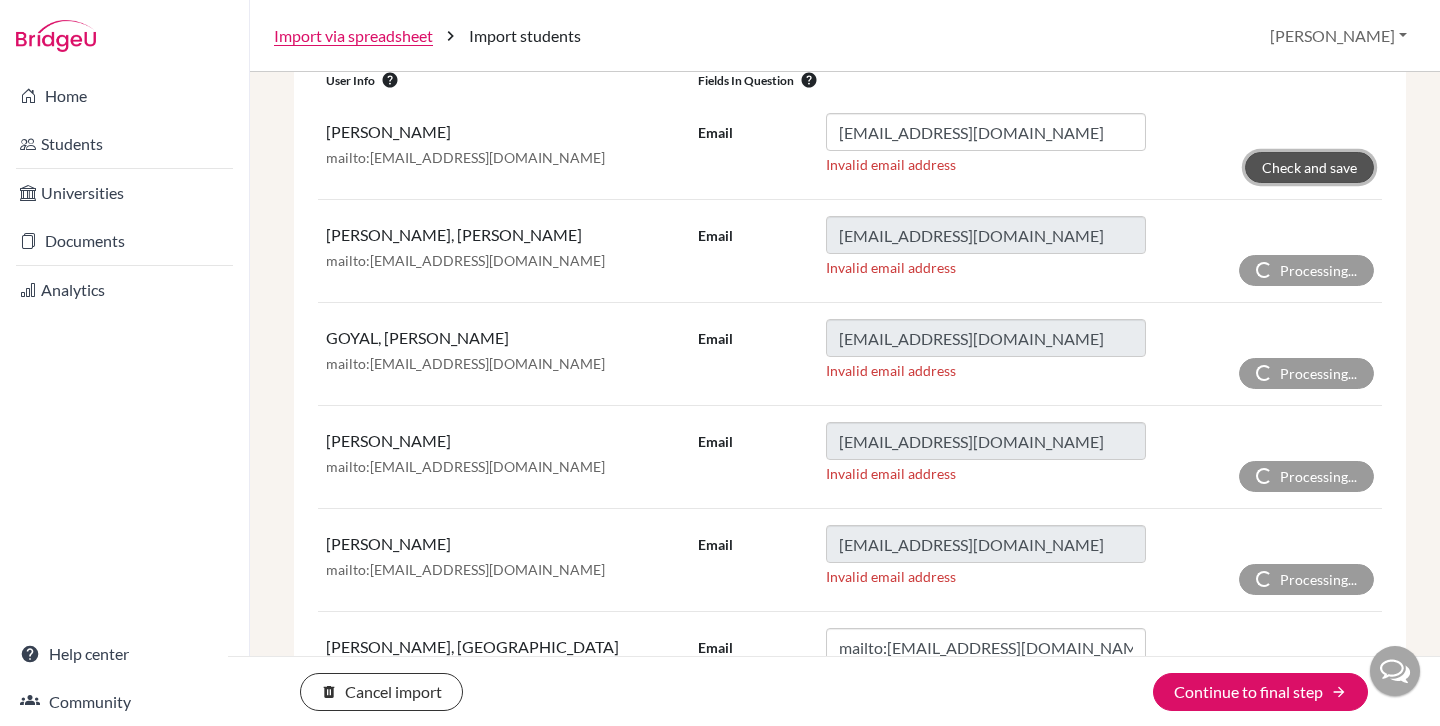 click on "Check and save" at bounding box center [1309, 167] 